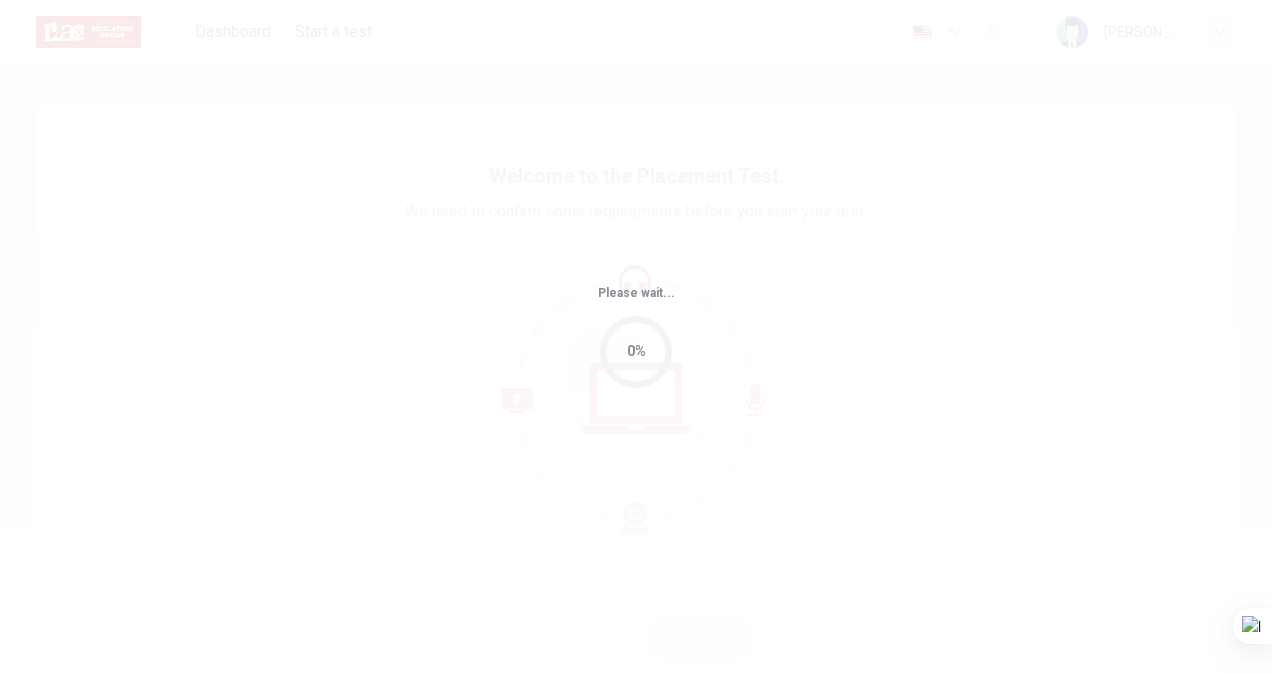 scroll, scrollTop: 0, scrollLeft: 0, axis: both 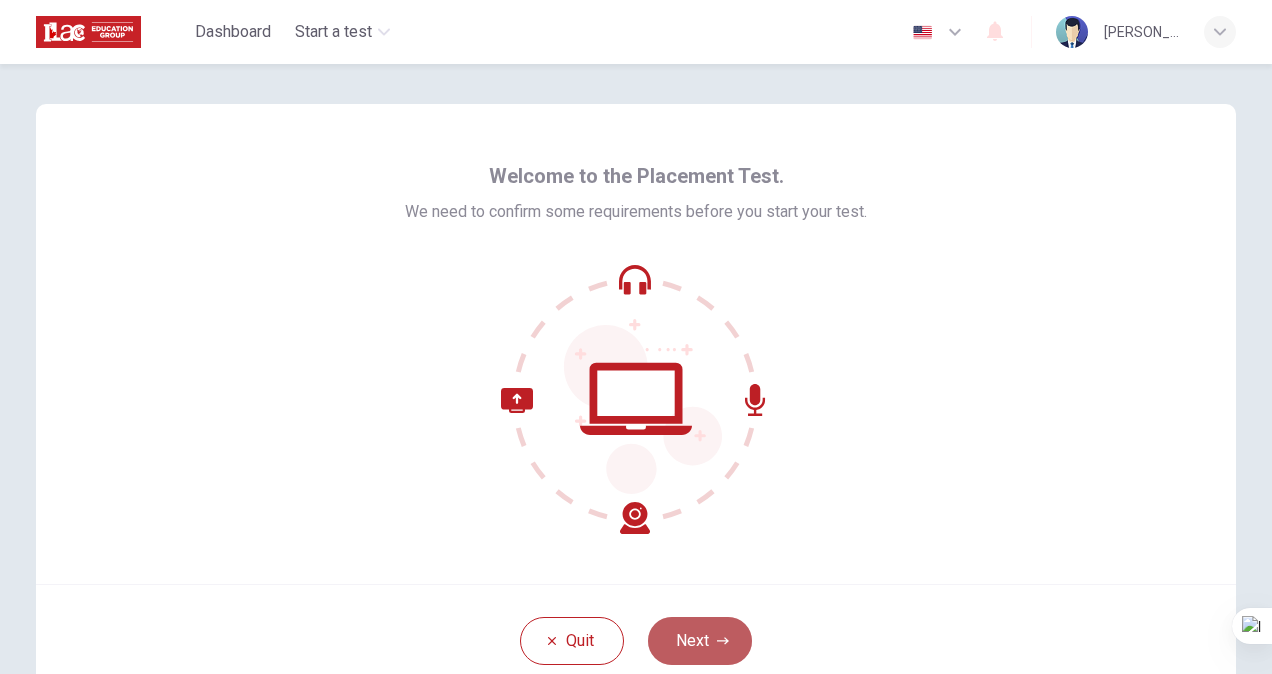 click on "Next" at bounding box center [700, 641] 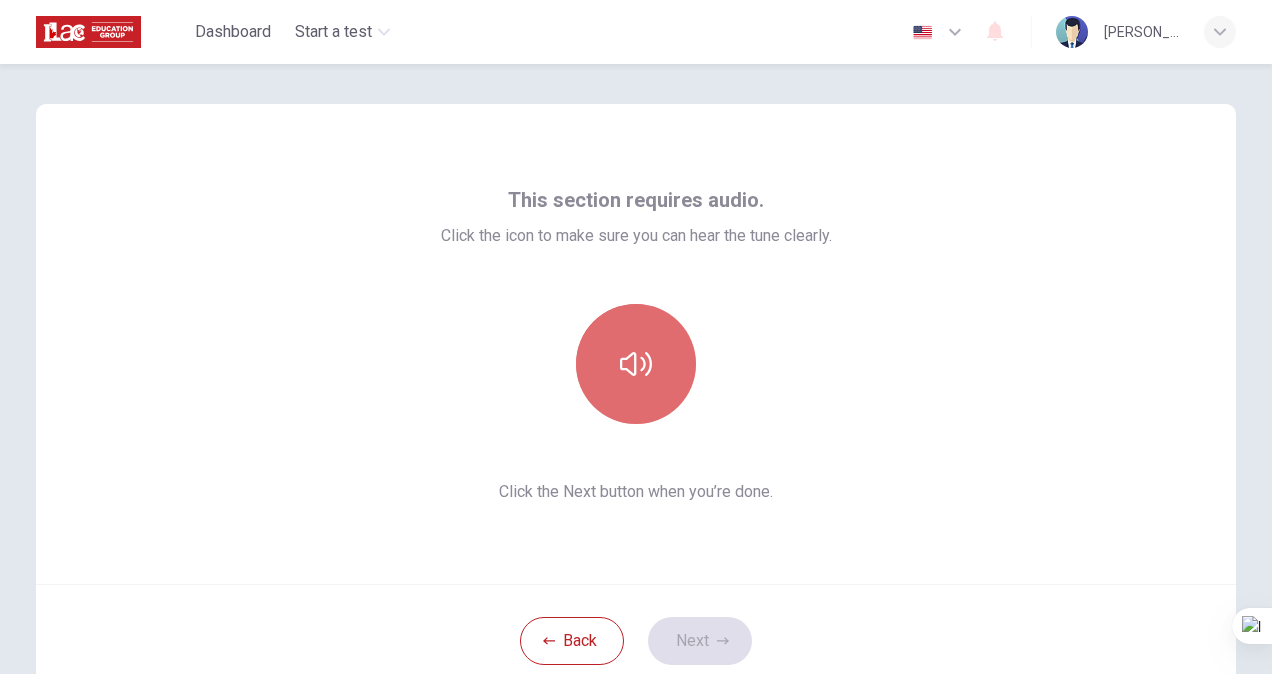 click at bounding box center [636, 364] 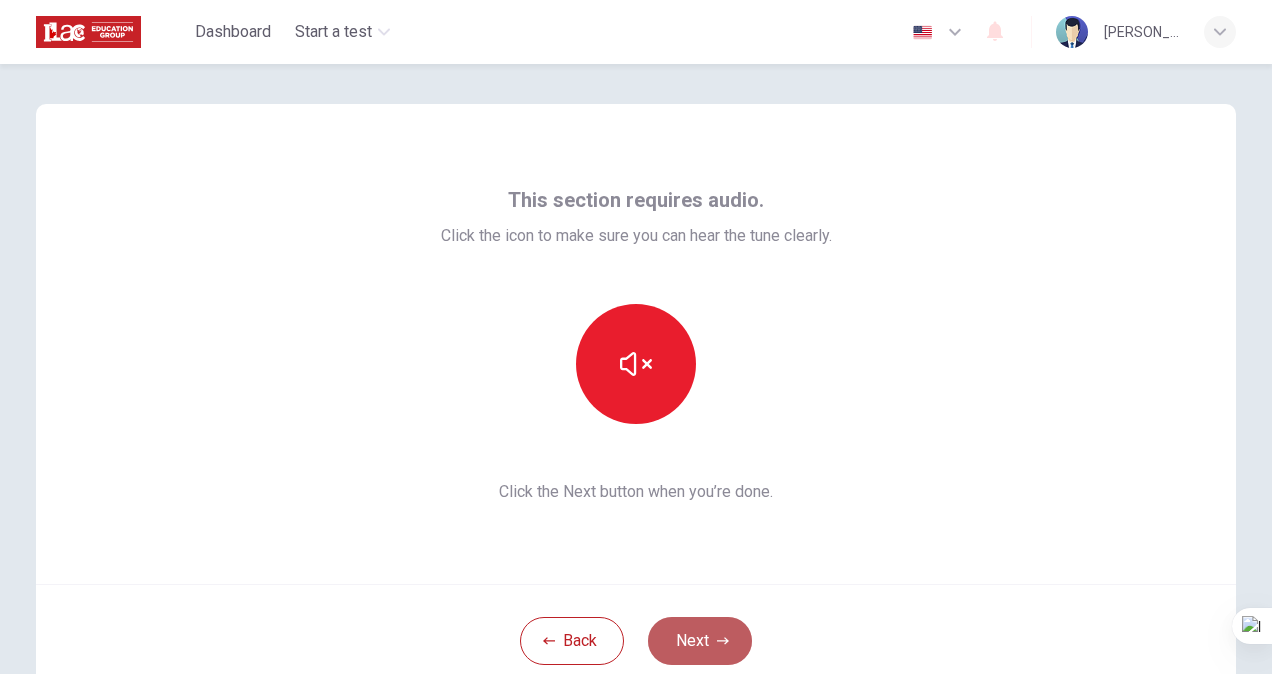 click on "Next" at bounding box center (700, 641) 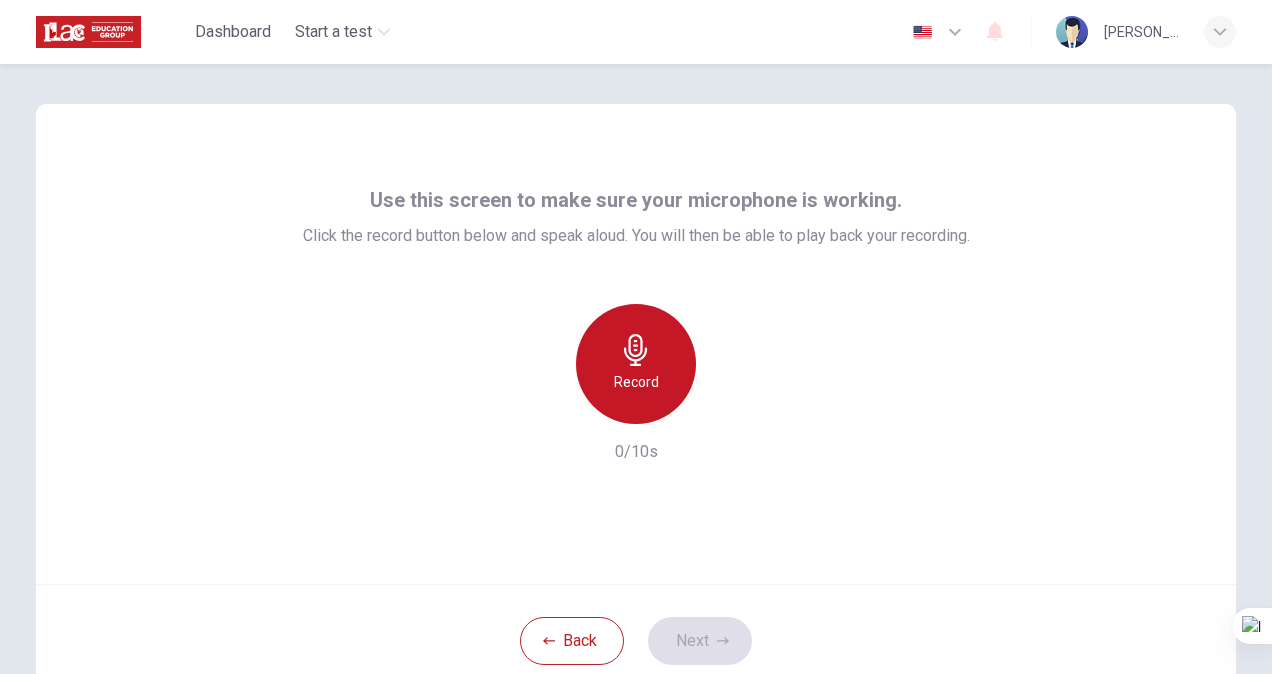 click 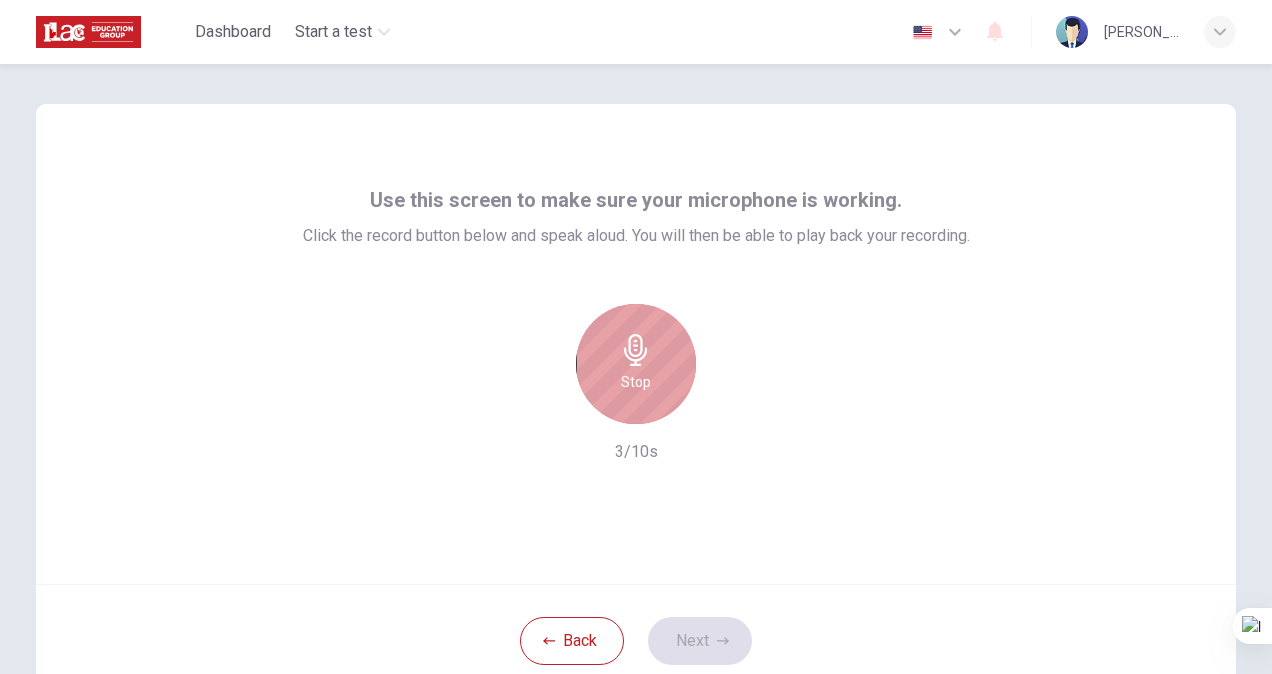 click on "Stop" at bounding box center [636, 364] 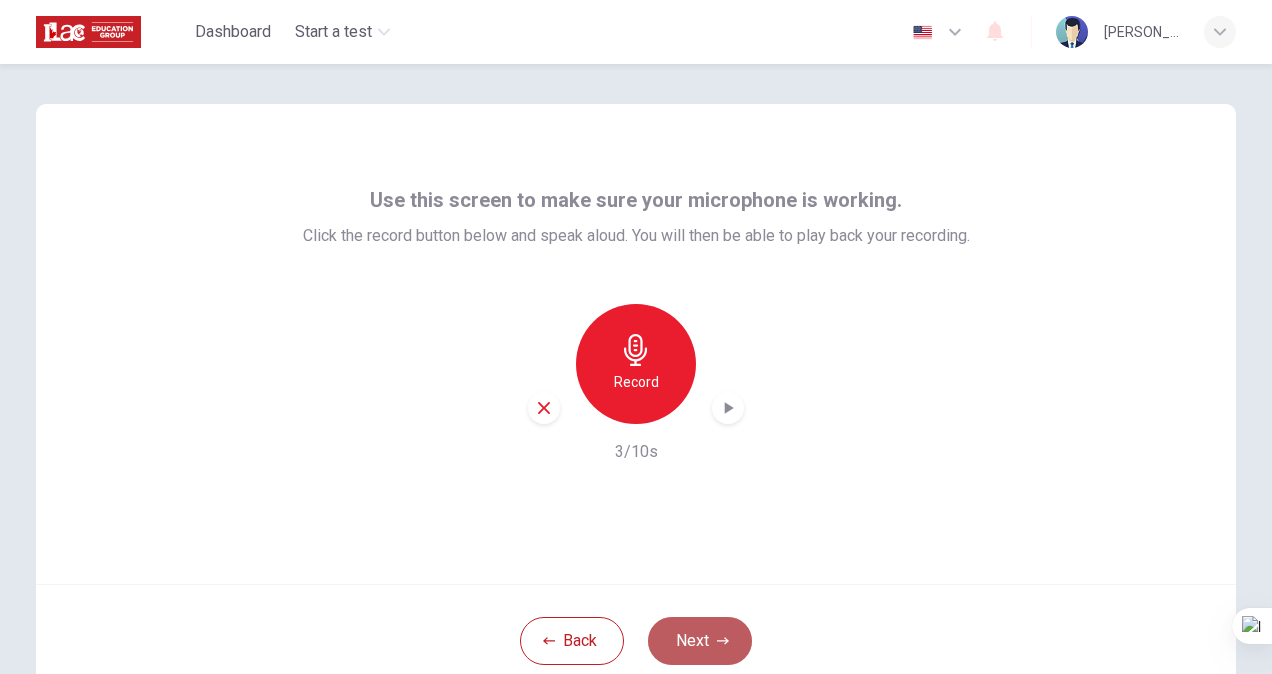click on "Next" at bounding box center (700, 641) 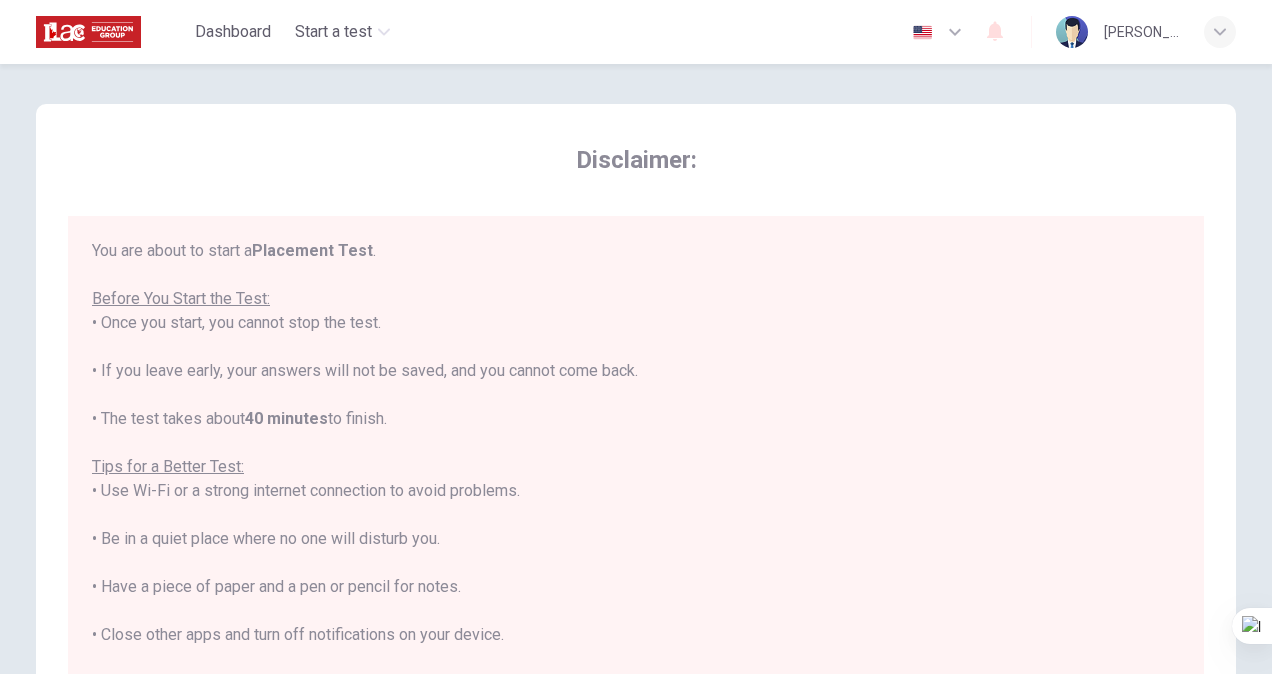 scroll, scrollTop: 22, scrollLeft: 0, axis: vertical 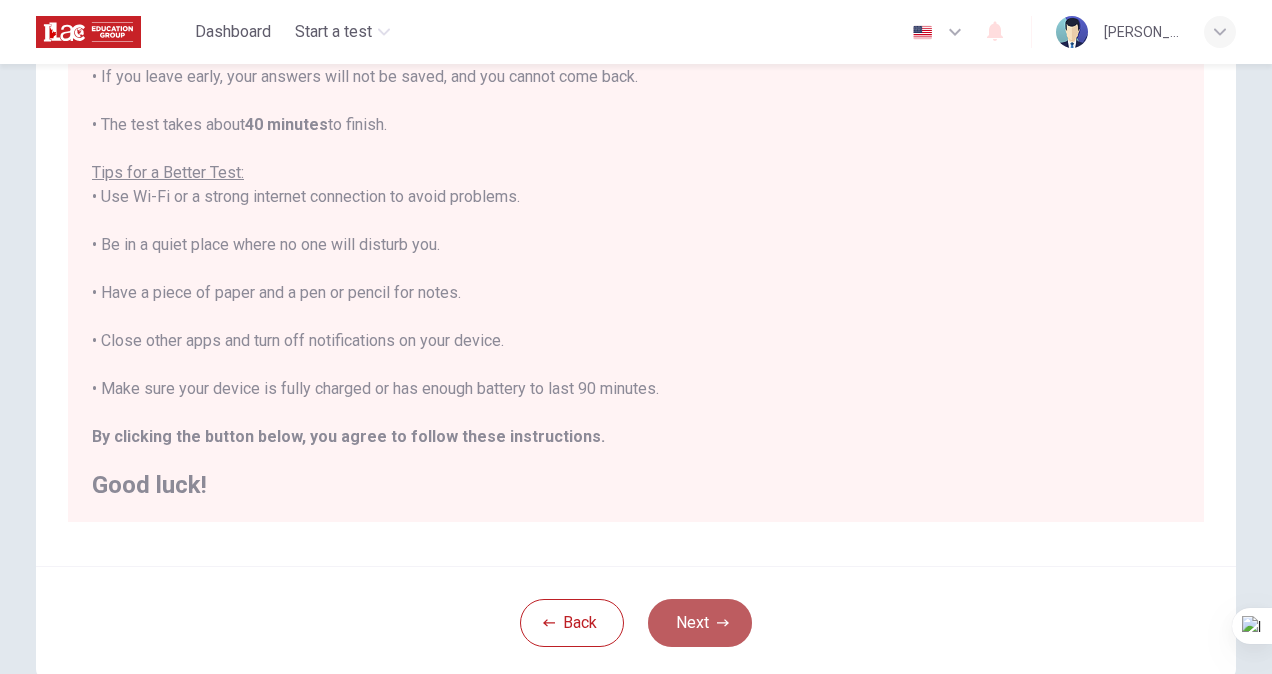 click on "Next" at bounding box center (700, 623) 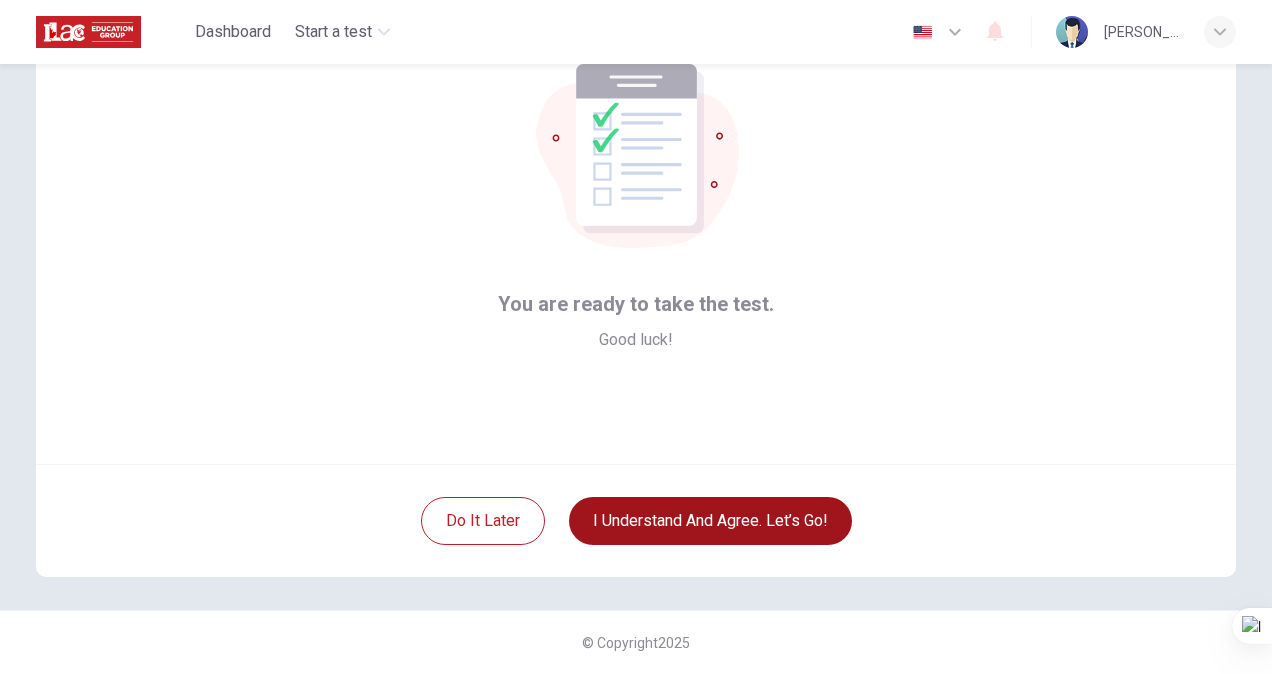 scroll, scrollTop: 120, scrollLeft: 0, axis: vertical 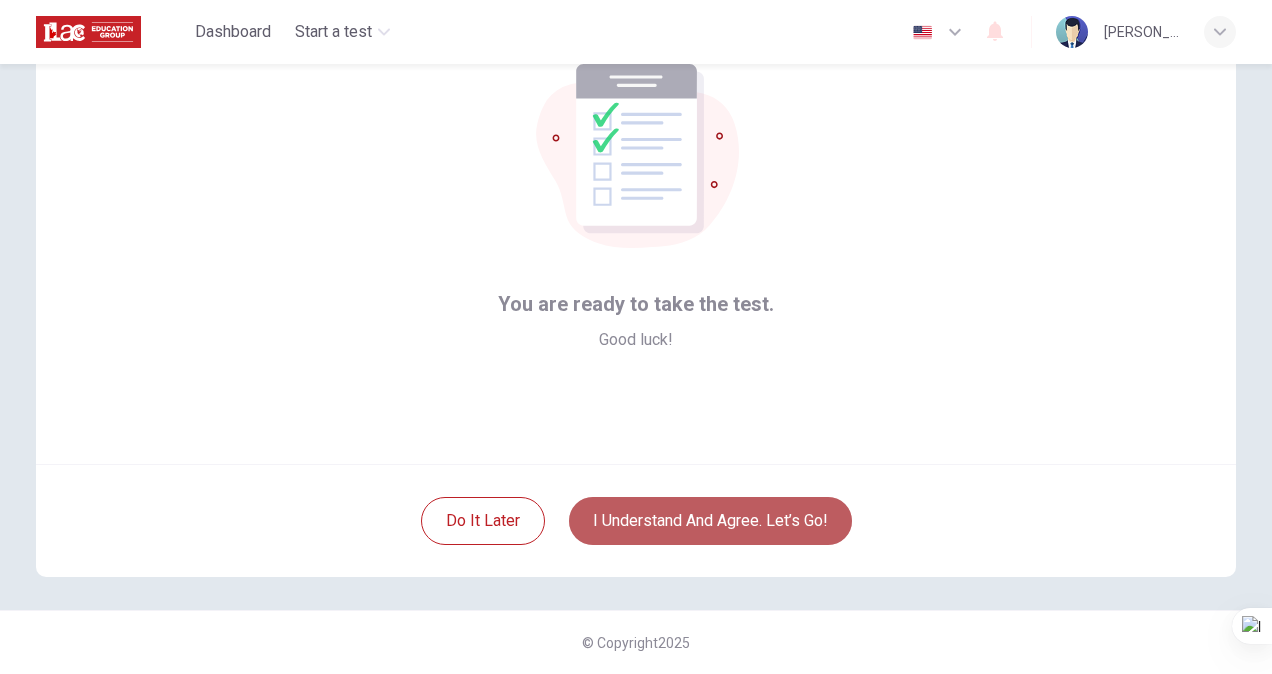 click on "I understand and agree. Let’s go!" at bounding box center [710, 521] 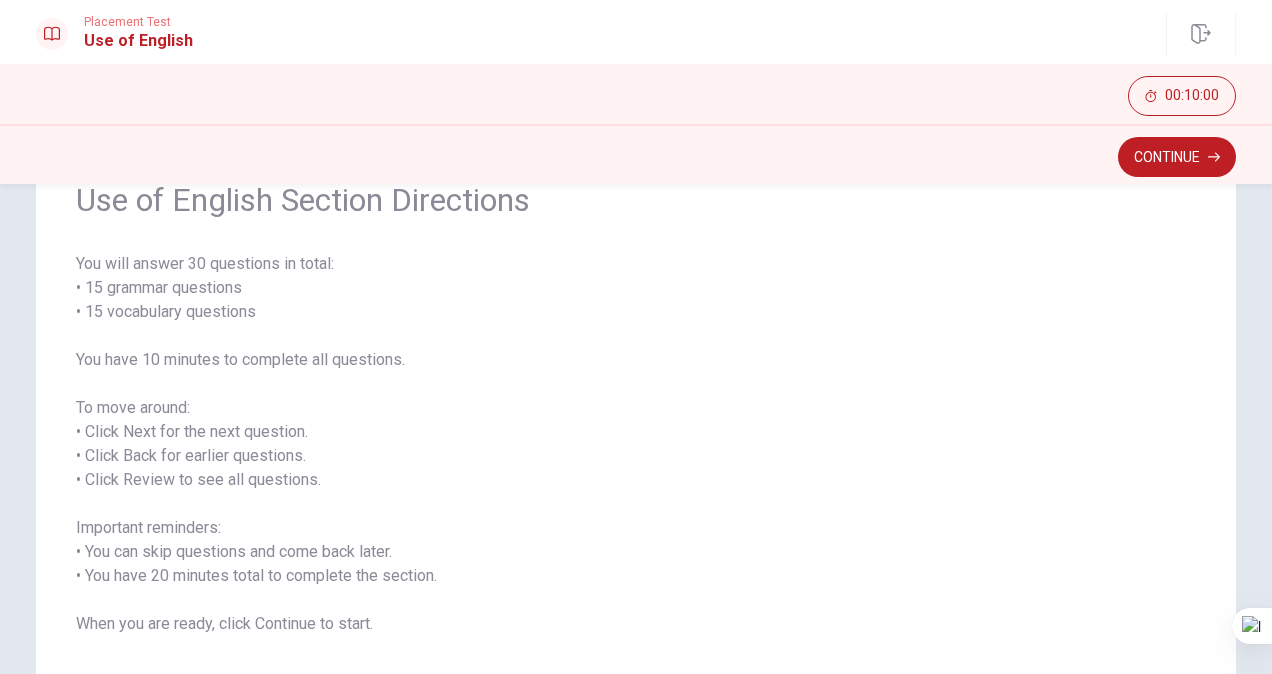 scroll, scrollTop: 97, scrollLeft: 0, axis: vertical 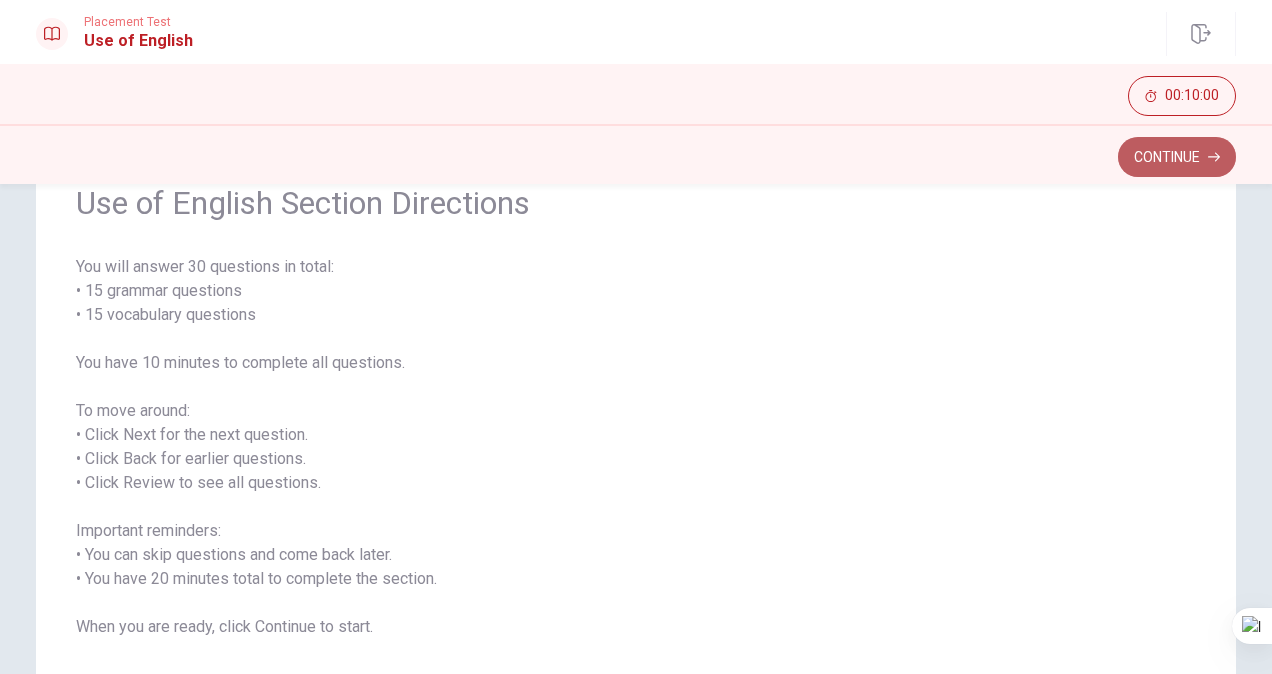 click on "Continue" at bounding box center [1177, 157] 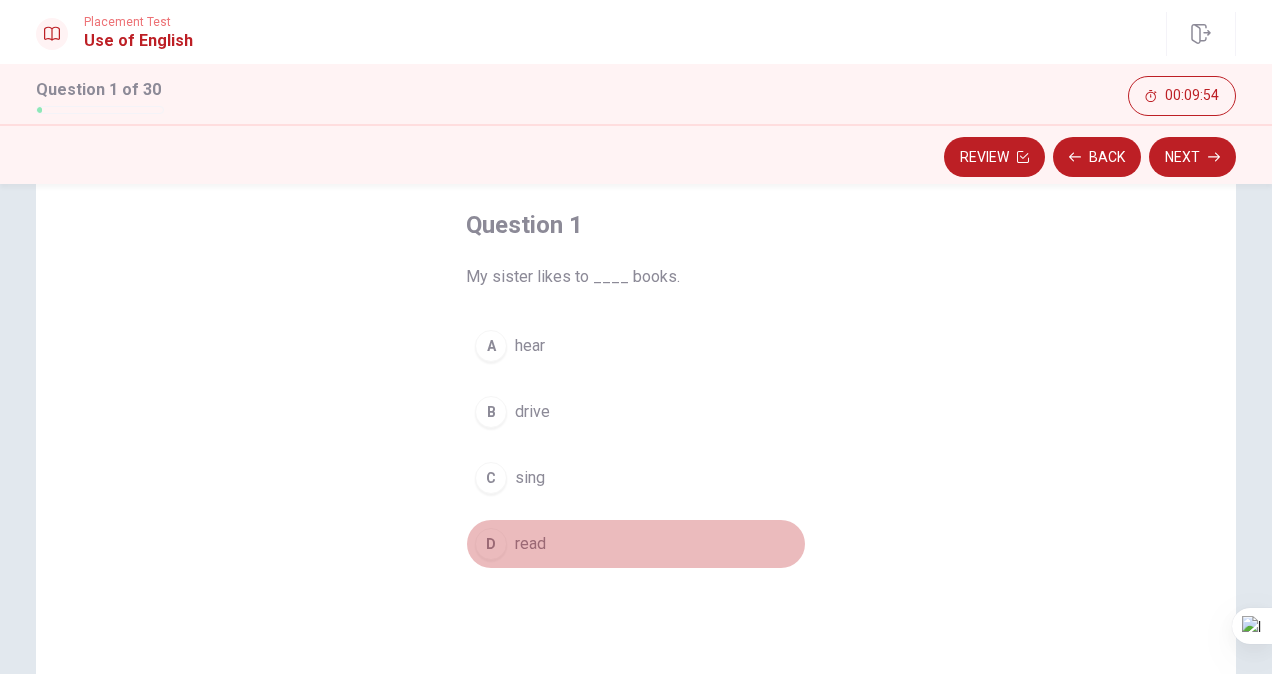 click on "read" at bounding box center [530, 544] 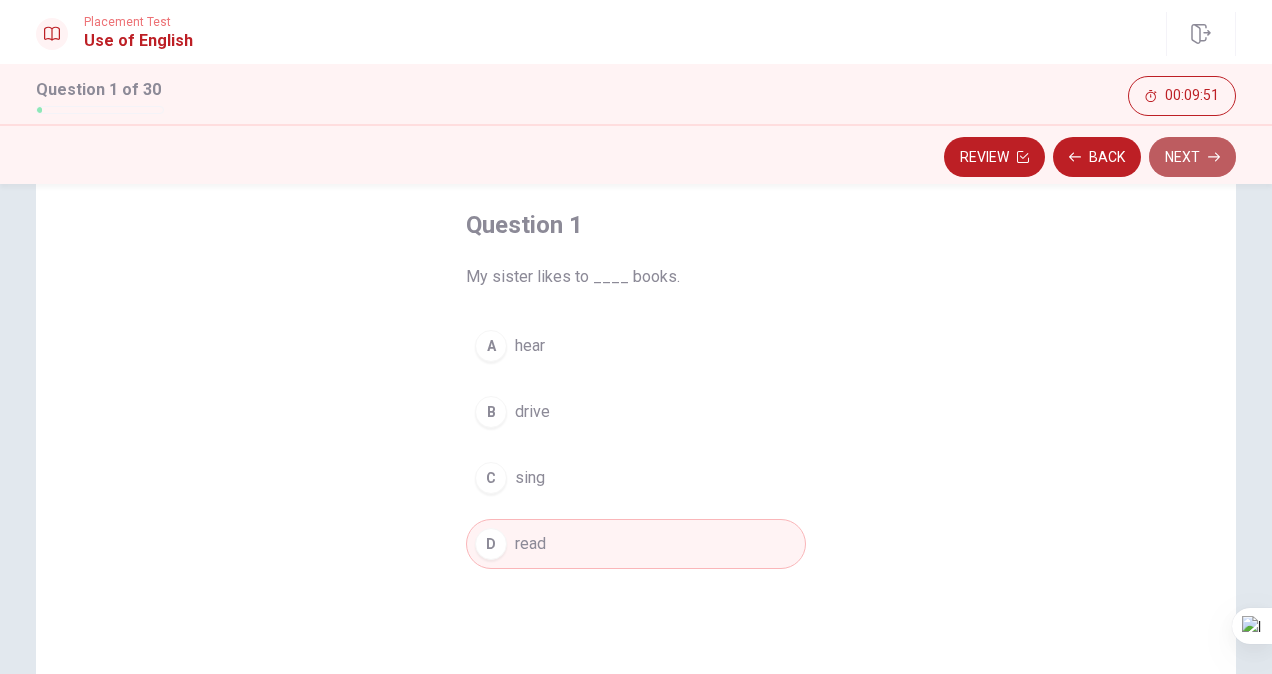 click on "Next" at bounding box center (1192, 157) 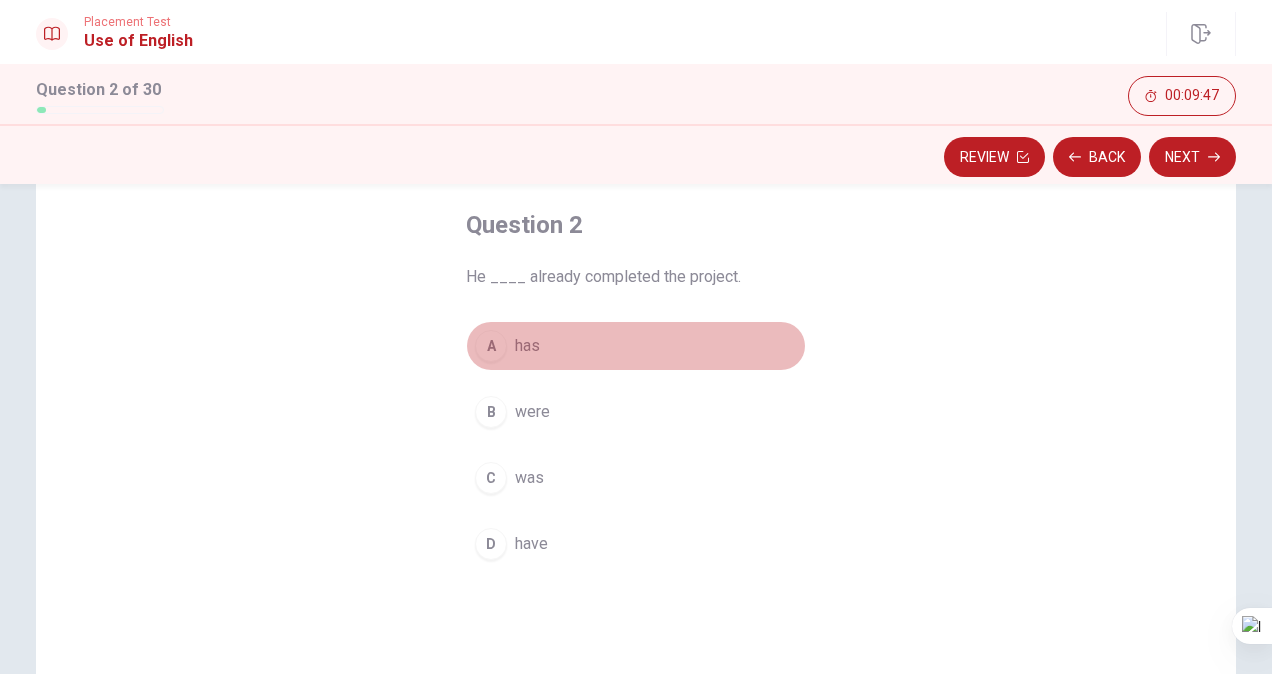 click on "has" at bounding box center (527, 346) 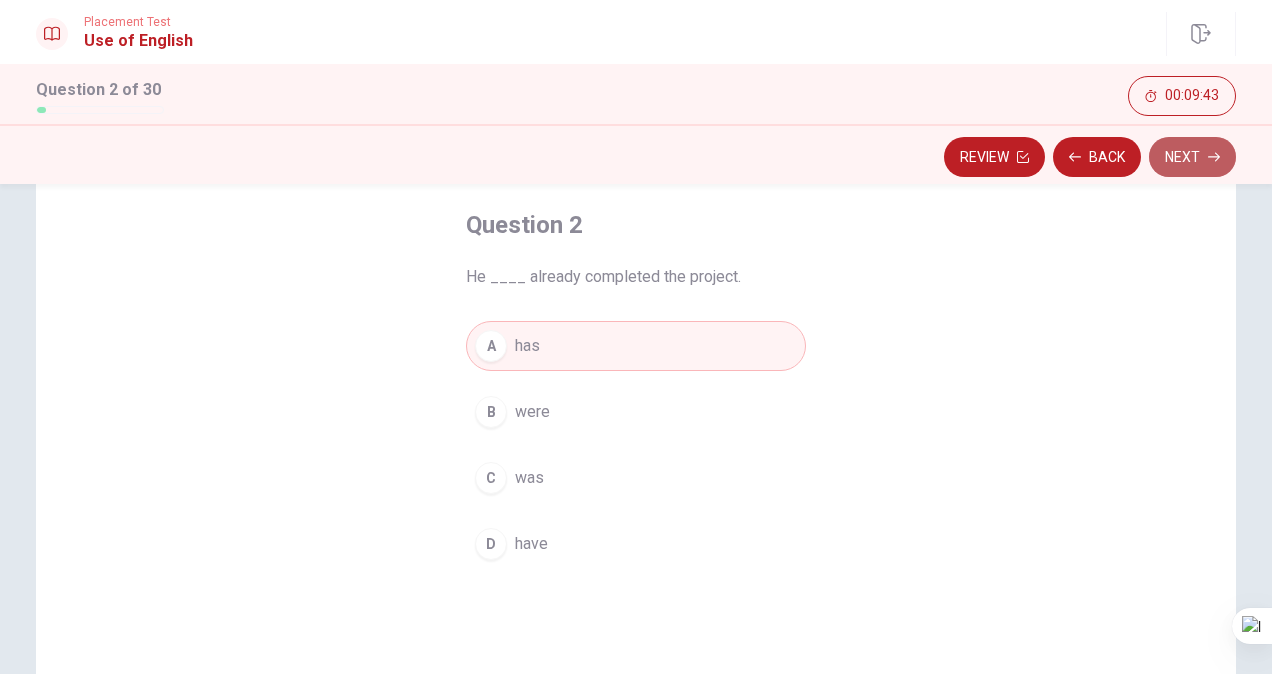 click on "Next" at bounding box center [1192, 157] 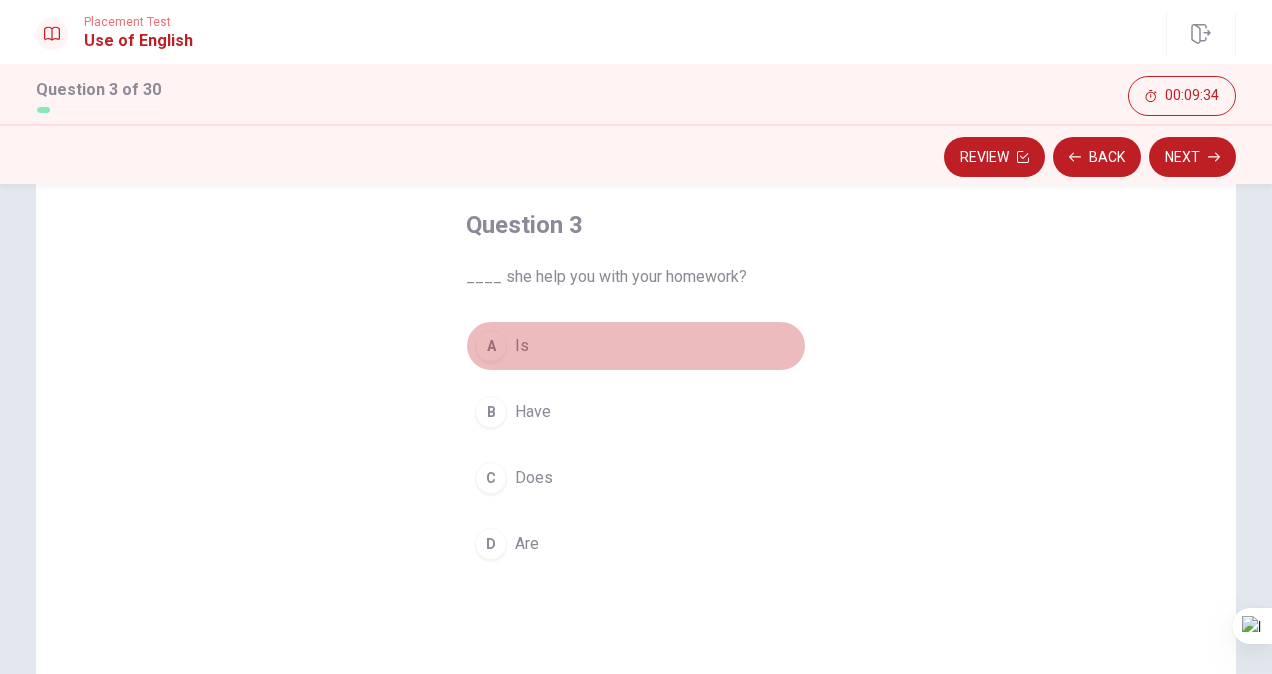 click on "Is" at bounding box center [522, 346] 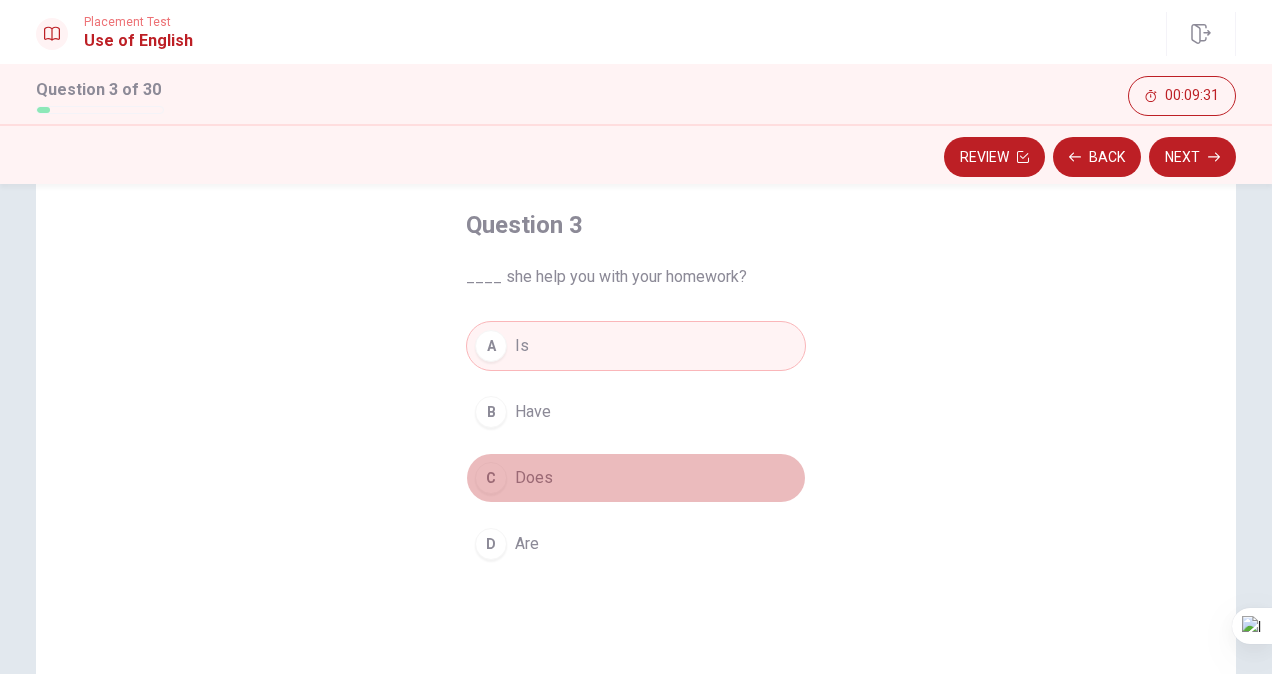 click on "Does" at bounding box center [534, 478] 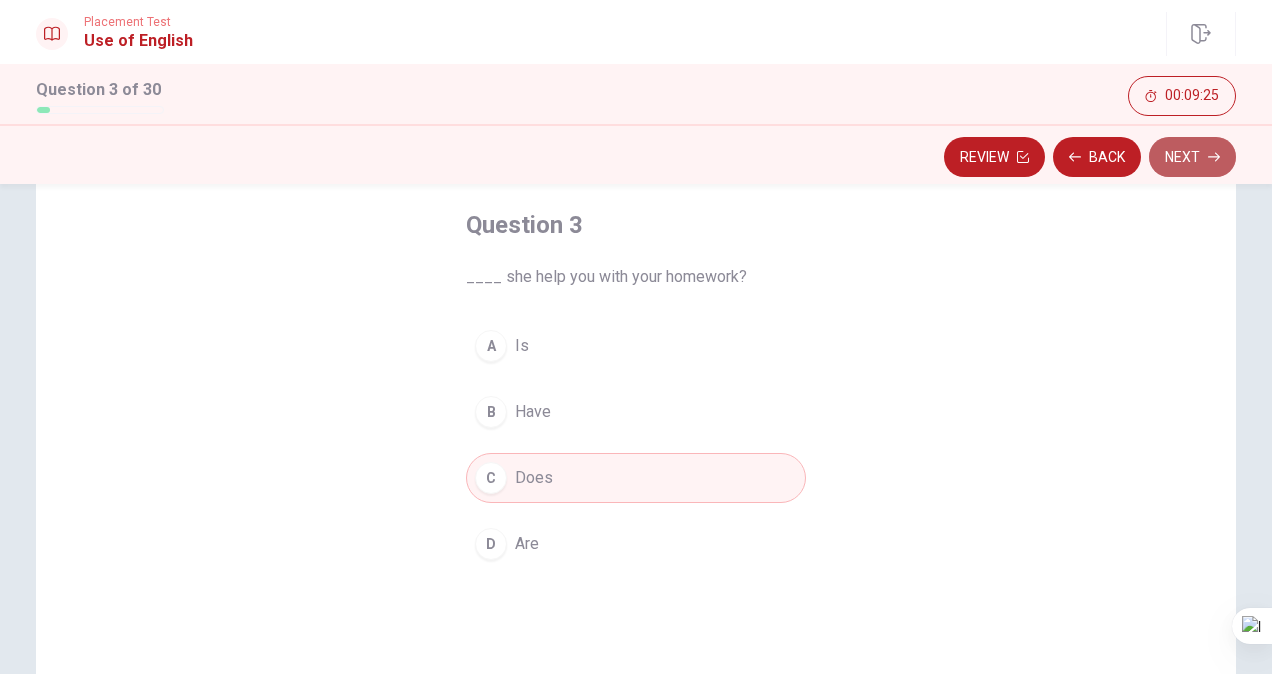 click on "Next" at bounding box center [1192, 157] 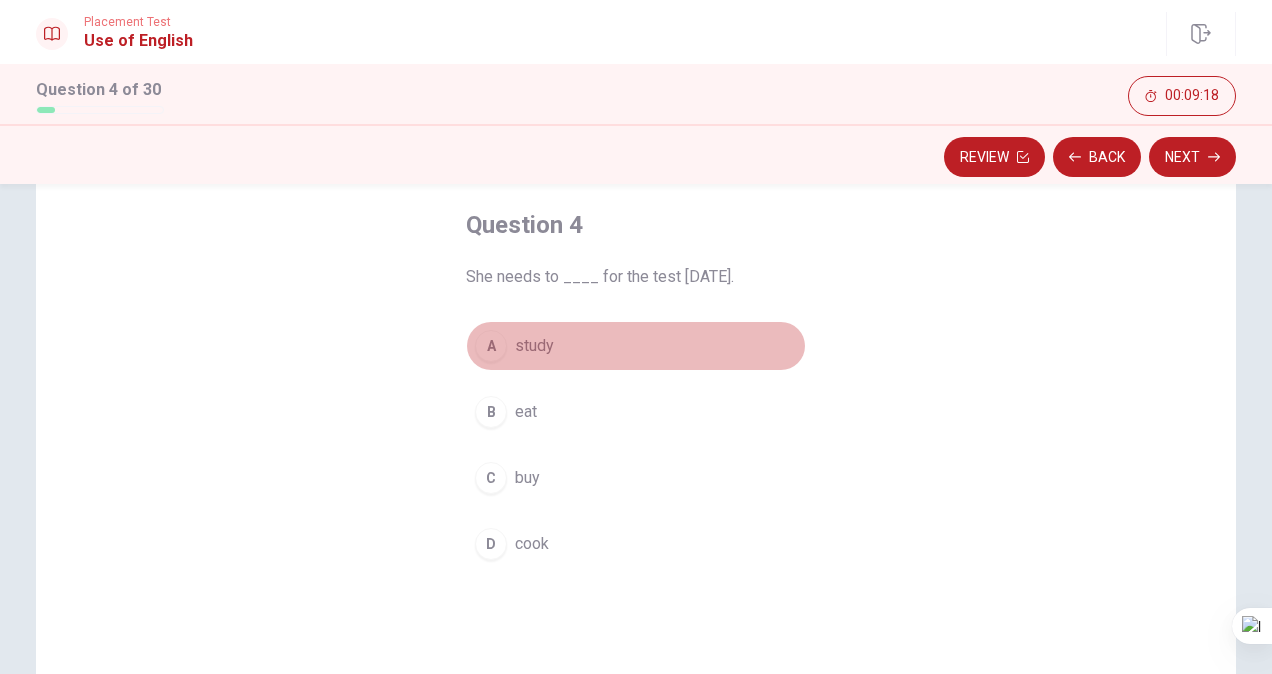 click on "study" at bounding box center [534, 346] 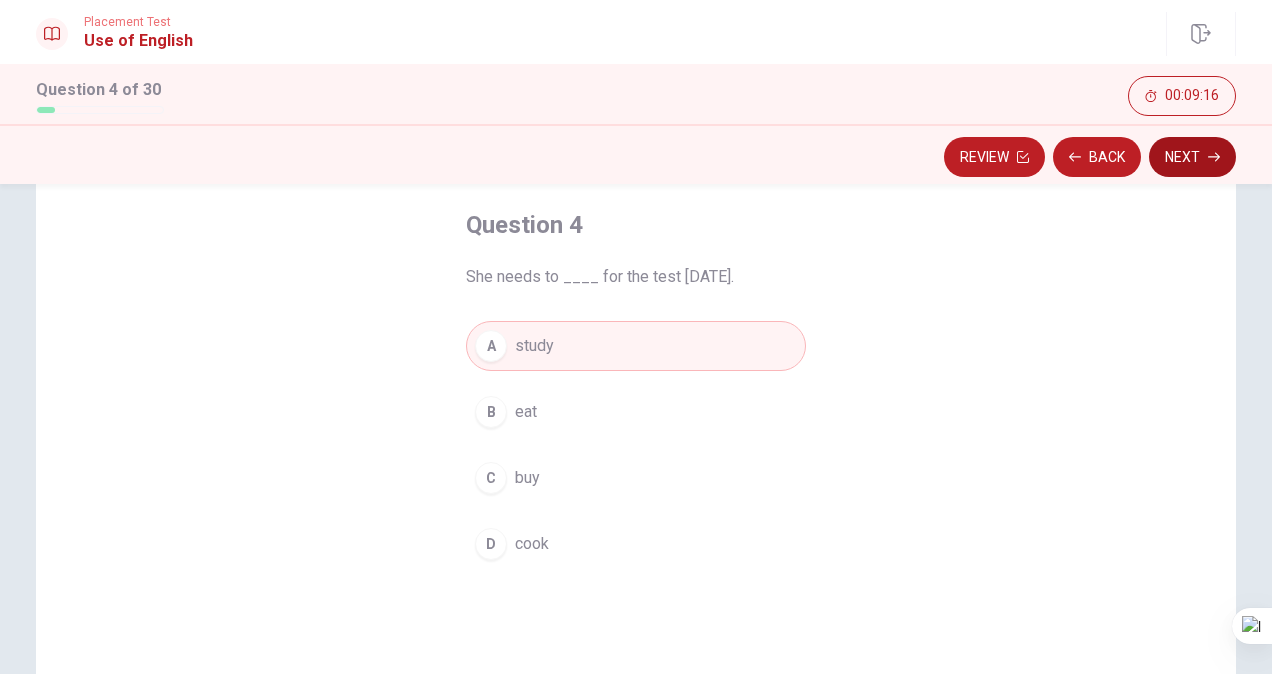 click on "Next" at bounding box center (1192, 157) 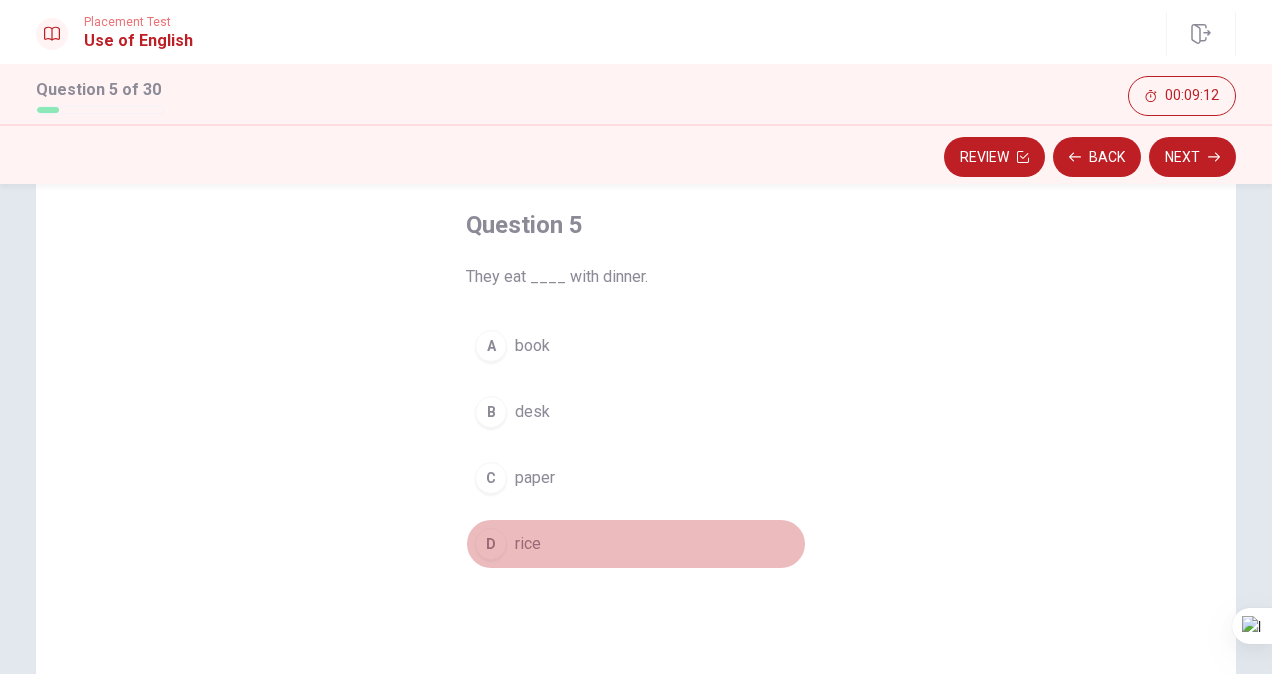 click on "rice" at bounding box center (528, 544) 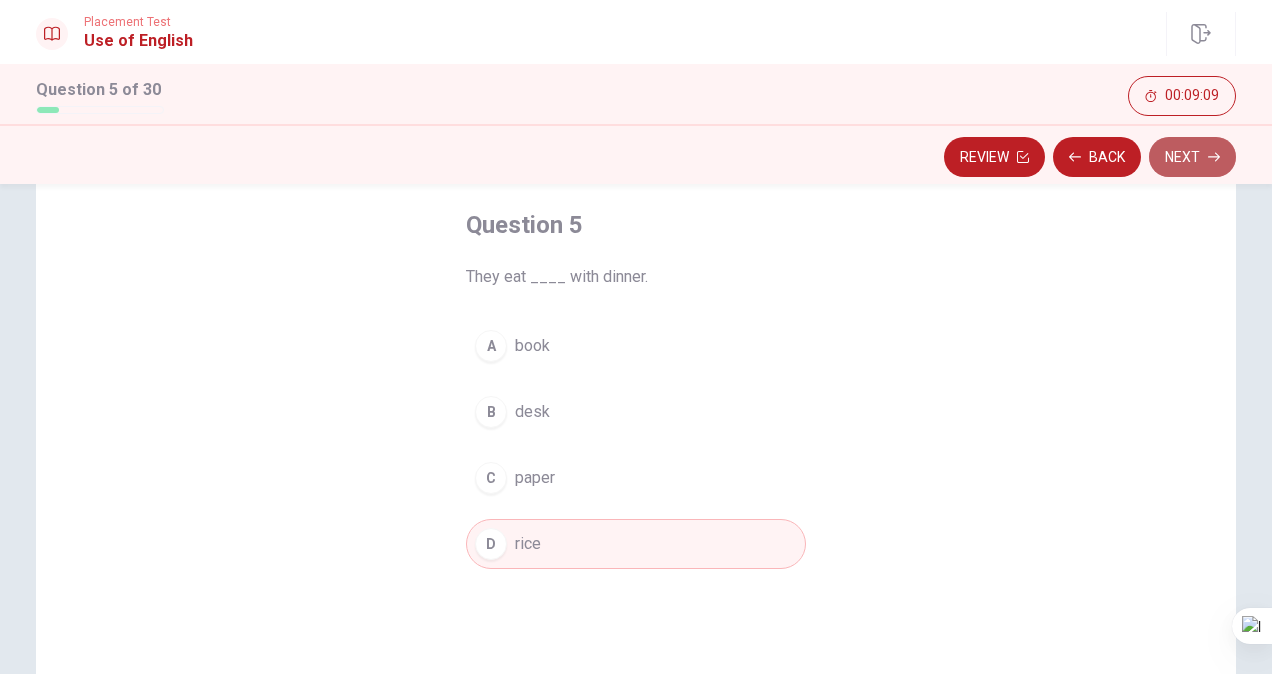 click 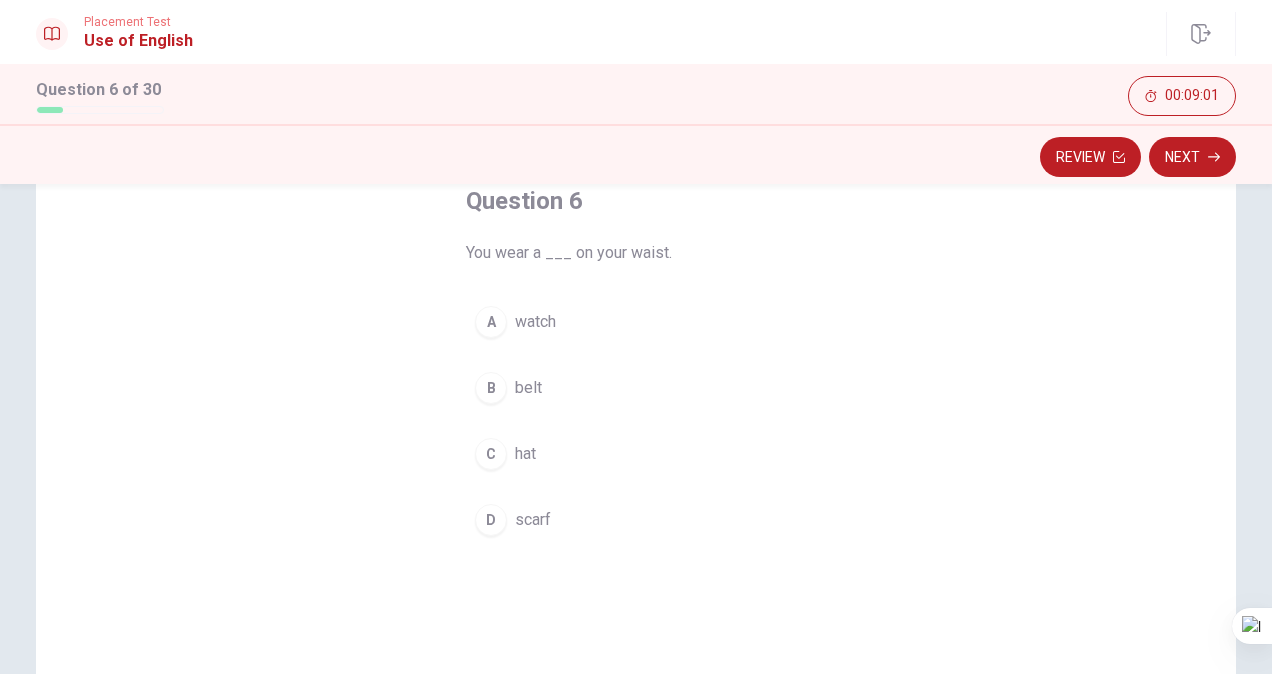 scroll, scrollTop: 122, scrollLeft: 0, axis: vertical 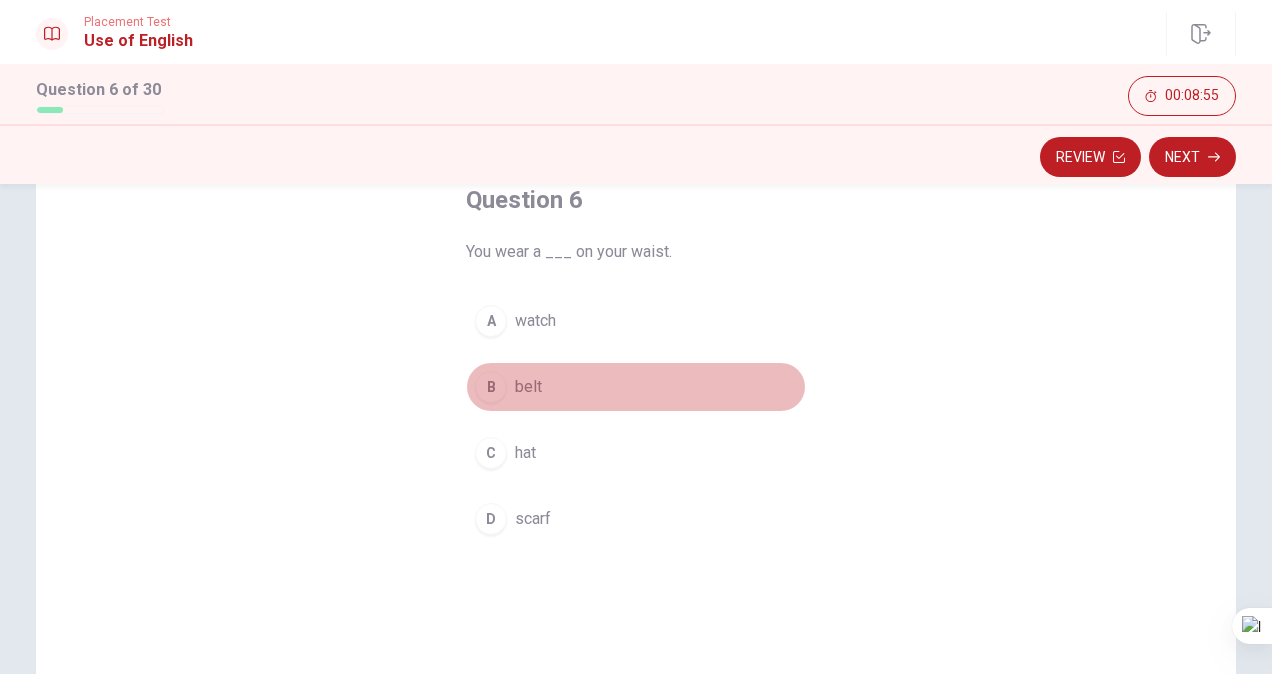 click on "belt" at bounding box center (528, 387) 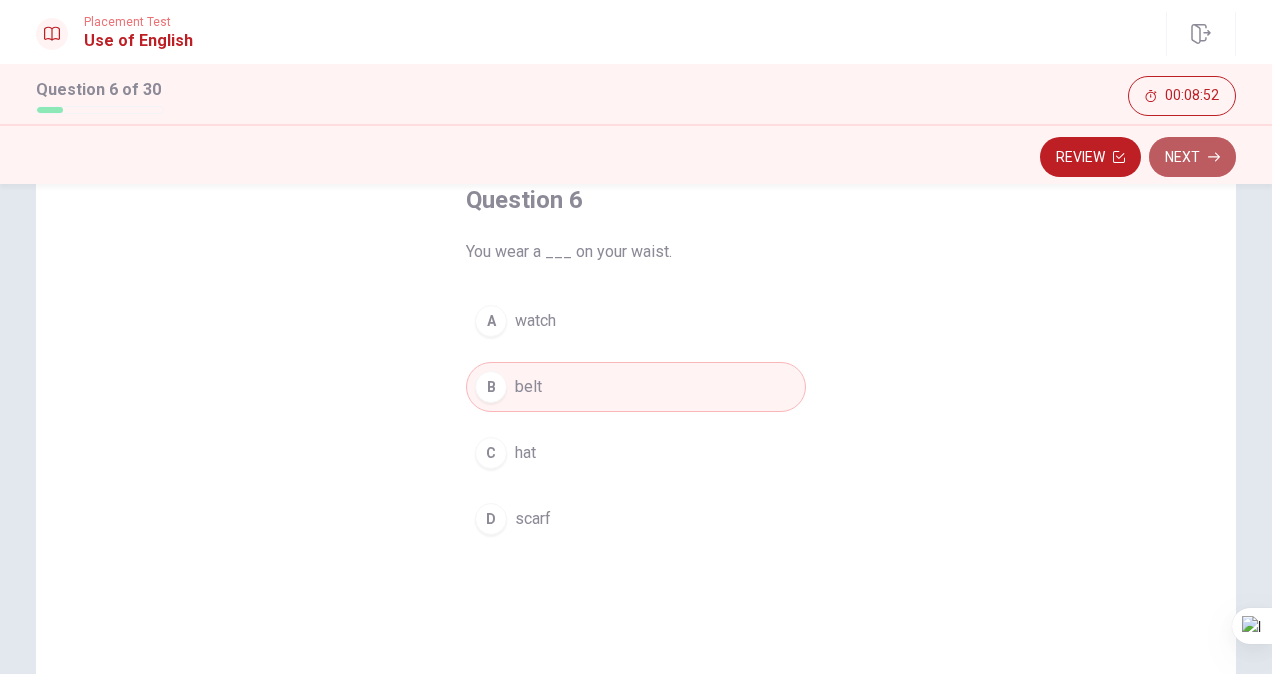 click on "Next" at bounding box center [1192, 157] 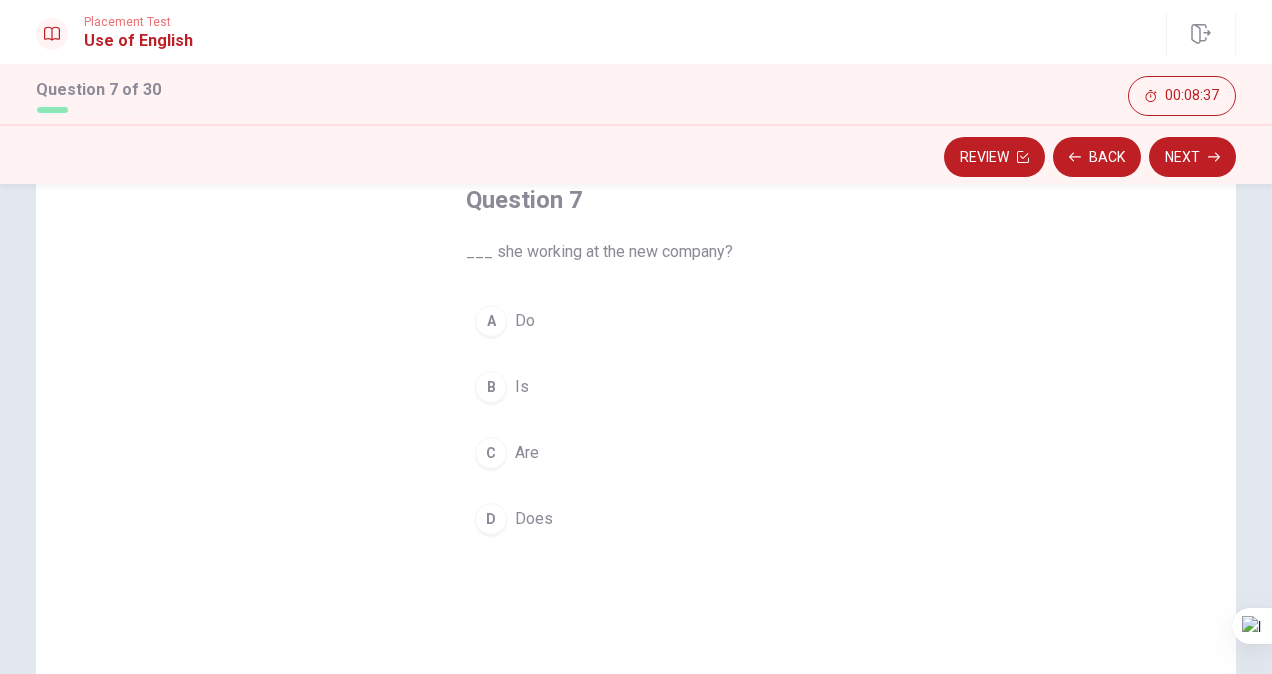click on "Is" at bounding box center [522, 387] 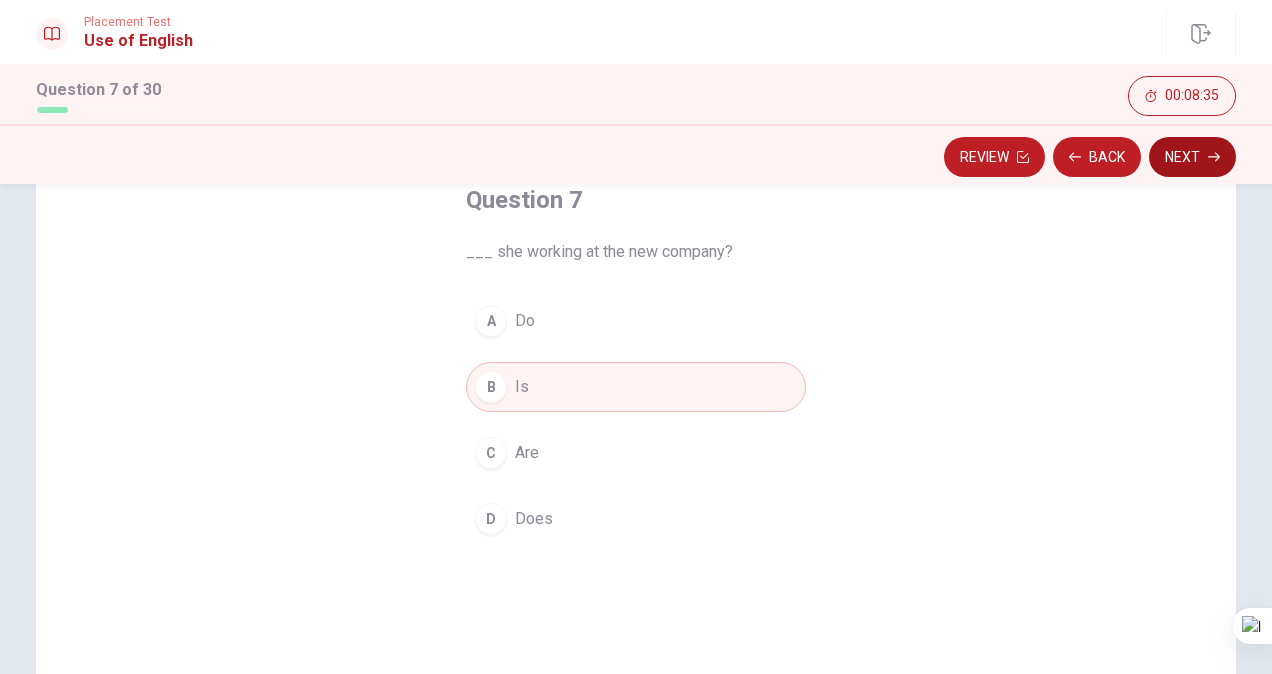 click on "Next" at bounding box center (1192, 157) 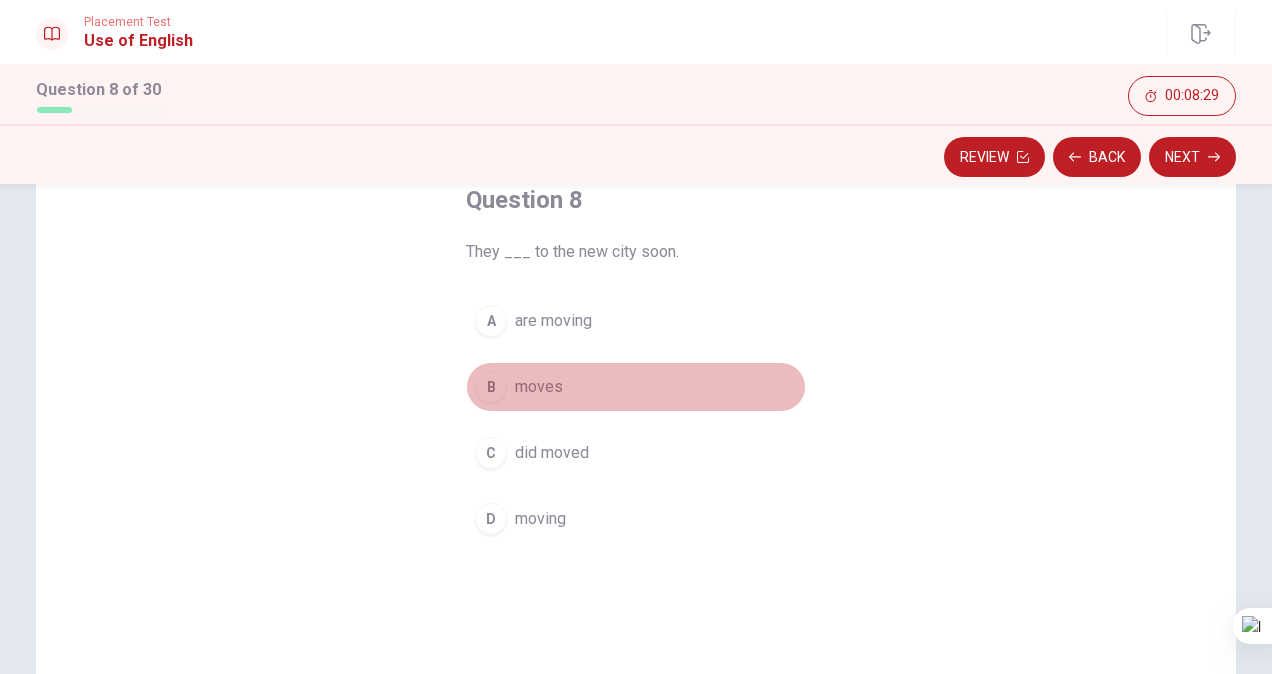 click on "B moves" at bounding box center [636, 387] 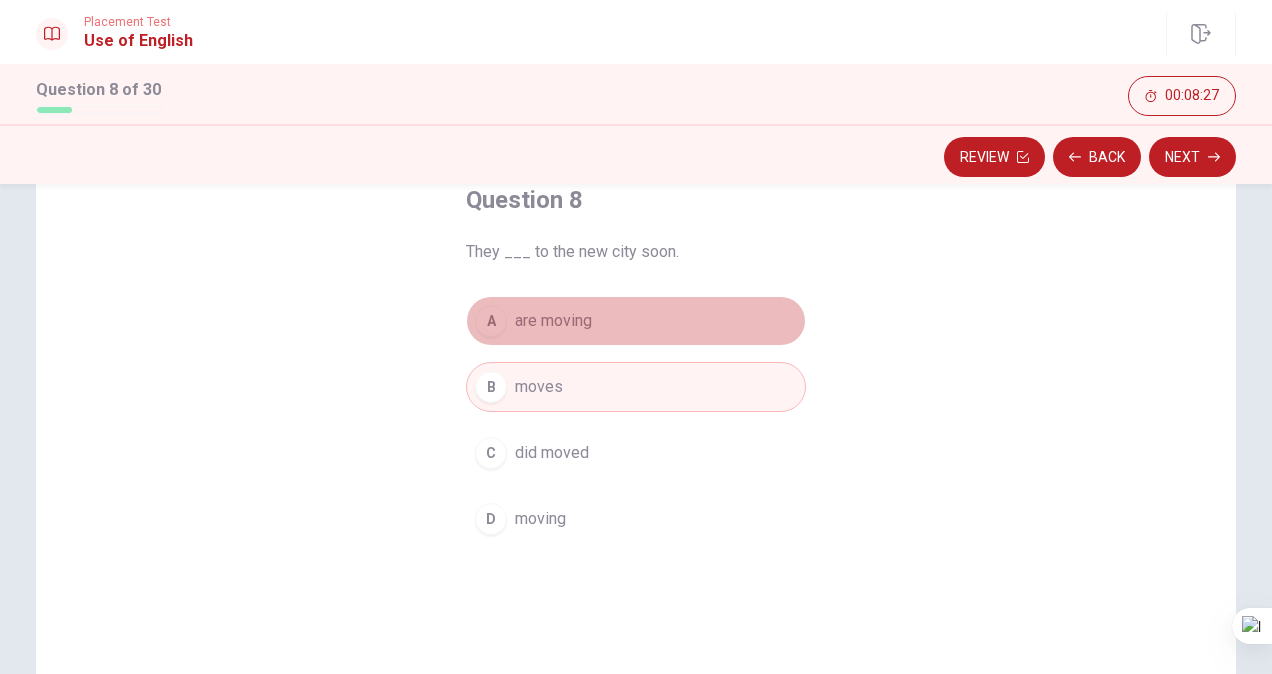 click on "A are moving" at bounding box center (636, 321) 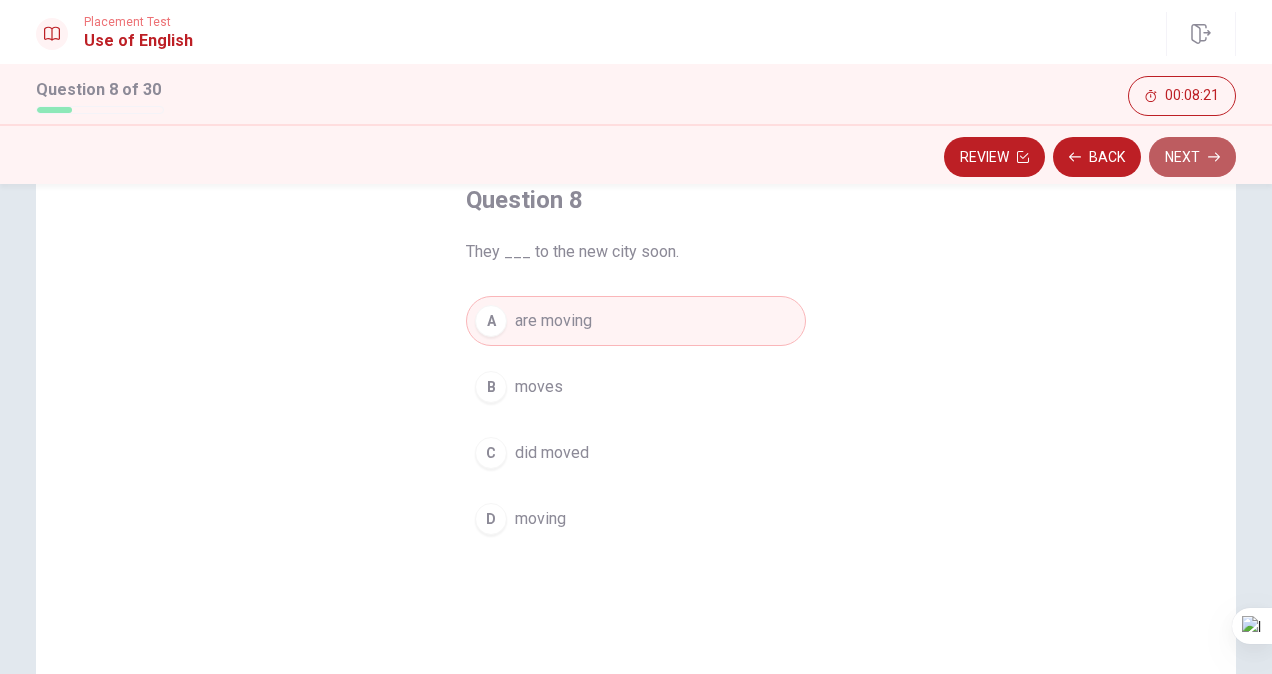 click 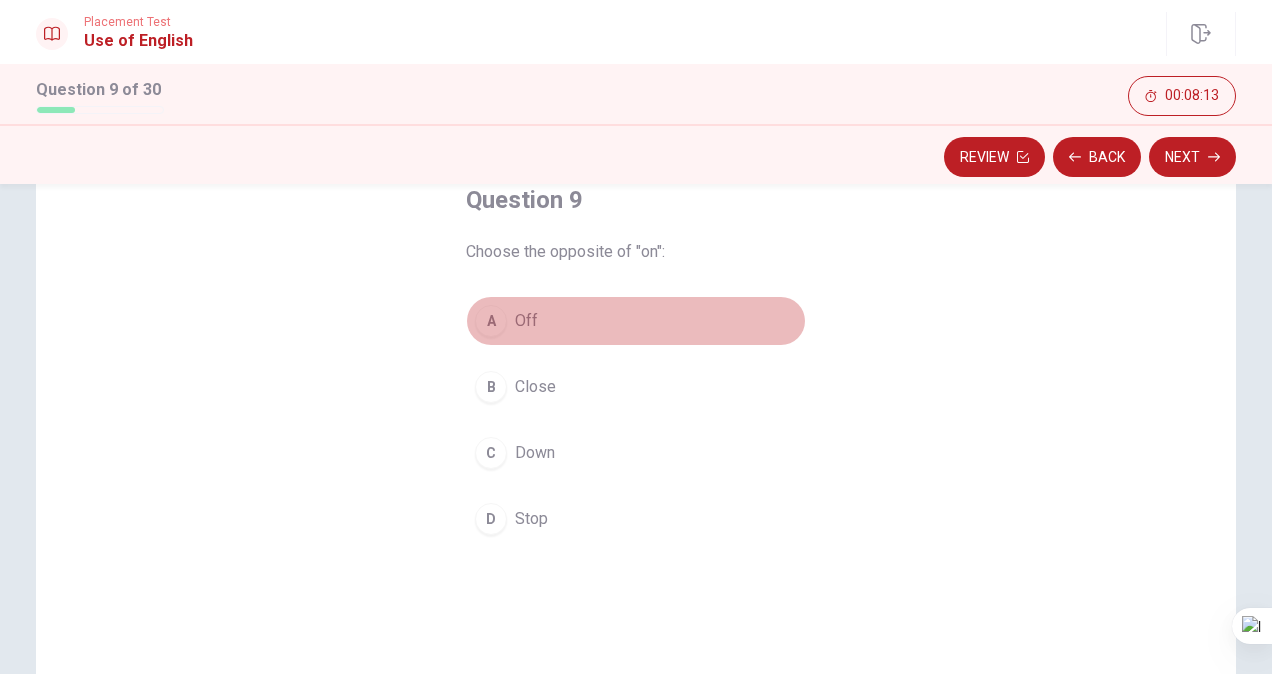 click on "A Off" at bounding box center (636, 321) 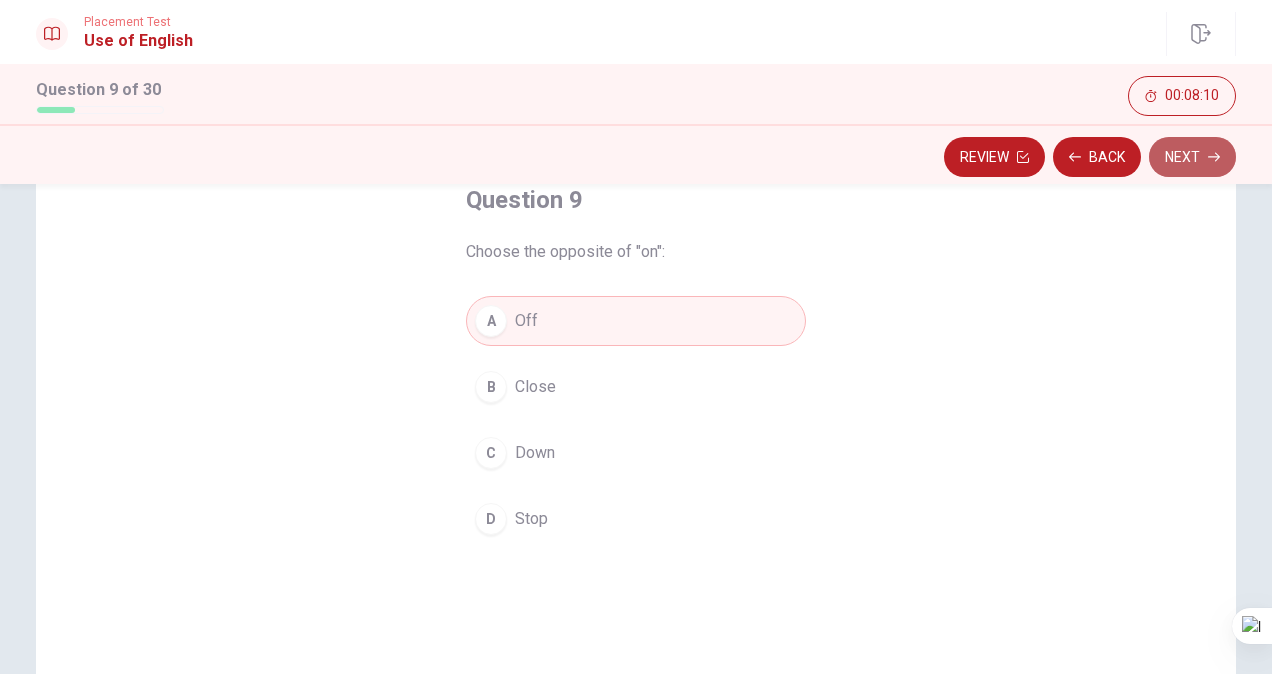 click on "Next" at bounding box center [1192, 157] 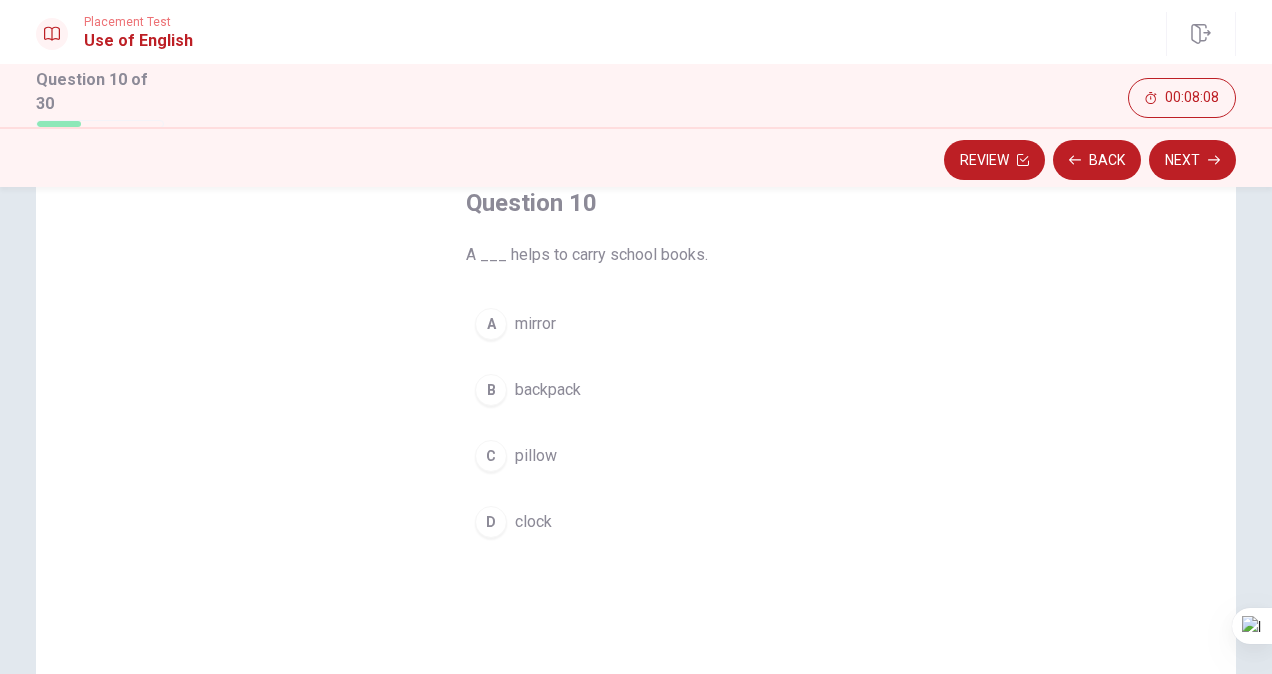click on "A mirror B backpack
C pillow D clock" at bounding box center (636, 423) 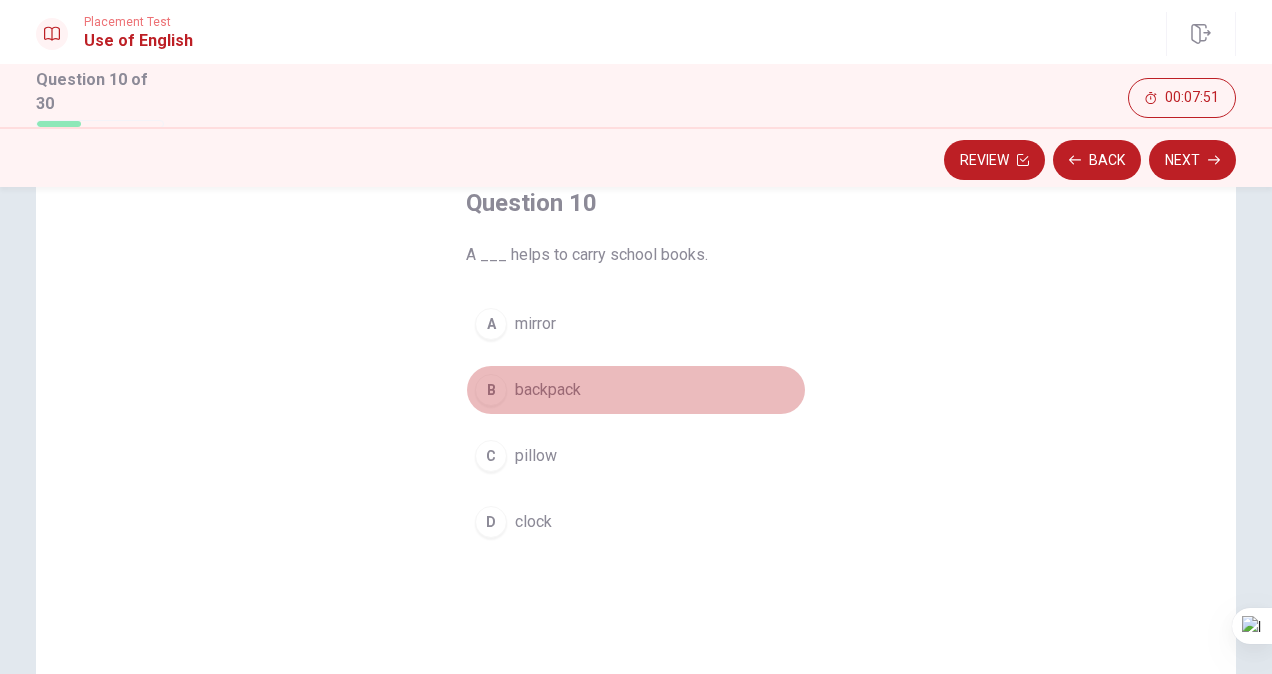 click on "backpack" at bounding box center [548, 390] 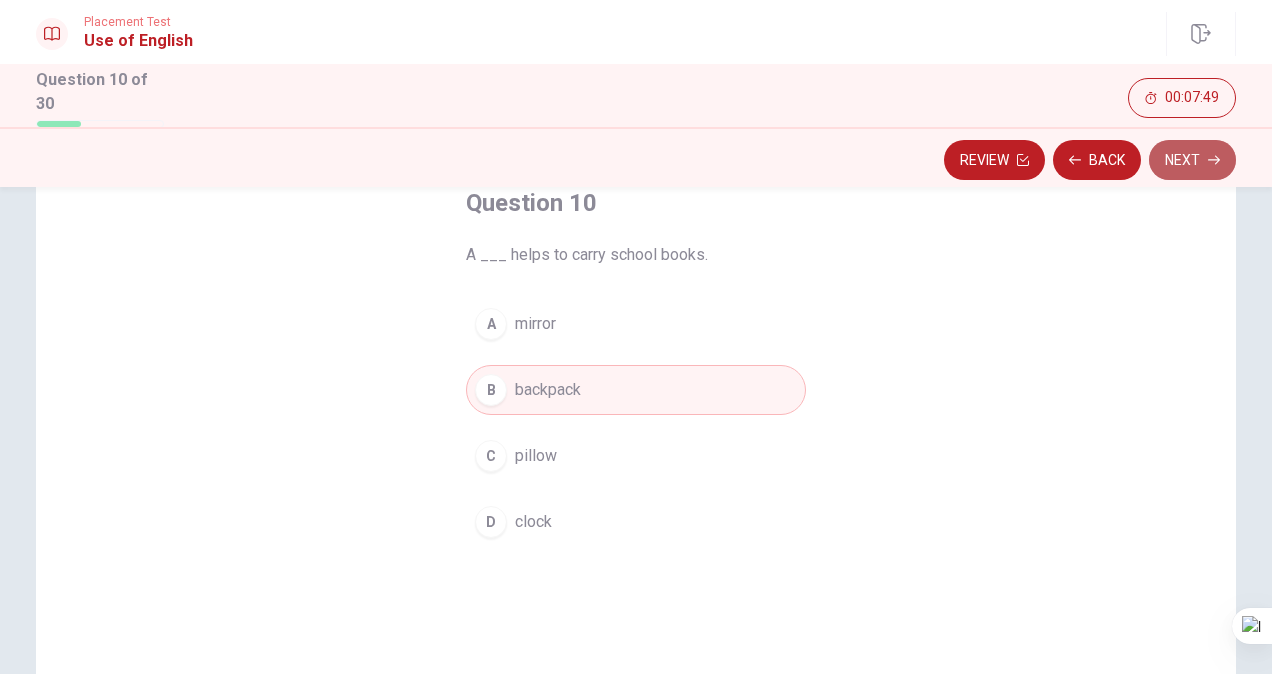 click on "Next" at bounding box center [1192, 160] 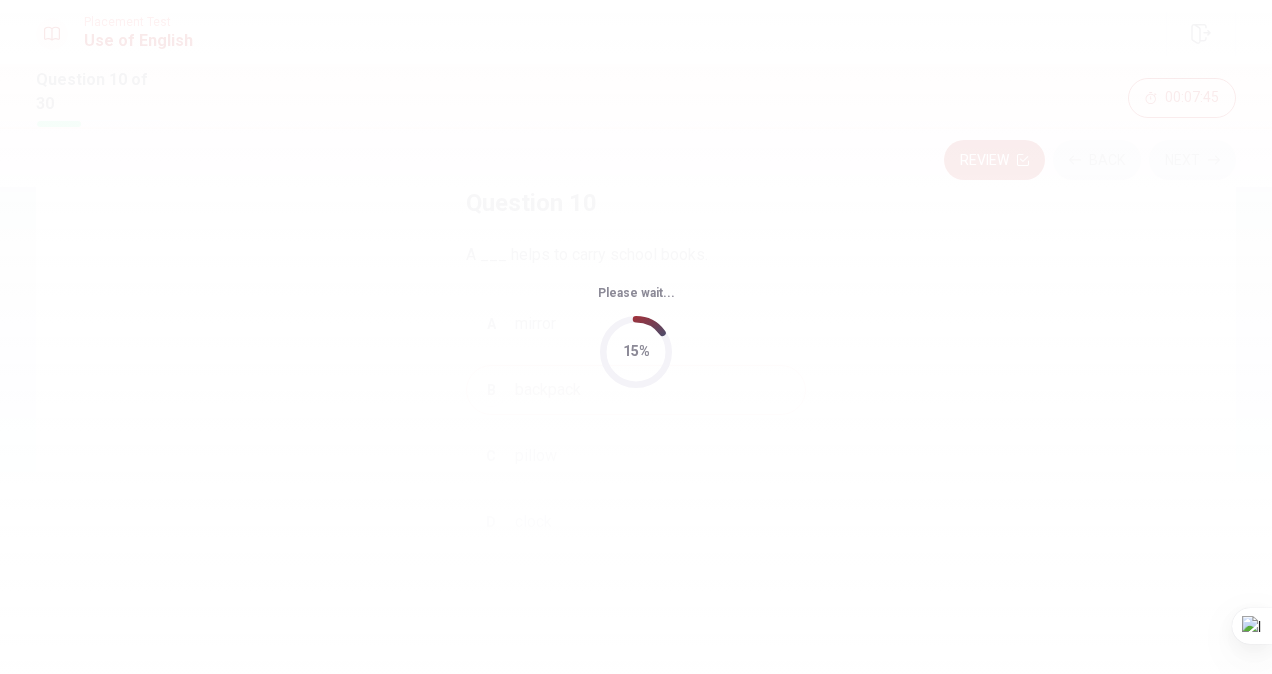 click on "Please wait... 15%" at bounding box center [636, 337] 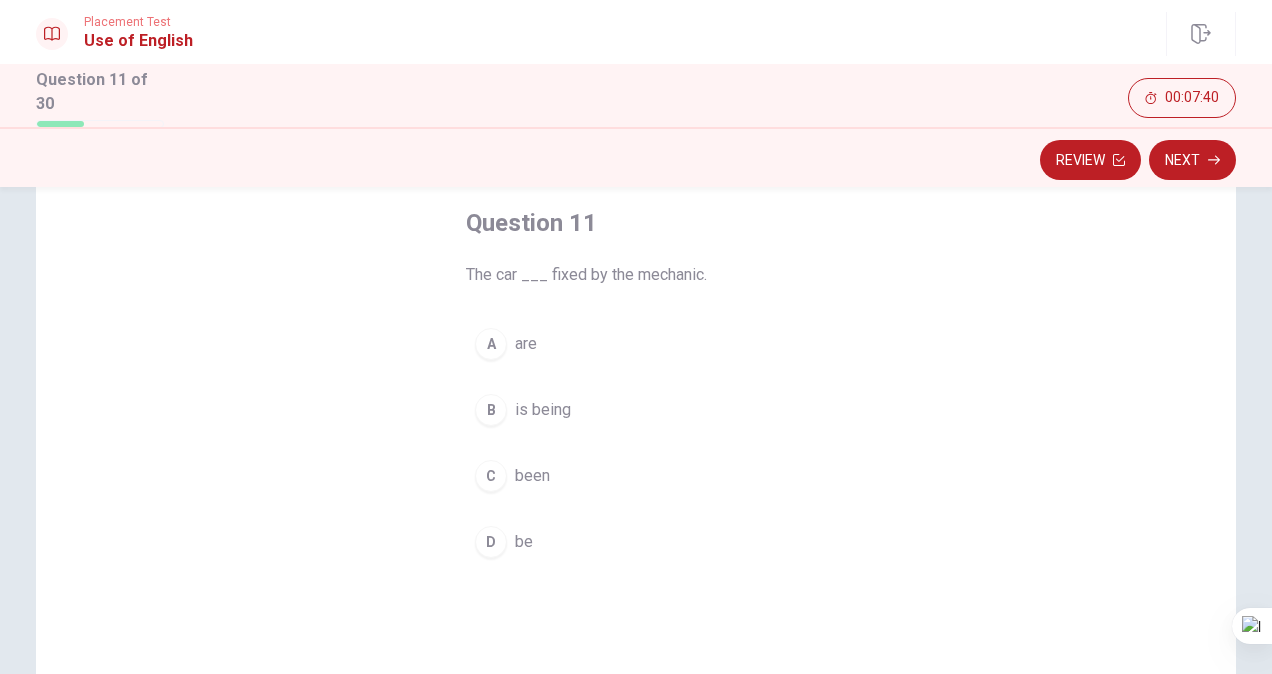 scroll, scrollTop: 103, scrollLeft: 0, axis: vertical 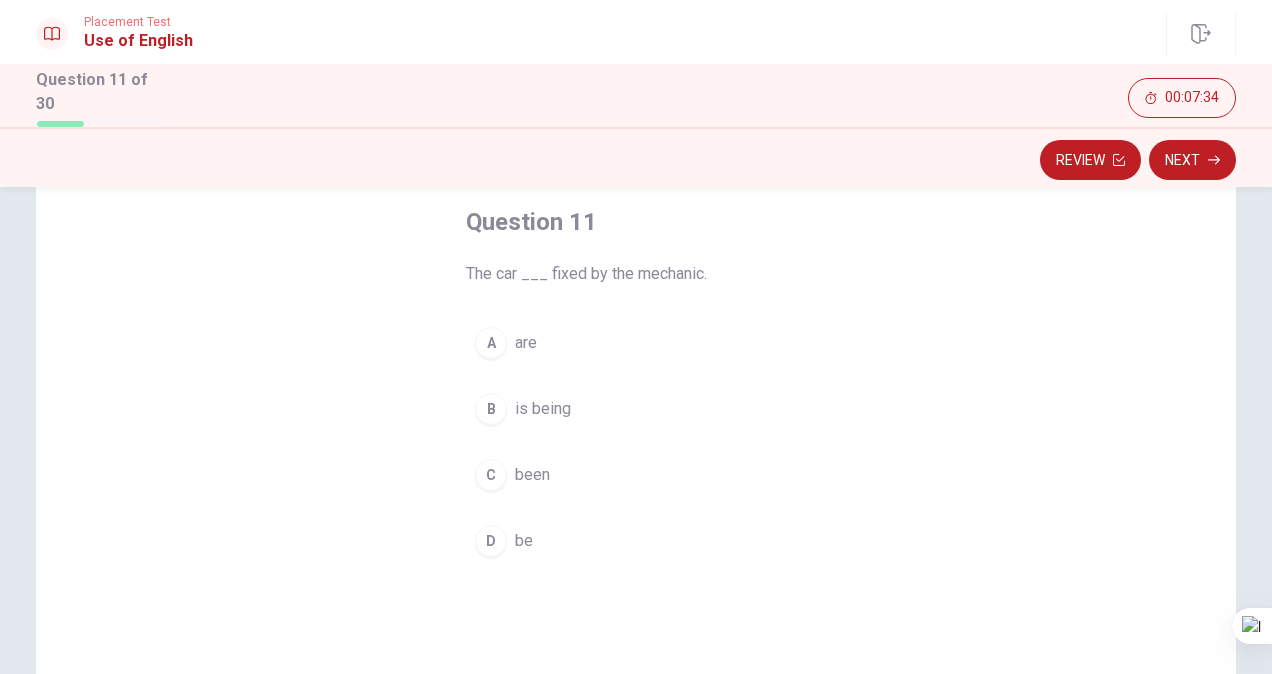 click on "is being" at bounding box center (543, 409) 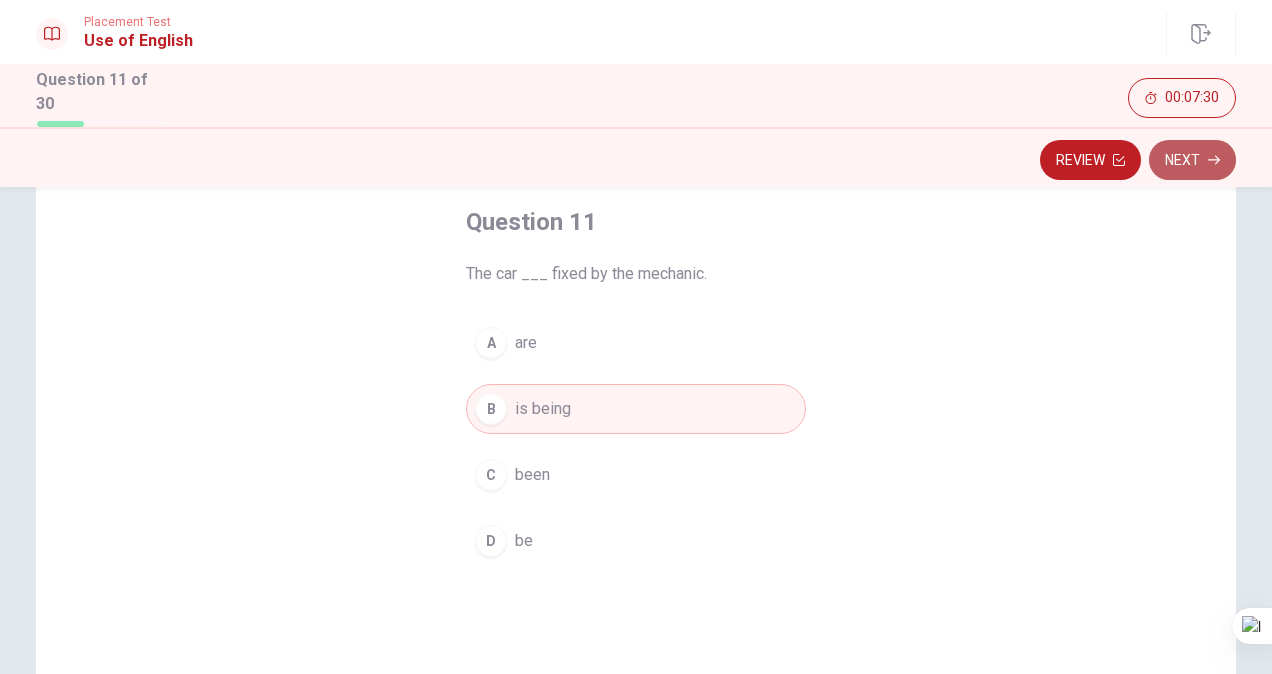 click on "Next" at bounding box center [1192, 160] 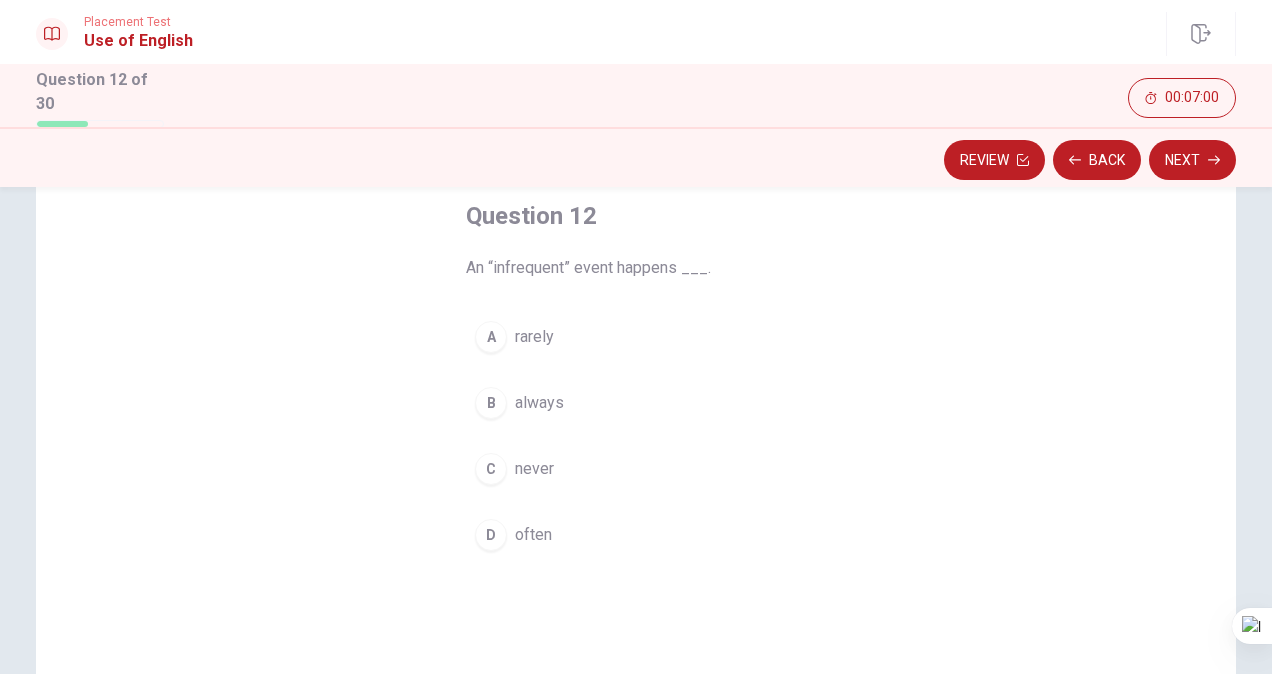 scroll, scrollTop: 116, scrollLeft: 0, axis: vertical 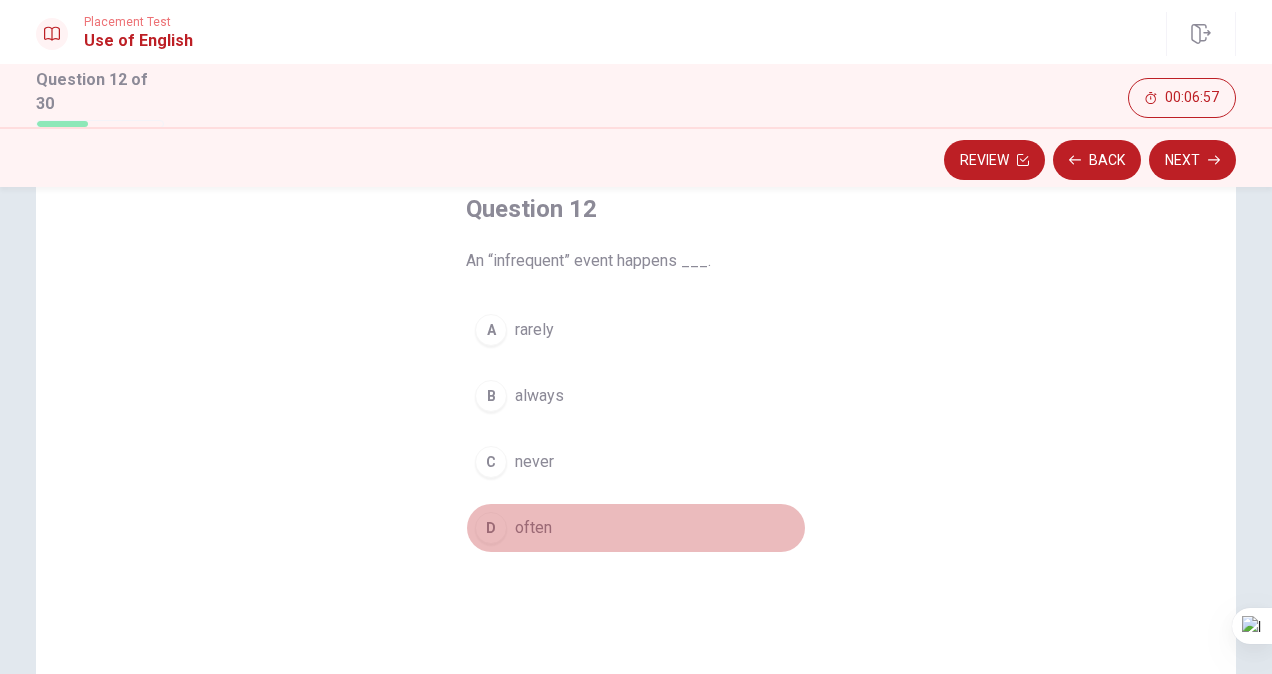 click on "often" at bounding box center (533, 528) 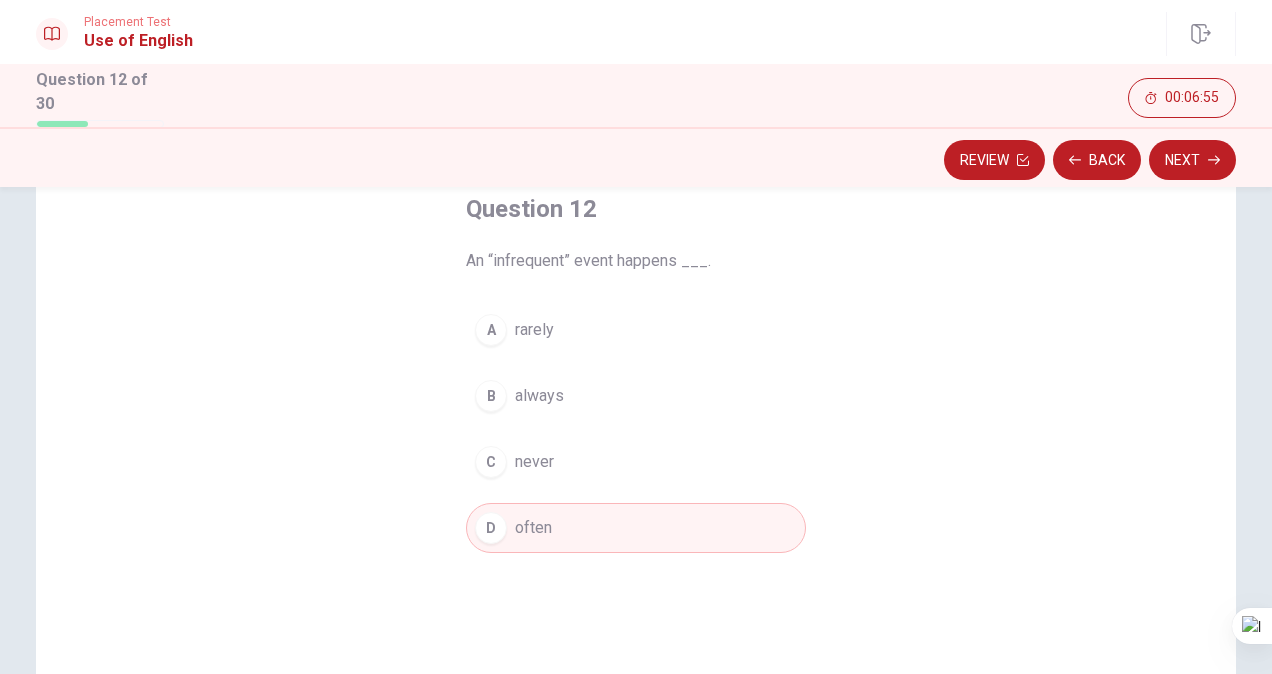 click on "Review Back Next" at bounding box center (636, 160) 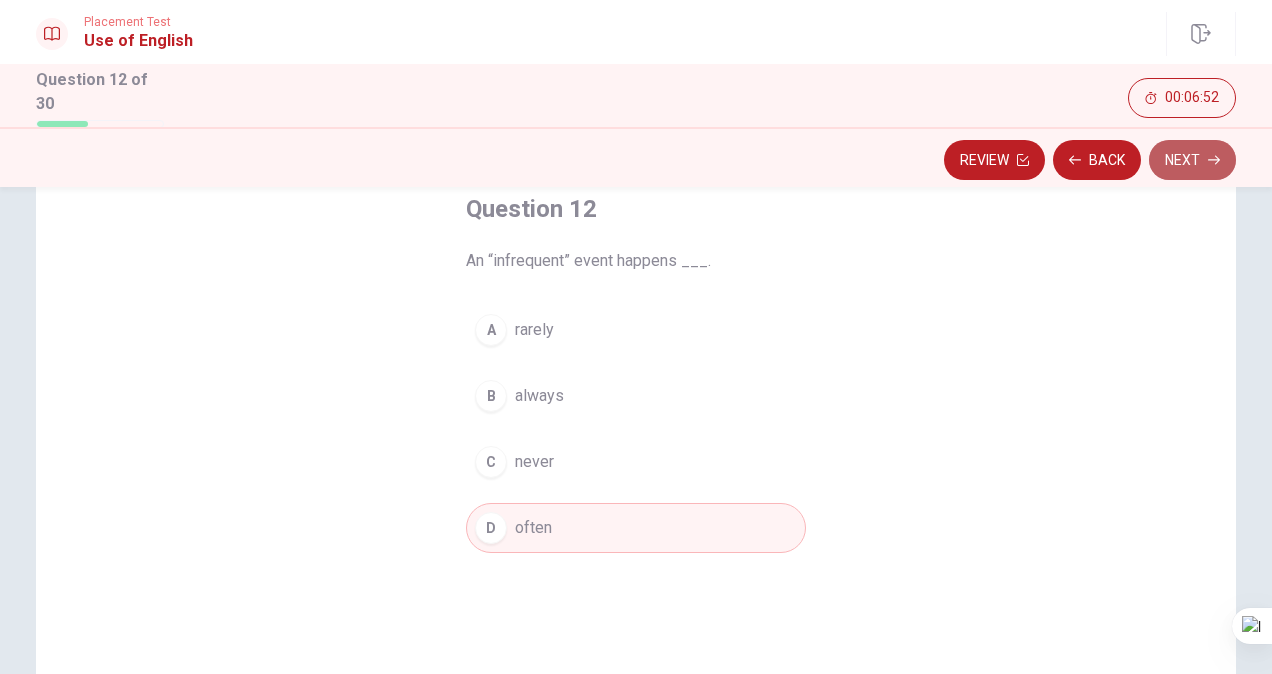 click 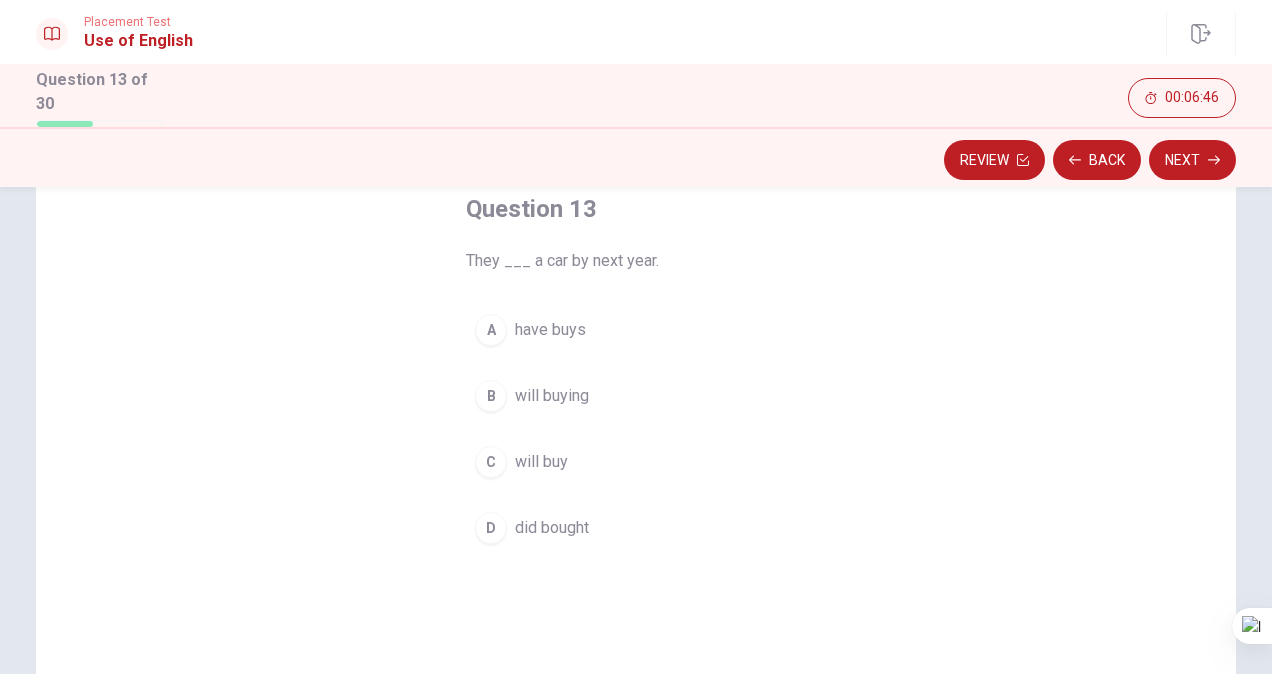 click on "A have buys B will buying C will buy D did bought" at bounding box center [636, 429] 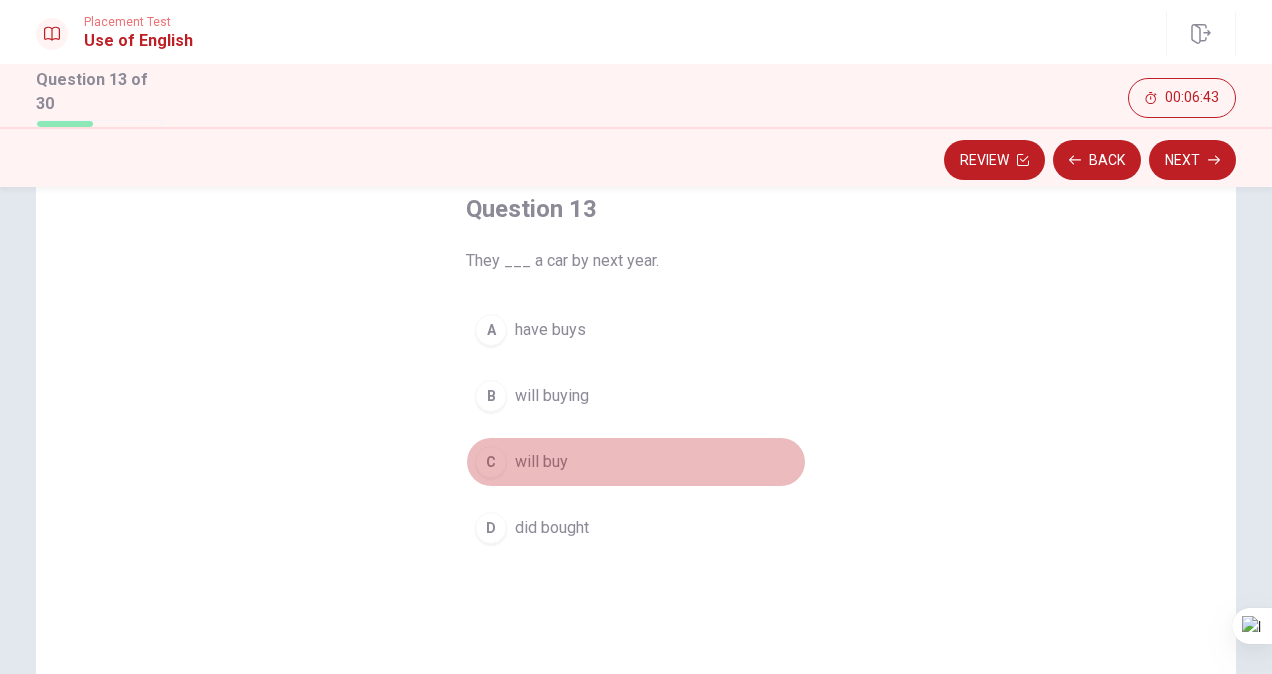 click on "C will buy" at bounding box center (636, 462) 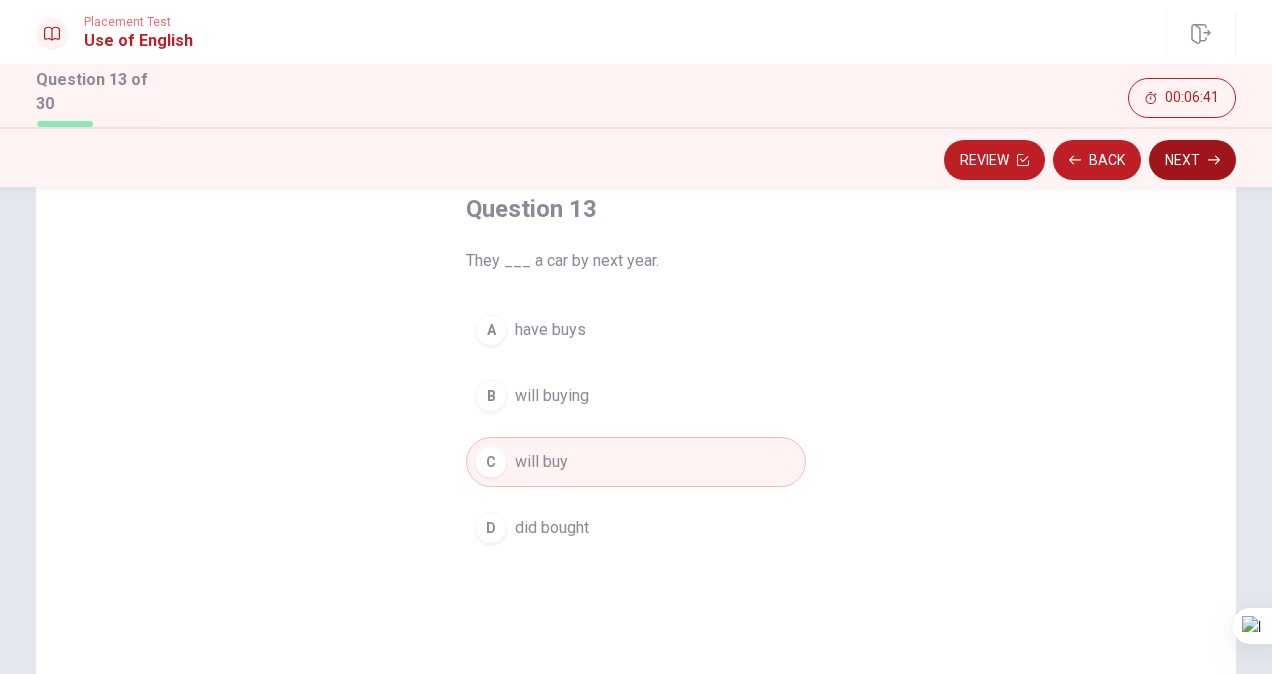 click on "Next" at bounding box center (1192, 160) 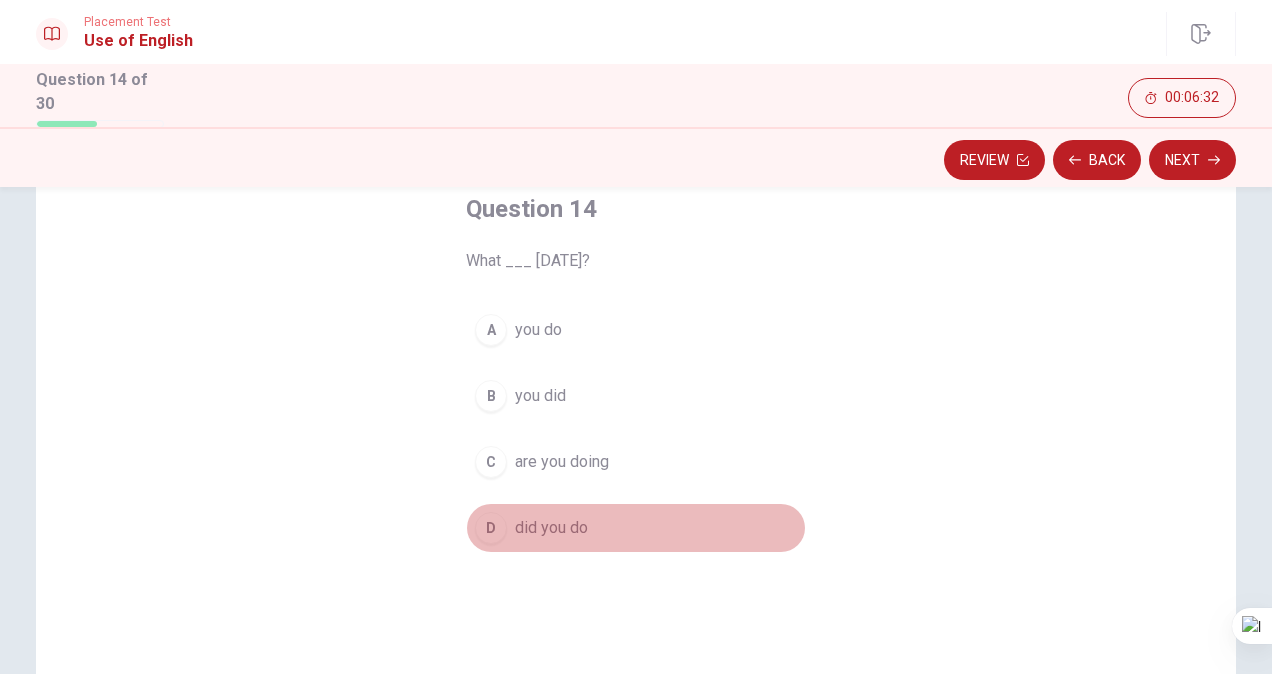 click on "did you do" at bounding box center (551, 528) 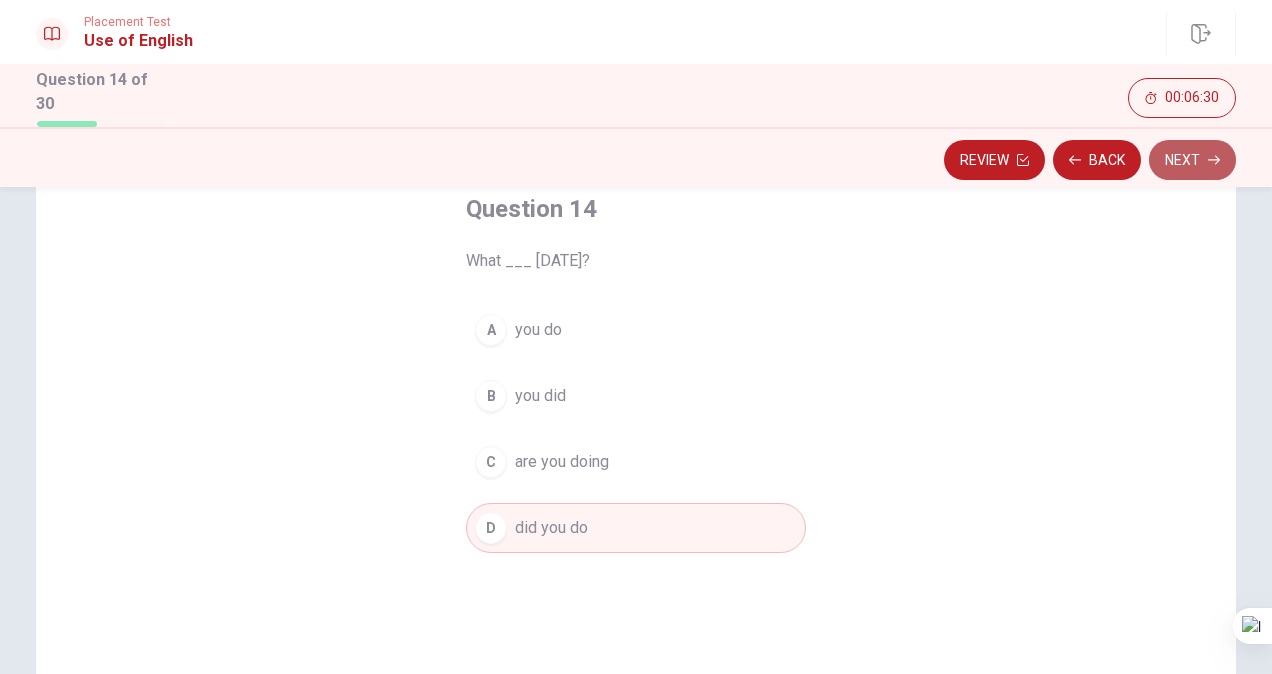 click on "Next" at bounding box center [1192, 160] 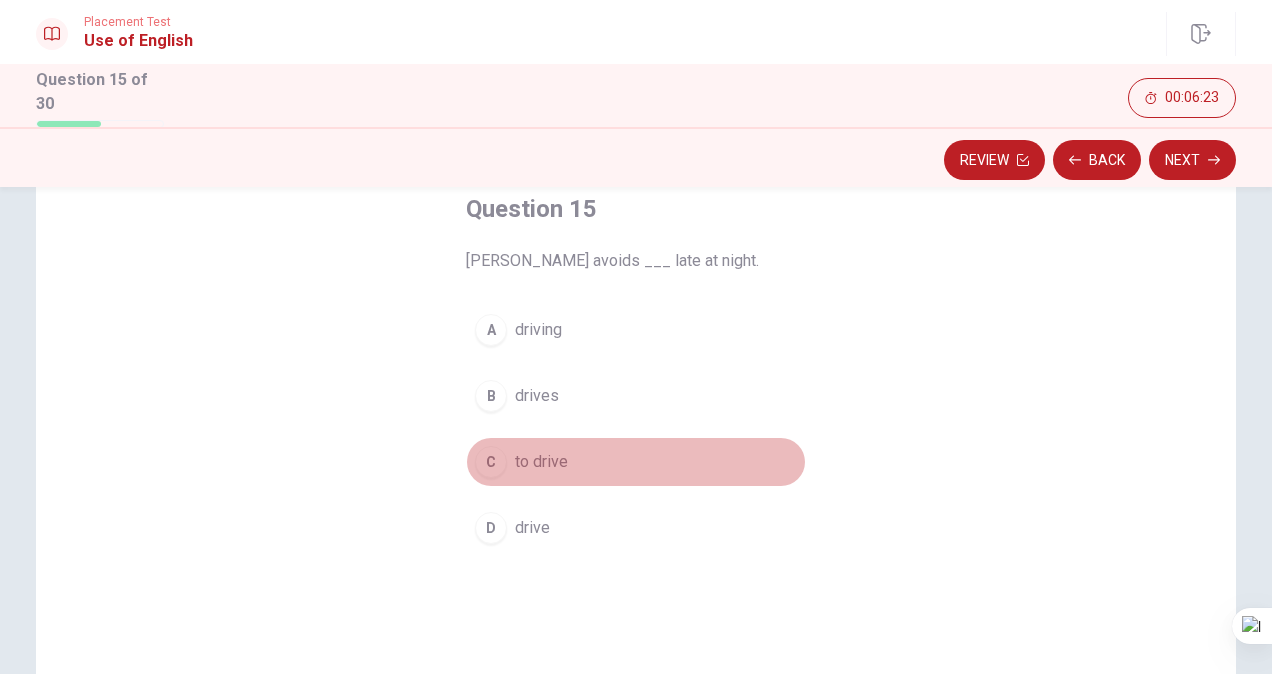 click on "to drive" at bounding box center (541, 462) 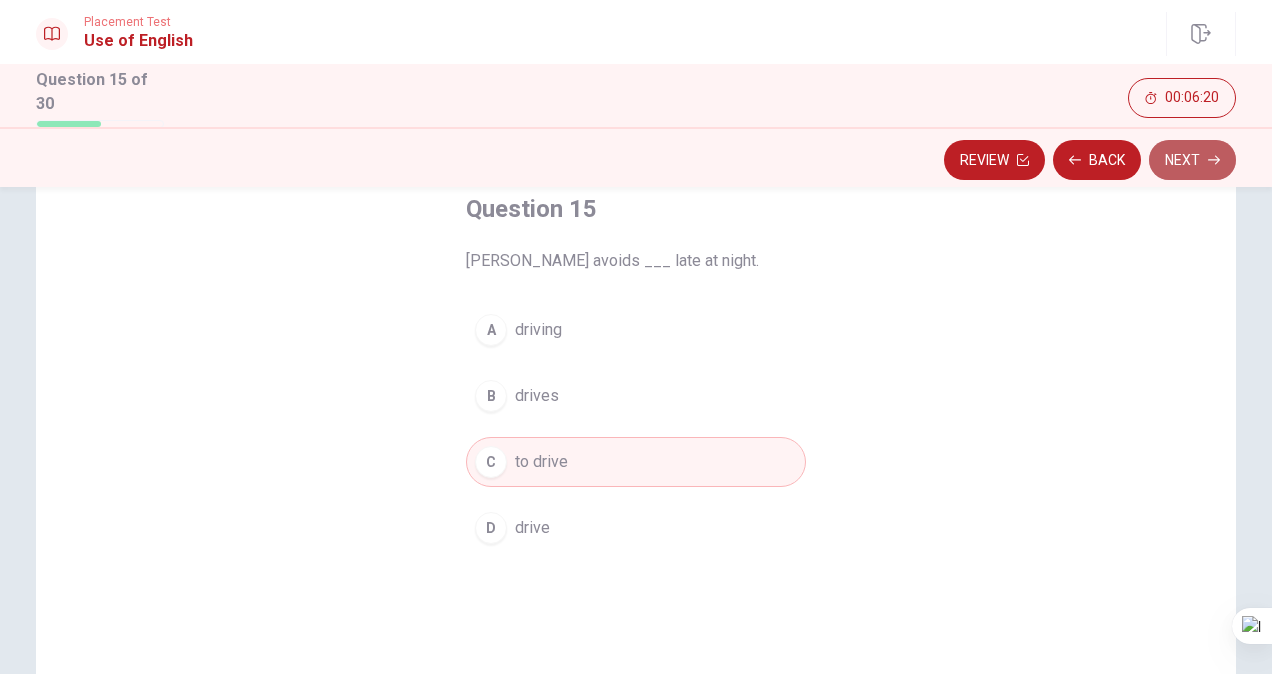 click on "Next" at bounding box center (1192, 160) 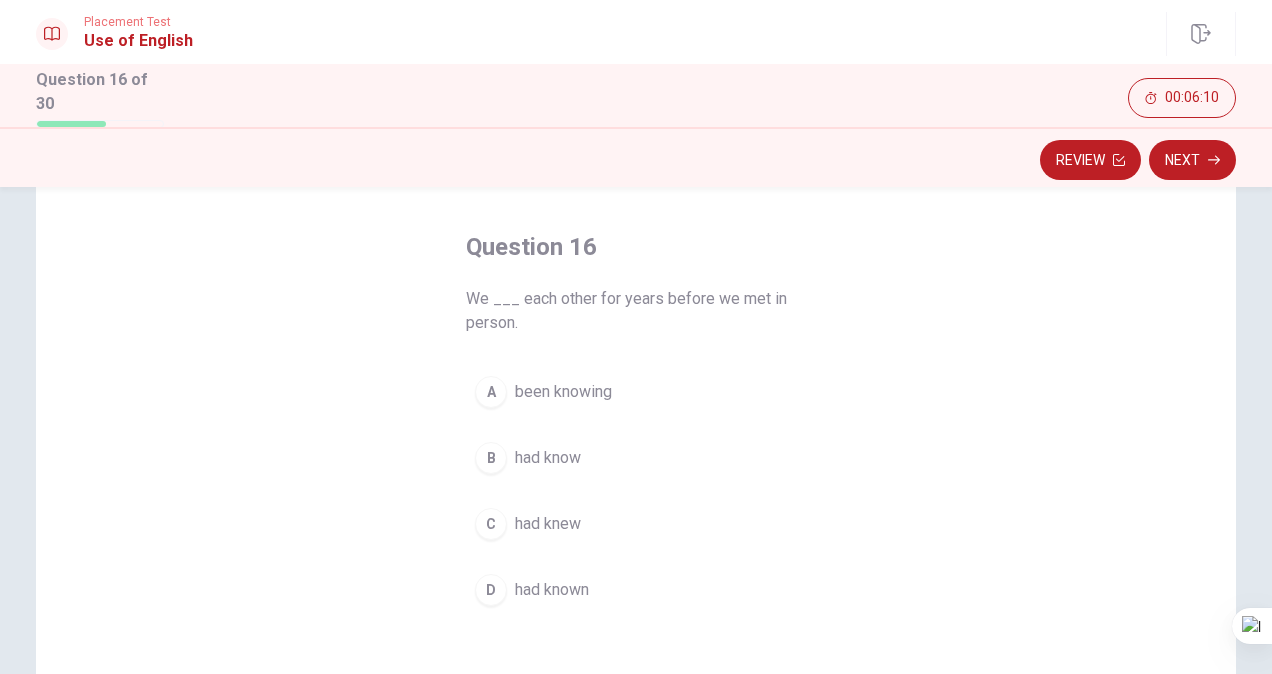 scroll, scrollTop: 77, scrollLeft: 0, axis: vertical 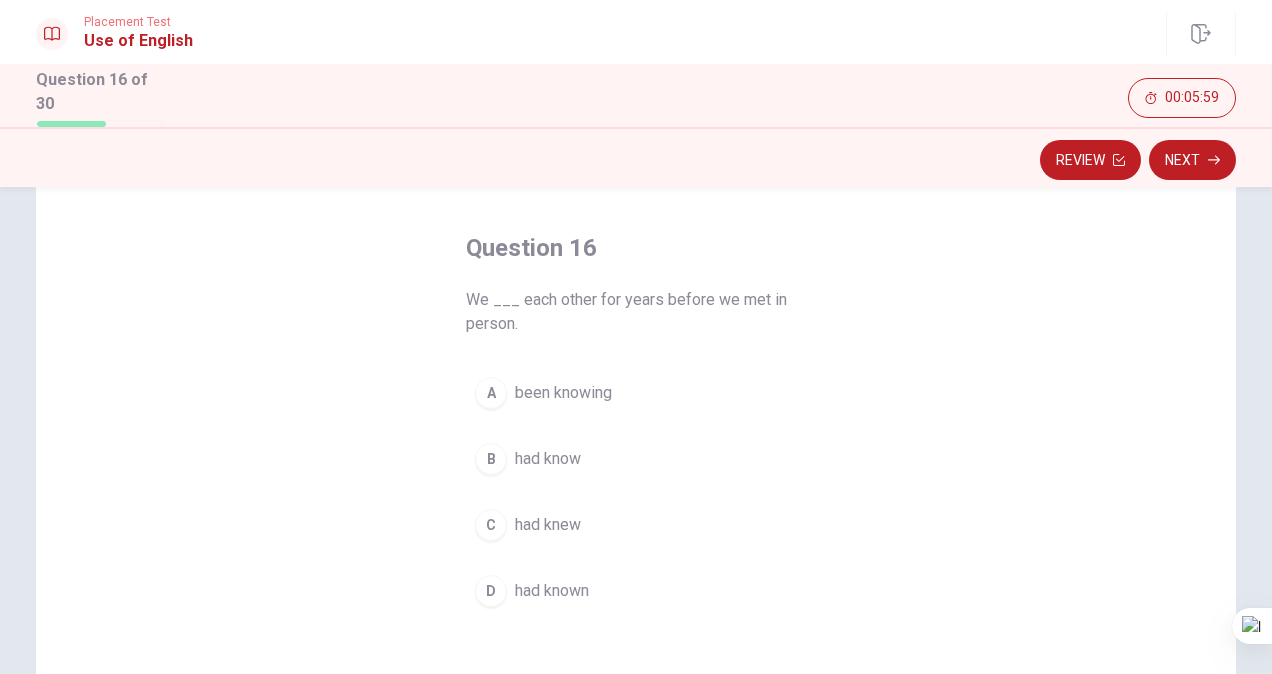 click on "had know" at bounding box center [548, 459] 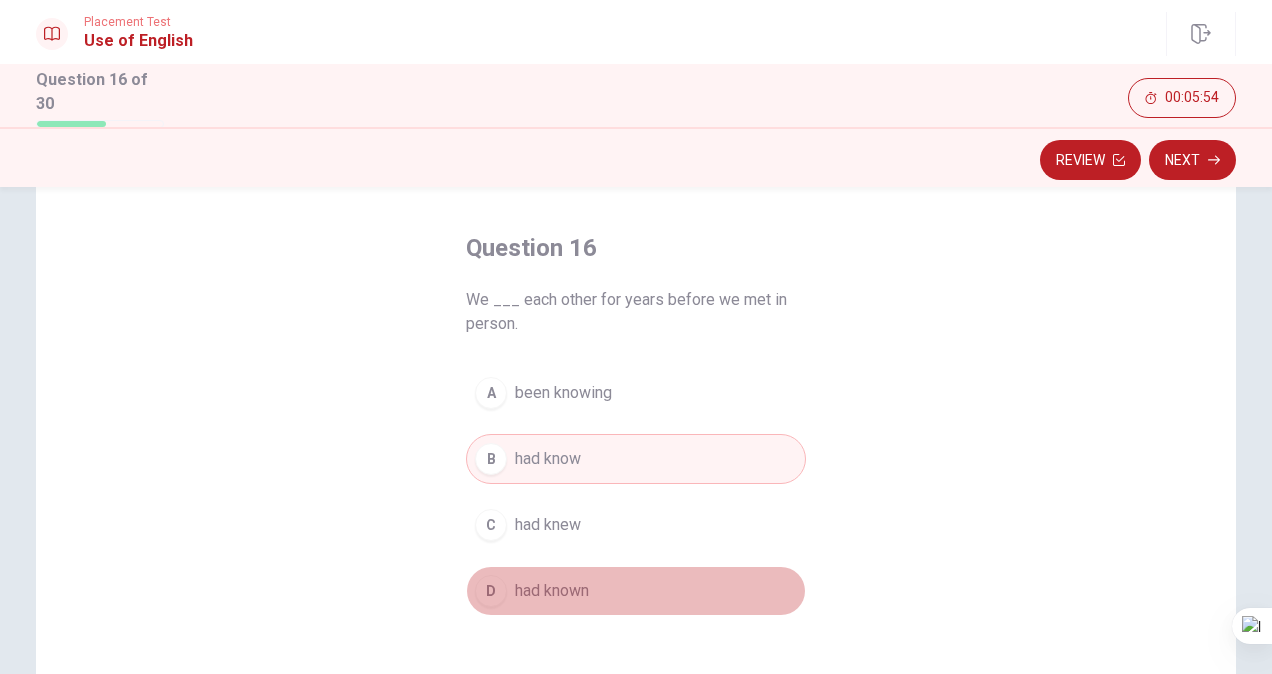 click on "D had known" at bounding box center (636, 591) 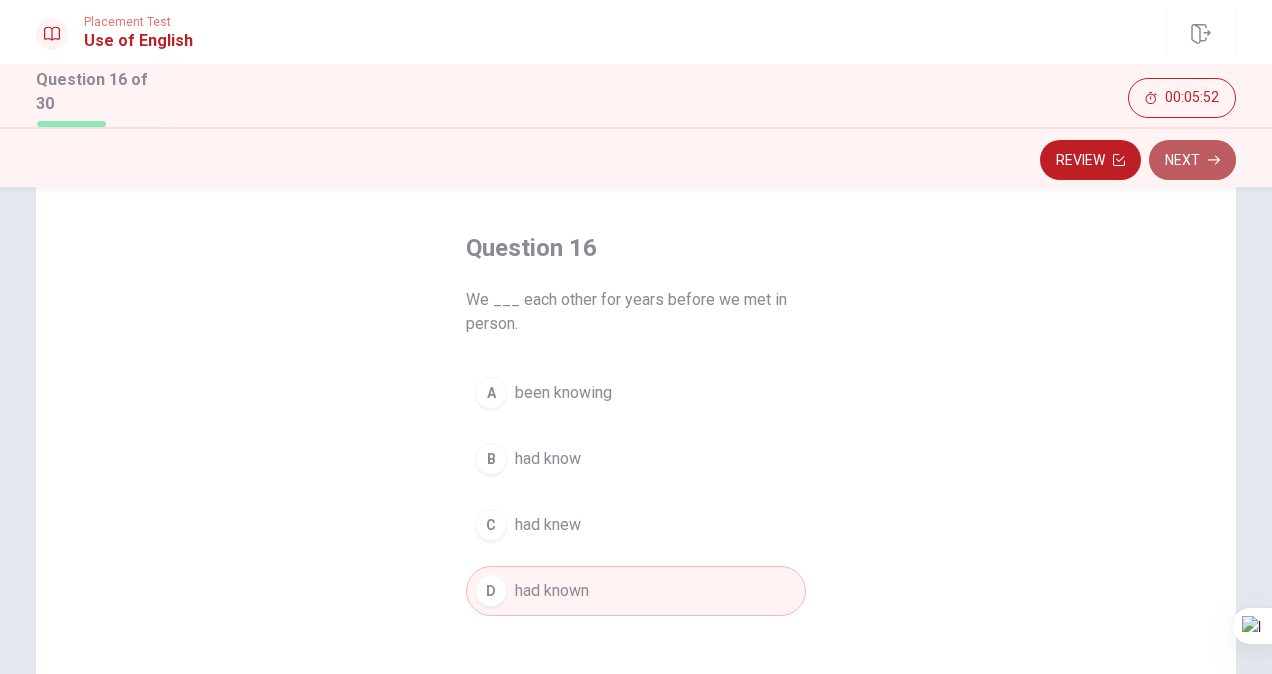 click on "Next" at bounding box center (1192, 160) 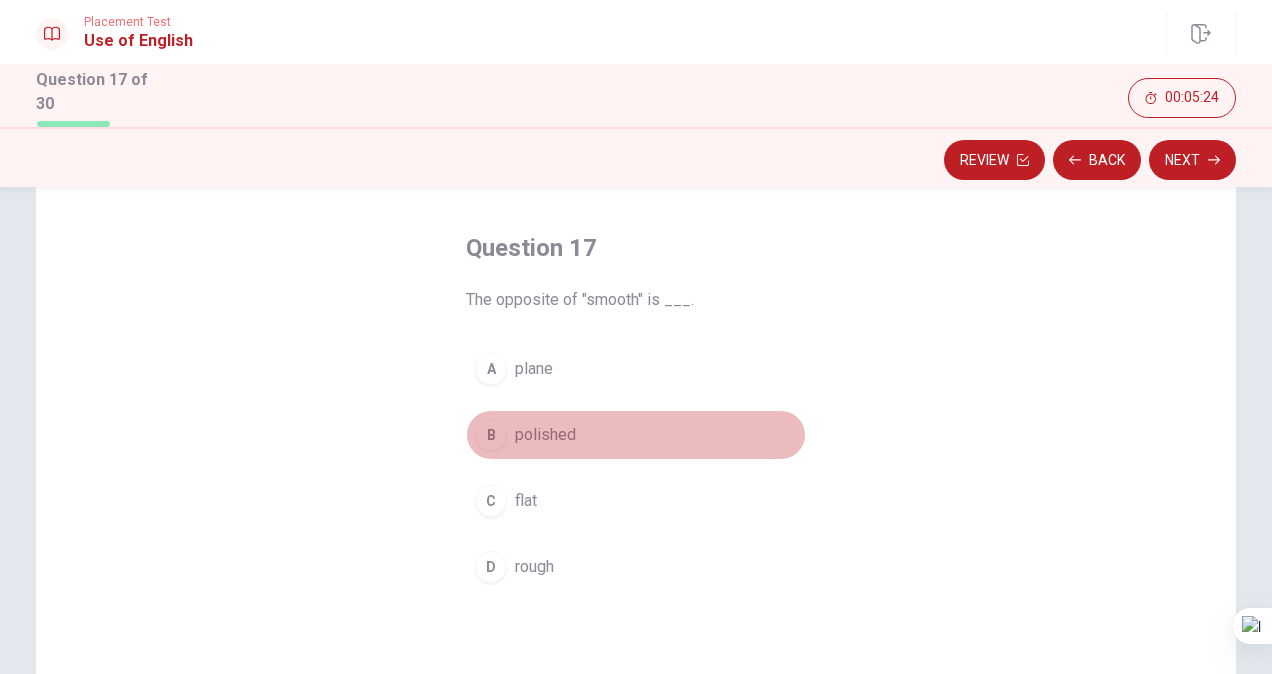 click on "polished" at bounding box center [545, 435] 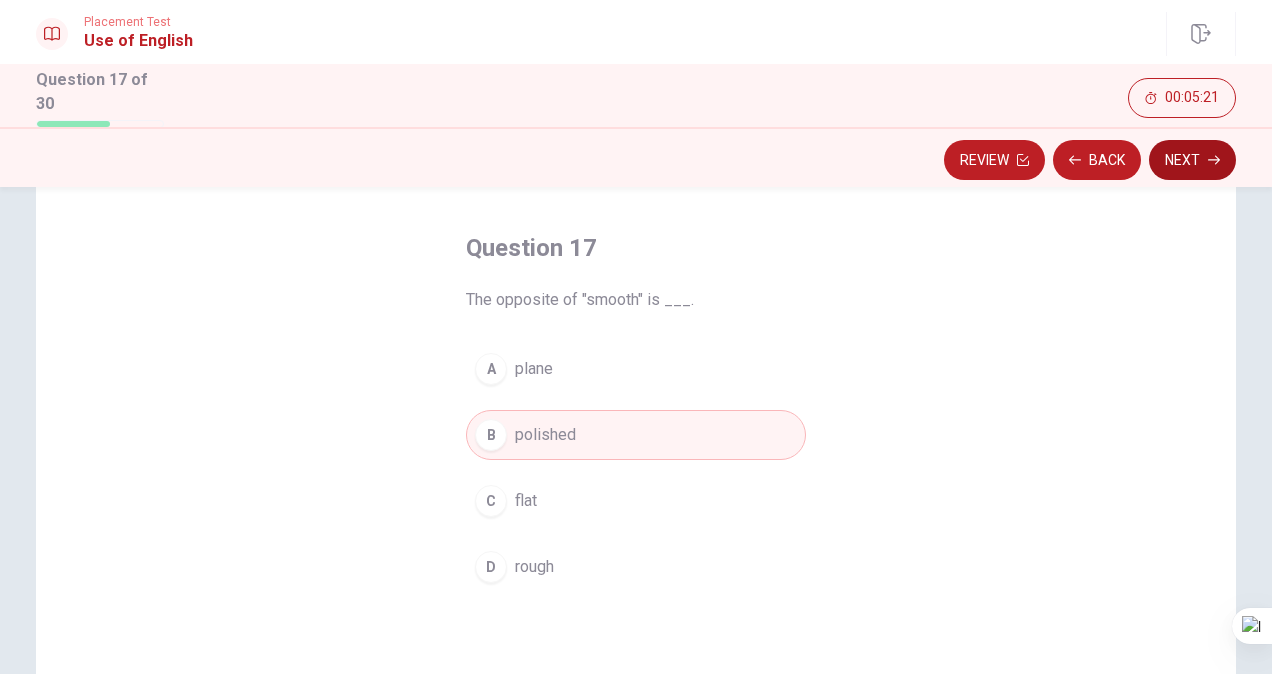click on "Next" at bounding box center [1192, 160] 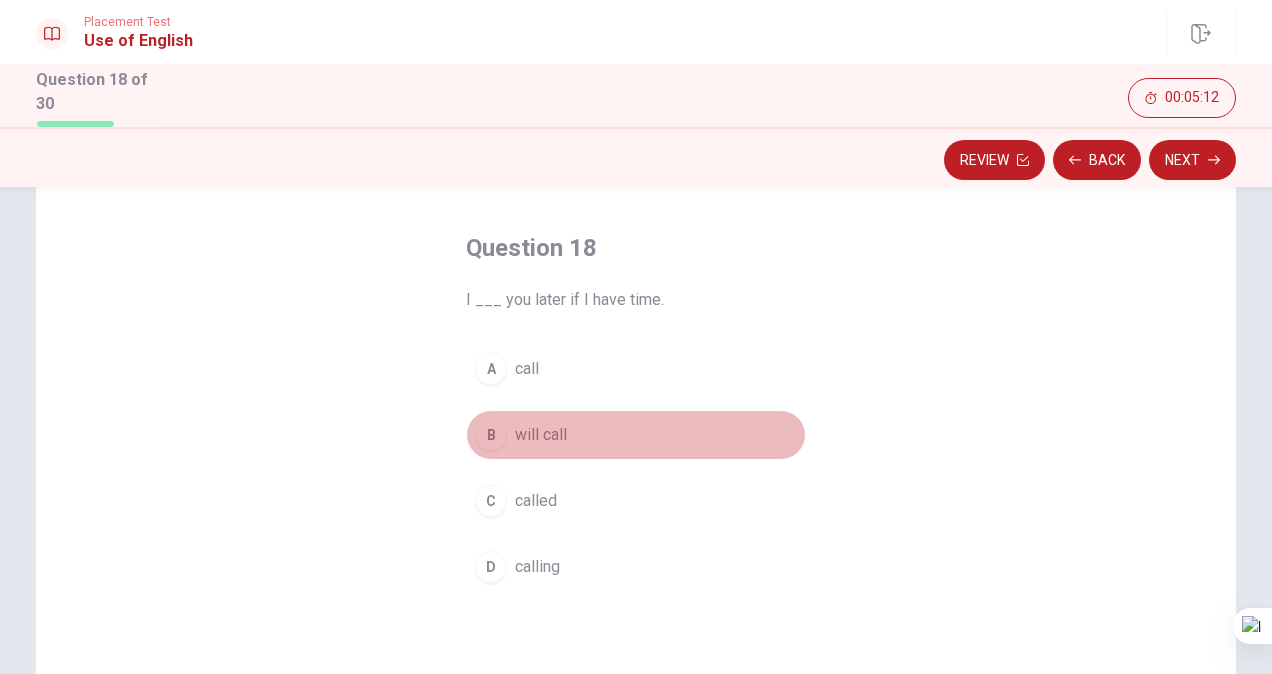 click on "will call" at bounding box center [541, 435] 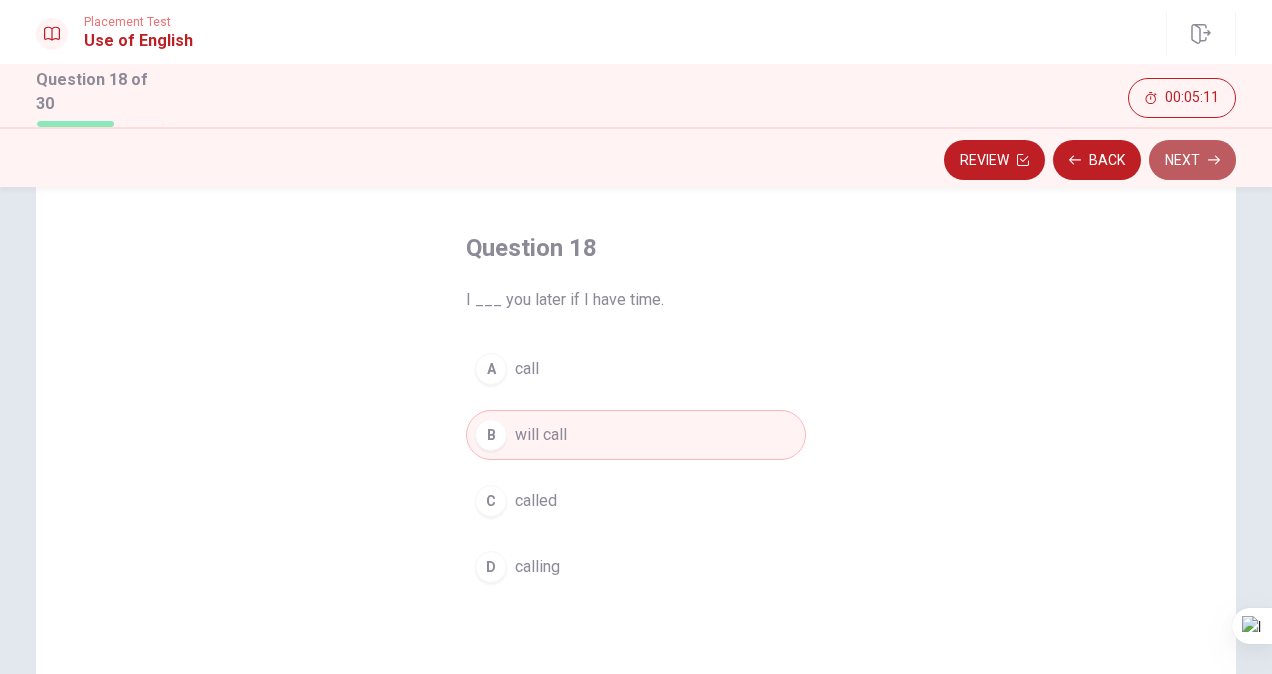 click on "Next" at bounding box center [1192, 160] 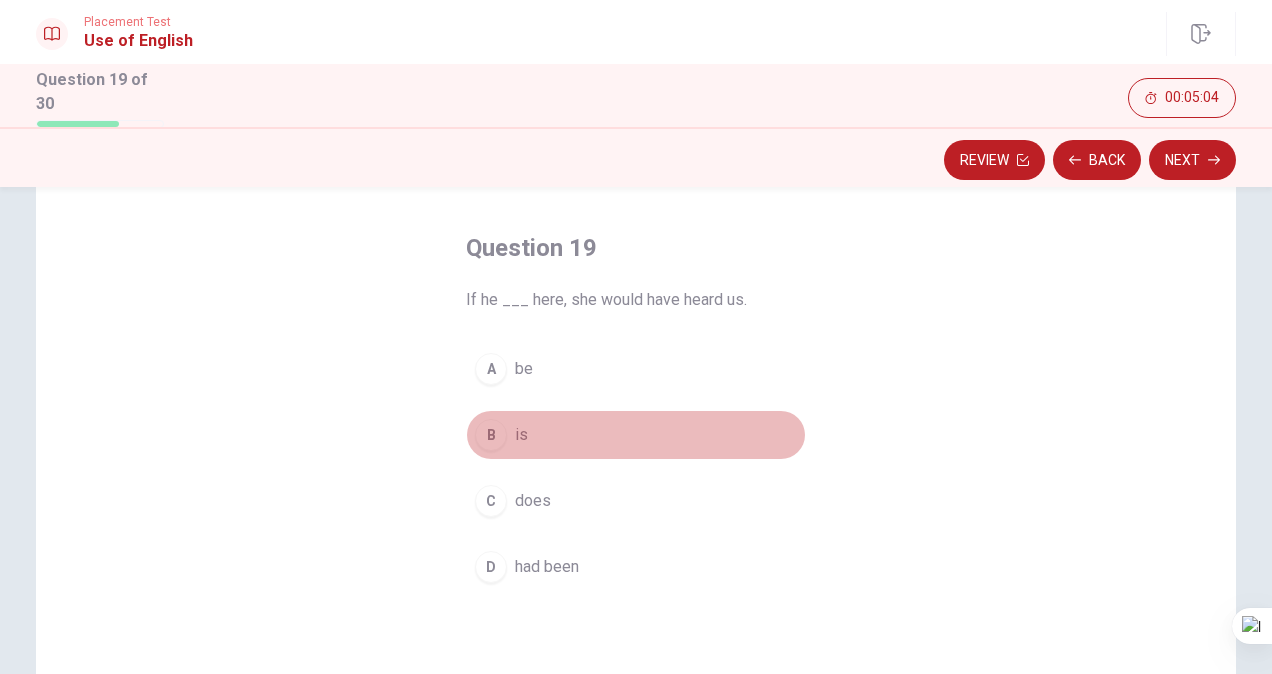 click on "B is" at bounding box center [636, 435] 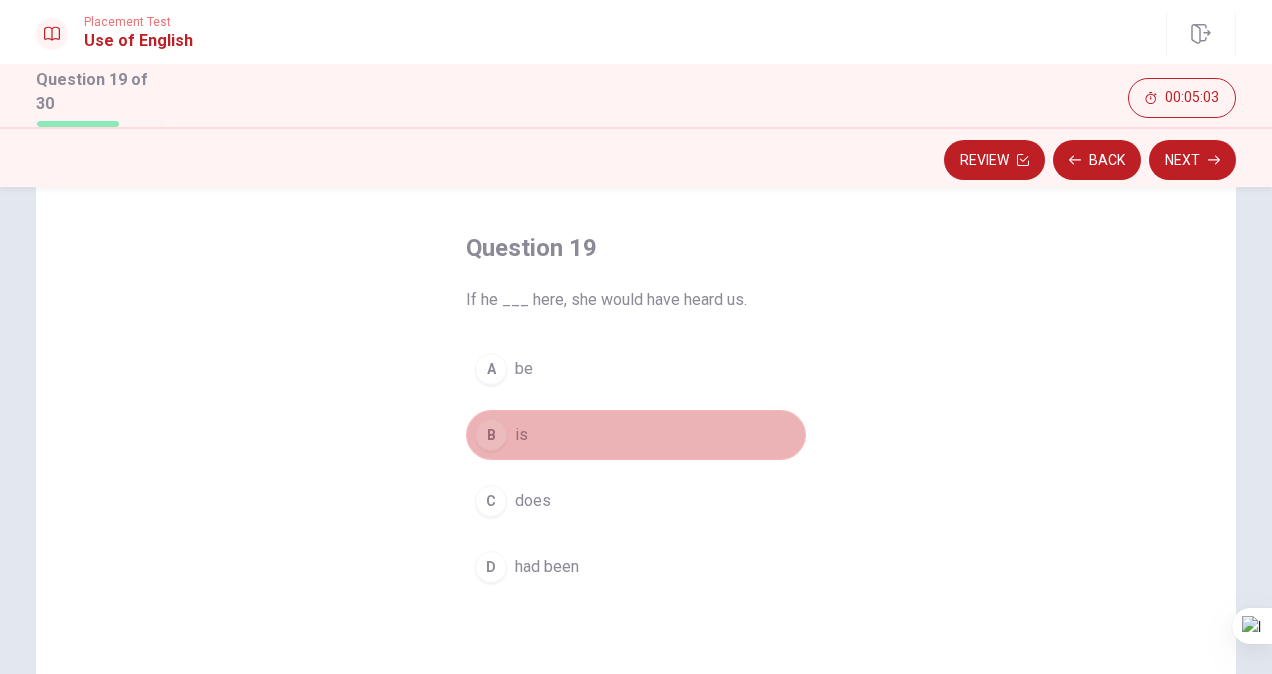 click on "B is" at bounding box center (636, 435) 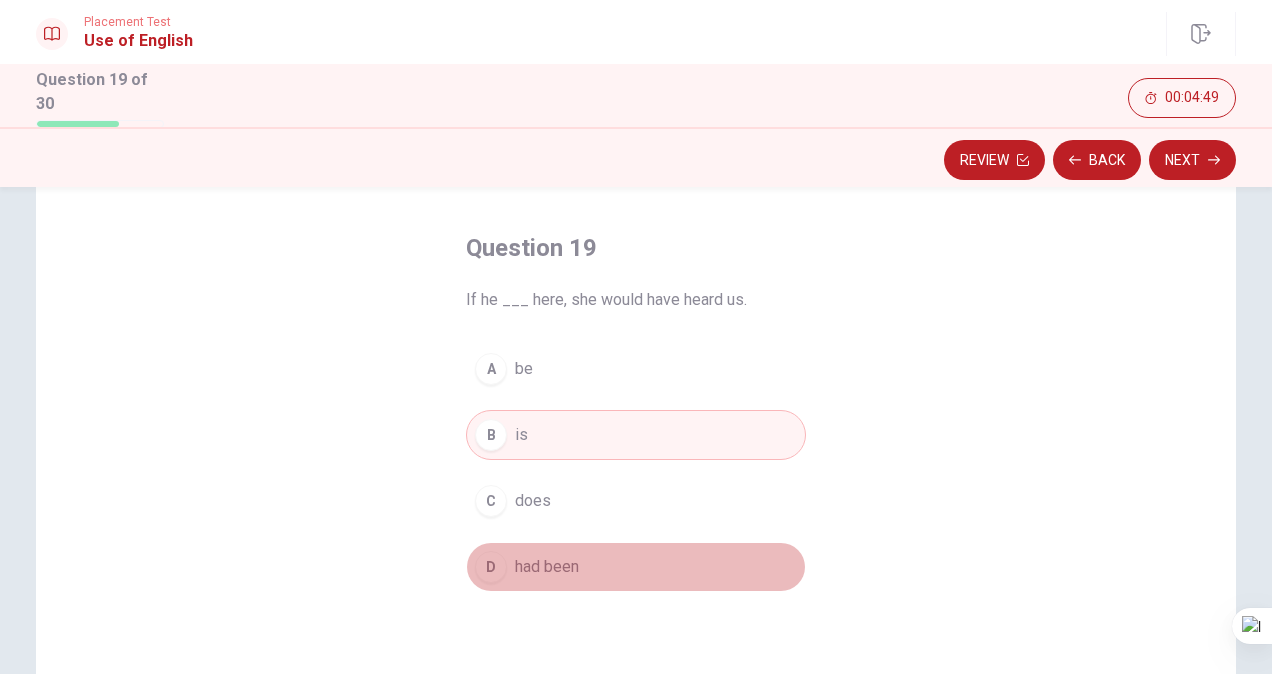 click on "D had been" at bounding box center (636, 567) 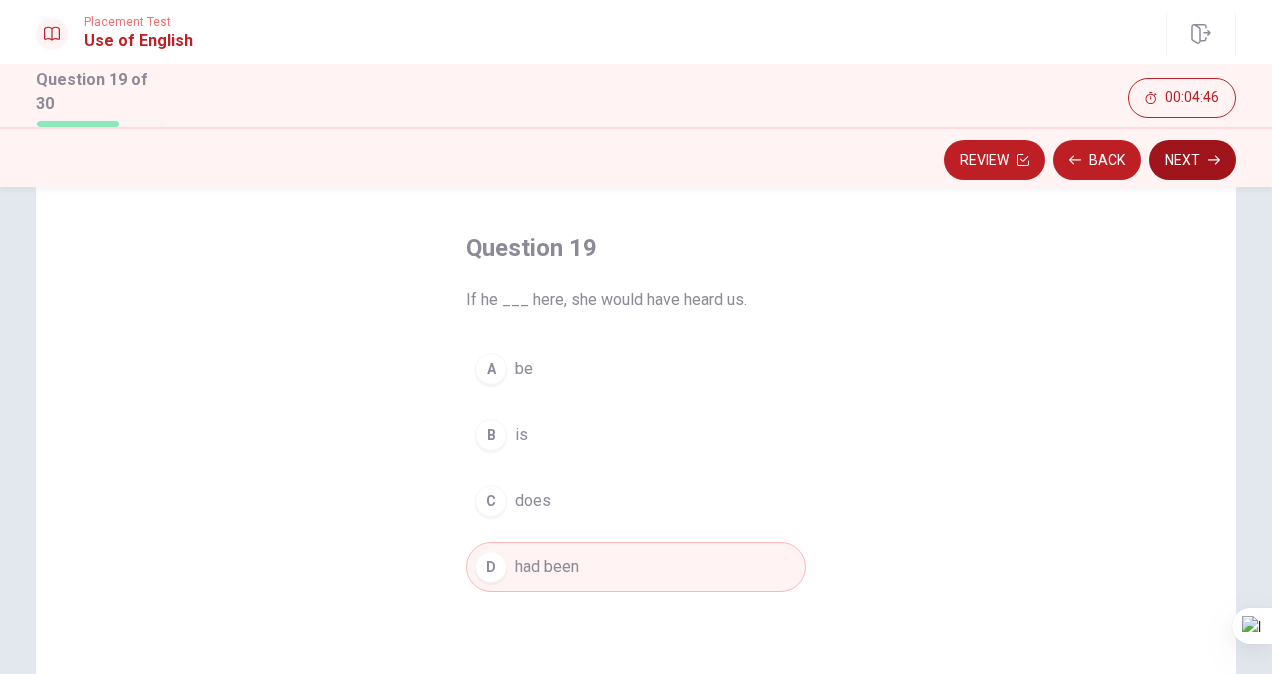 click on "Next" at bounding box center [1192, 160] 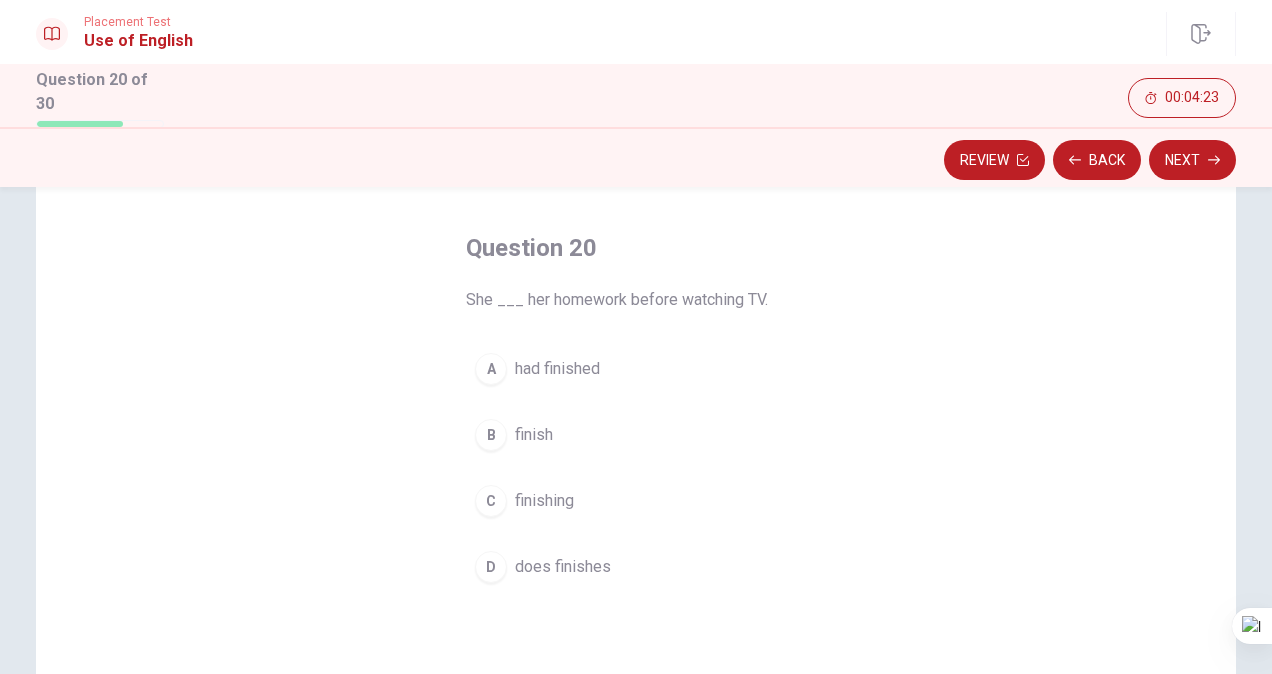 click on "had finished" at bounding box center [557, 369] 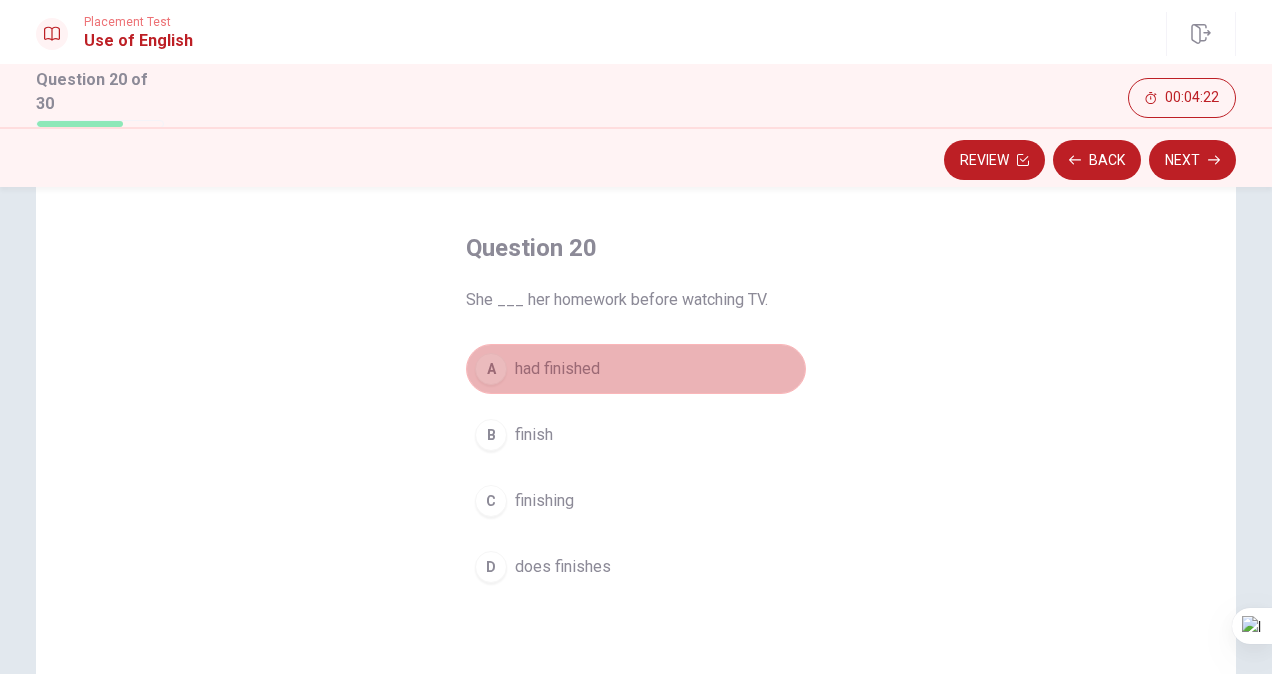 click on "had finished" at bounding box center (557, 369) 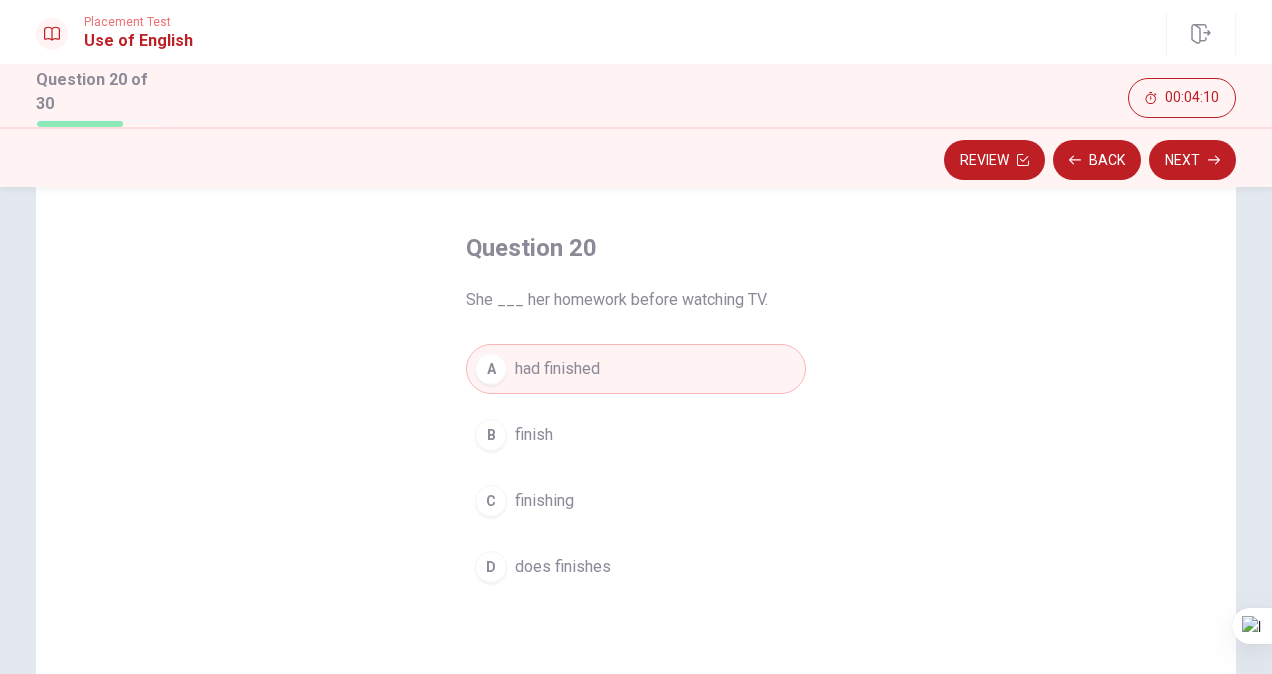 click on "Review Back Next" at bounding box center [636, 160] 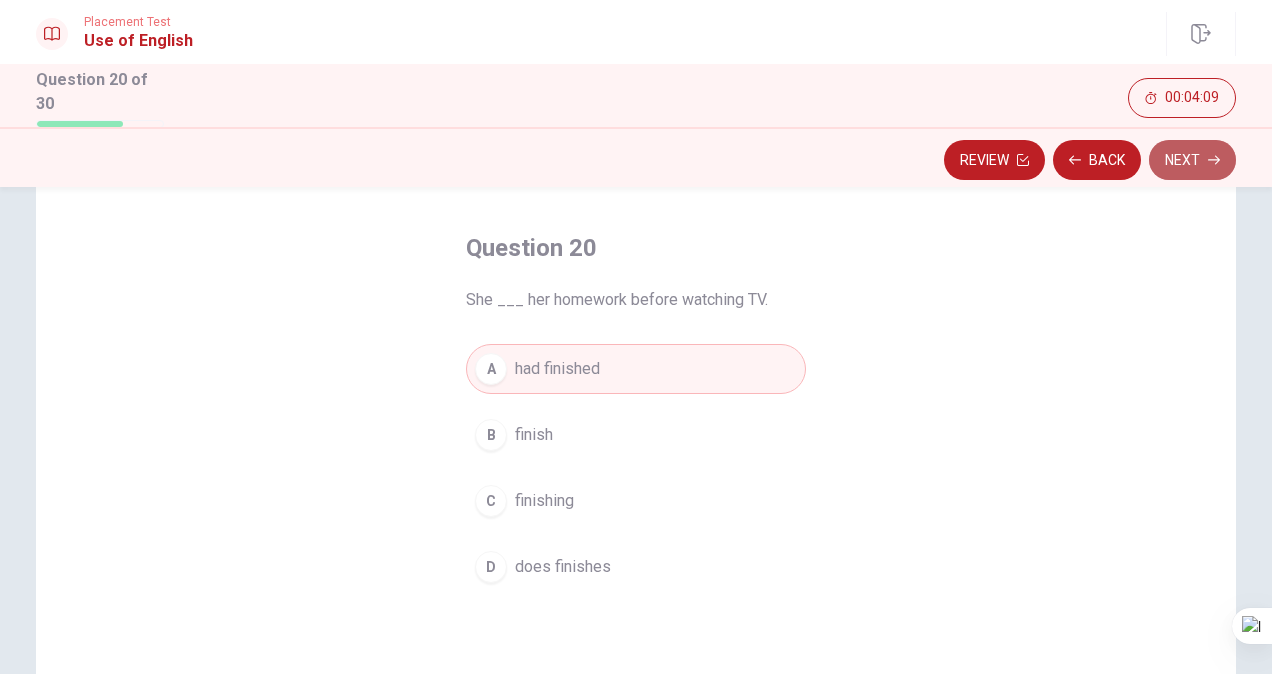 click on "Next" at bounding box center (1192, 160) 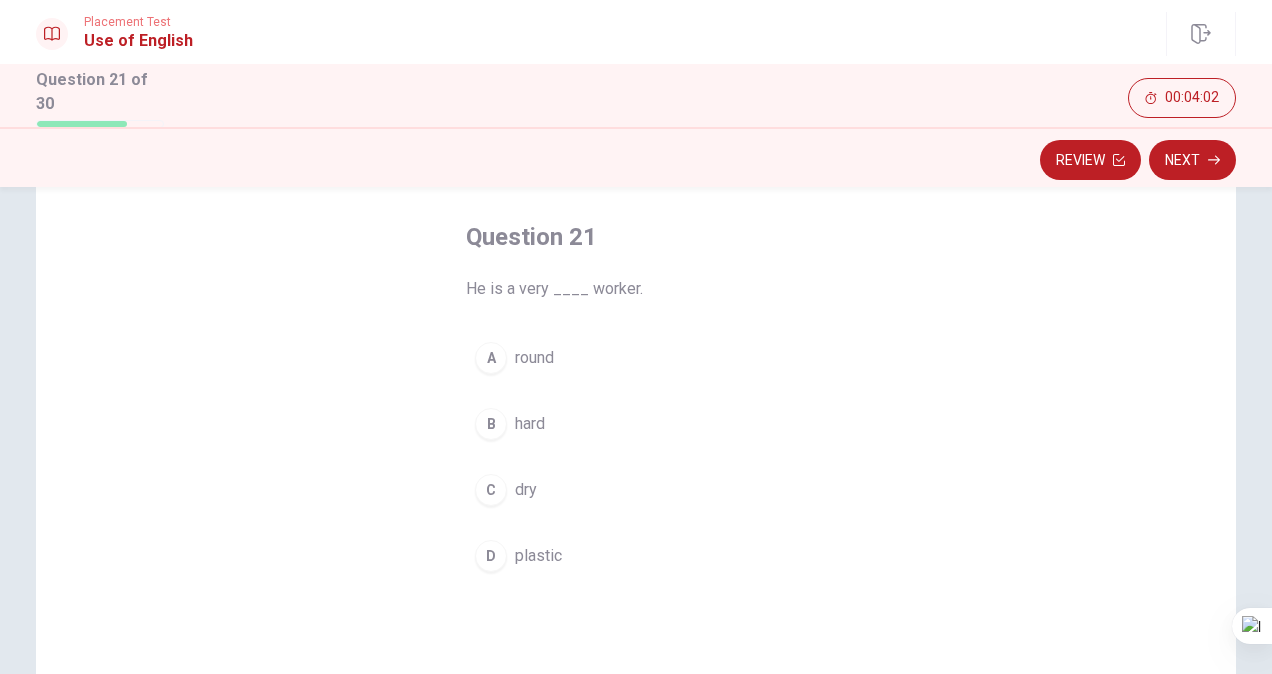 scroll, scrollTop: 91, scrollLeft: 0, axis: vertical 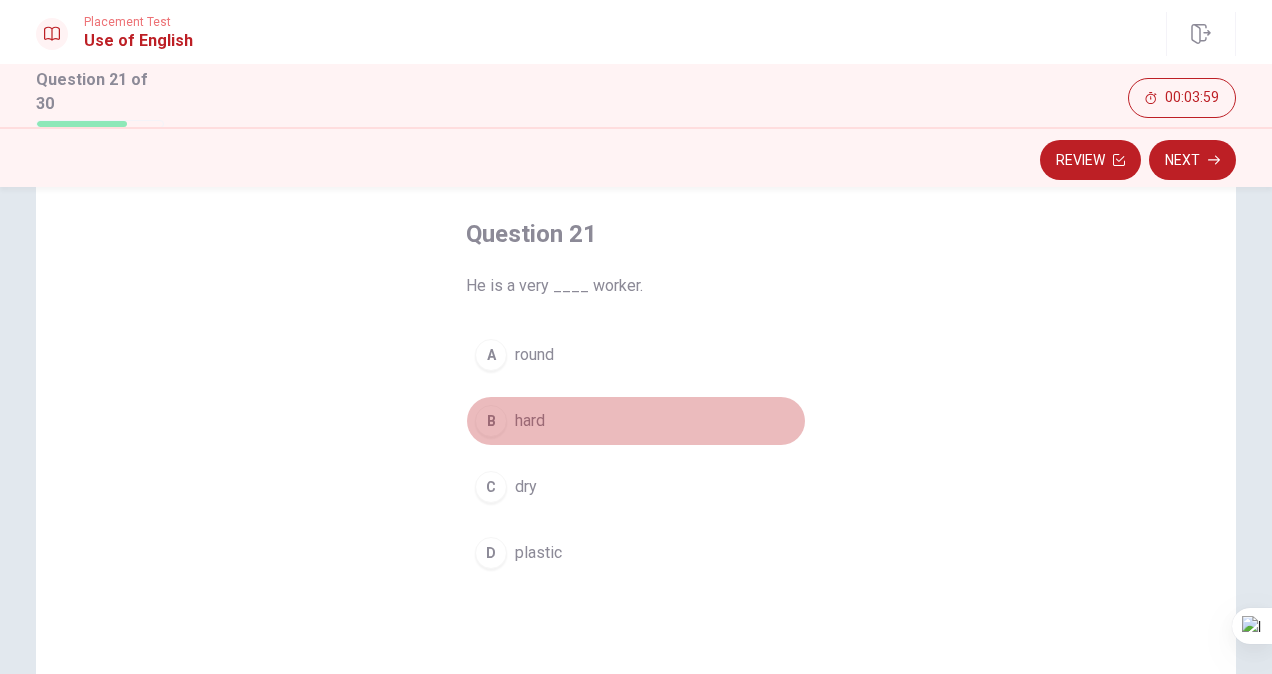 click on "B" at bounding box center (491, 421) 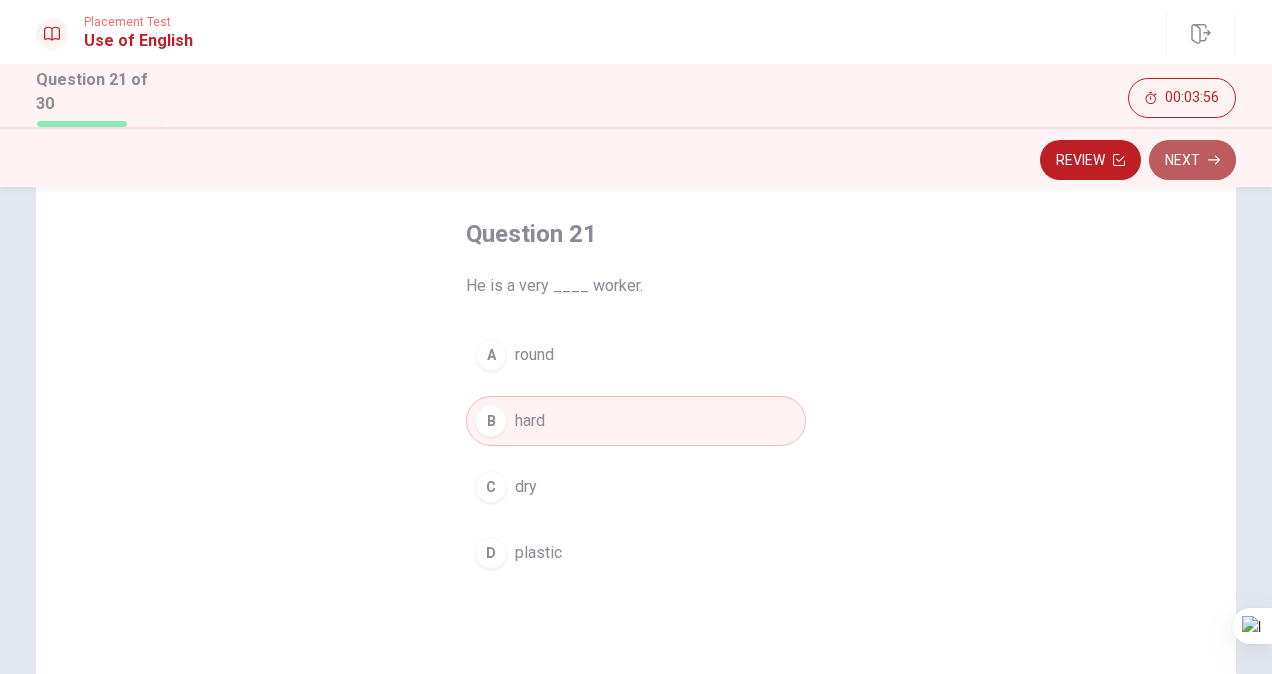 click 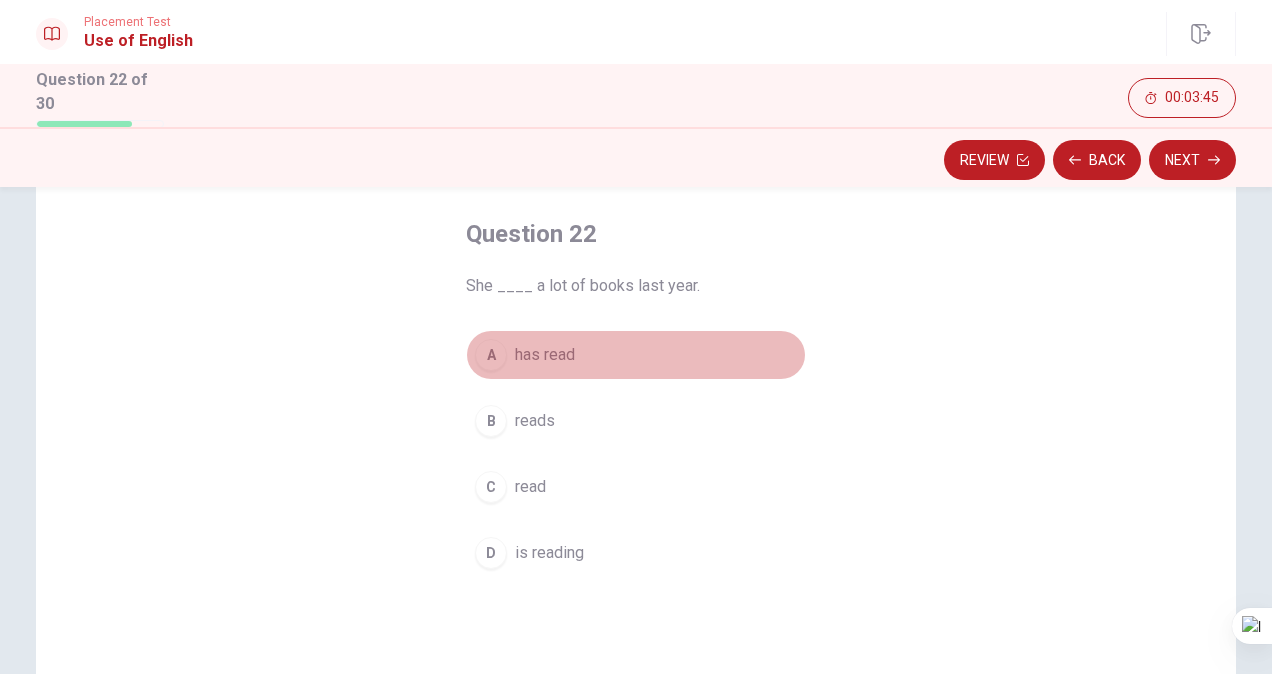 click on "has read" at bounding box center [545, 355] 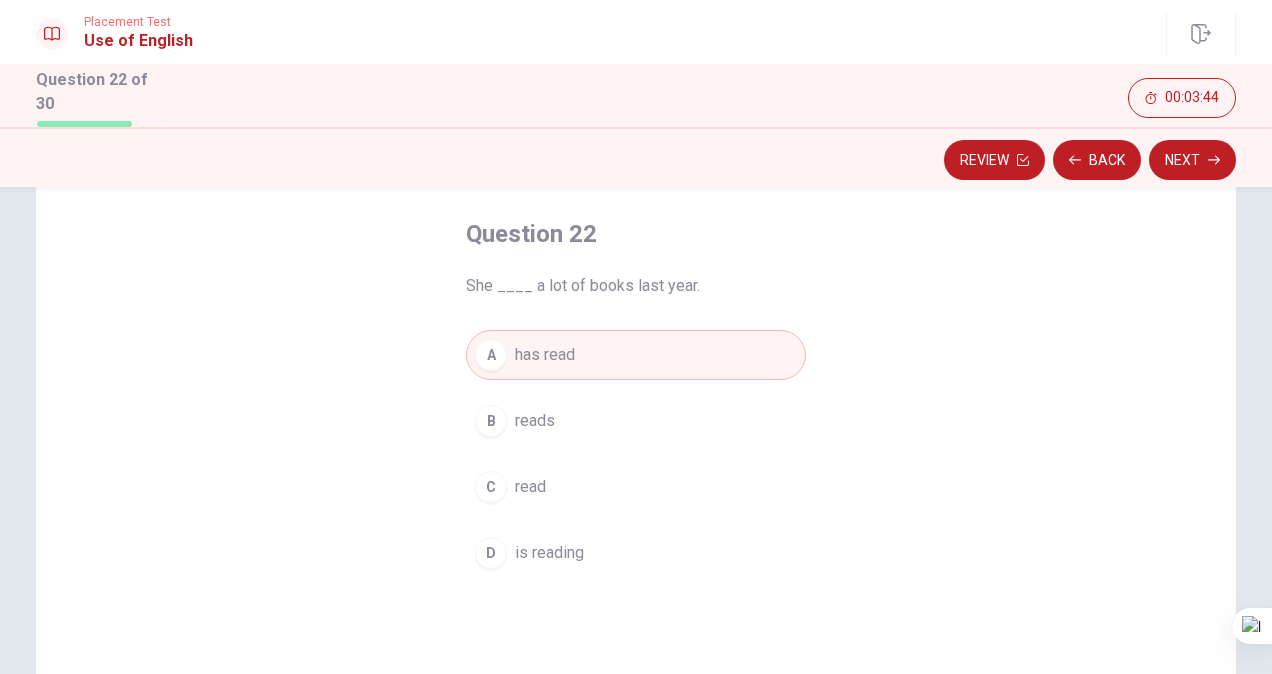click on "read" at bounding box center [530, 487] 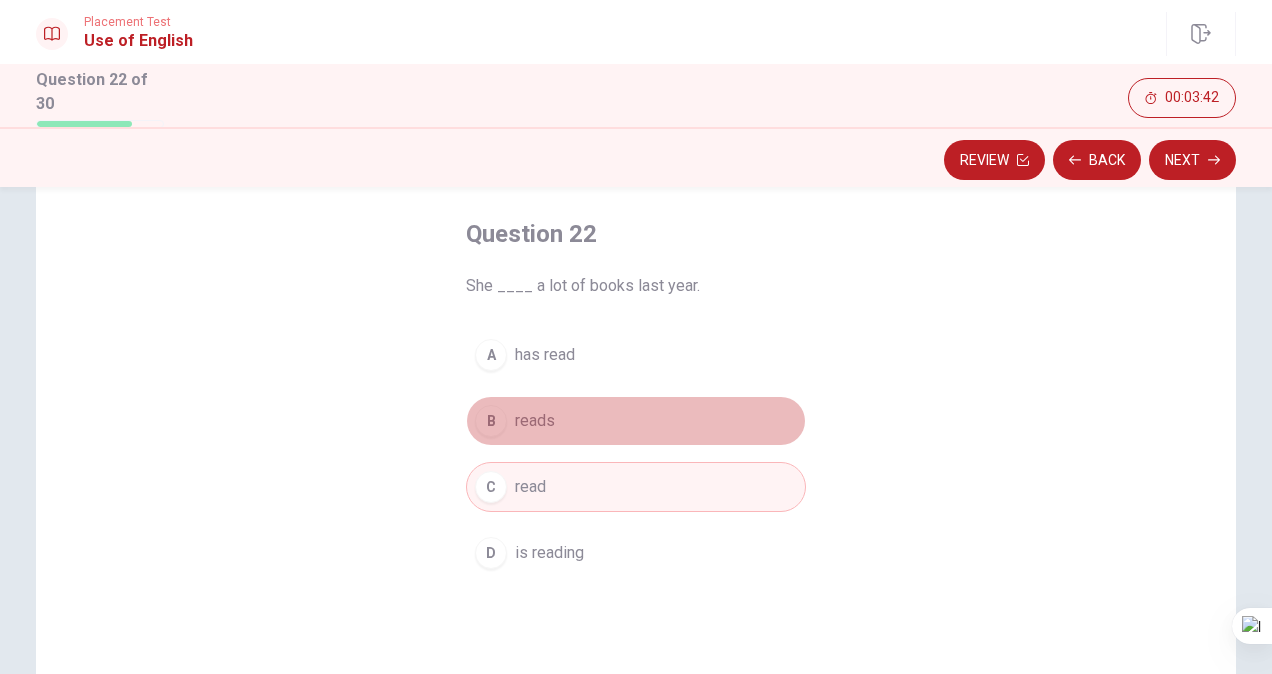 click on "B reads" at bounding box center [636, 421] 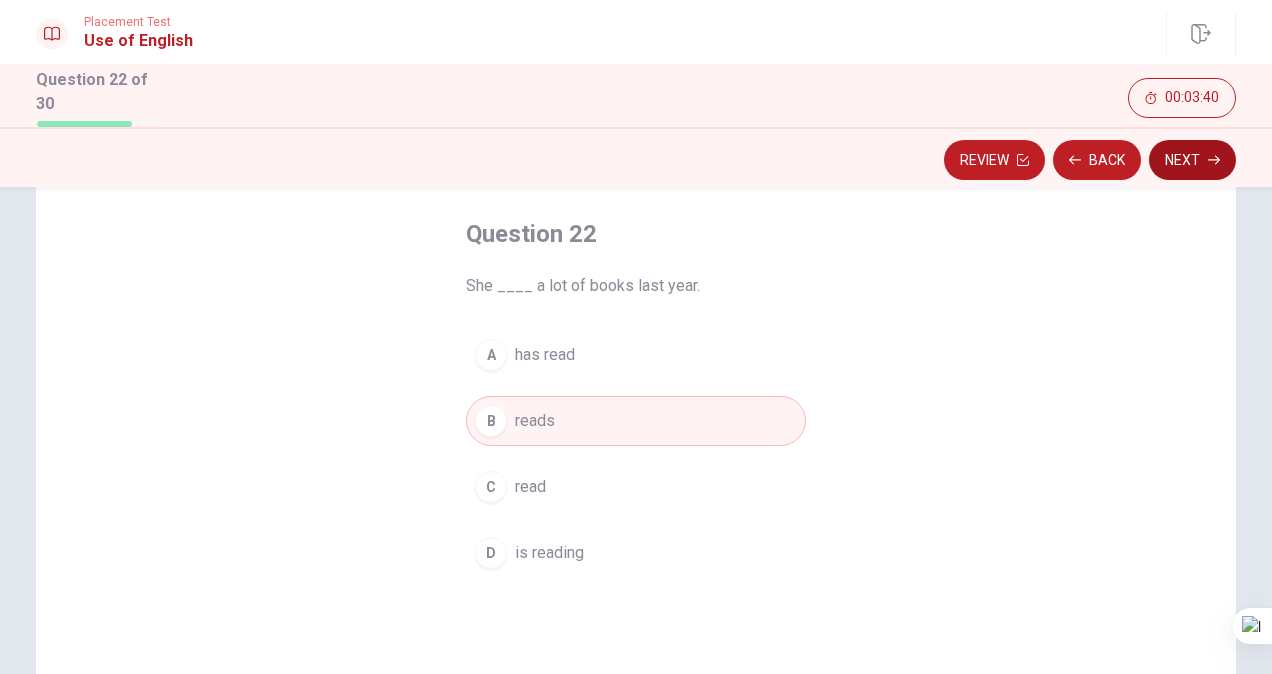 click on "Next" at bounding box center [1192, 160] 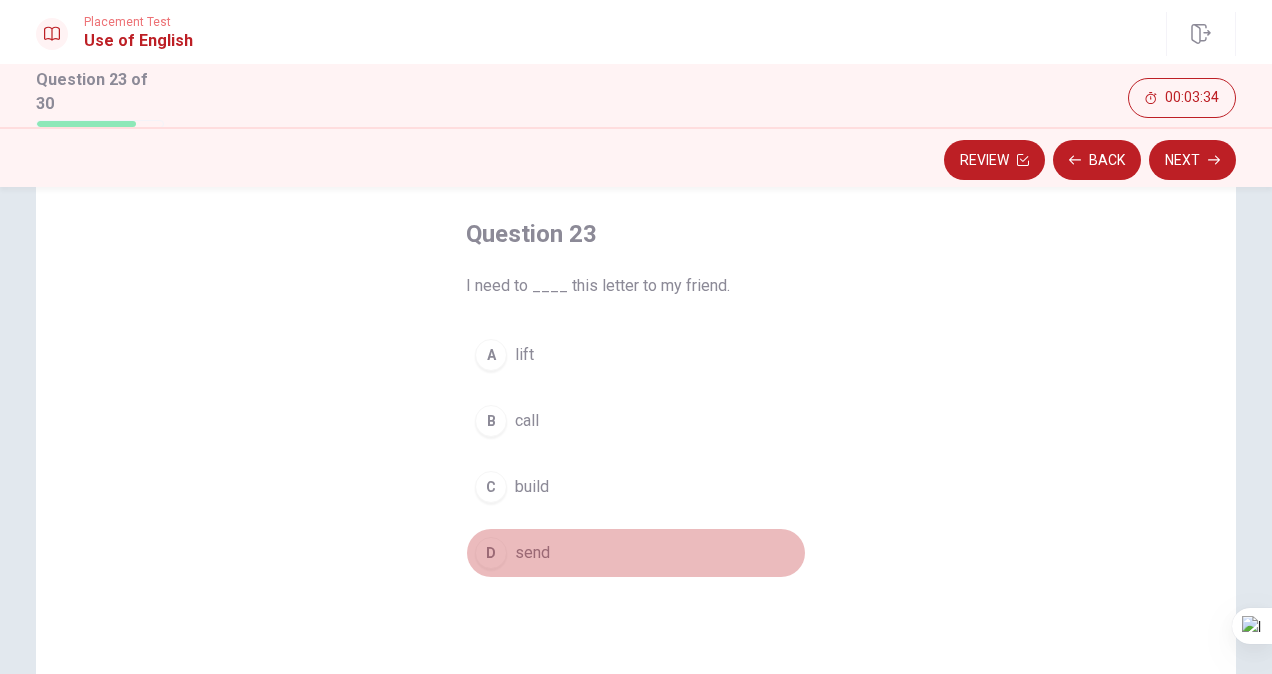 click on "send" at bounding box center (532, 553) 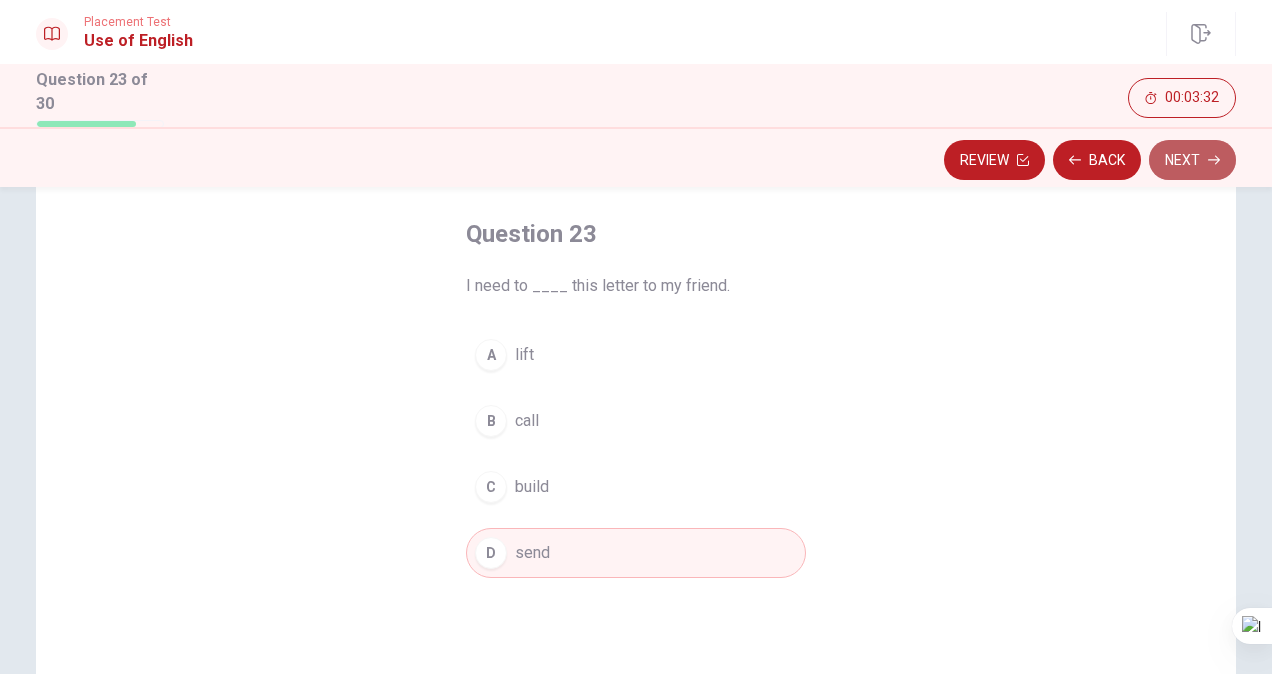 click on "Next" at bounding box center [1192, 160] 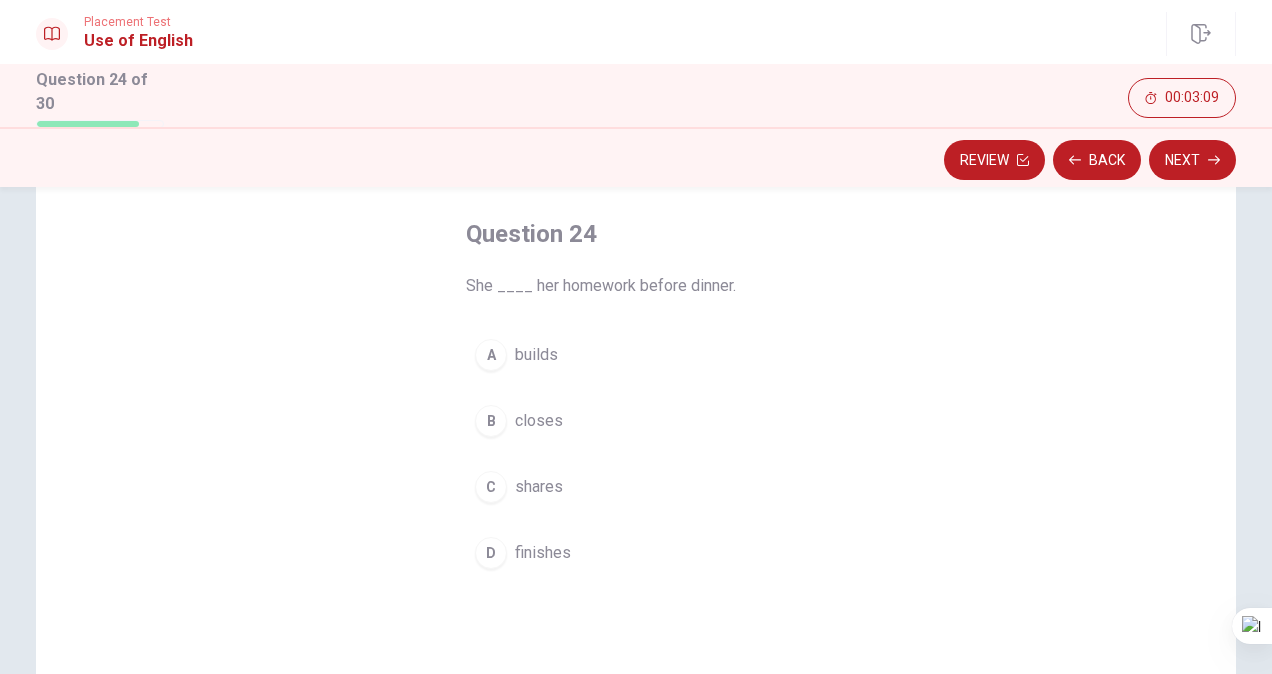 click on "finishes" at bounding box center (543, 553) 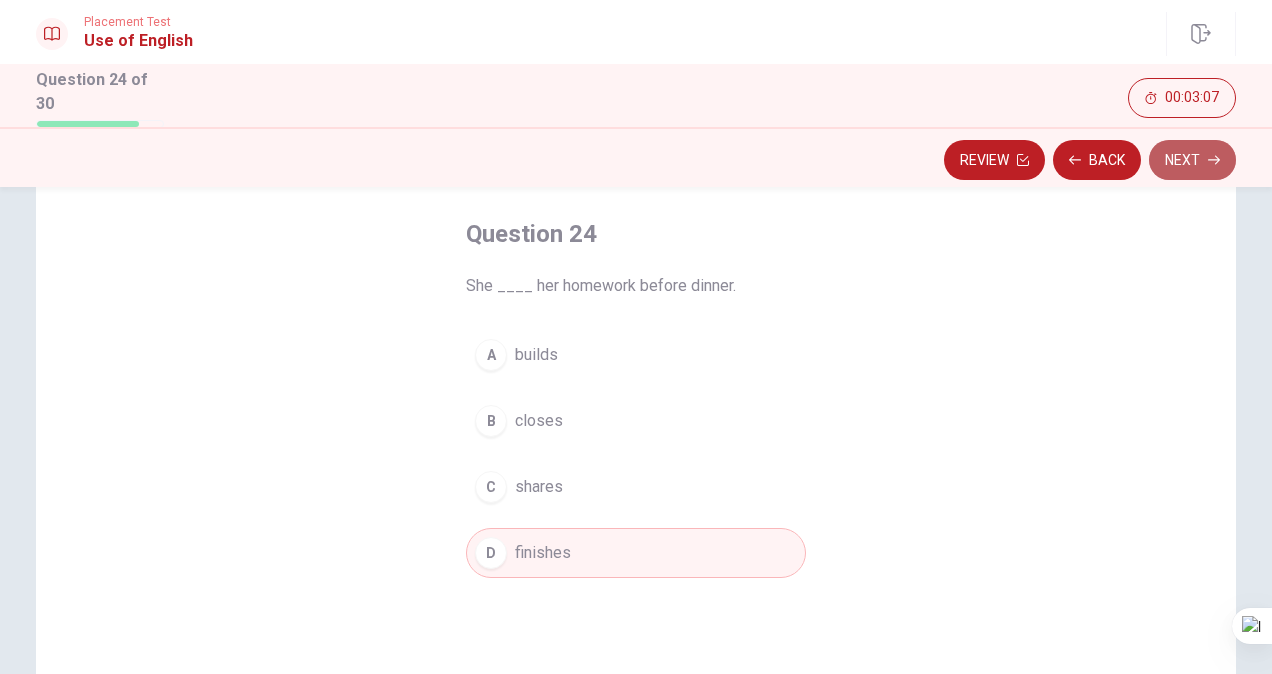click 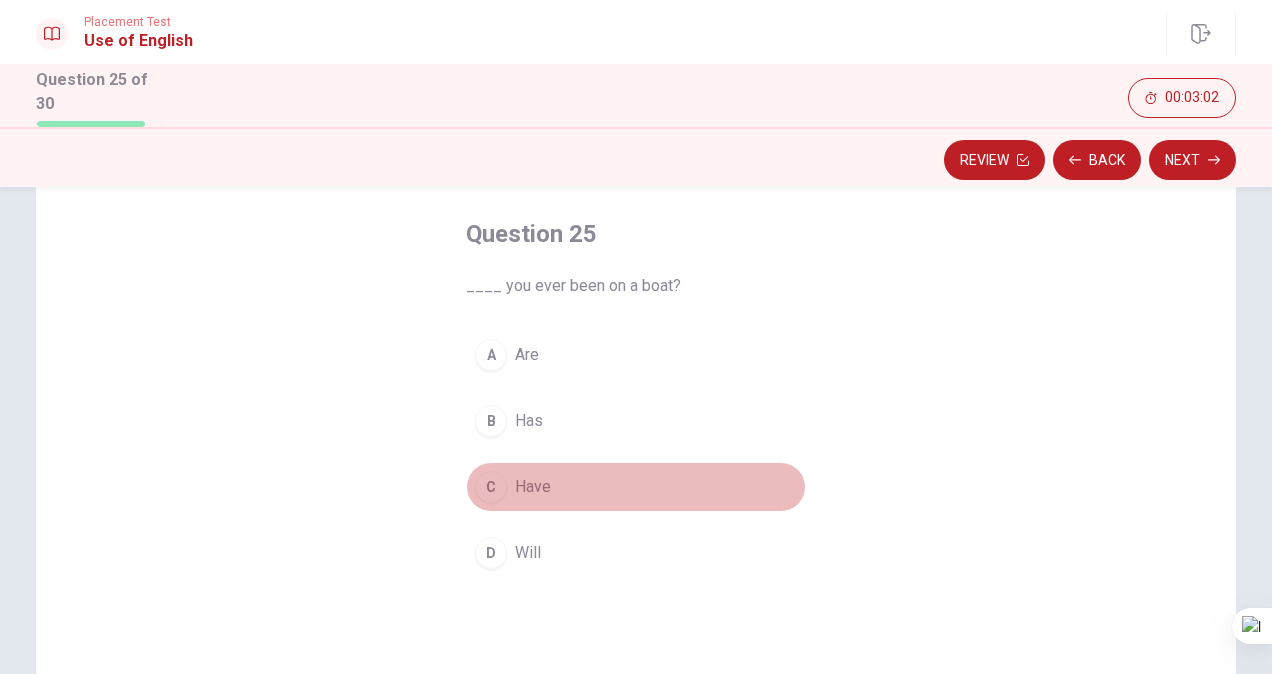 click on "C Have" at bounding box center (636, 487) 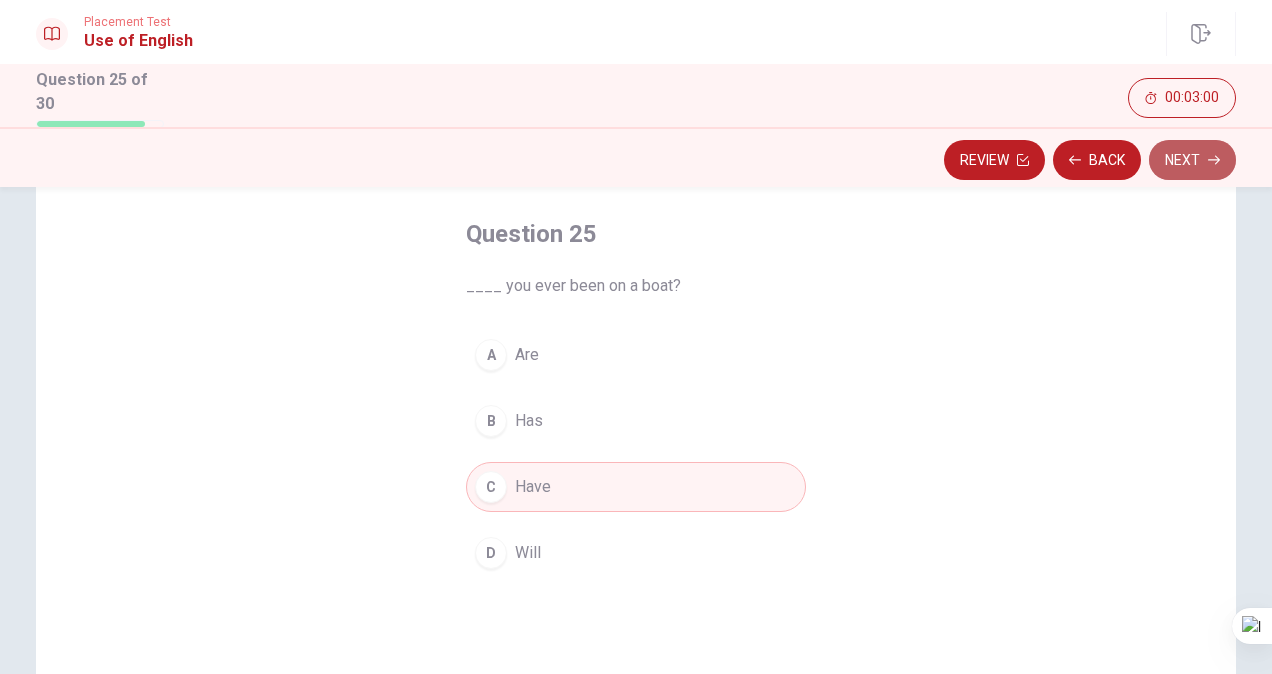 click on "Next" at bounding box center [1192, 160] 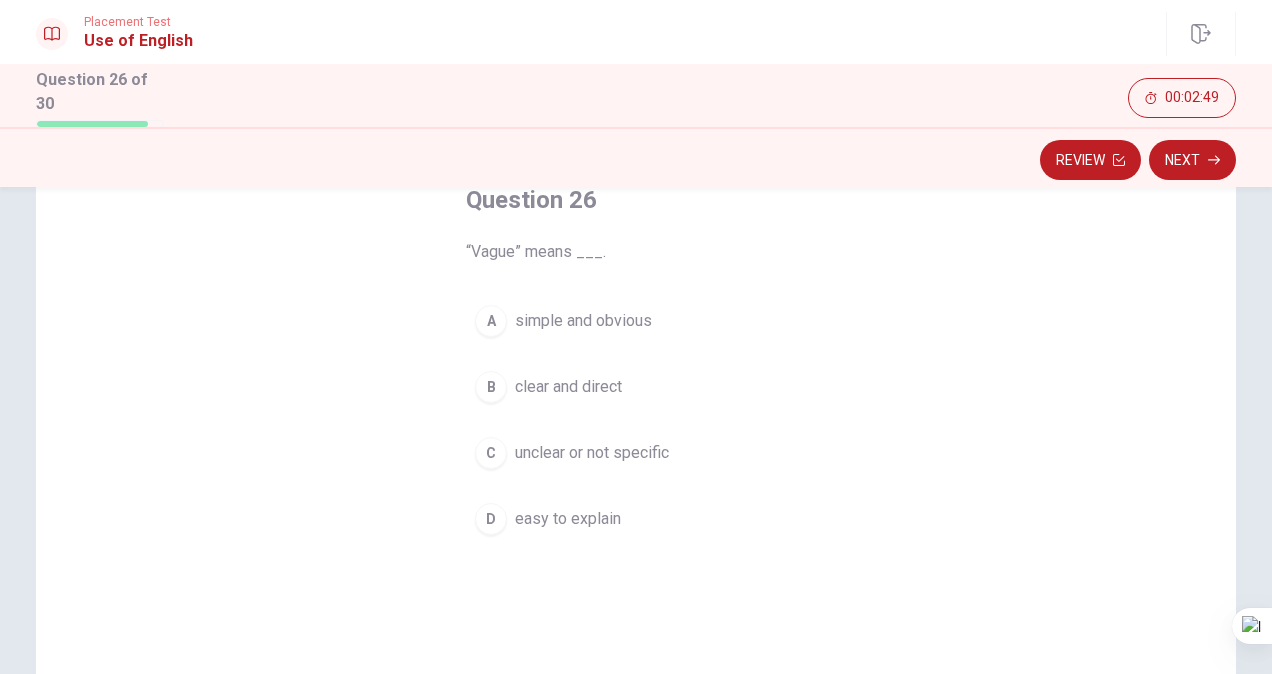 scroll, scrollTop: 126, scrollLeft: 0, axis: vertical 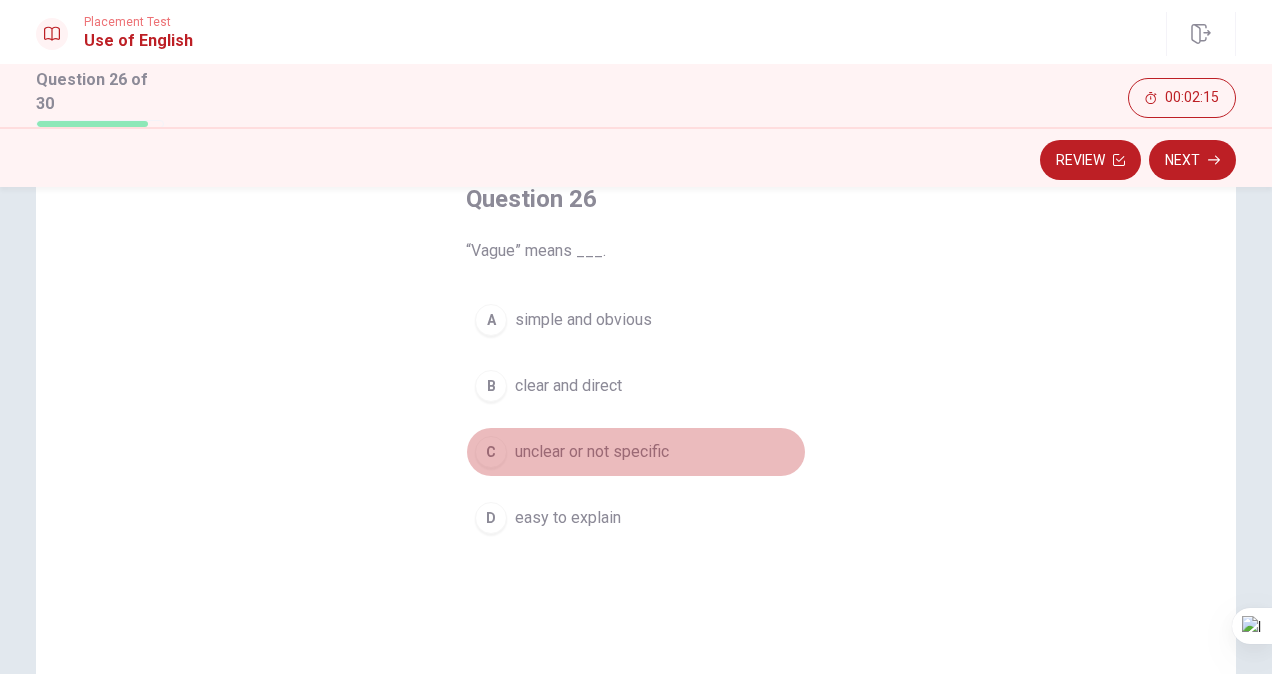 click on "unclear or not specific" at bounding box center (592, 452) 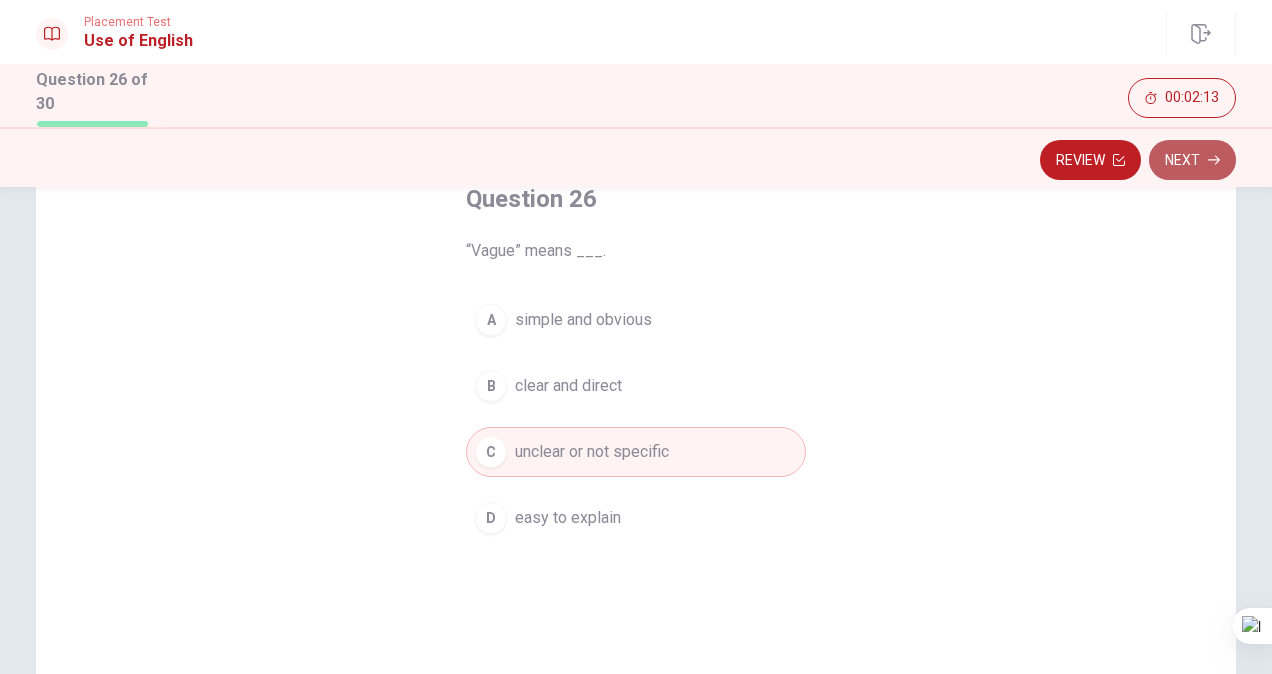 click on "Next" at bounding box center [1192, 160] 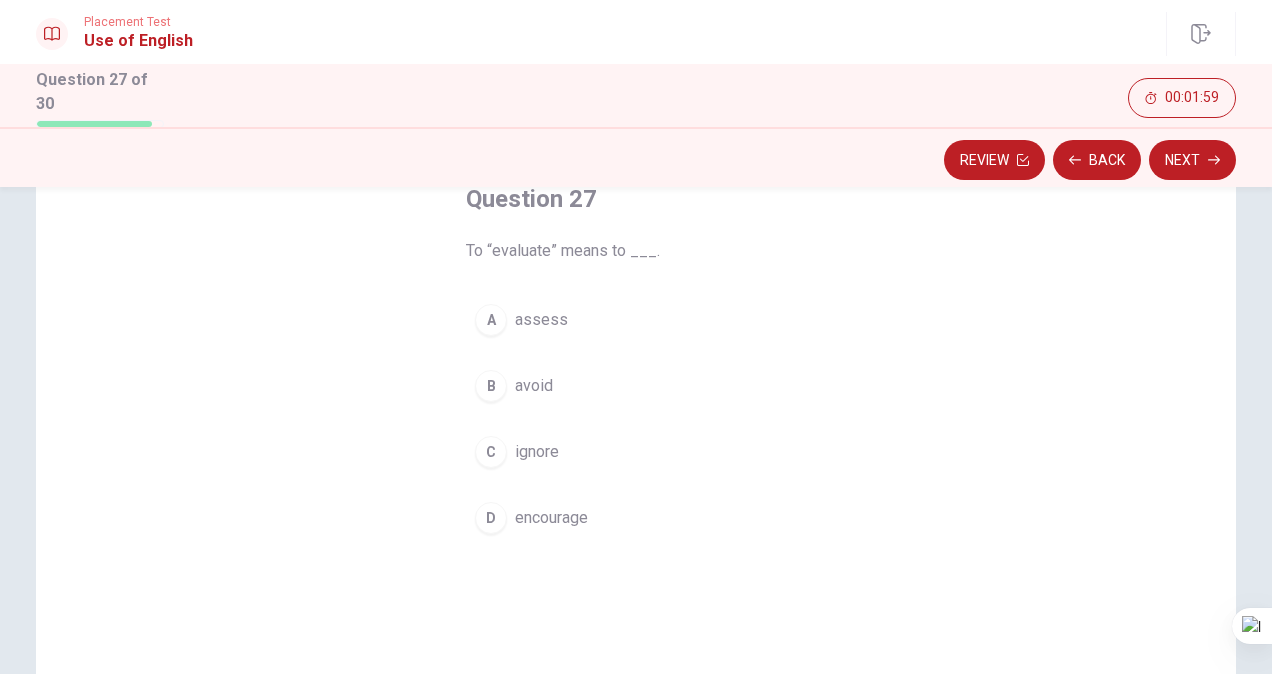 drag, startPoint x: 547, startPoint y: 507, endPoint x: 1091, endPoint y: 214, distance: 617.8875 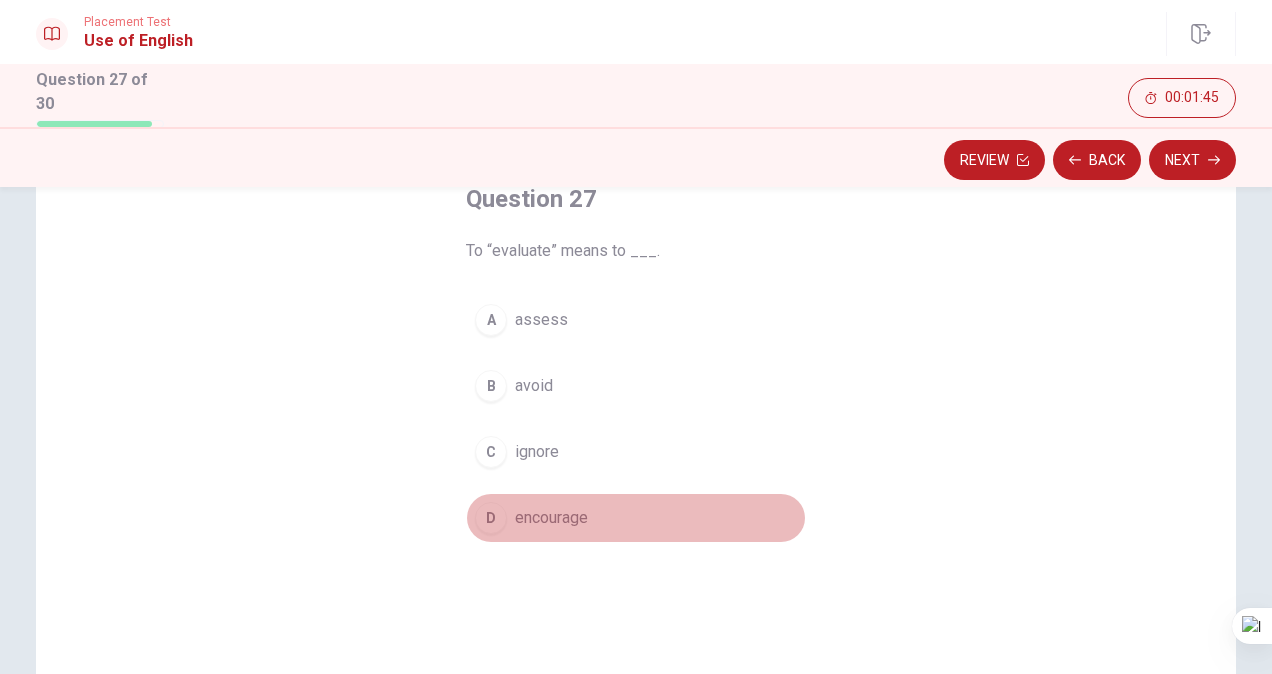 click on "encourage" at bounding box center [551, 518] 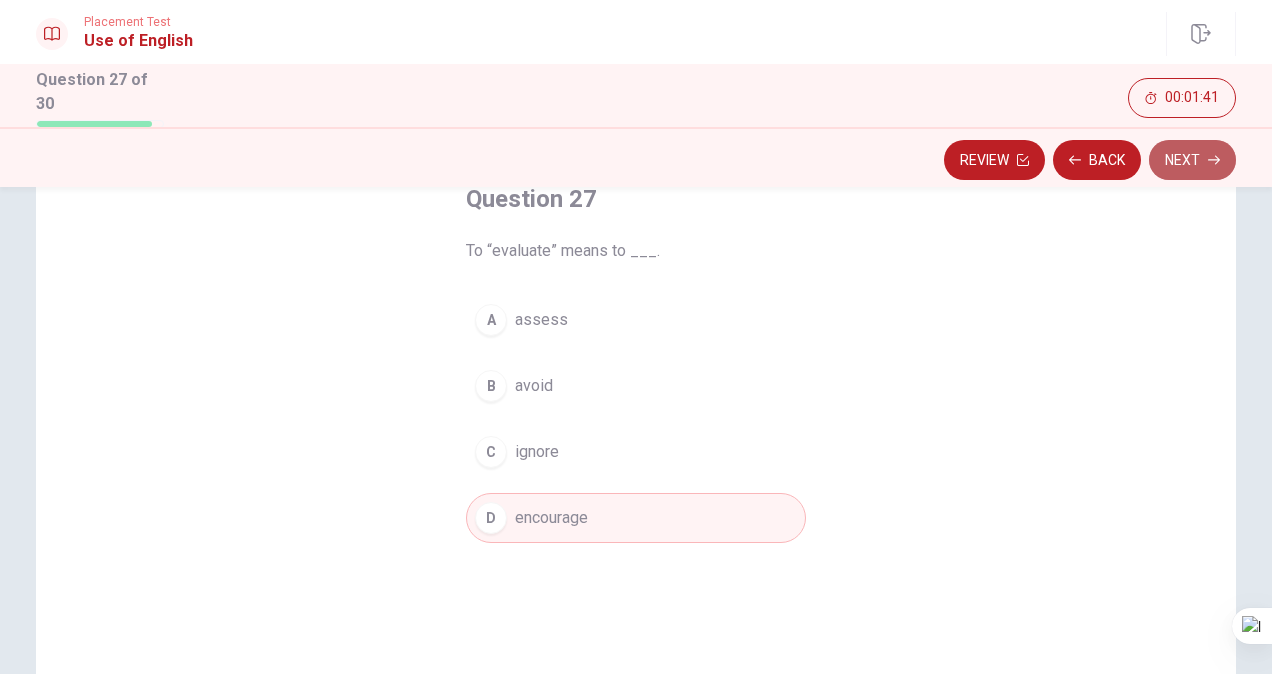 click on "Next" at bounding box center (1192, 160) 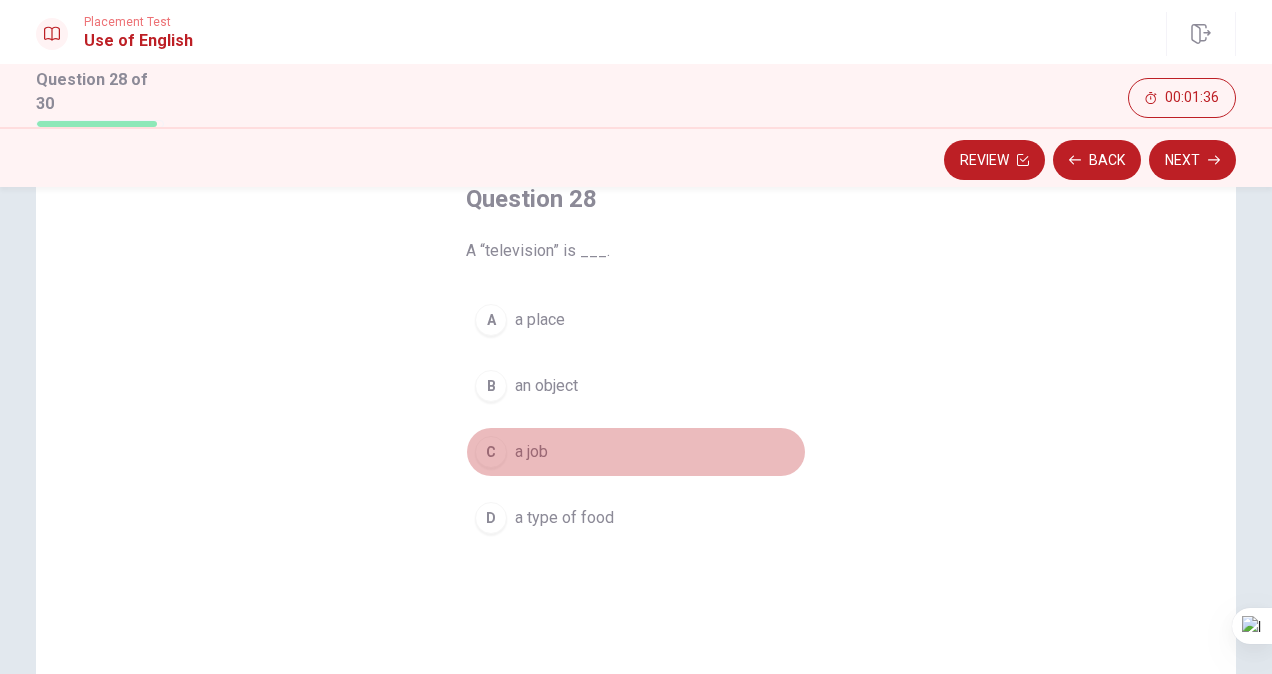click on "C a job" at bounding box center [636, 452] 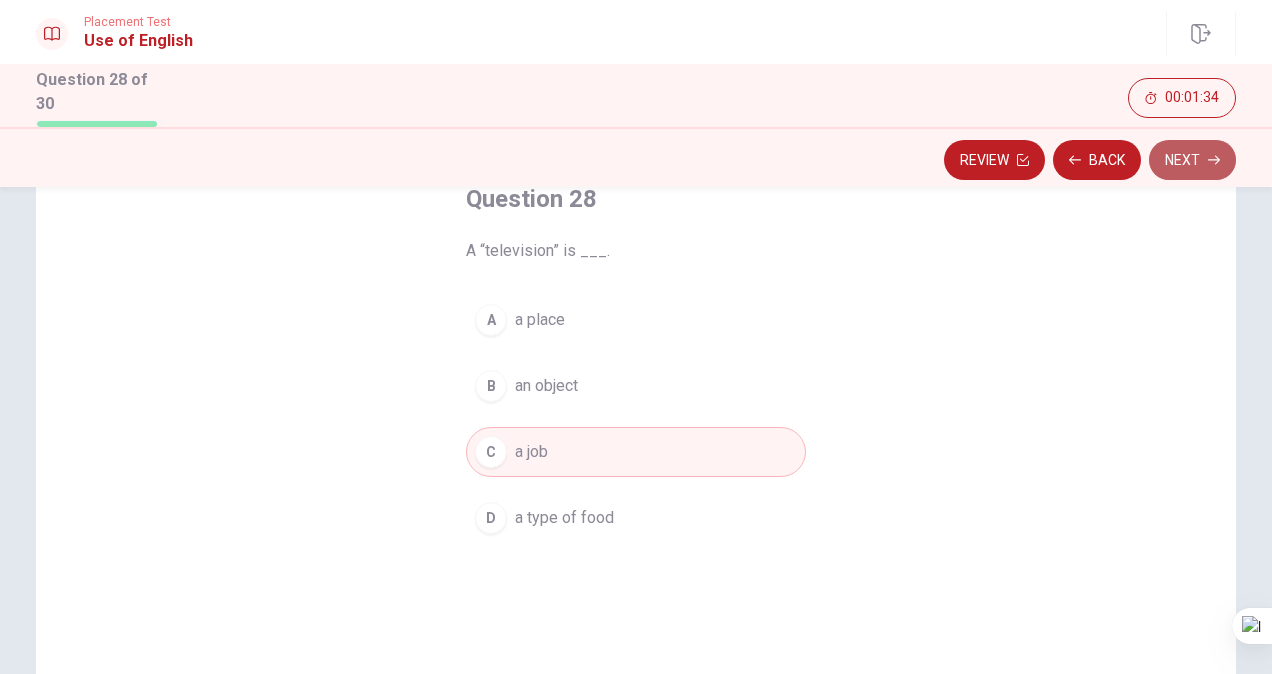 click on "Next" at bounding box center [1192, 160] 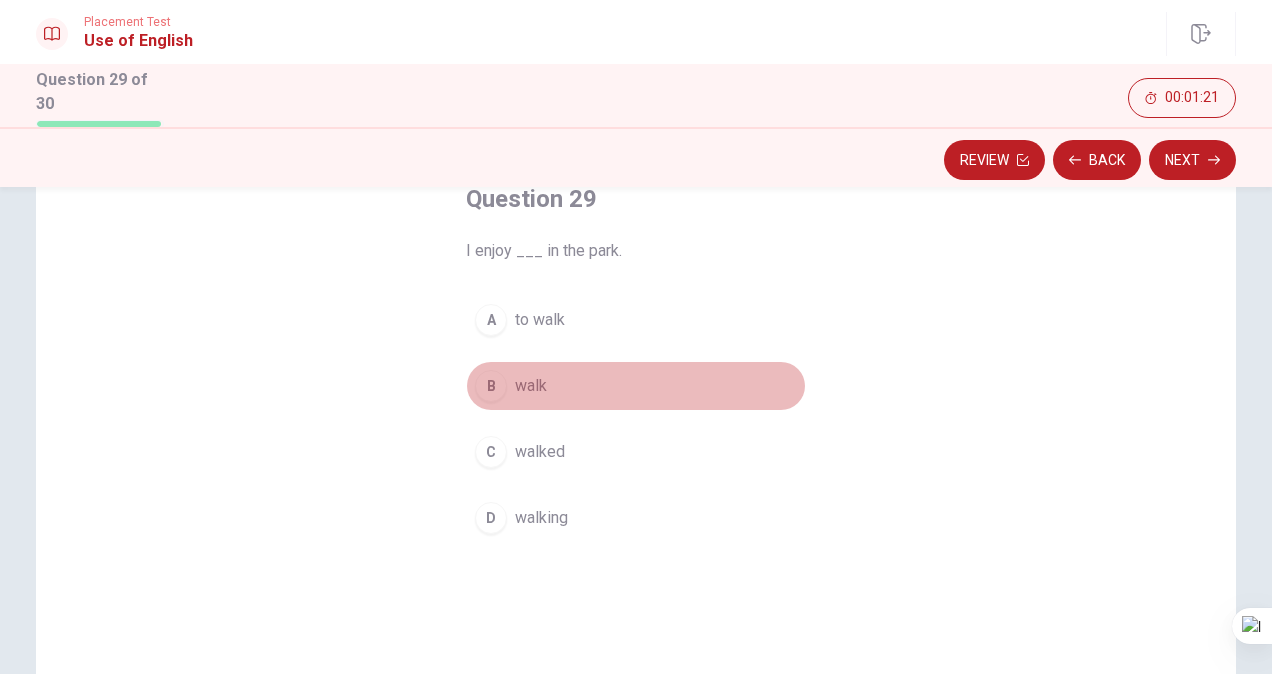 click on "B walk" at bounding box center [636, 386] 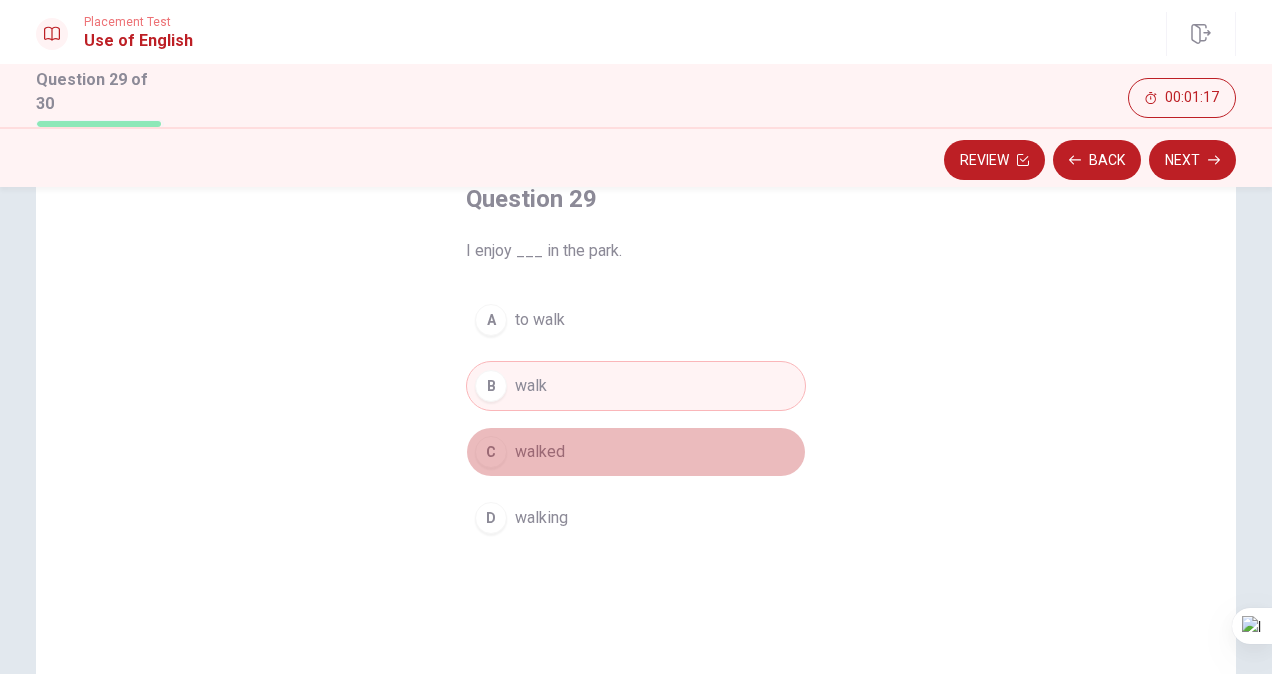 click on "C walked" at bounding box center (636, 452) 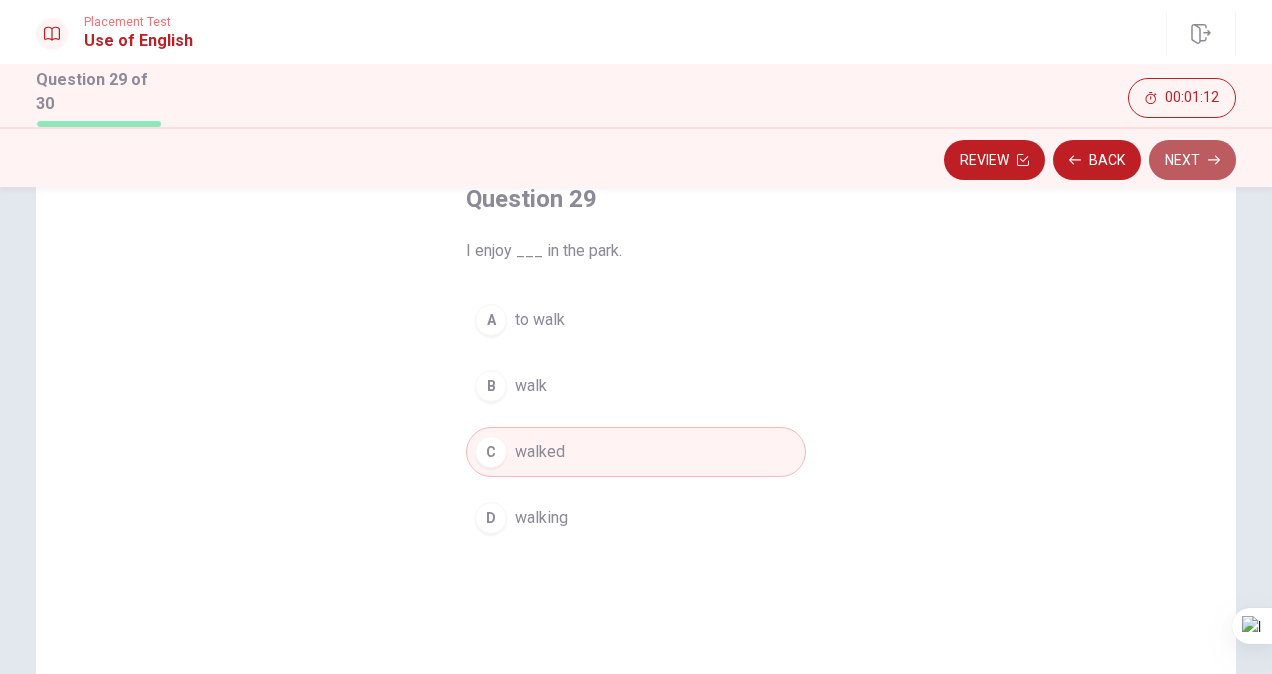 click on "Next" at bounding box center (1192, 160) 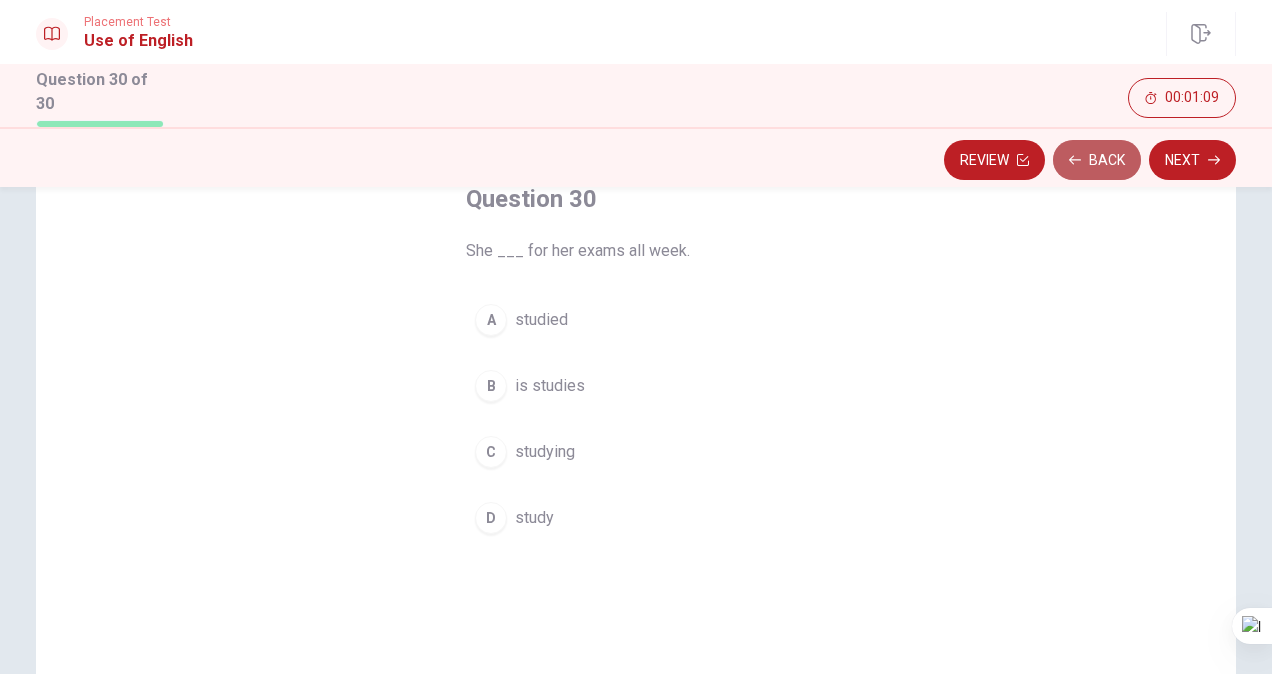 click on "Back" at bounding box center [1097, 160] 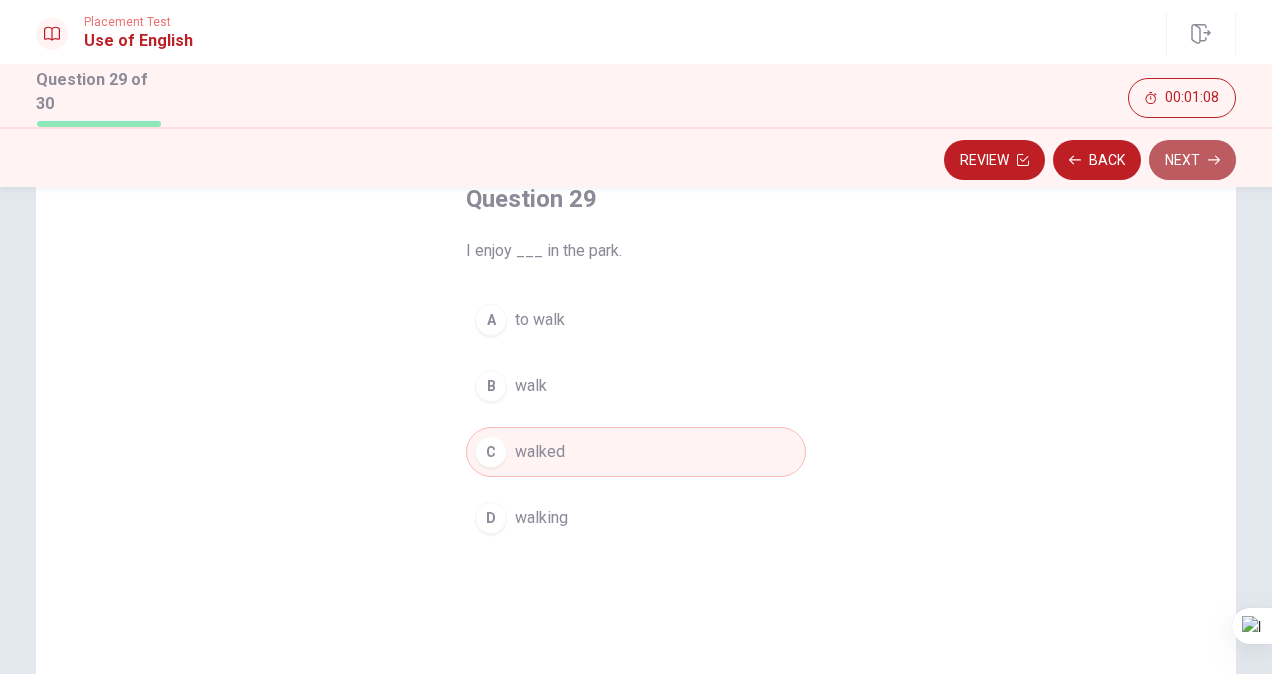 click on "Next" at bounding box center (1192, 160) 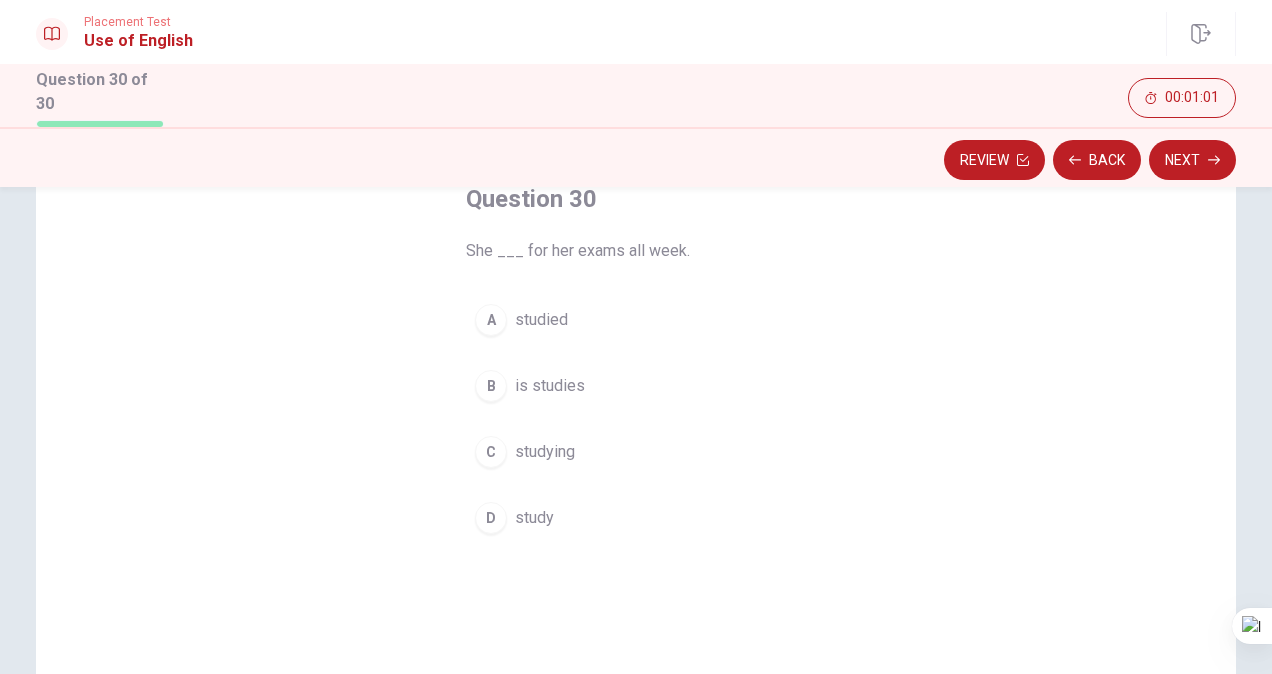 click on "Question 30 She ___ for her exams all week. A studied B is studies C studying D study" at bounding box center [636, 448] 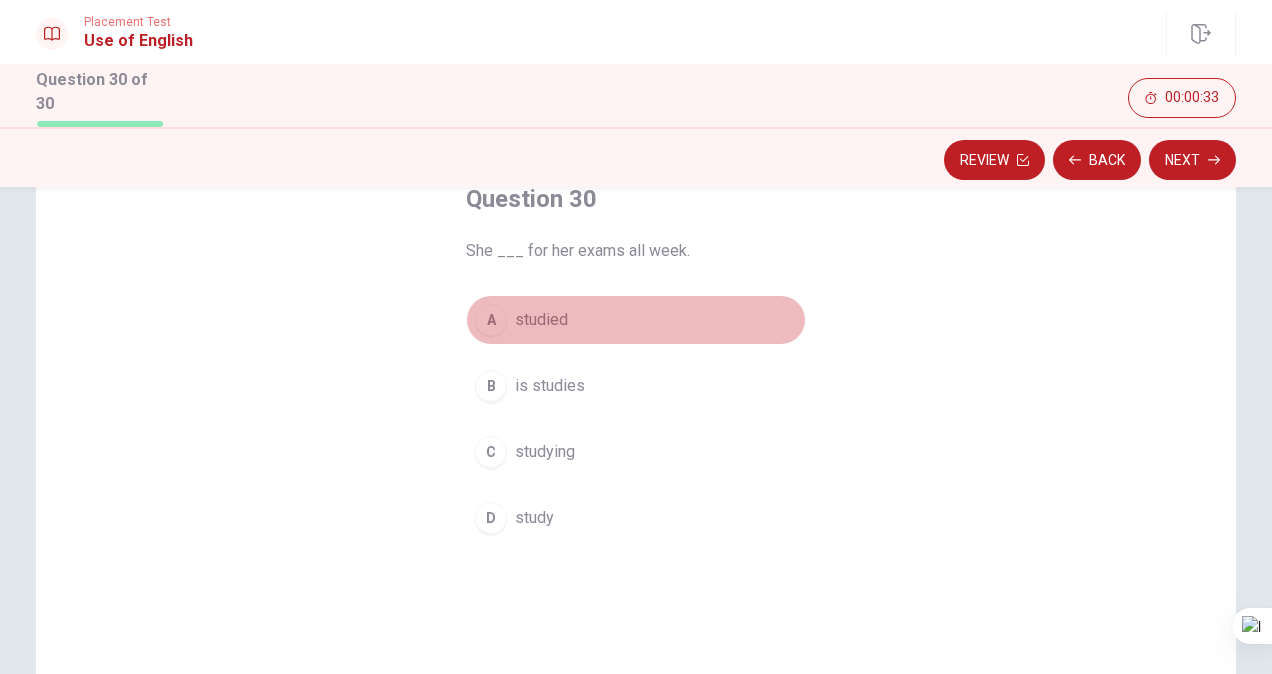 click on "A studied" at bounding box center (636, 320) 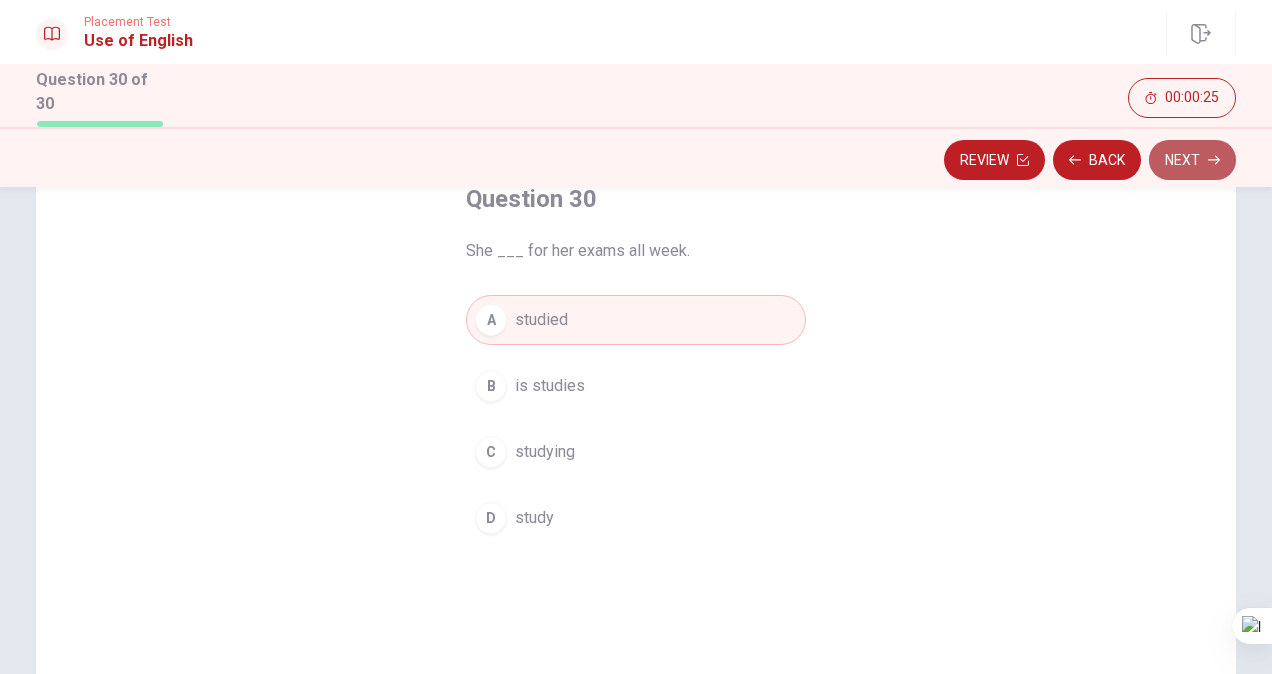 click on "Next" at bounding box center (1192, 160) 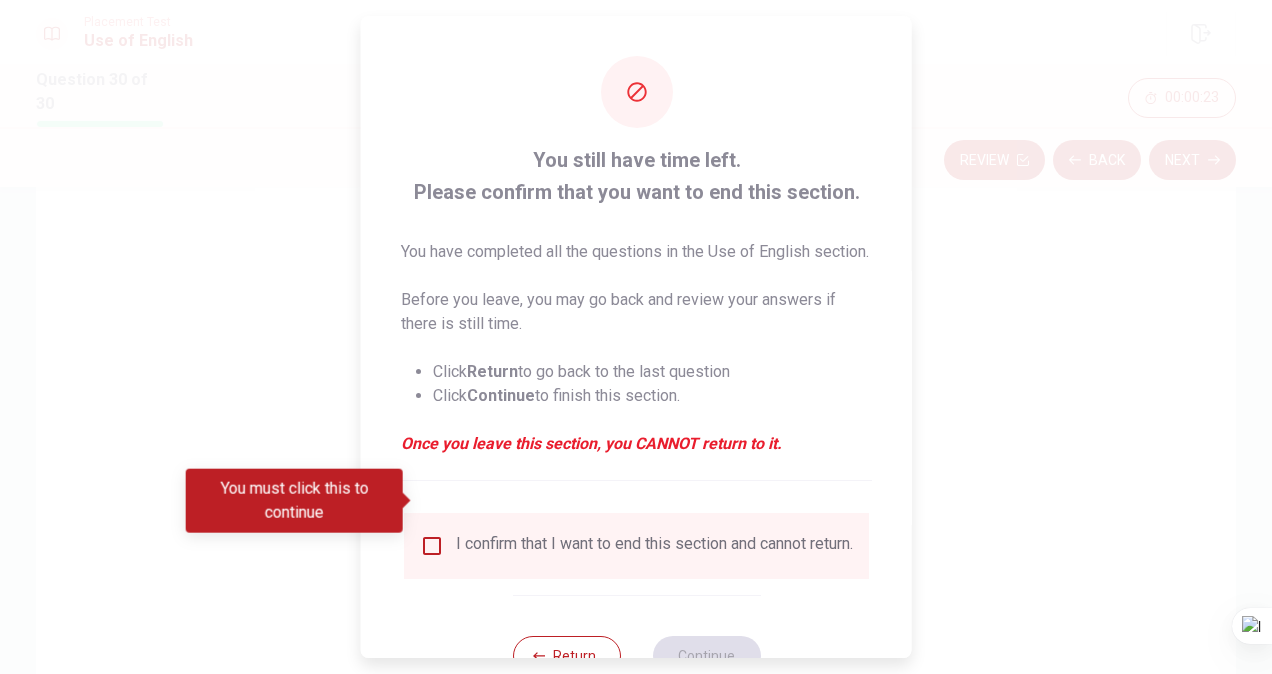 scroll, scrollTop: 96, scrollLeft: 0, axis: vertical 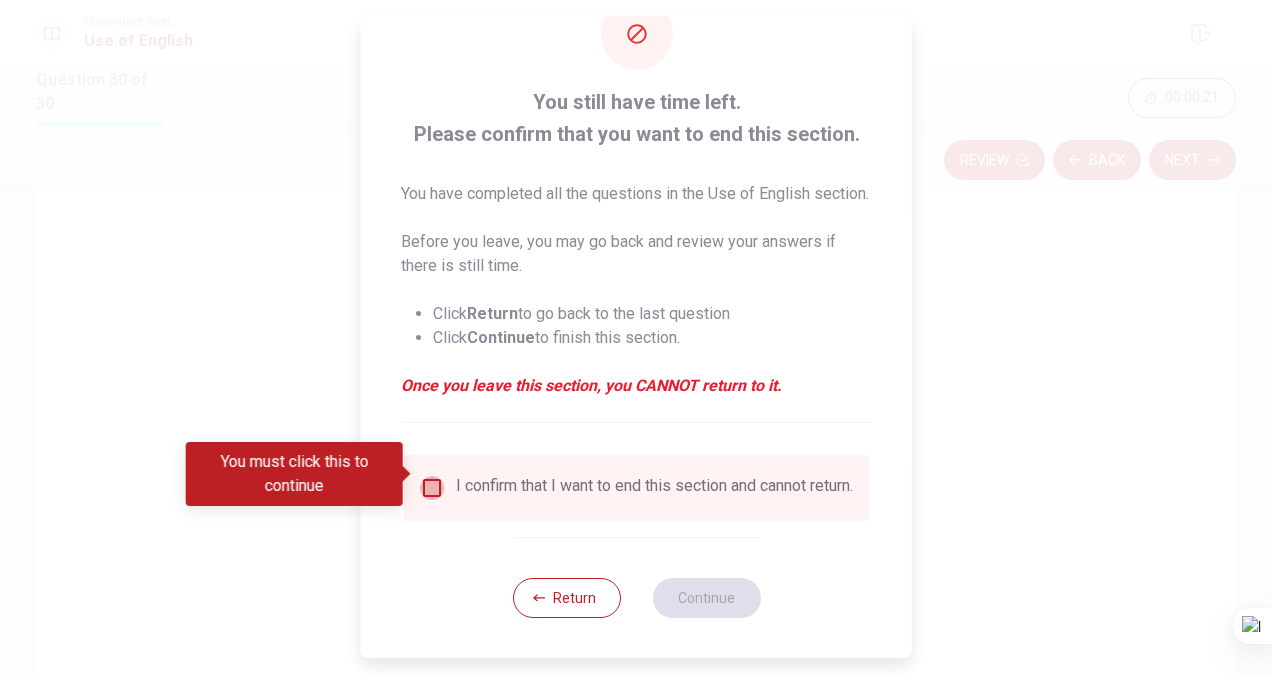 click at bounding box center (432, 488) 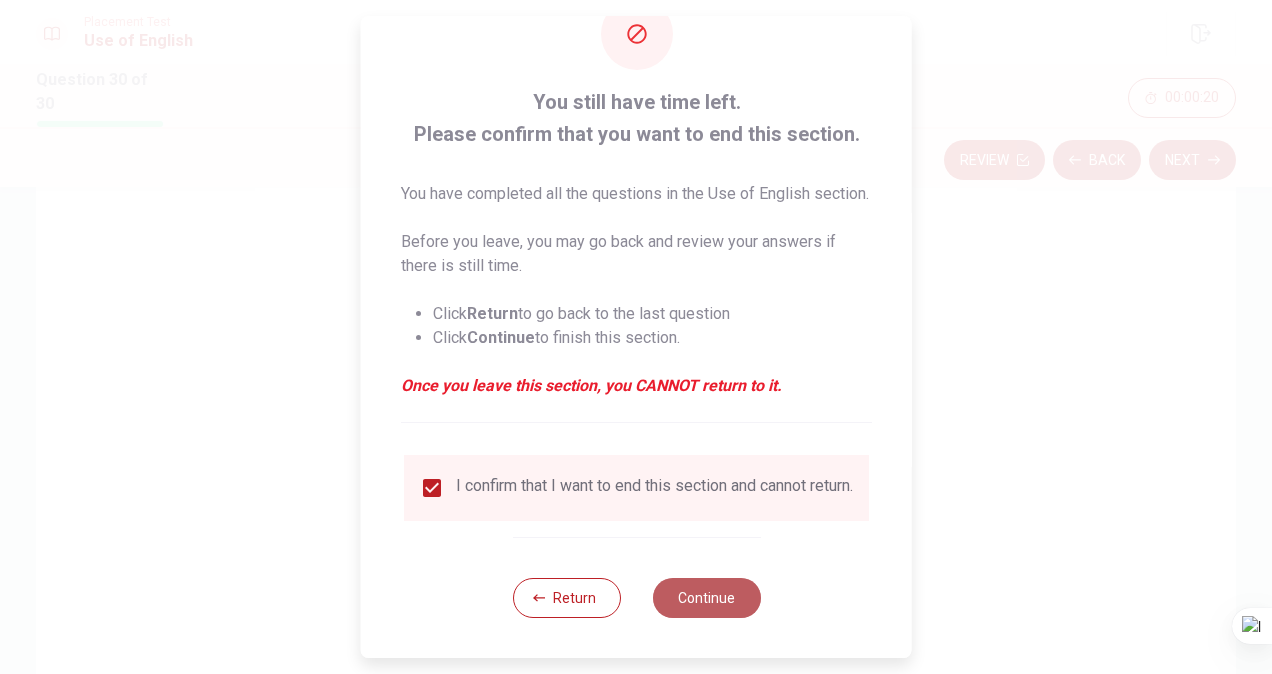 click on "Continue" at bounding box center (706, 598) 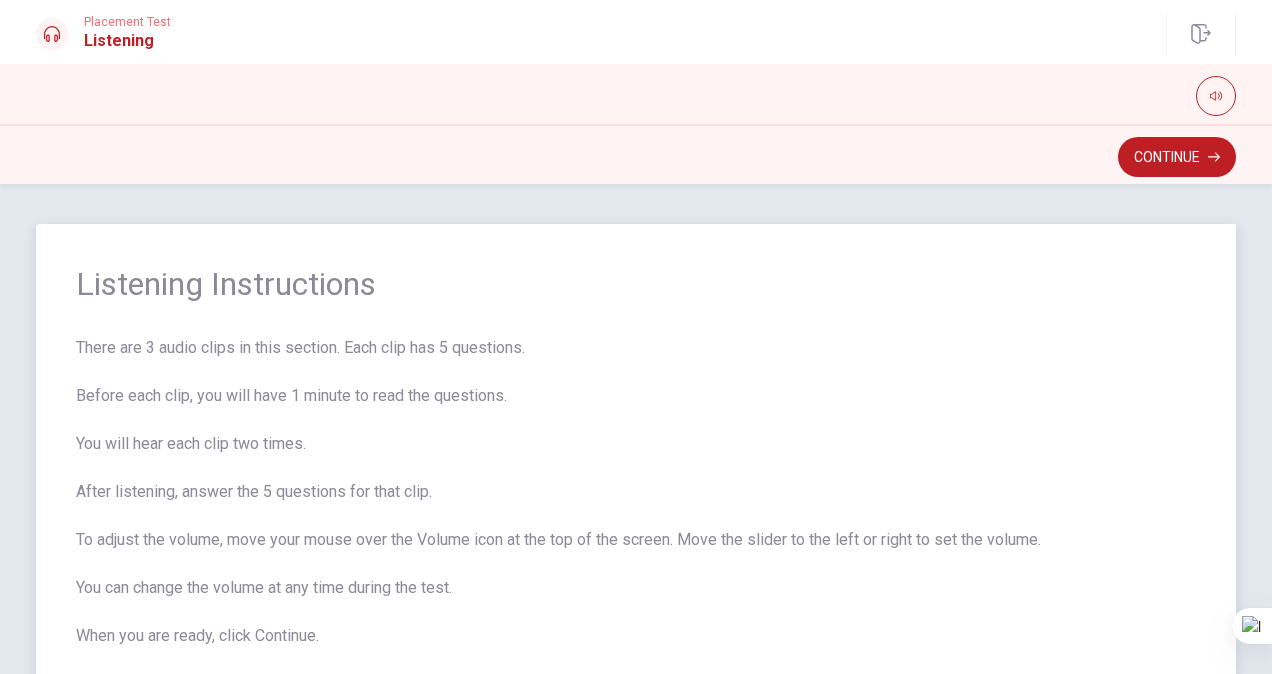 scroll, scrollTop: 118, scrollLeft: 0, axis: vertical 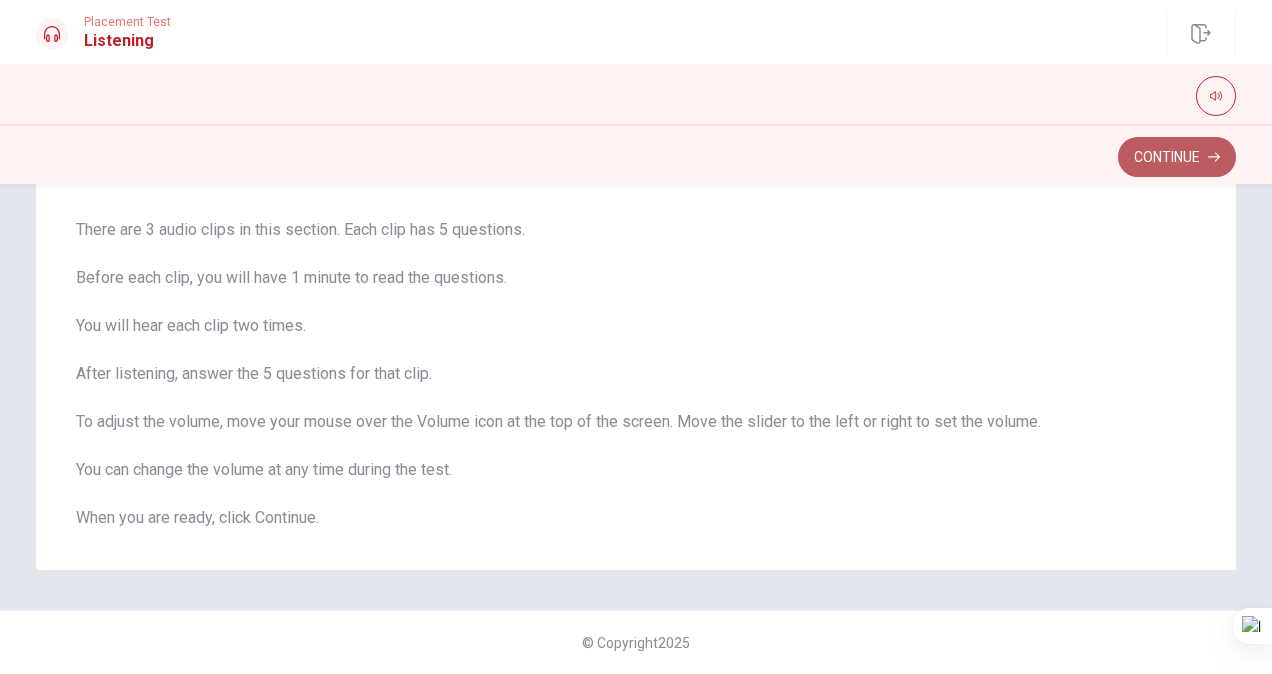 click on "Continue" at bounding box center [1177, 157] 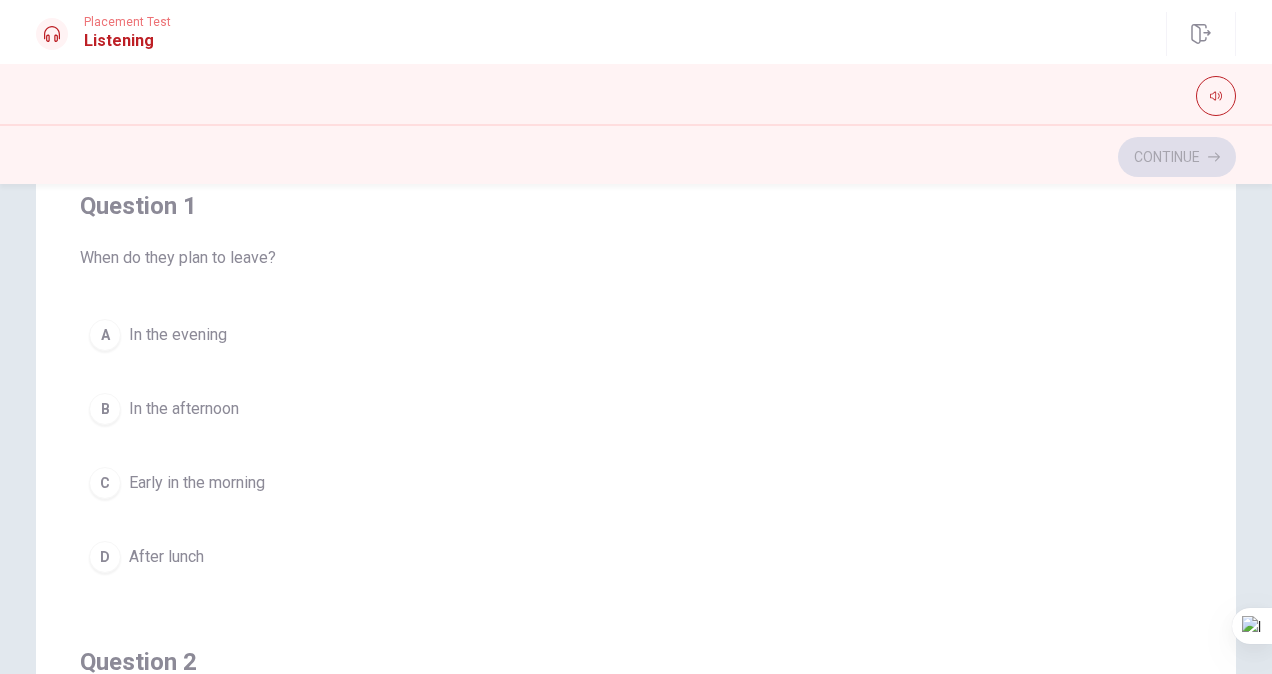 scroll, scrollTop: 168, scrollLeft: 0, axis: vertical 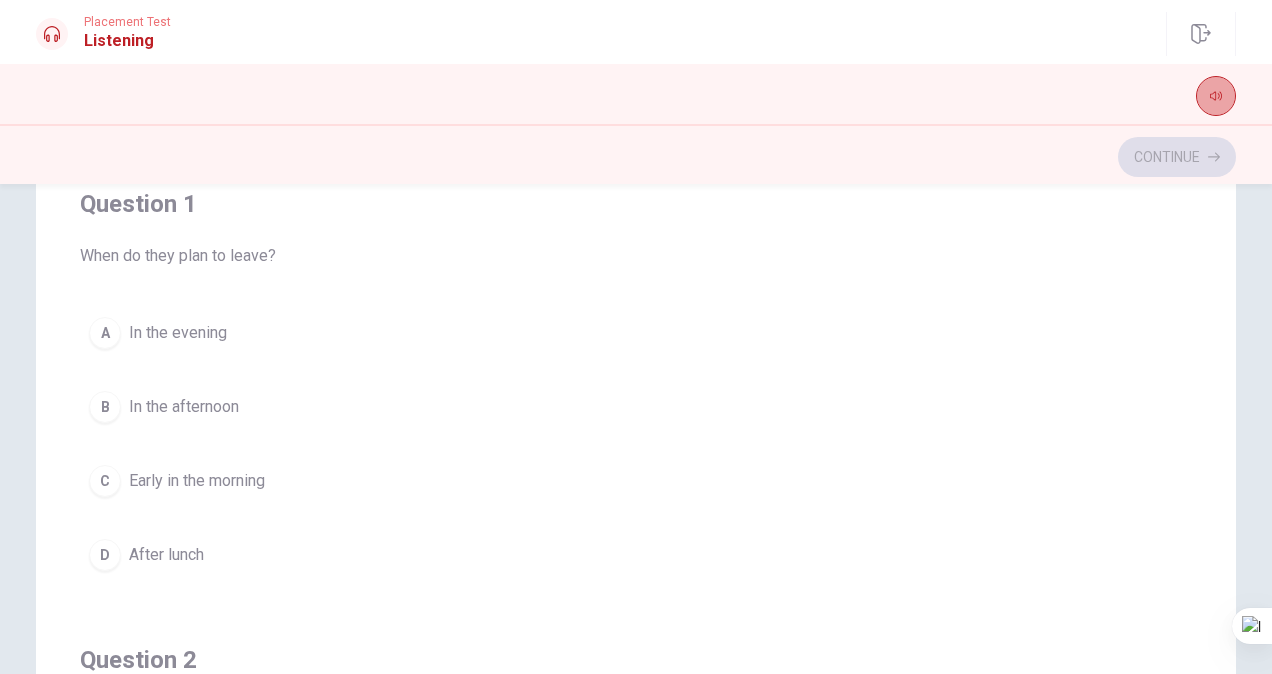 click at bounding box center [1216, 96] 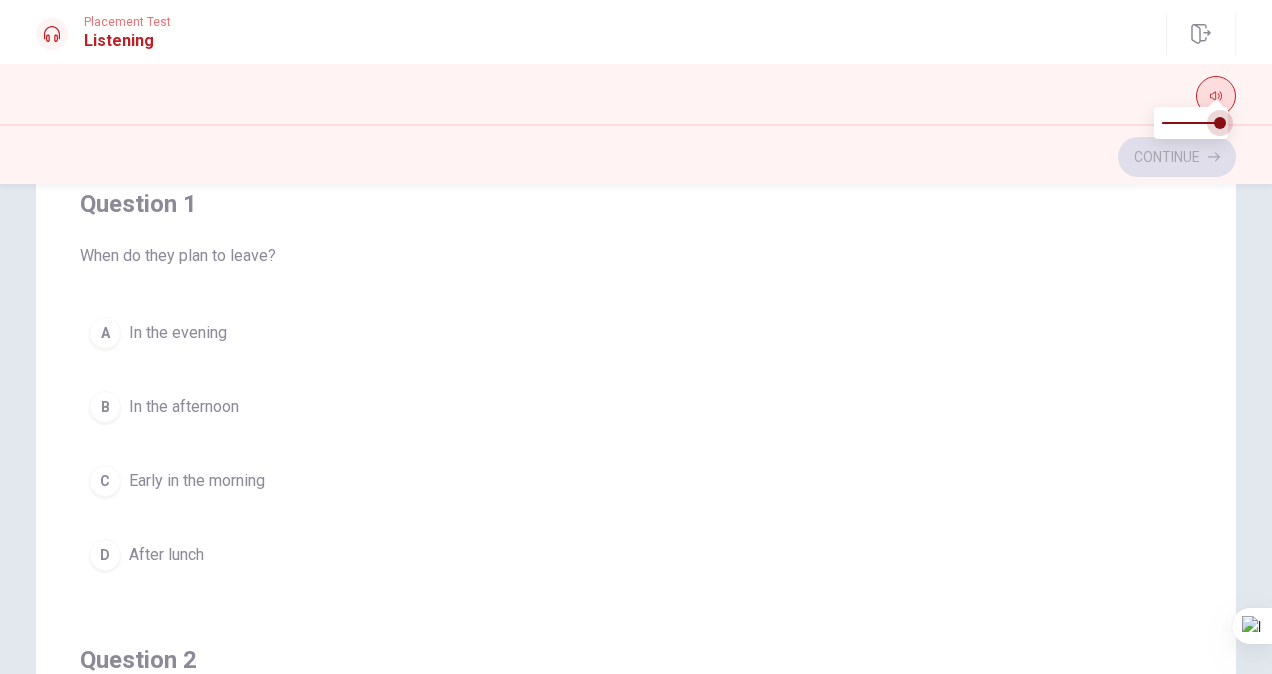 click at bounding box center [1220, 123] 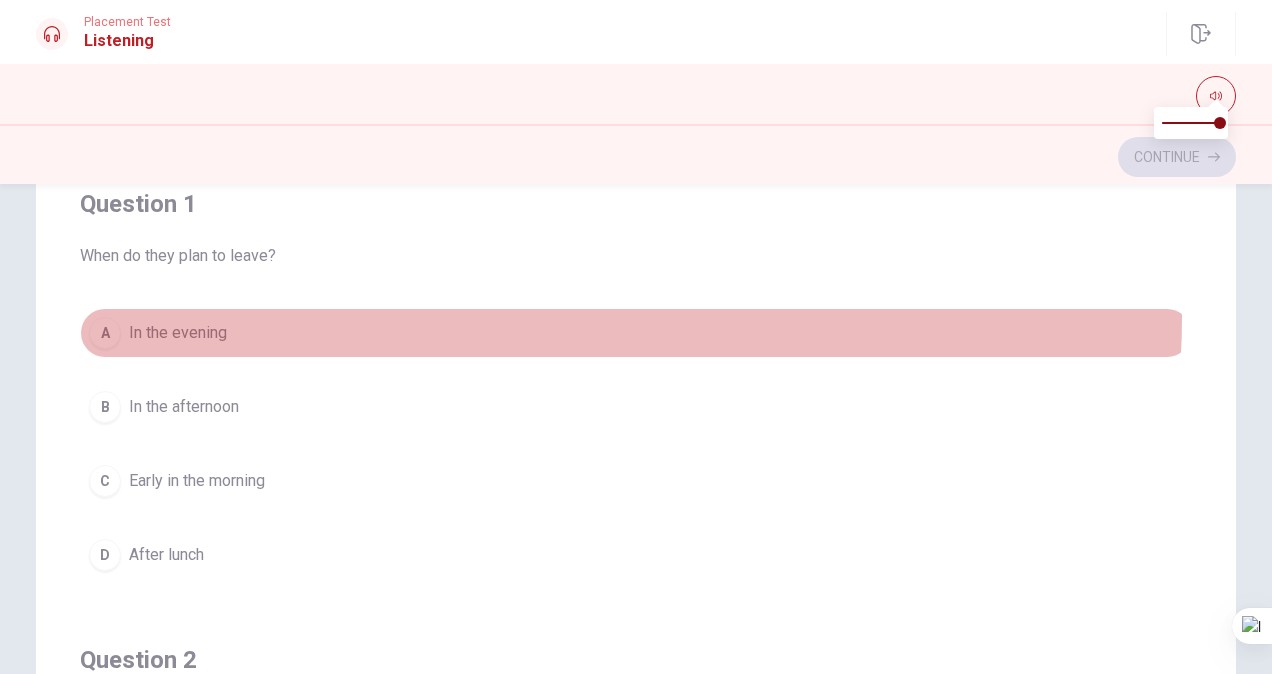 click on "A In the evening" at bounding box center [636, 333] 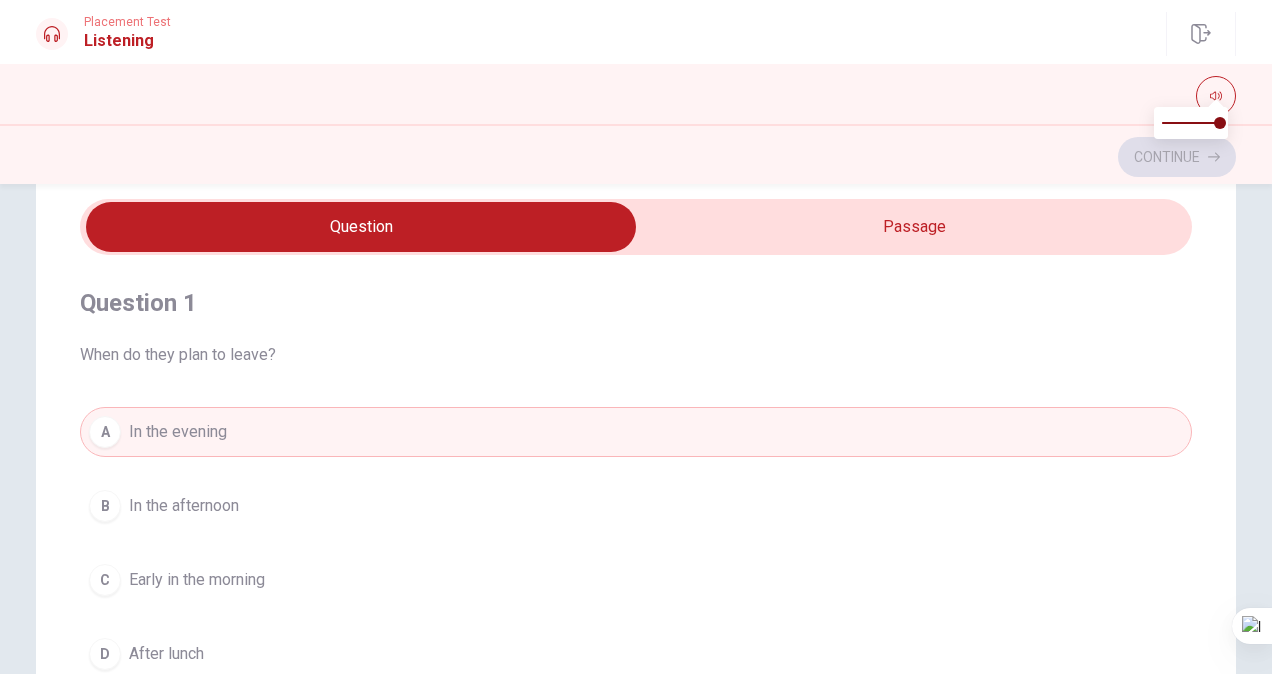 scroll, scrollTop: 68, scrollLeft: 0, axis: vertical 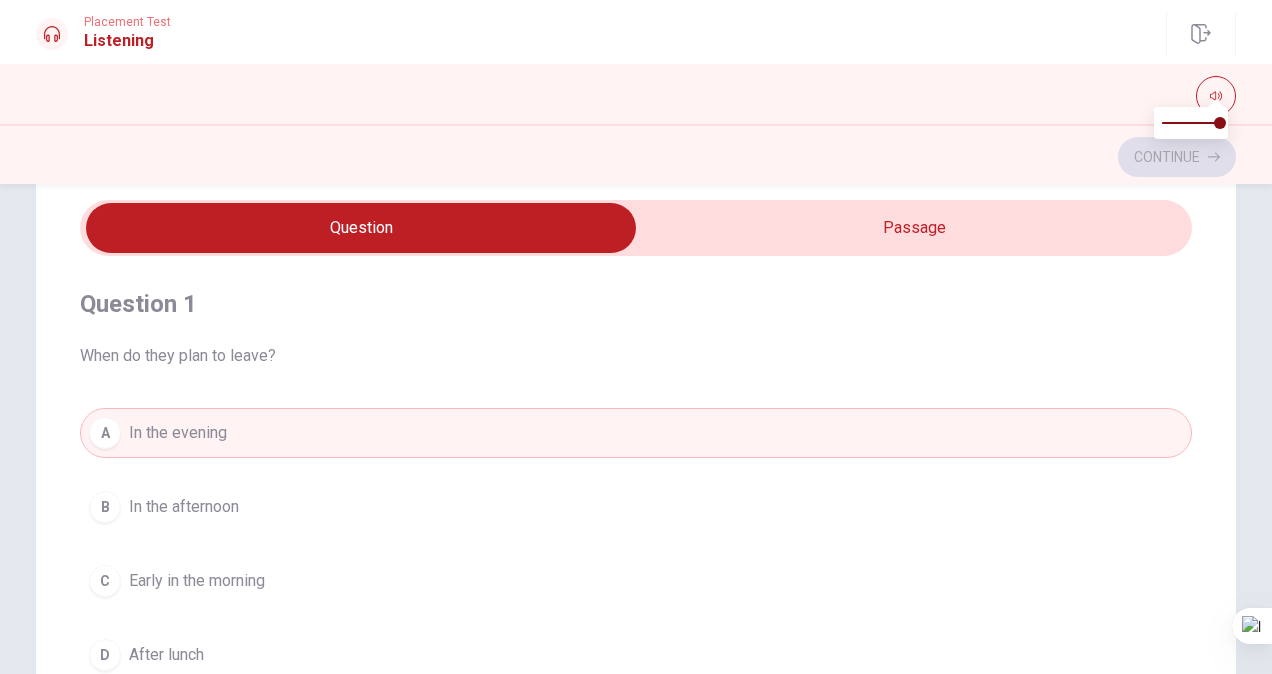 type on "13" 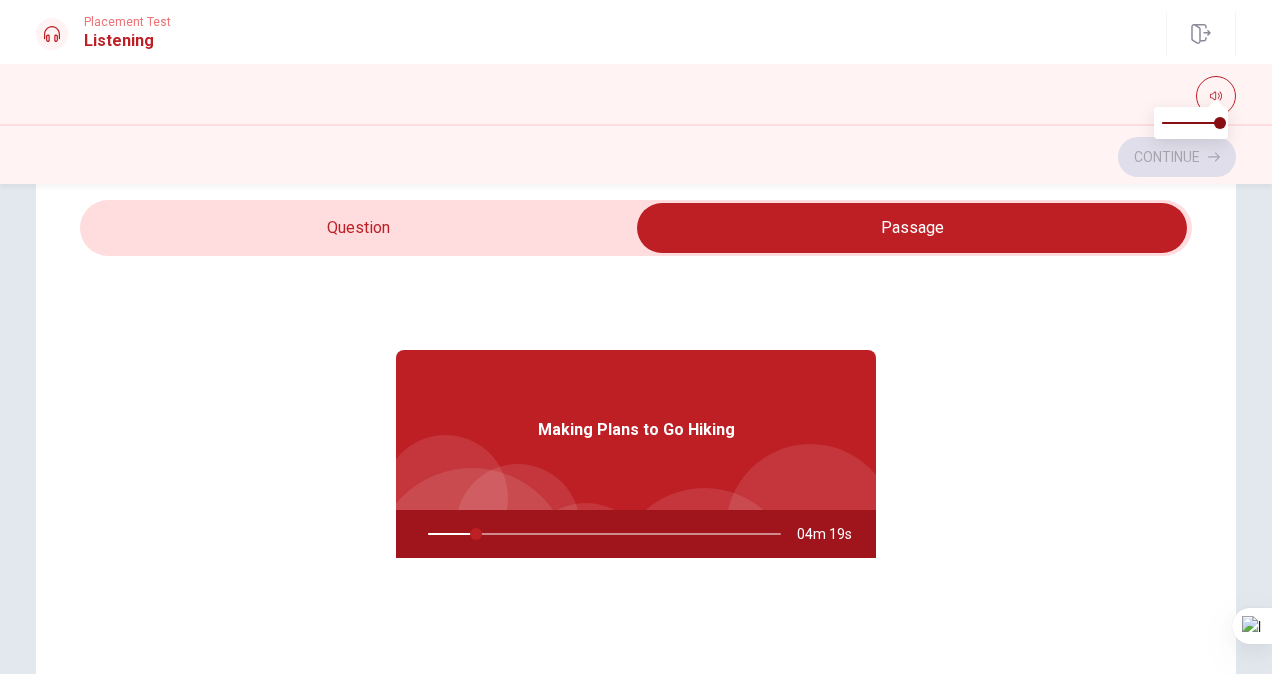 type on "14" 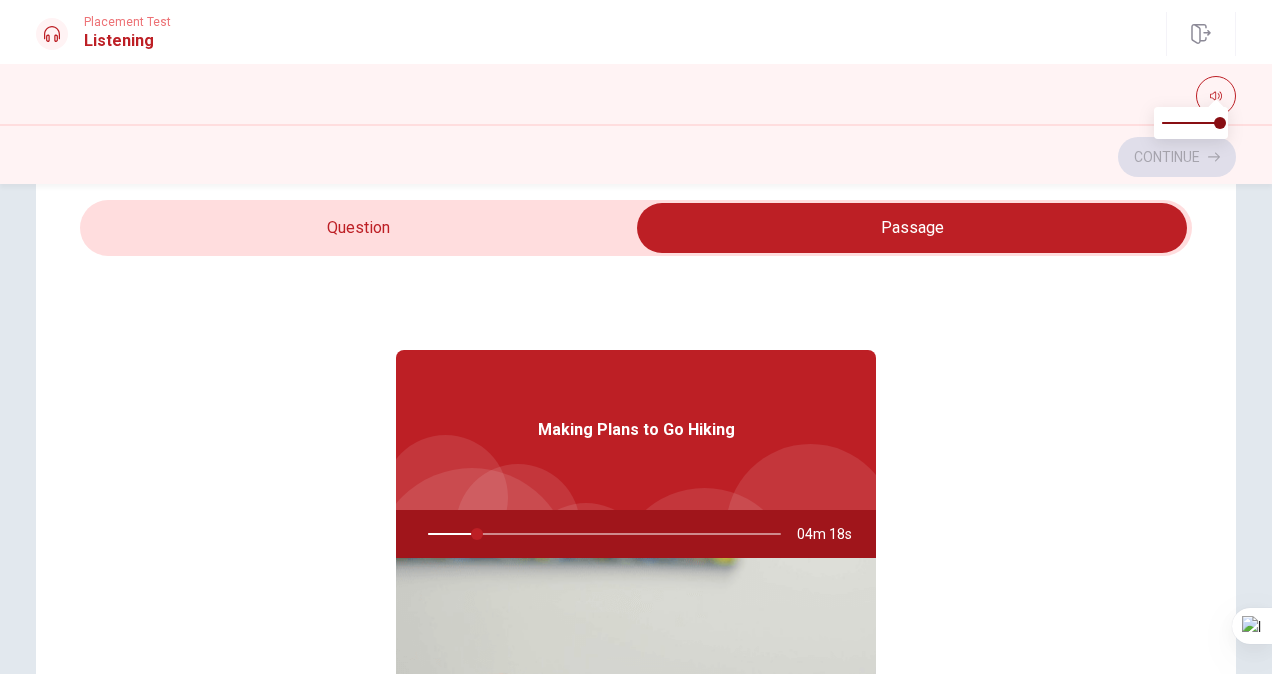 click at bounding box center (912, 228) 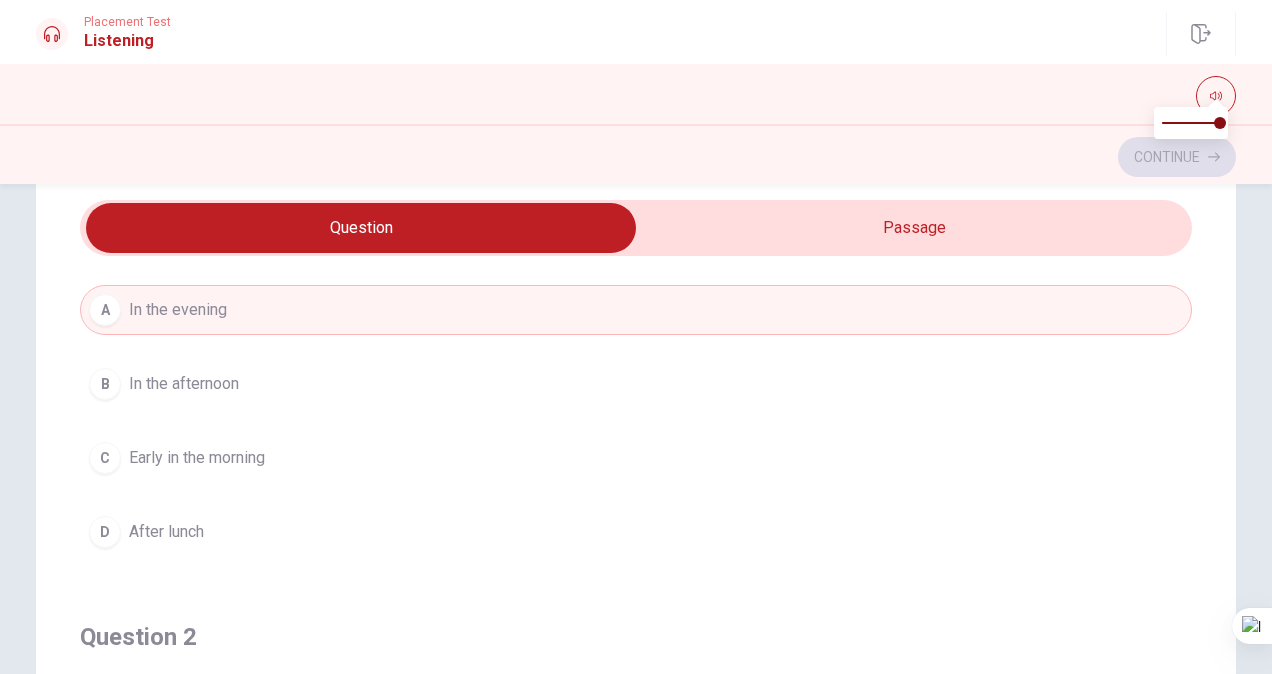 scroll, scrollTop: 124, scrollLeft: 0, axis: vertical 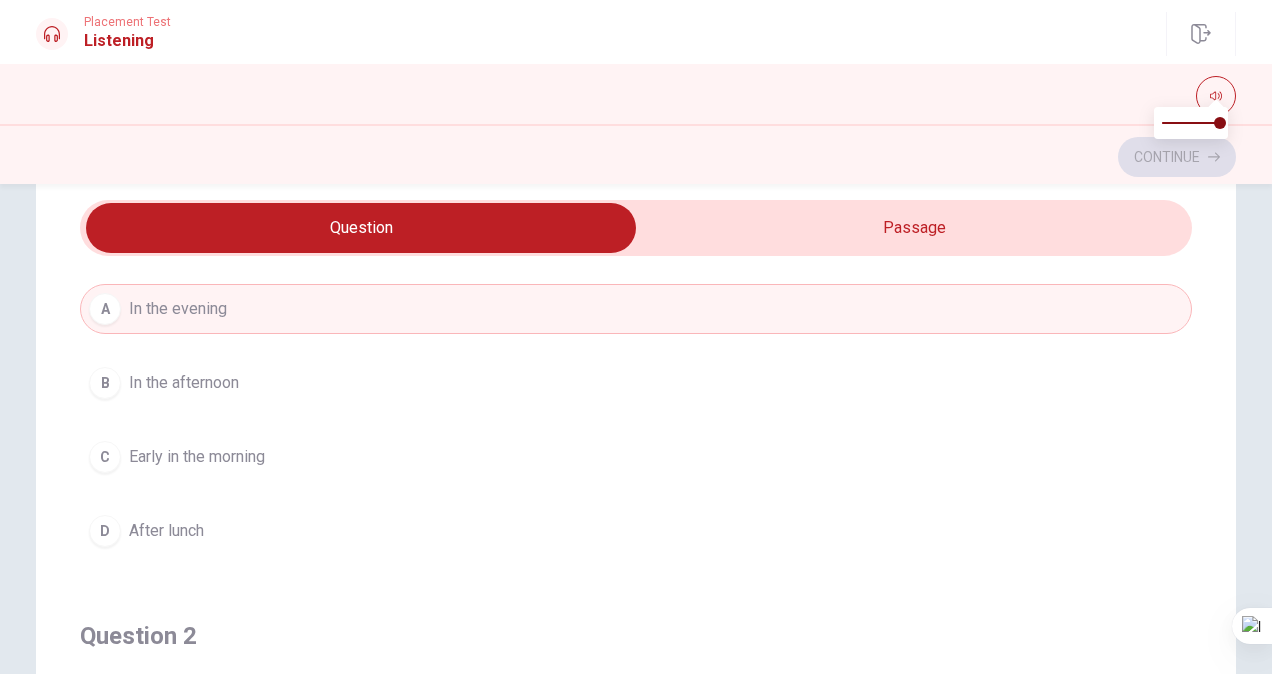 type on "18" 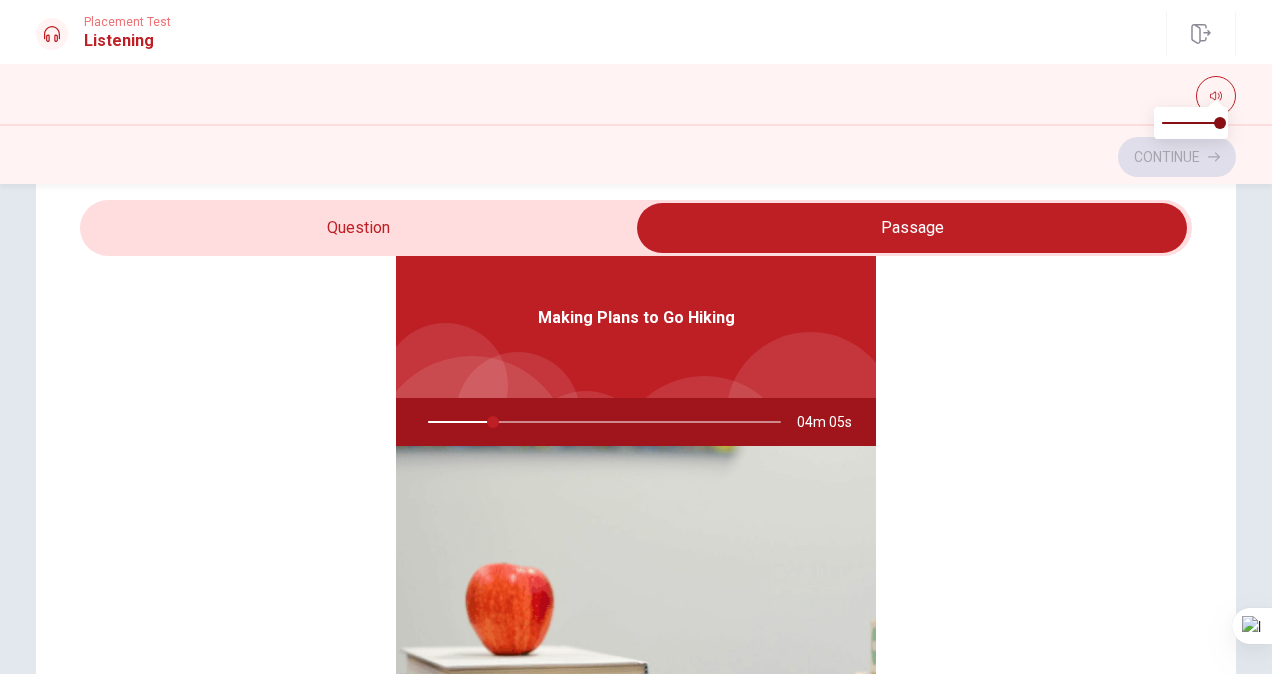 click at bounding box center [600, 422] 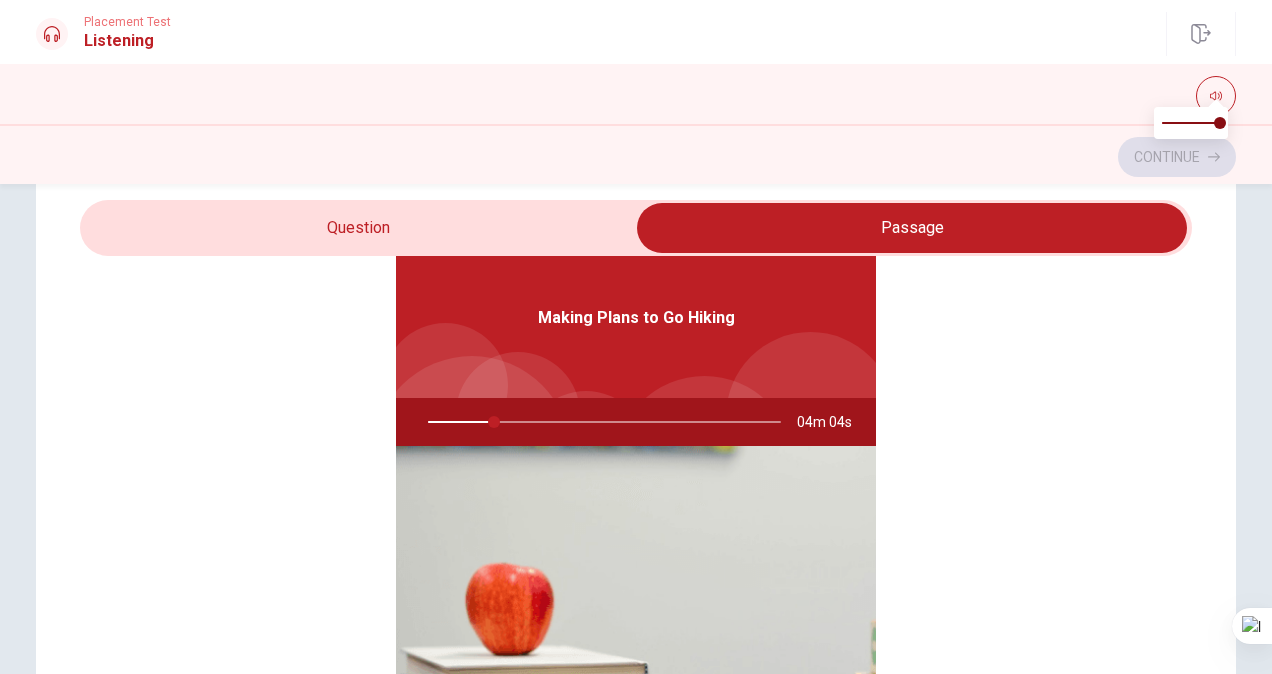 click at bounding box center (600, 422) 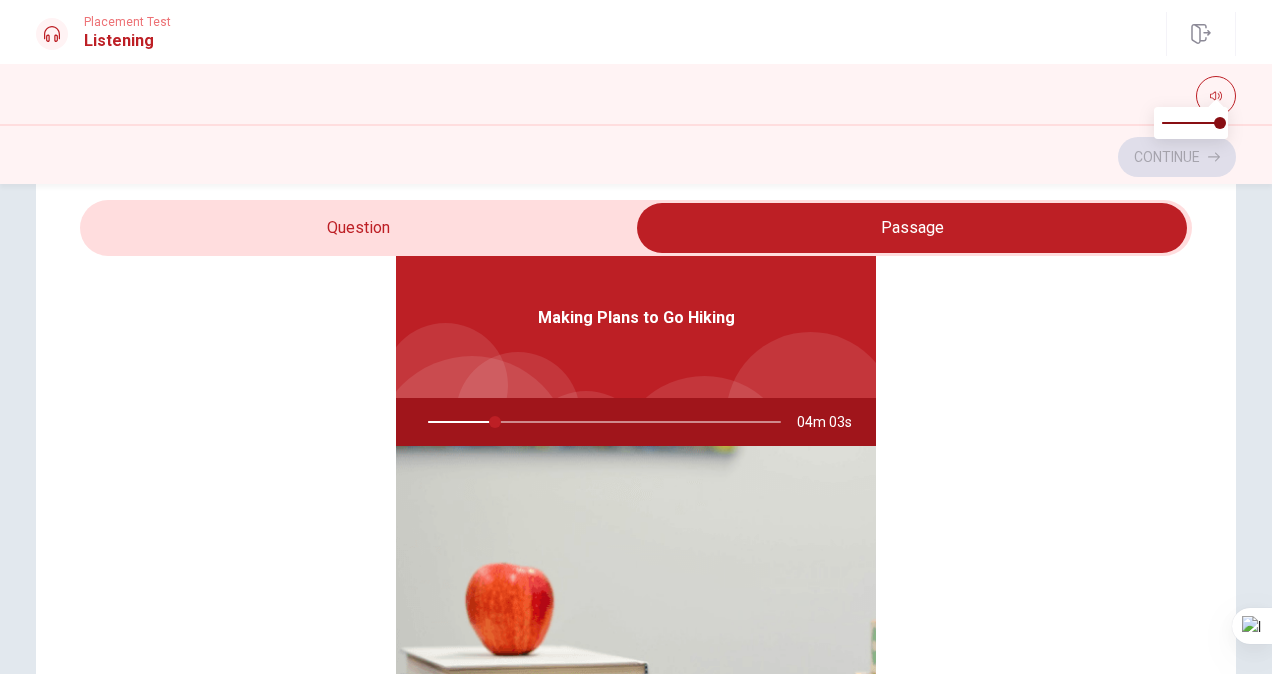 type on "19" 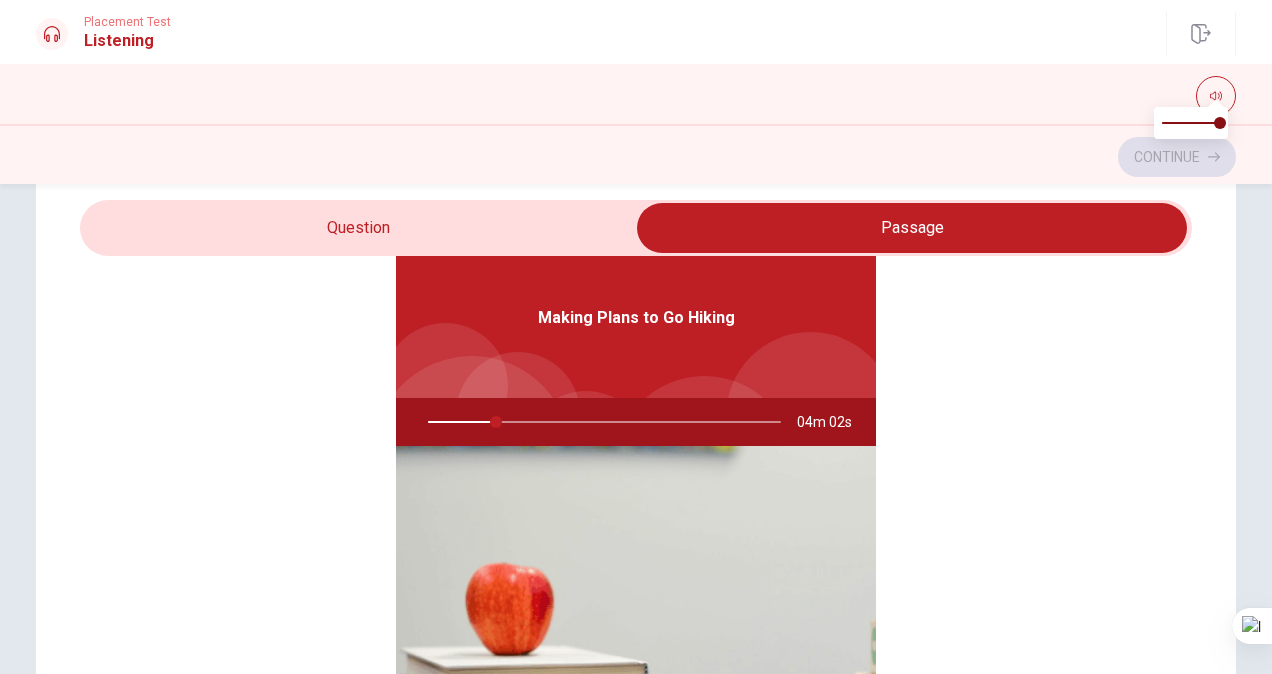 click at bounding box center [912, 228] 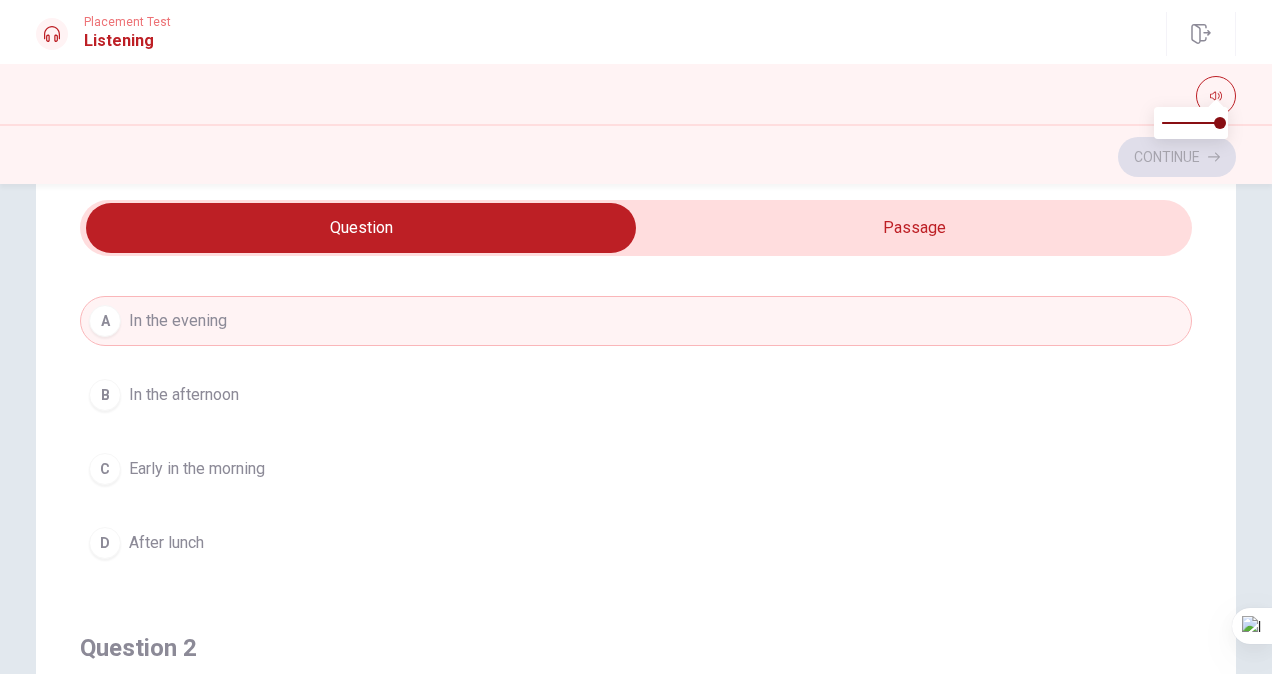 type on "20" 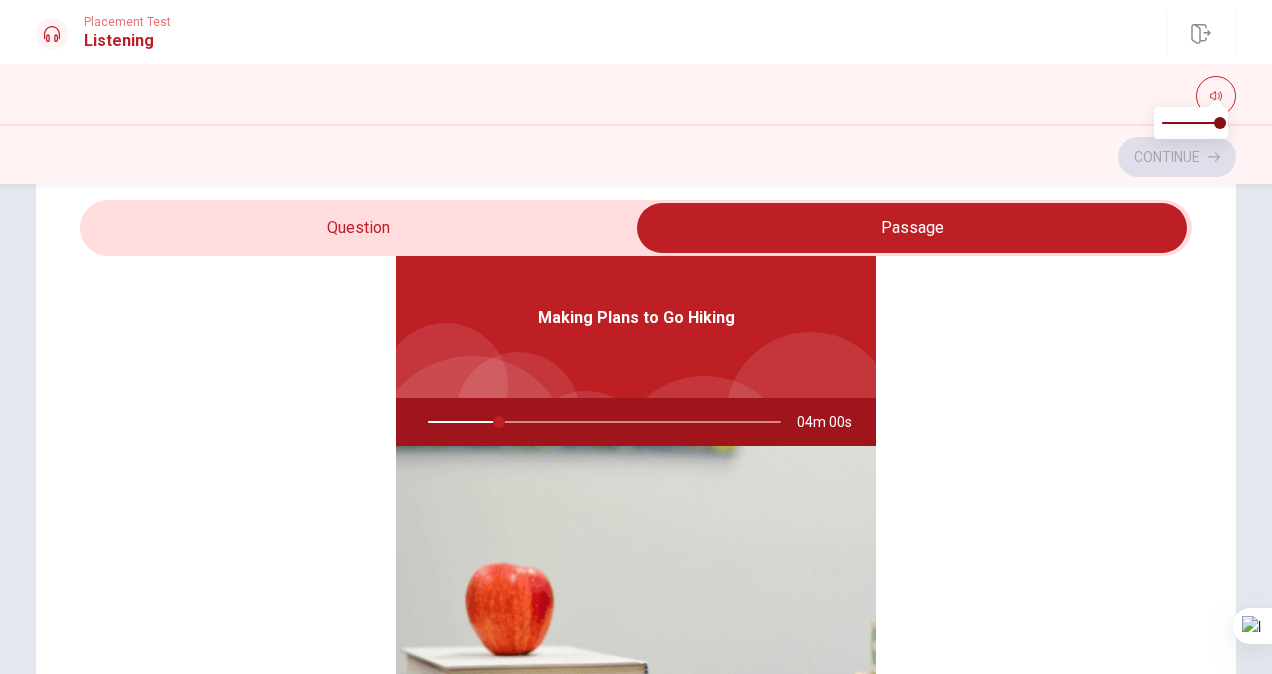 scroll, scrollTop: 458, scrollLeft: 0, axis: vertical 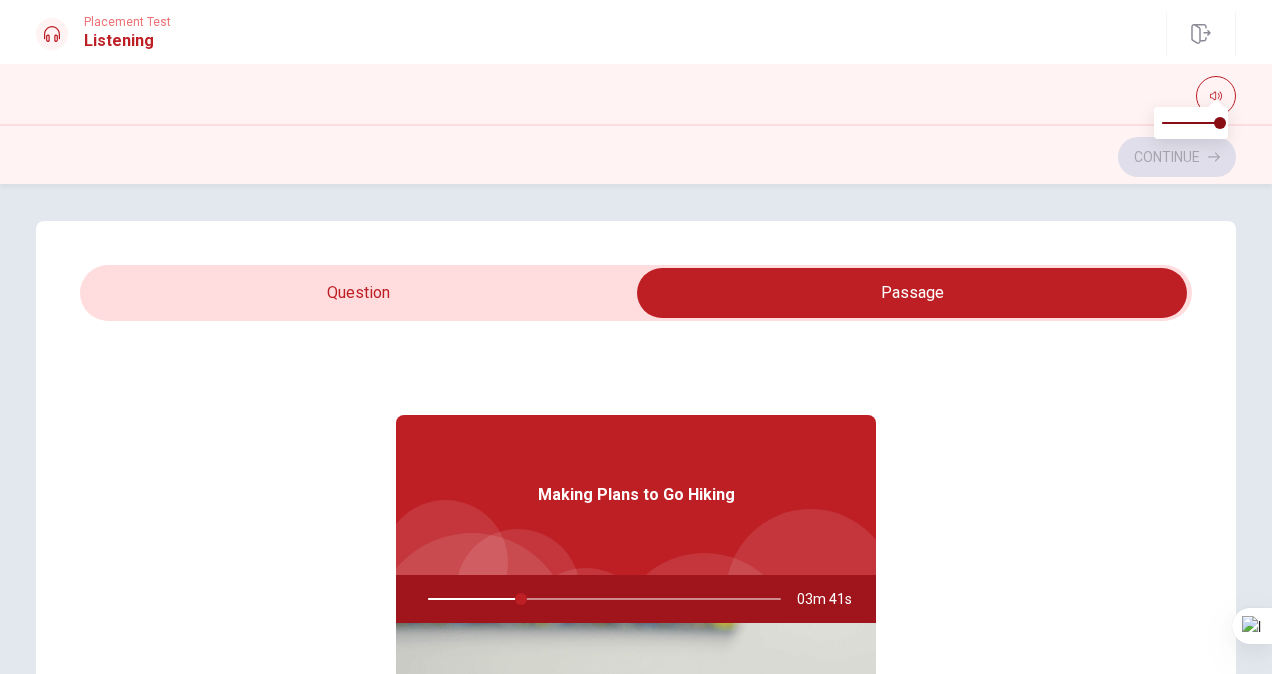 type on "27" 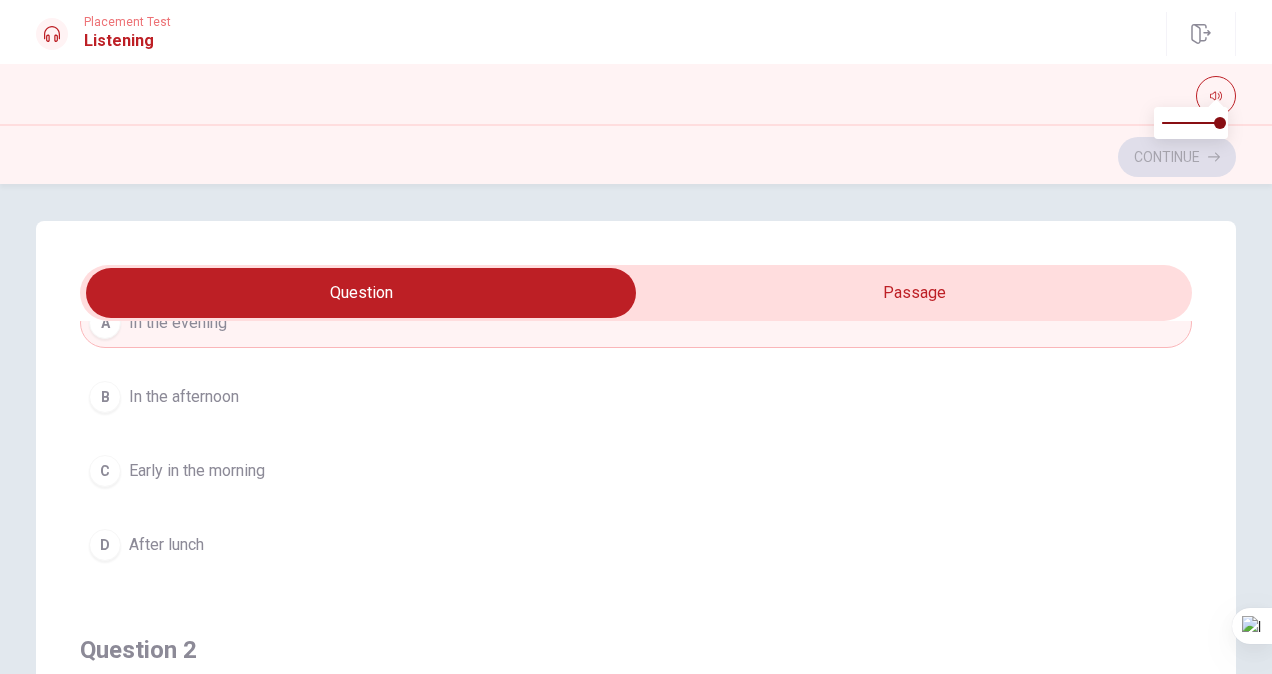 scroll, scrollTop: 180, scrollLeft: 0, axis: vertical 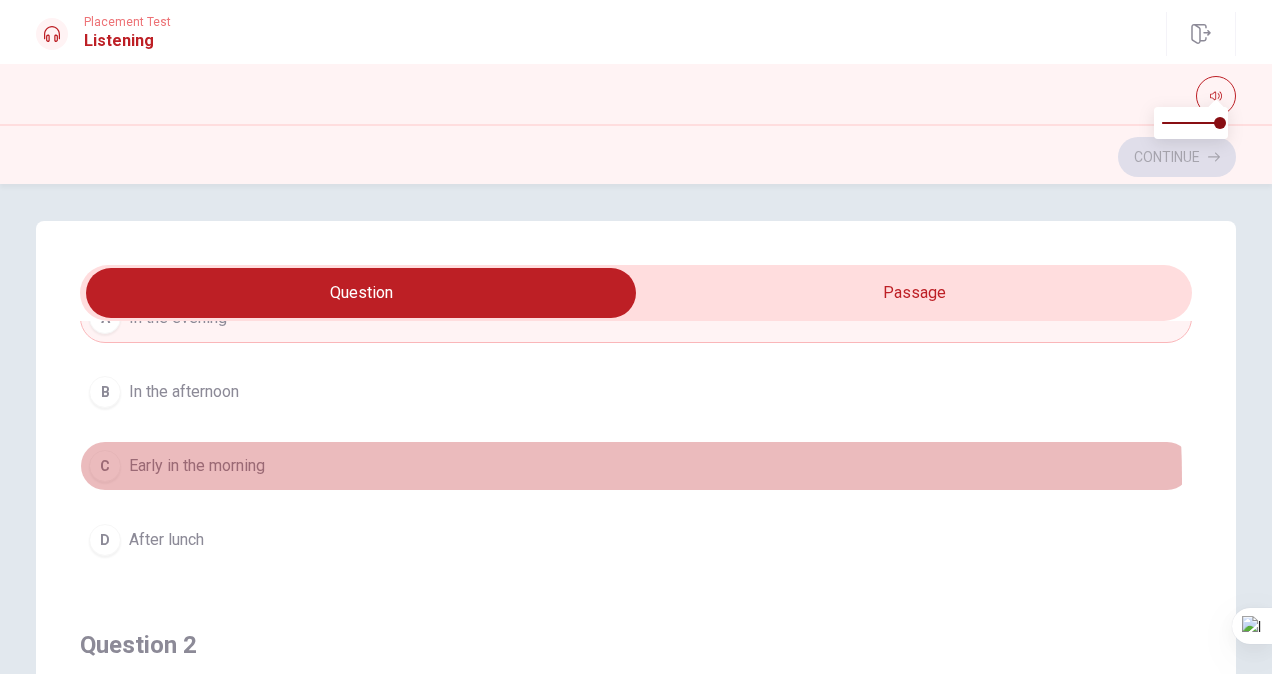 click on "C Early in the morning" at bounding box center (636, 466) 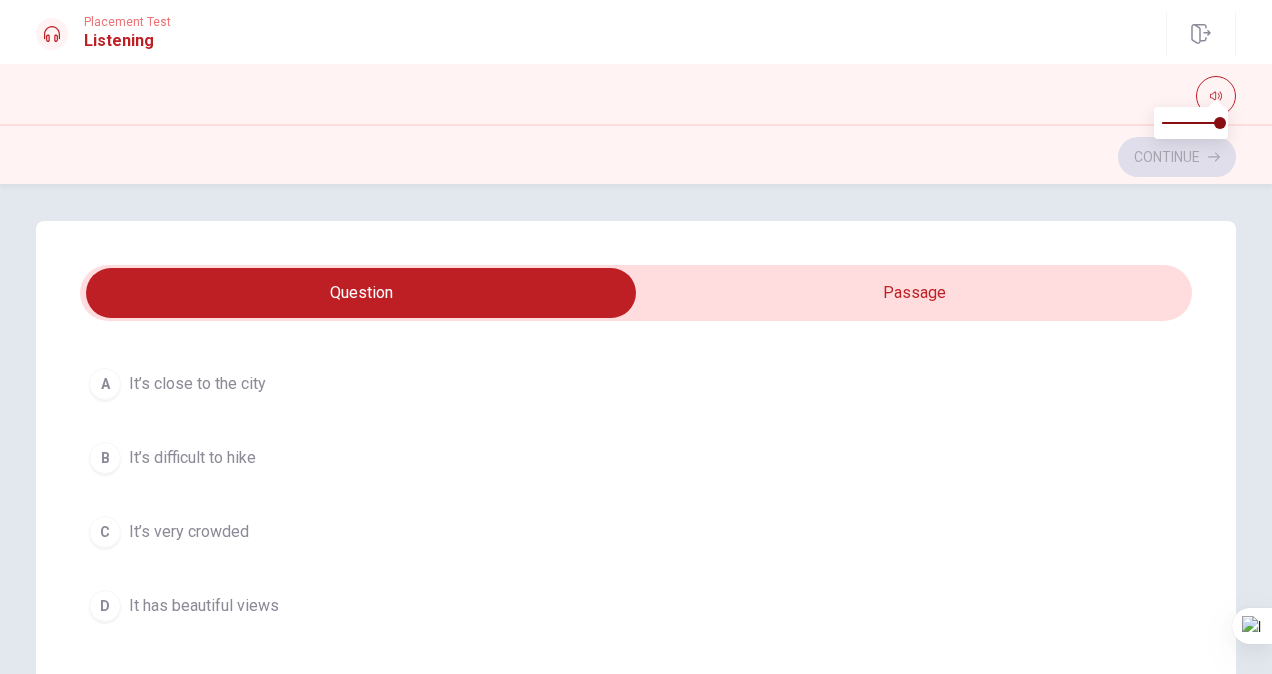 scroll, scrollTop: 572, scrollLeft: 0, axis: vertical 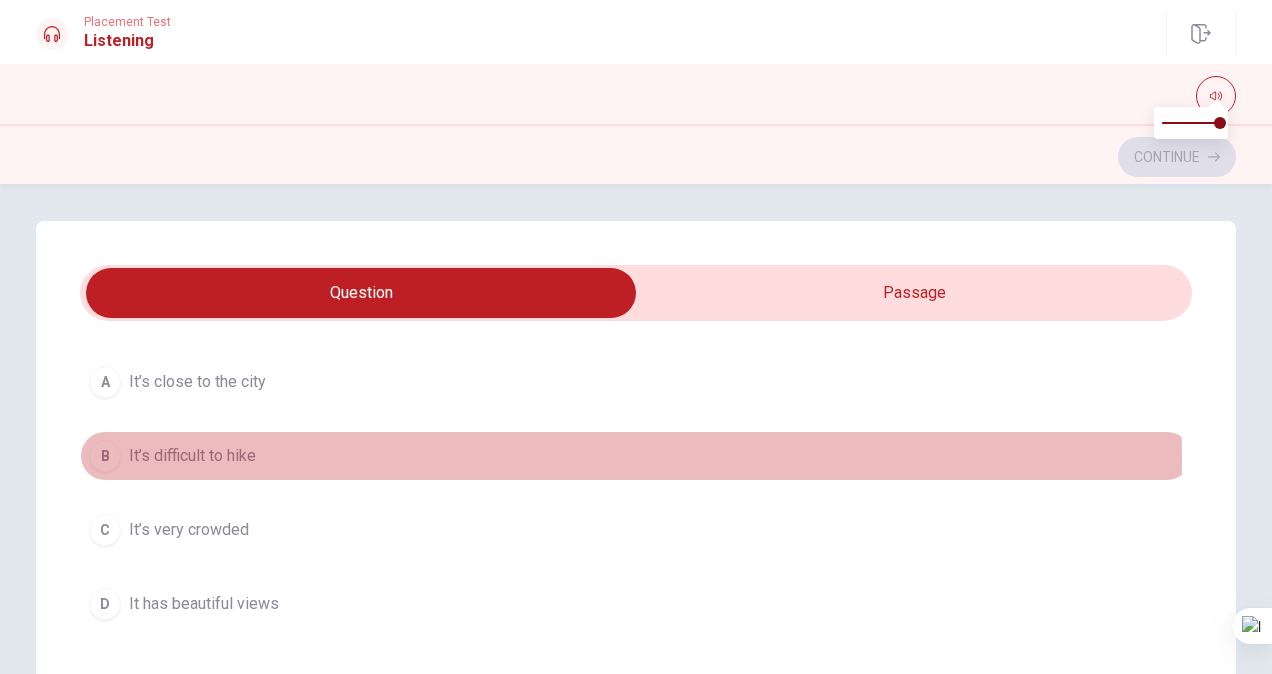 click on "B It’s difficult to hike" at bounding box center [636, 456] 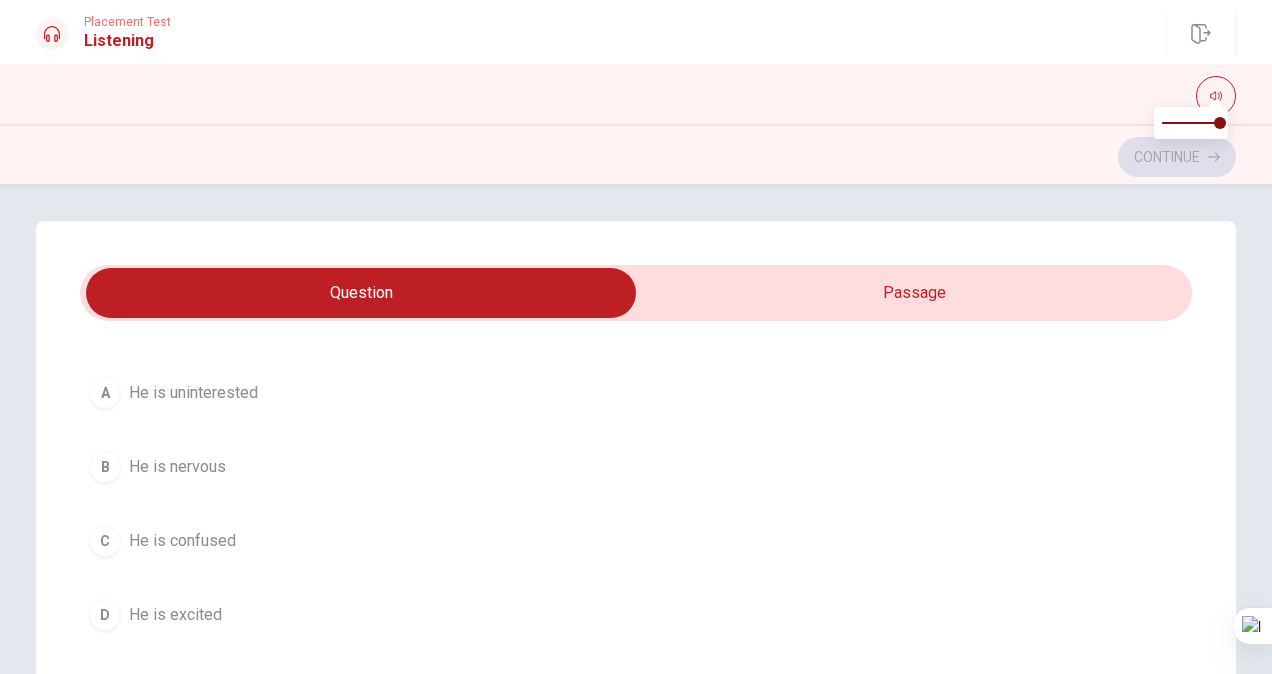 scroll, scrollTop: 1018, scrollLeft: 0, axis: vertical 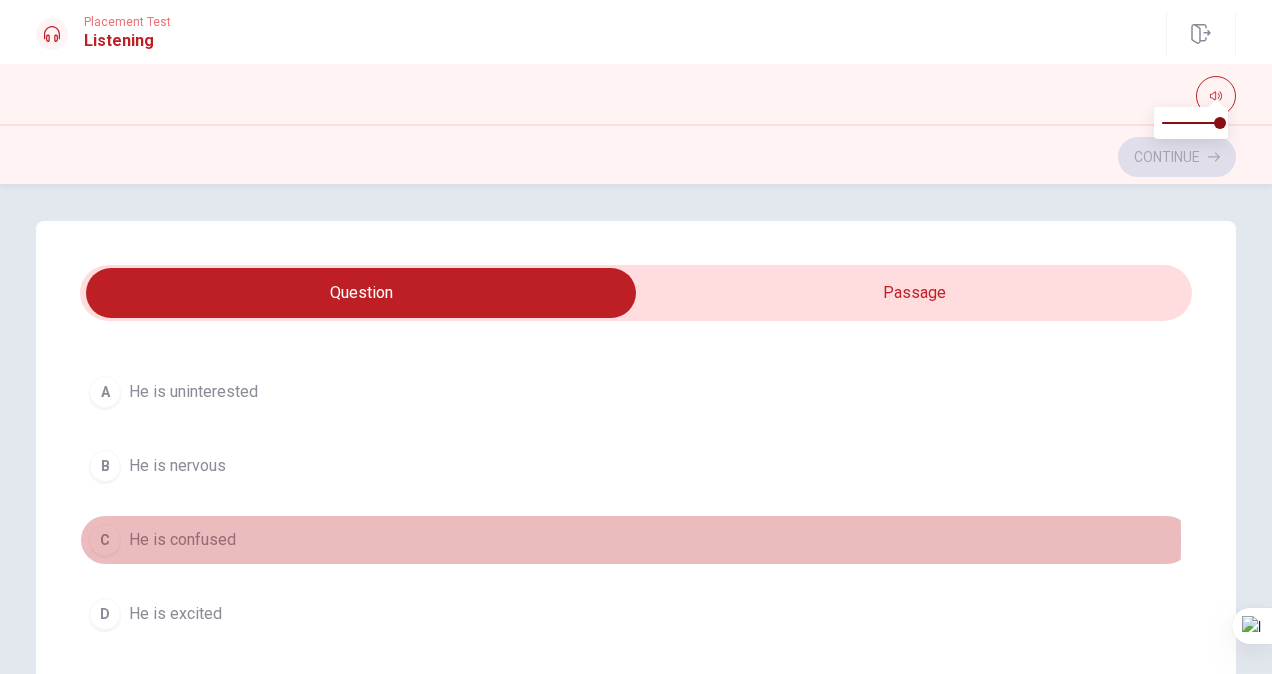 click on "C He is confused" at bounding box center [636, 540] 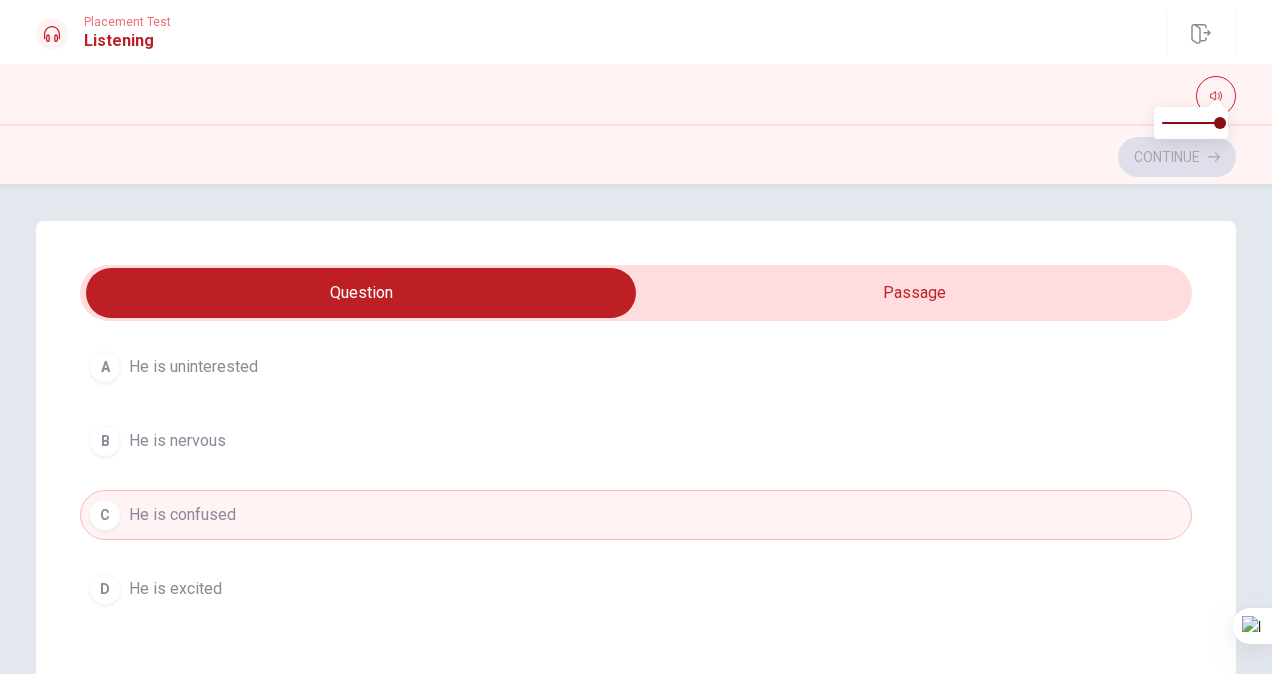scroll, scrollTop: 1042, scrollLeft: 0, axis: vertical 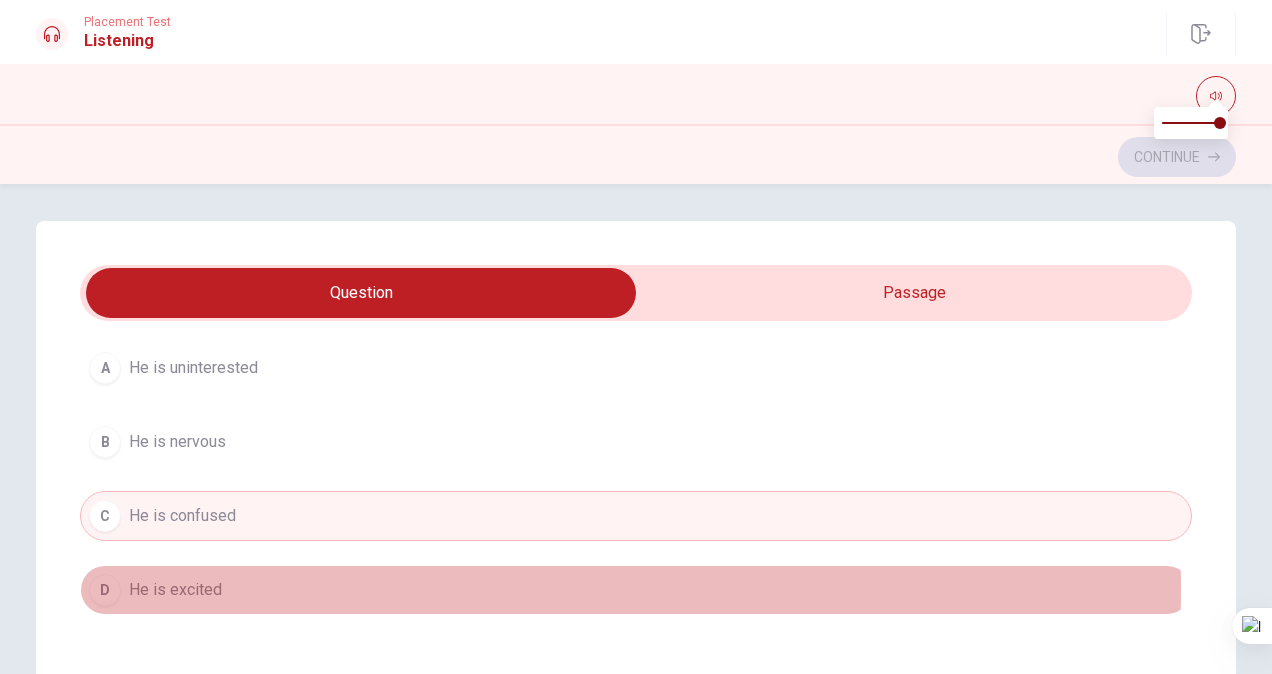 click on "D He is excited" at bounding box center (636, 590) 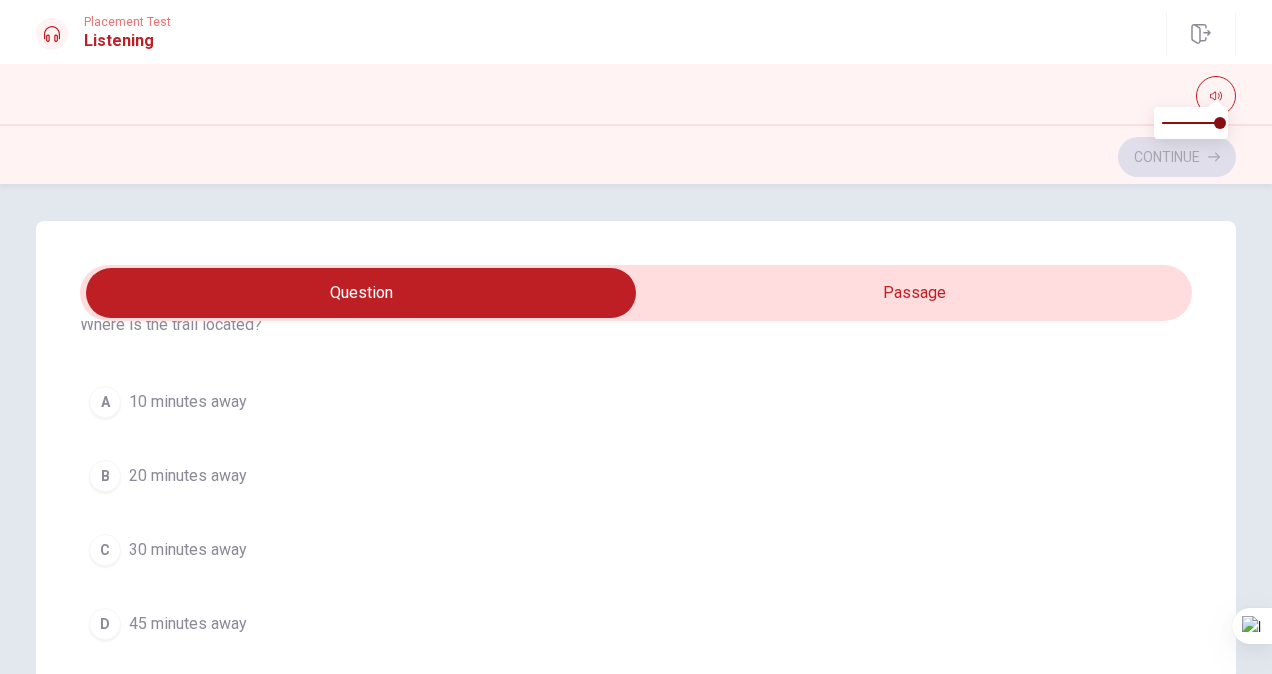 scroll, scrollTop: 1463, scrollLeft: 0, axis: vertical 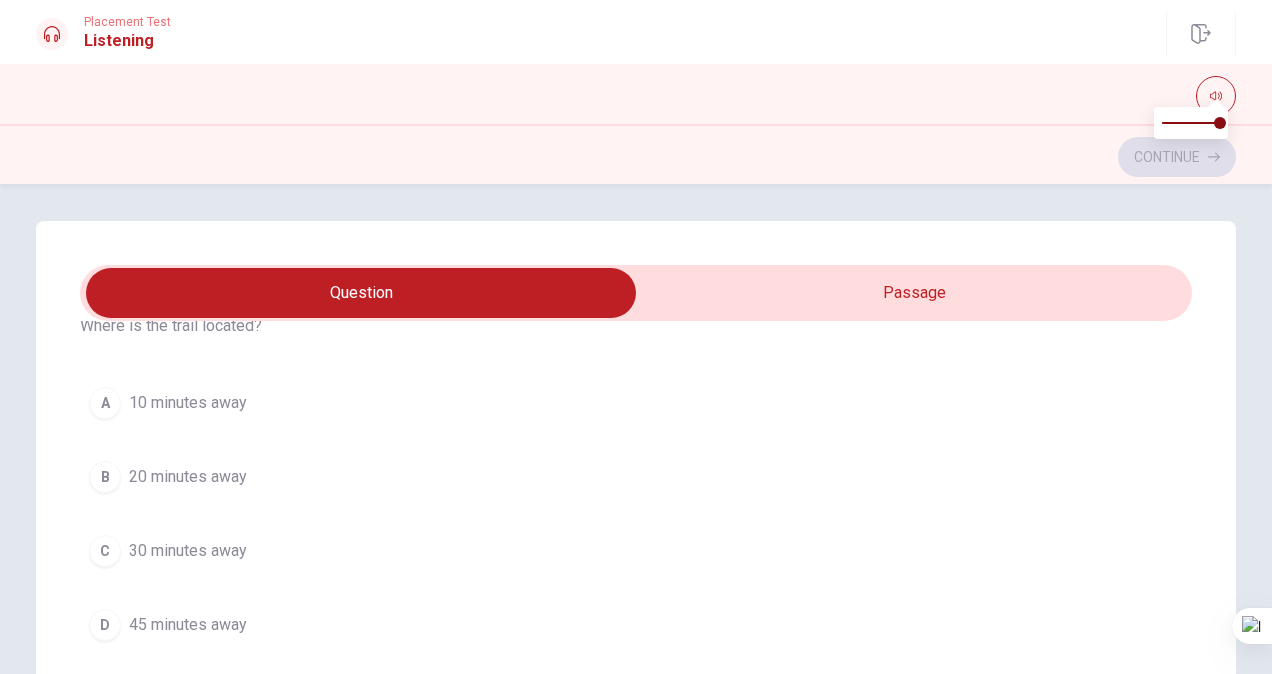 click on "C 30 minutes away" at bounding box center (636, 551) 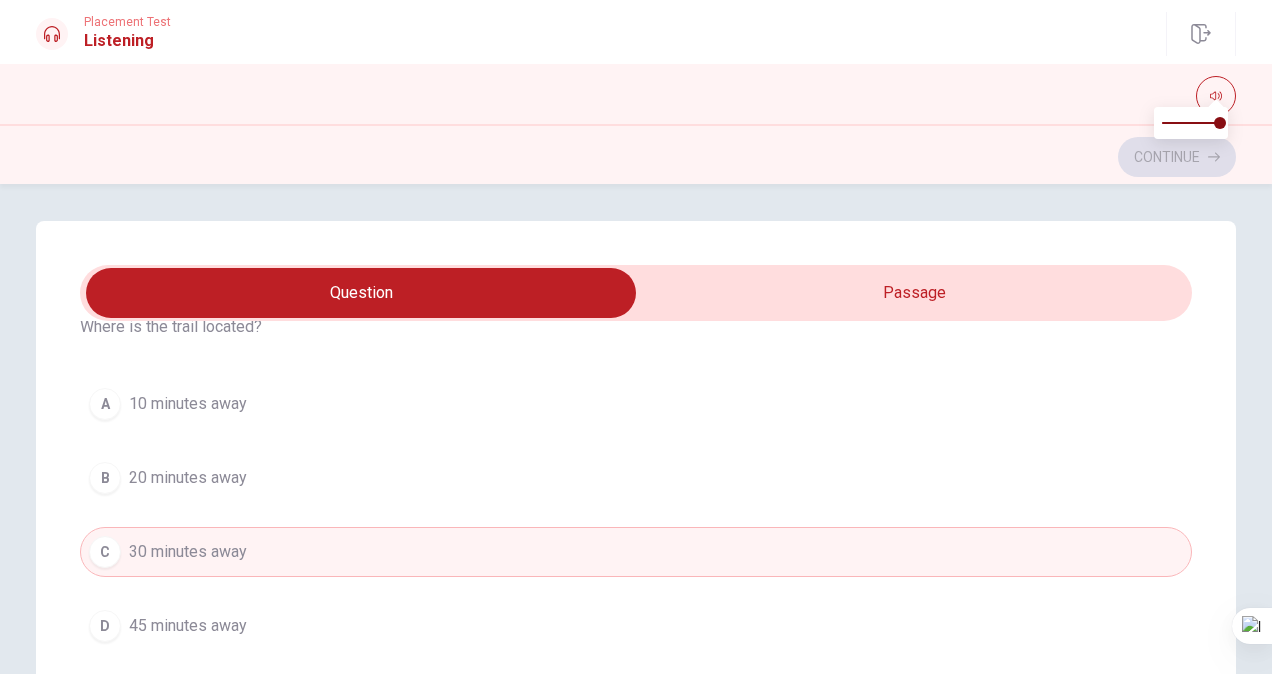scroll, scrollTop: 1606, scrollLeft: 0, axis: vertical 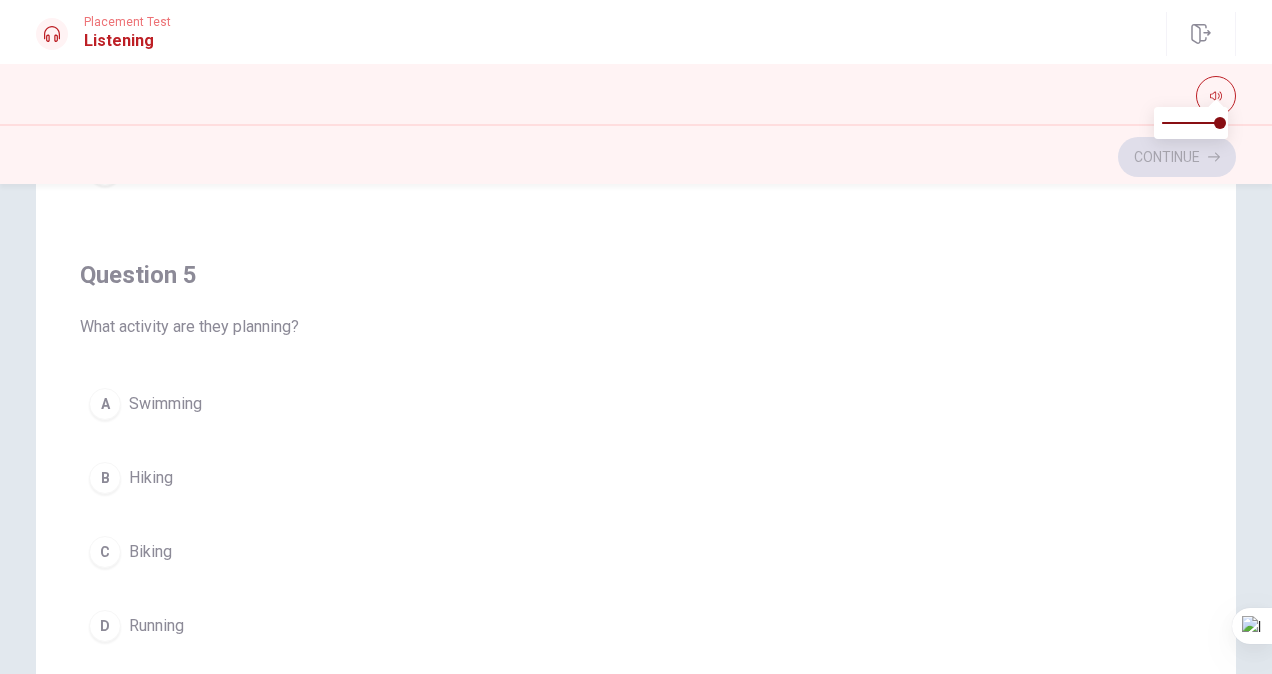 click on "A Swimming B Hiking C Biking D Running" at bounding box center [636, 515] 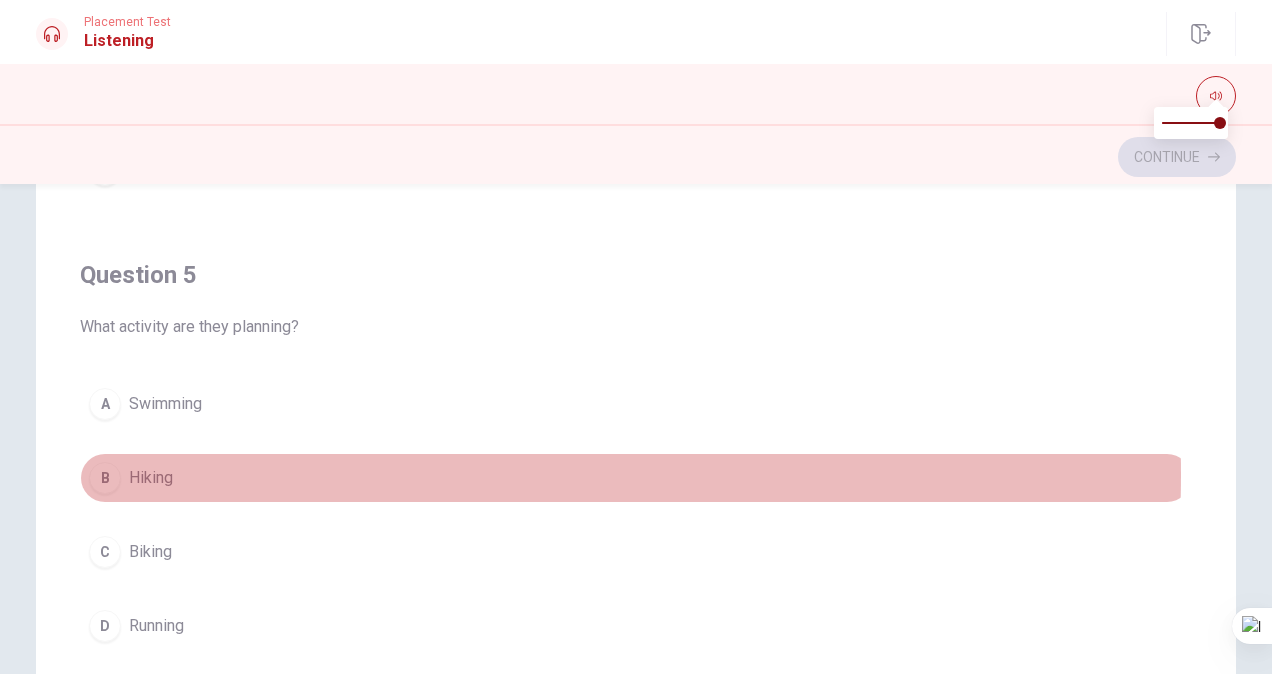 click on "B Hiking" at bounding box center (636, 478) 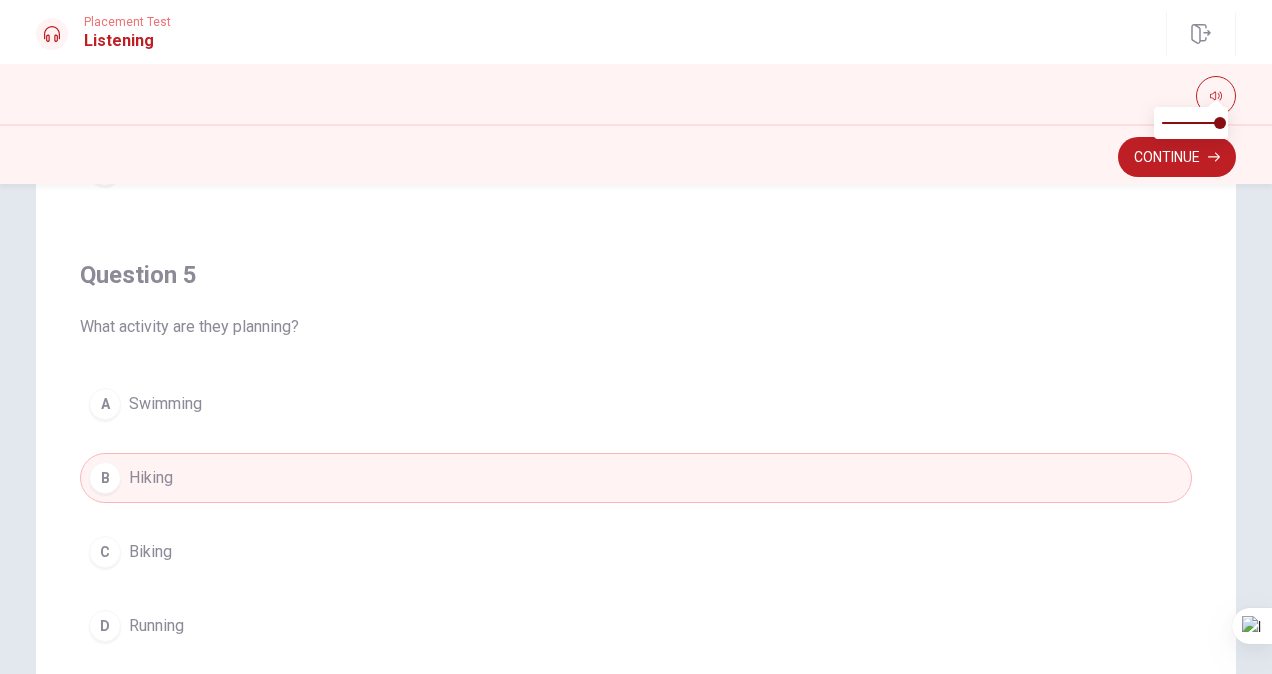scroll, scrollTop: 458, scrollLeft: 0, axis: vertical 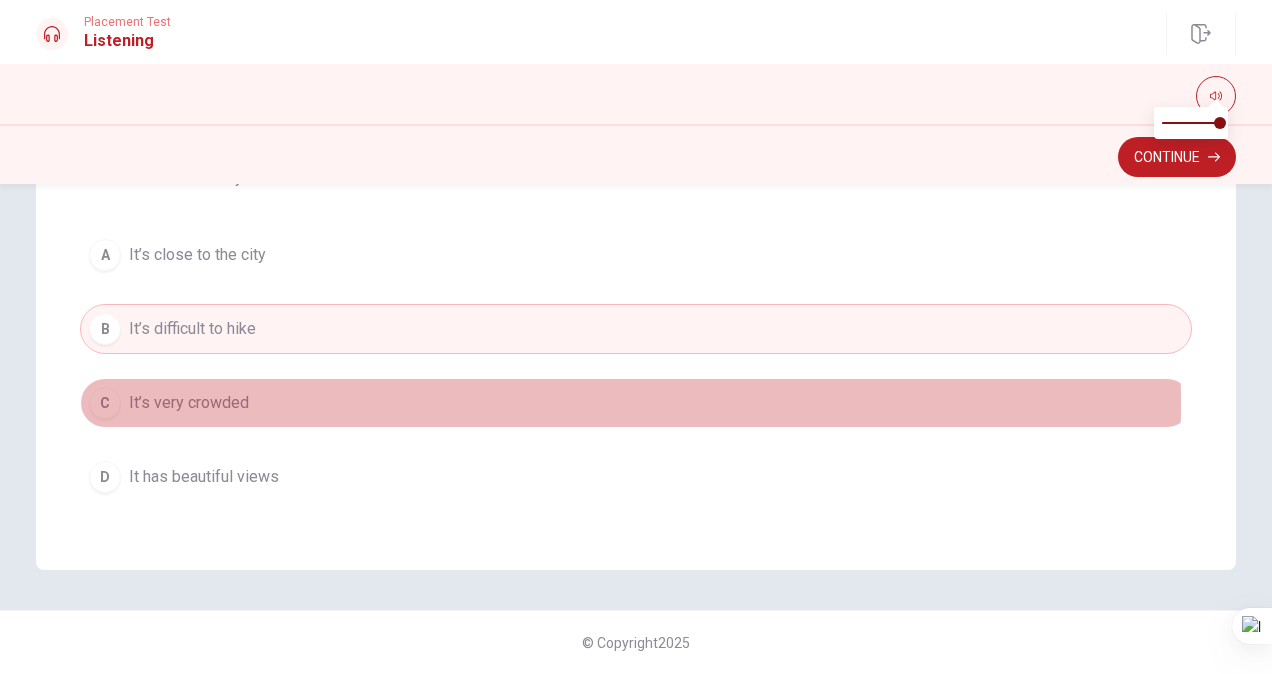 click on "C It’s very crowded" at bounding box center (636, 403) 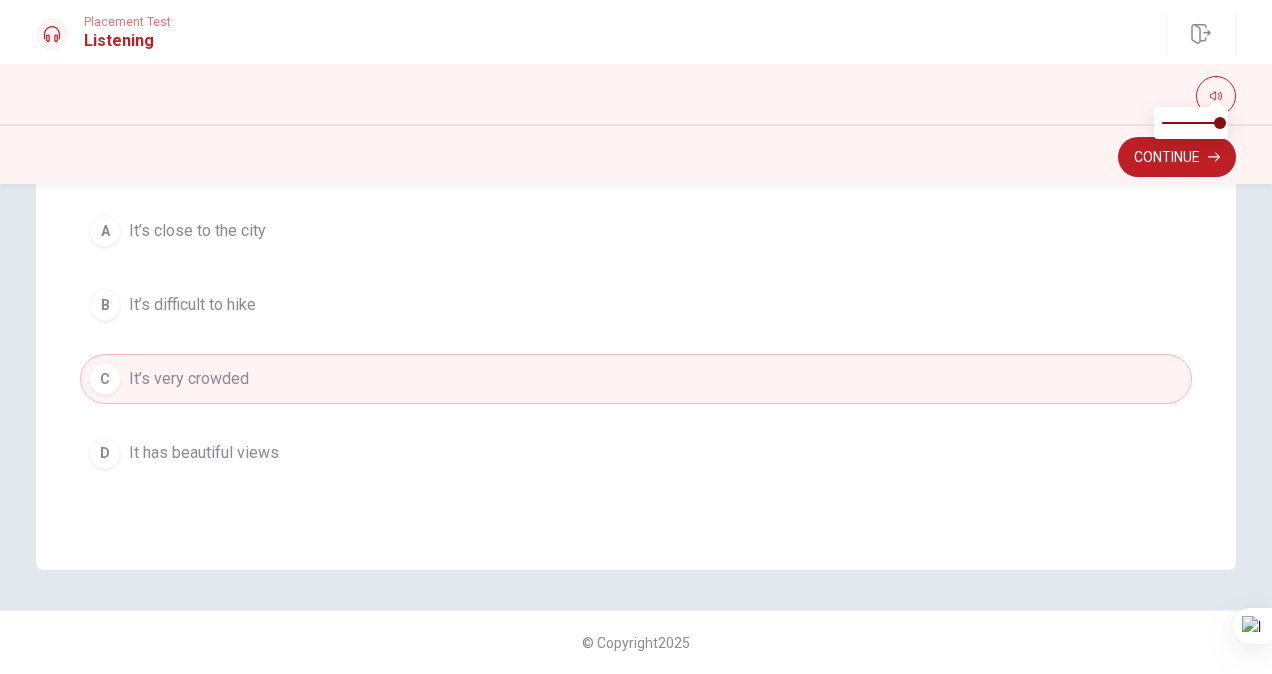 scroll, scrollTop: 270, scrollLeft: 0, axis: vertical 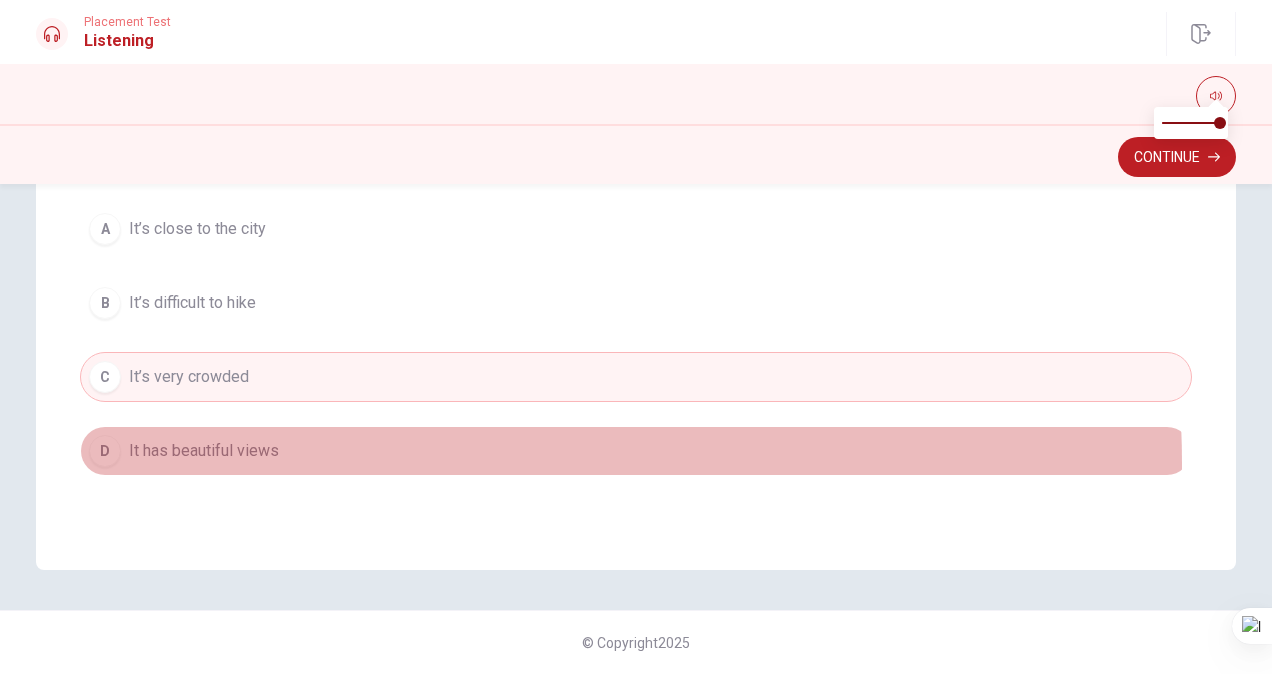 click on "D It has beautiful views" at bounding box center [636, 451] 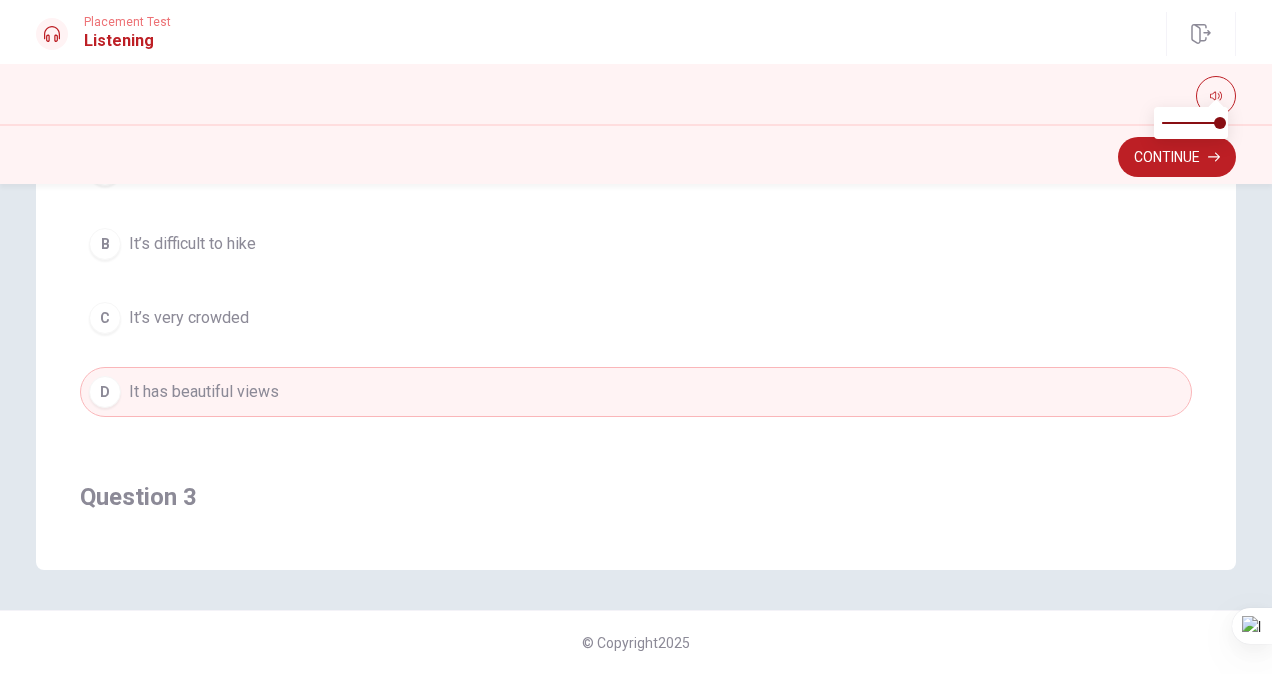 scroll, scrollTop: 0, scrollLeft: 0, axis: both 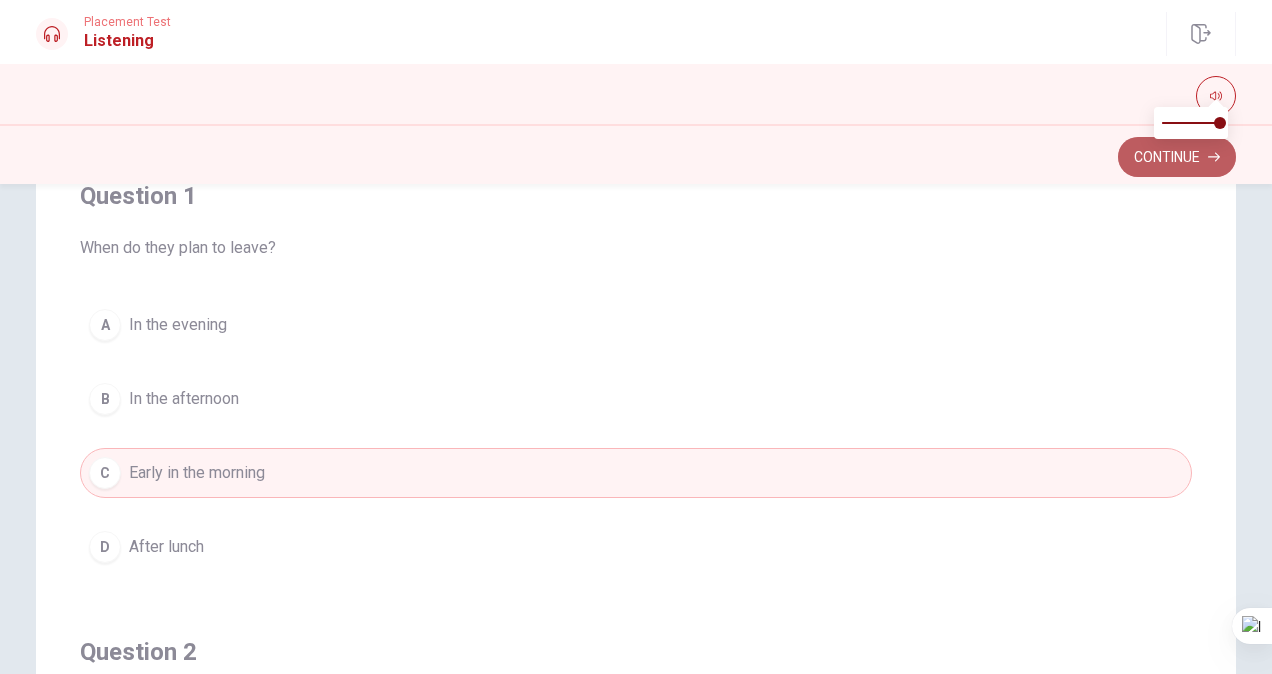 click on "Continue" at bounding box center (1177, 157) 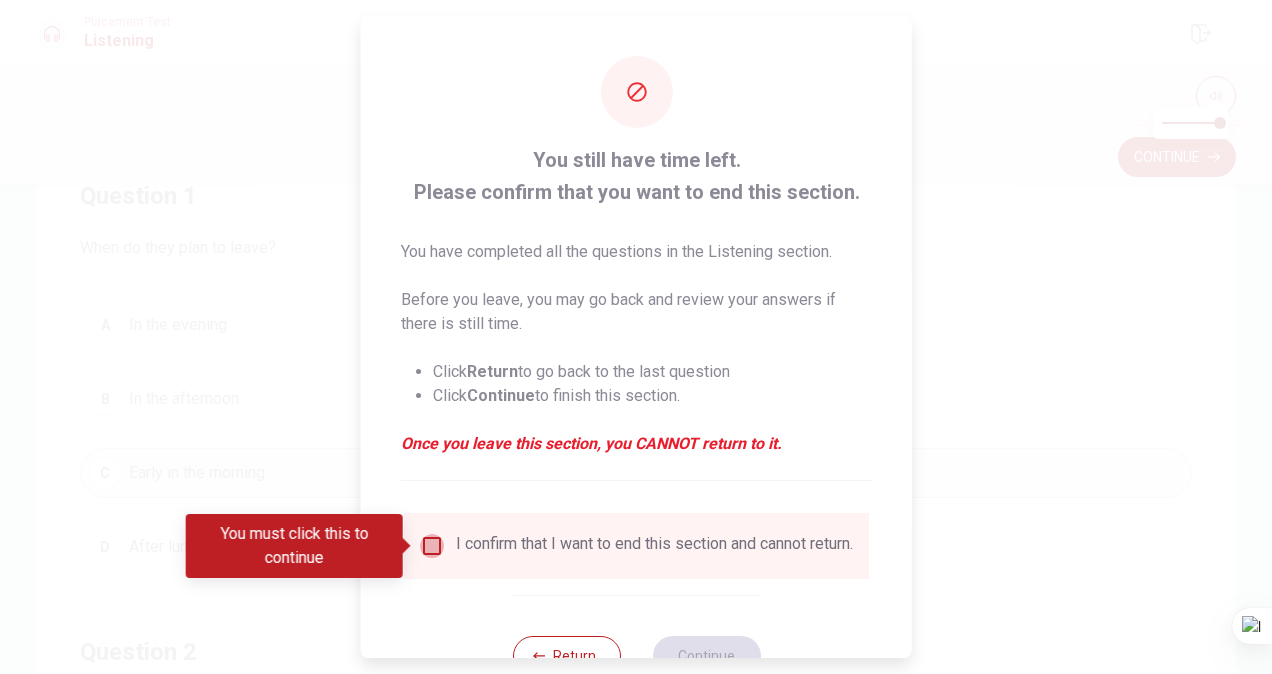 click at bounding box center (432, 546) 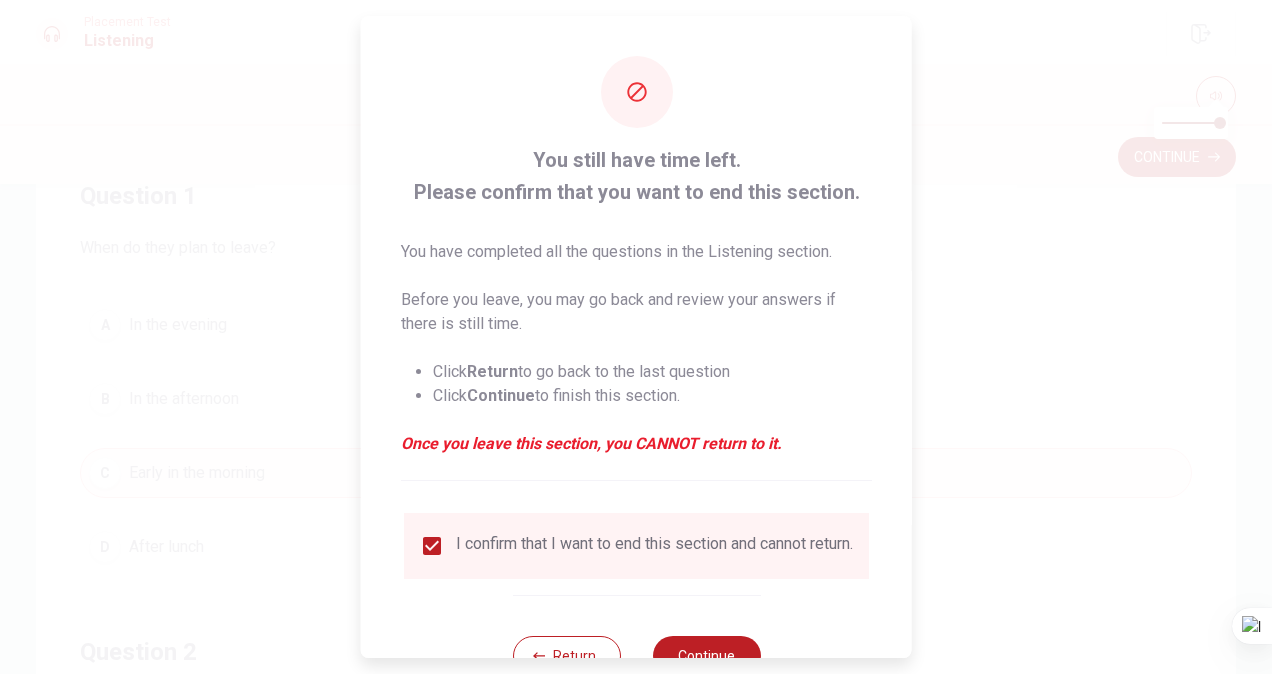 scroll, scrollTop: 72, scrollLeft: 0, axis: vertical 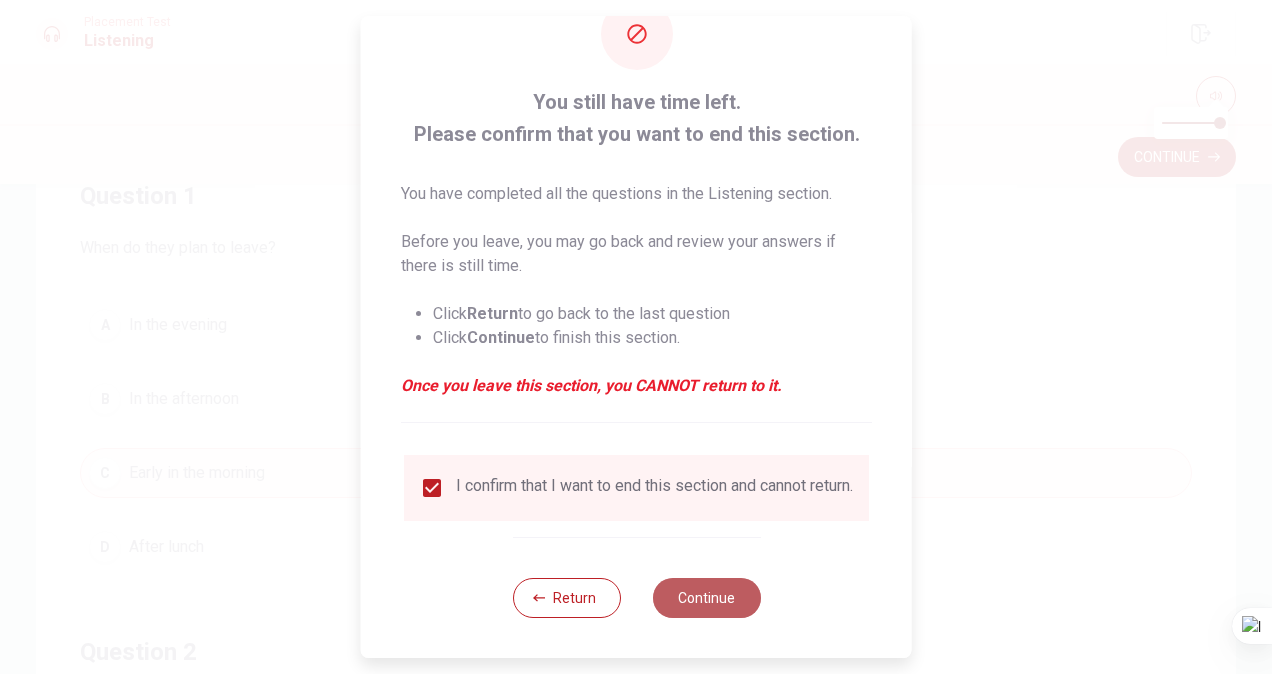 click on "Continue" at bounding box center (706, 598) 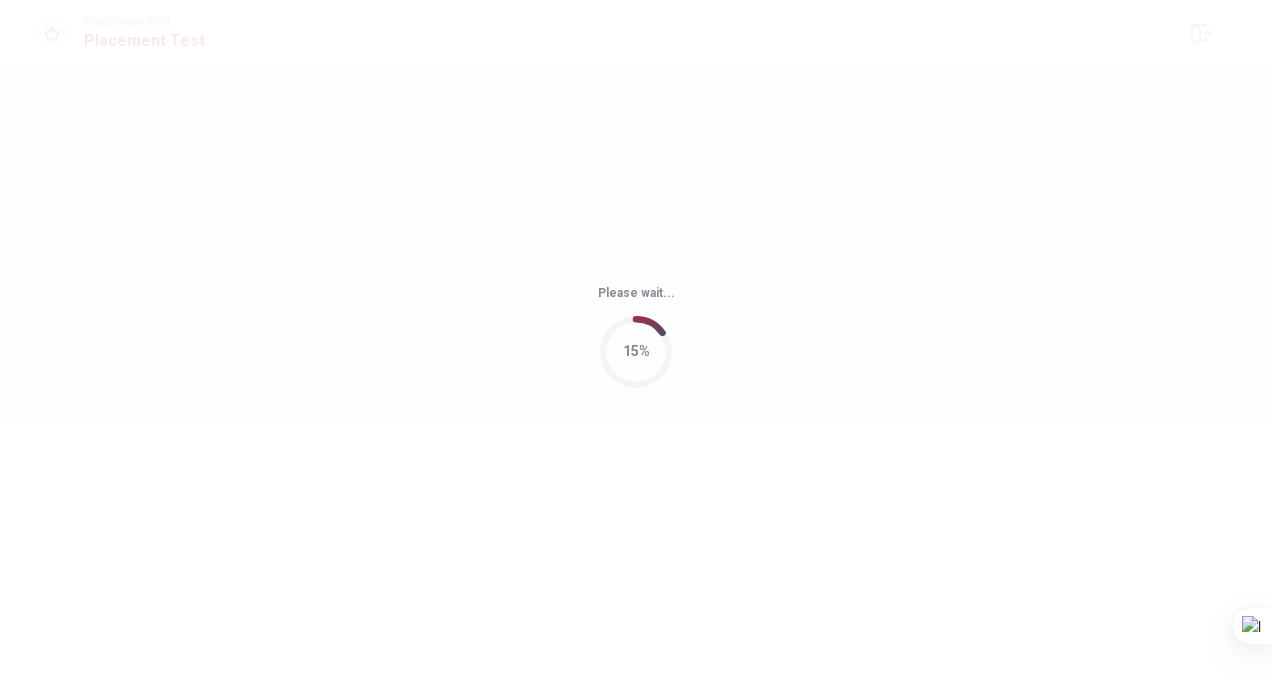 scroll, scrollTop: 0, scrollLeft: 0, axis: both 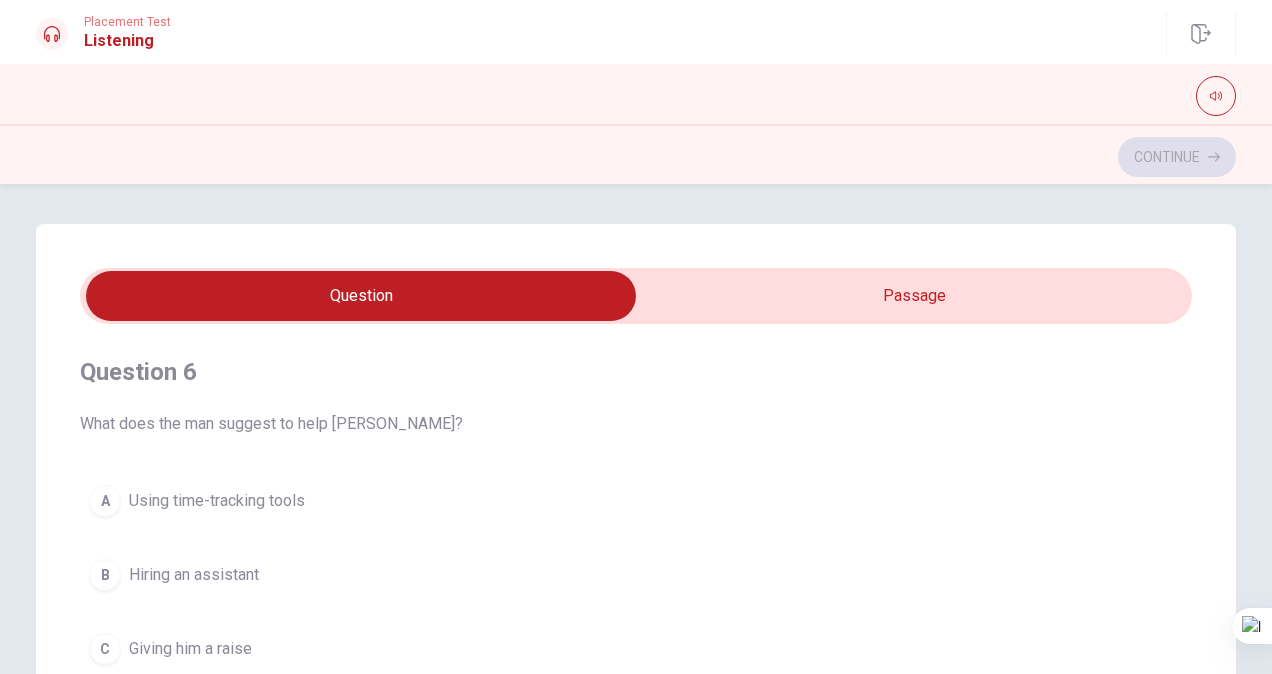 click at bounding box center [361, 296] 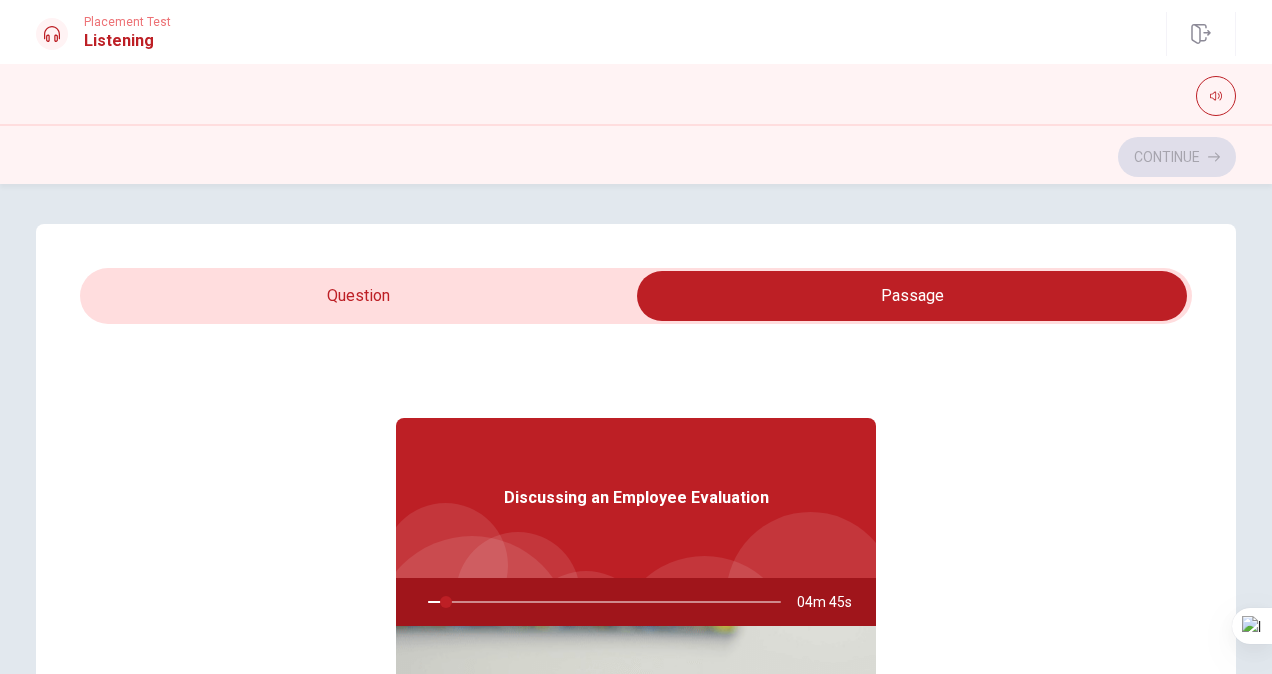 type on "5" 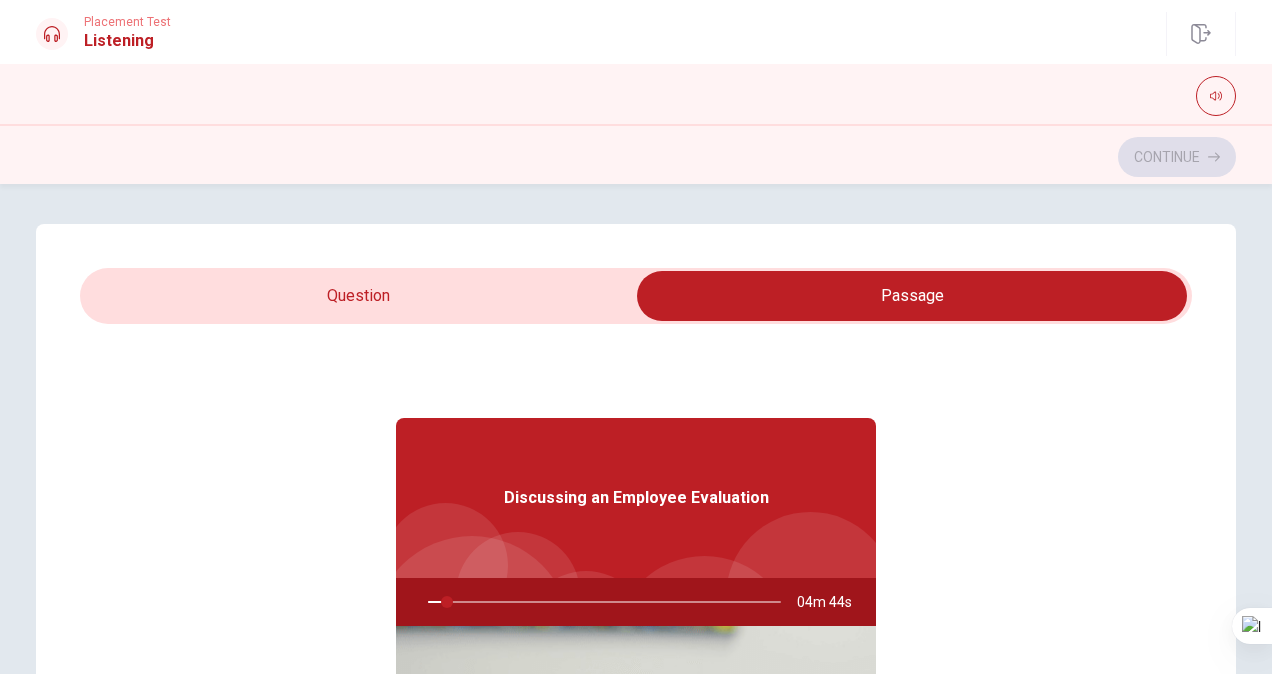 click at bounding box center [912, 296] 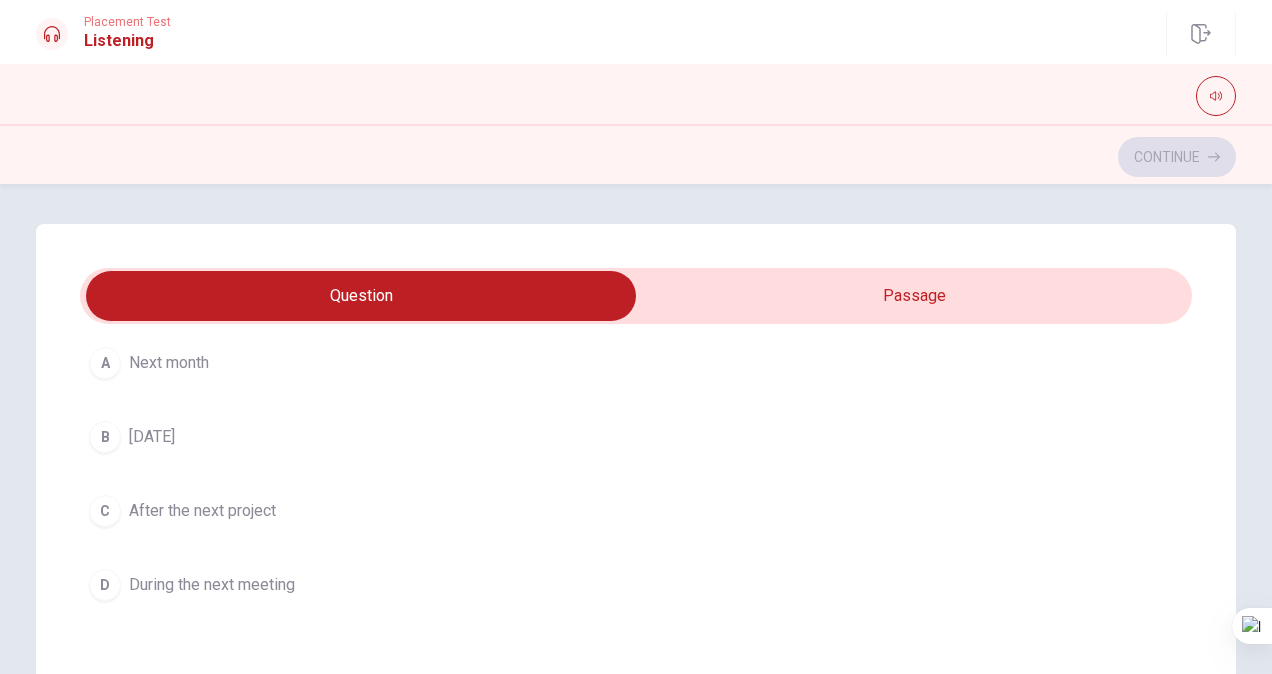 scroll, scrollTop: 1606, scrollLeft: 0, axis: vertical 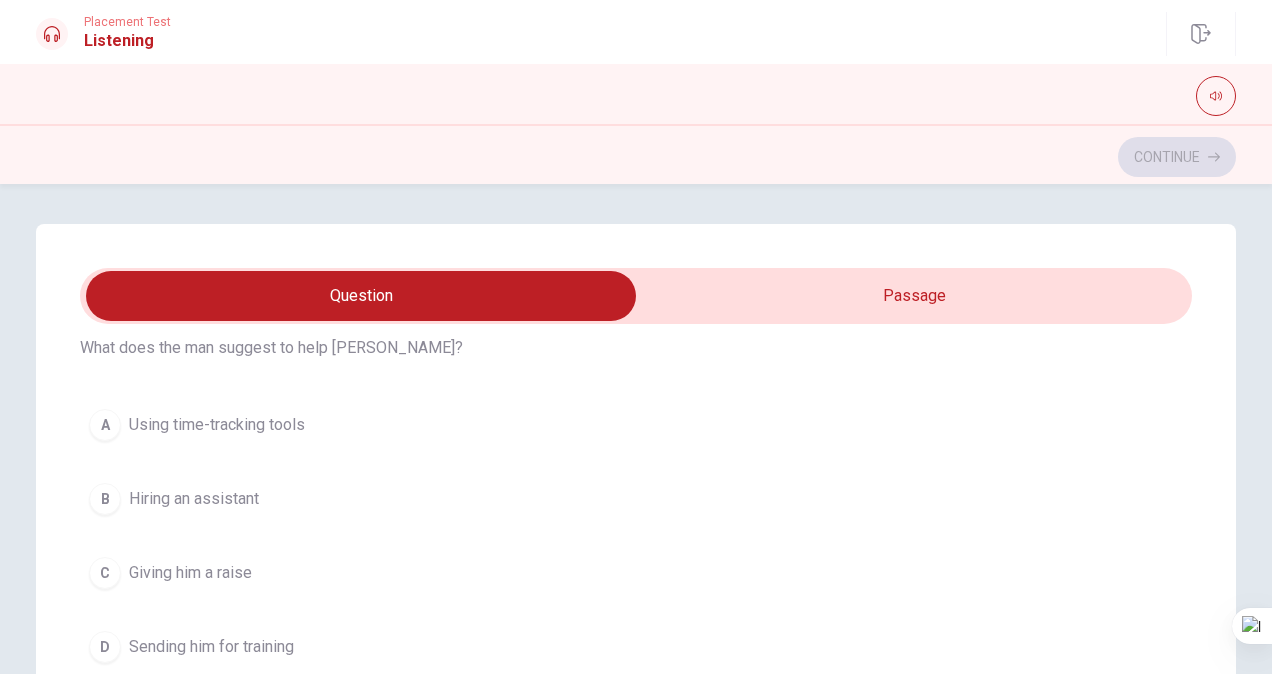 click on "A Using time-tracking tools B Hiring an assistant C Giving him a raise D Sending him for training" at bounding box center (636, 536) 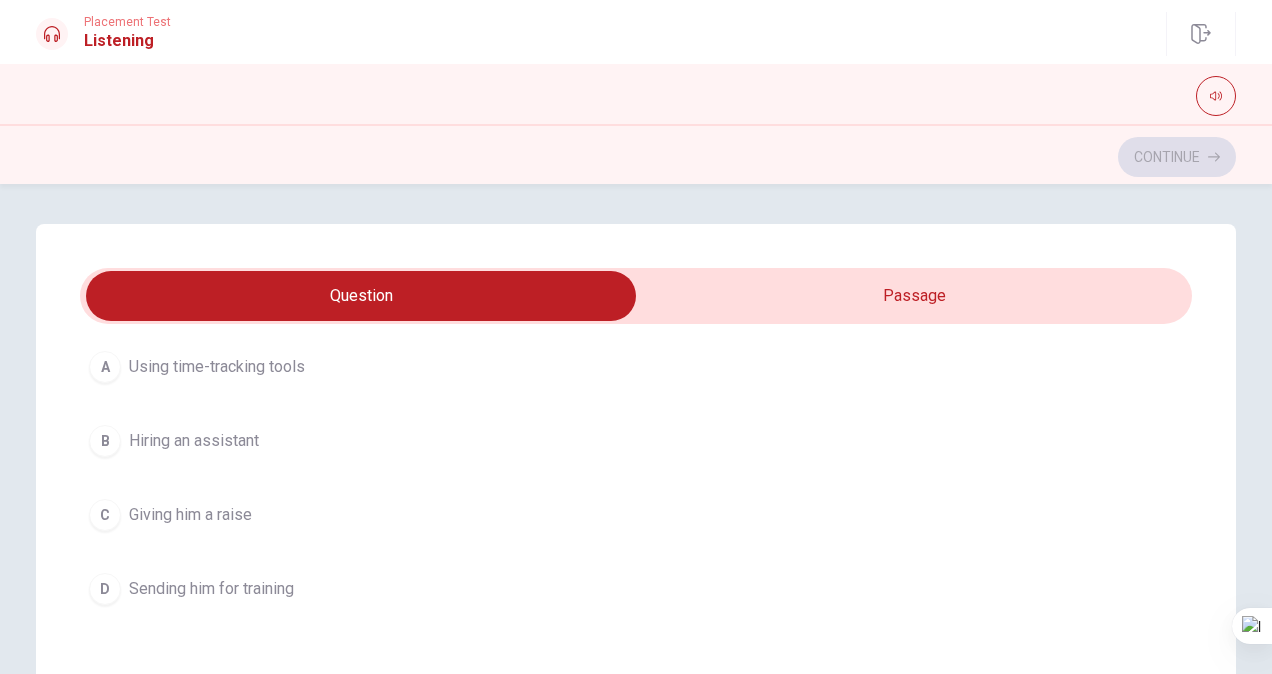 scroll, scrollTop: 133, scrollLeft: 0, axis: vertical 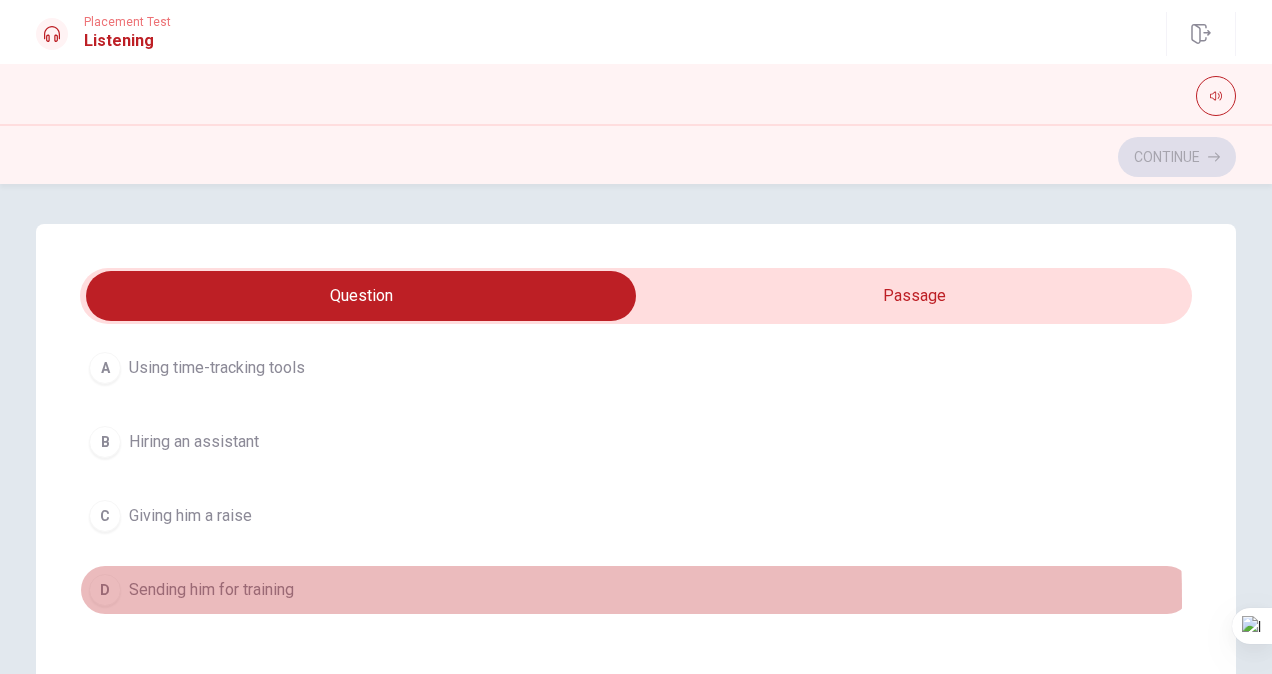 click on "Sending him for training" at bounding box center [211, 590] 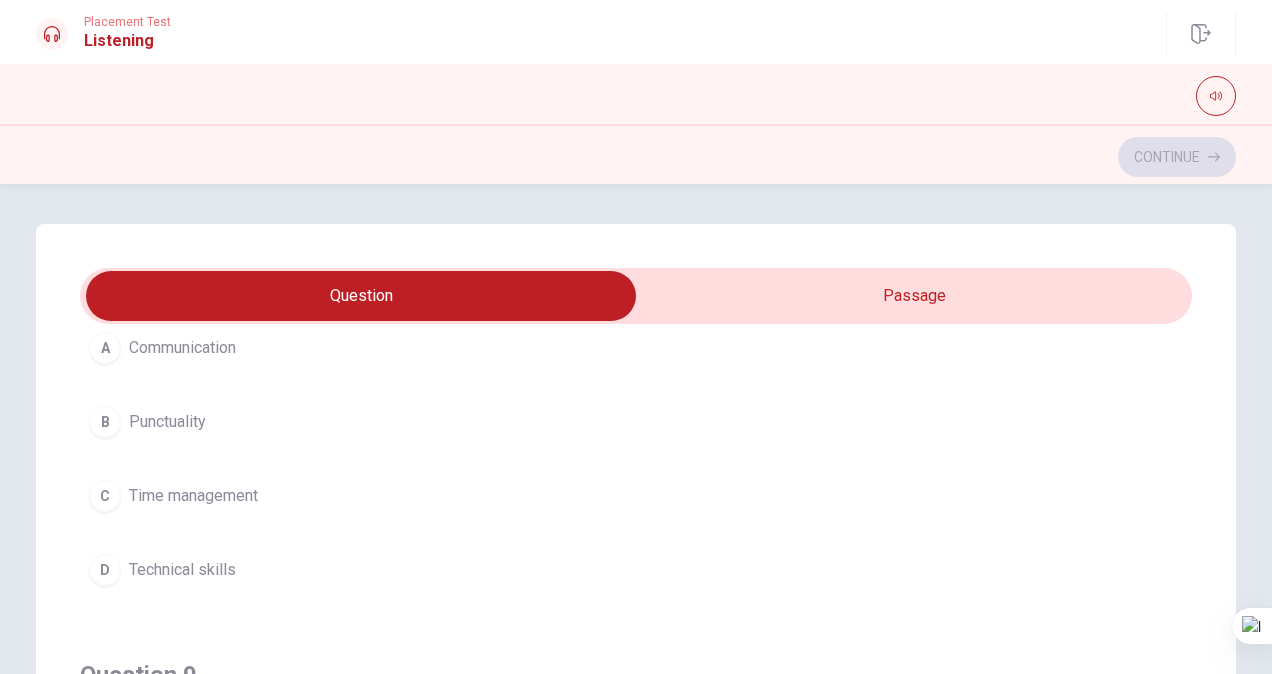 scroll, scrollTop: 1066, scrollLeft: 0, axis: vertical 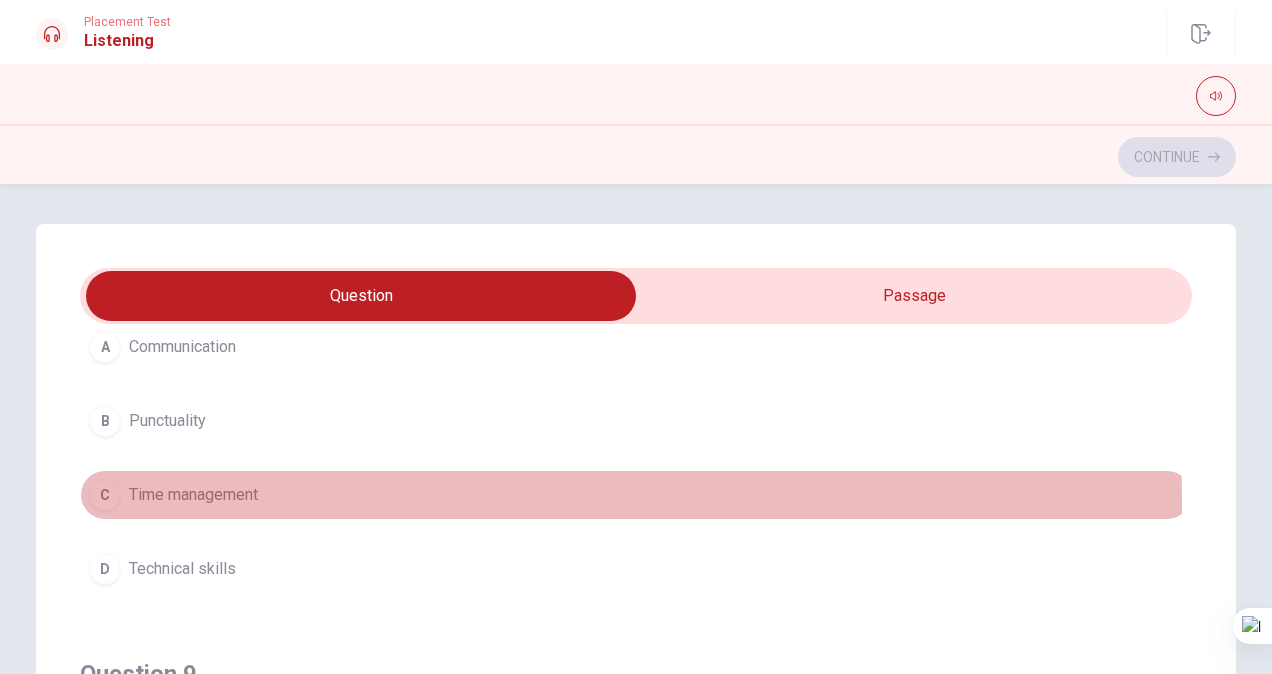 click on "C Time management" at bounding box center (636, 495) 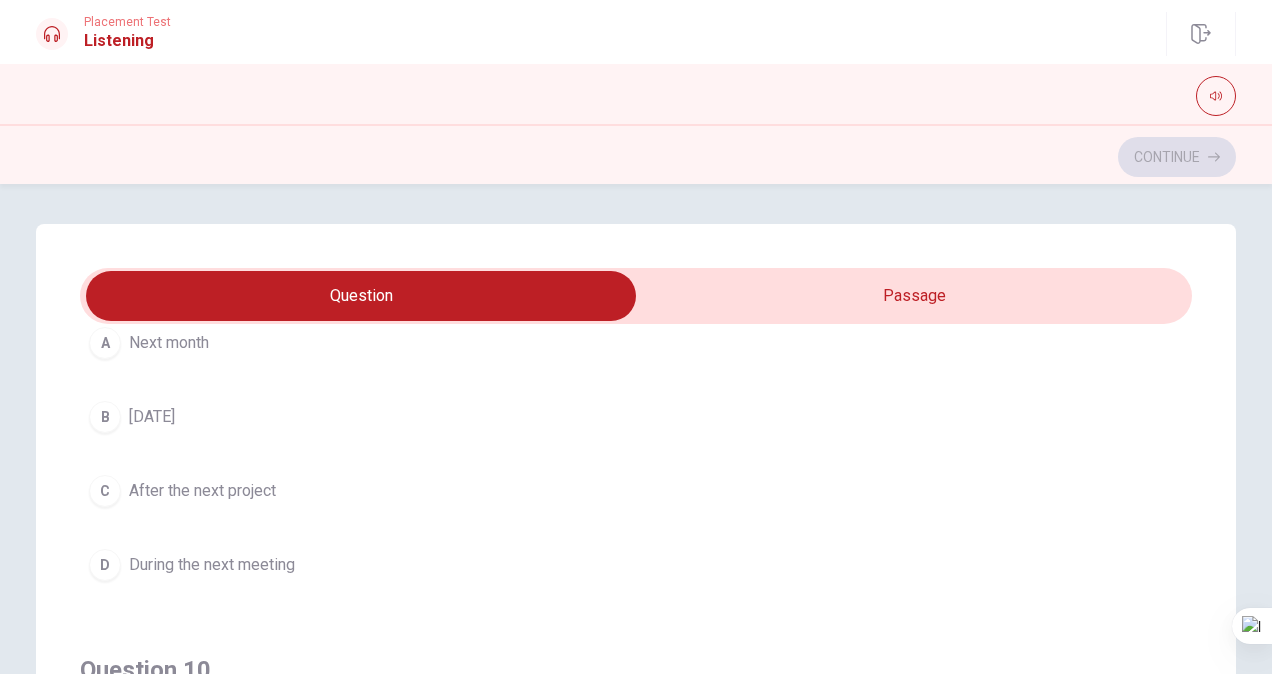 scroll, scrollTop: 1570, scrollLeft: 0, axis: vertical 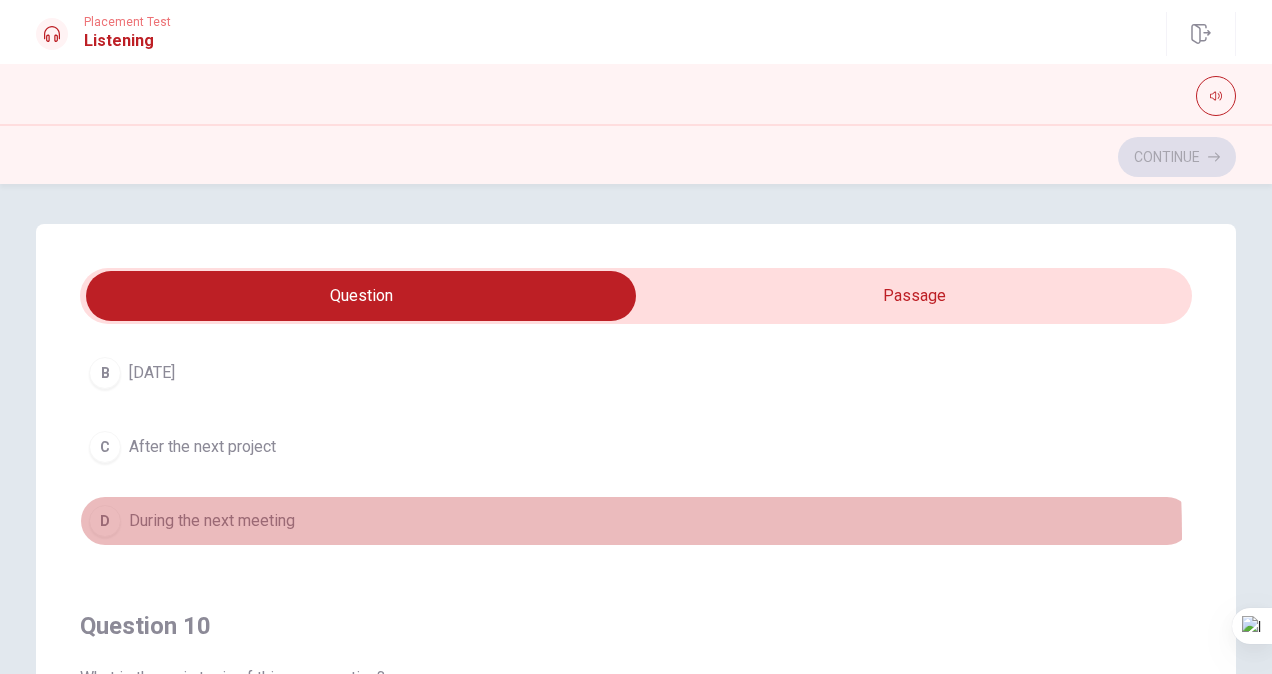 click on "D During the next meeting" at bounding box center (636, 521) 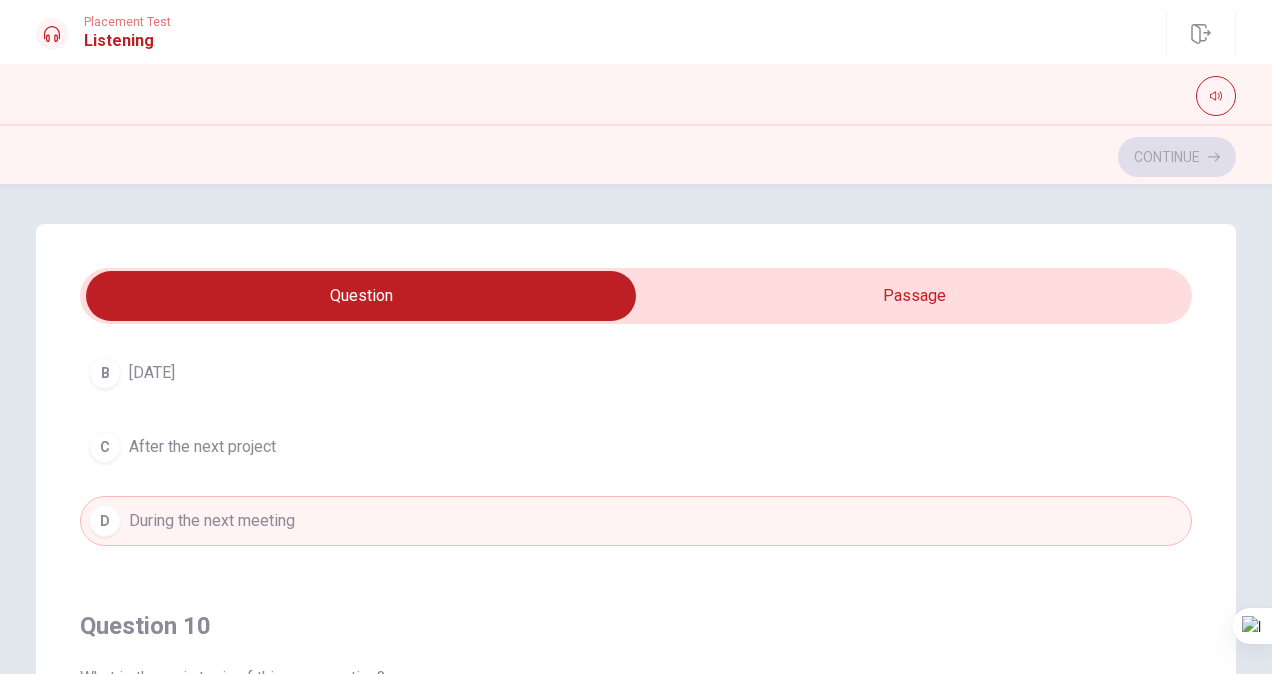 scroll, scrollTop: 1606, scrollLeft: 0, axis: vertical 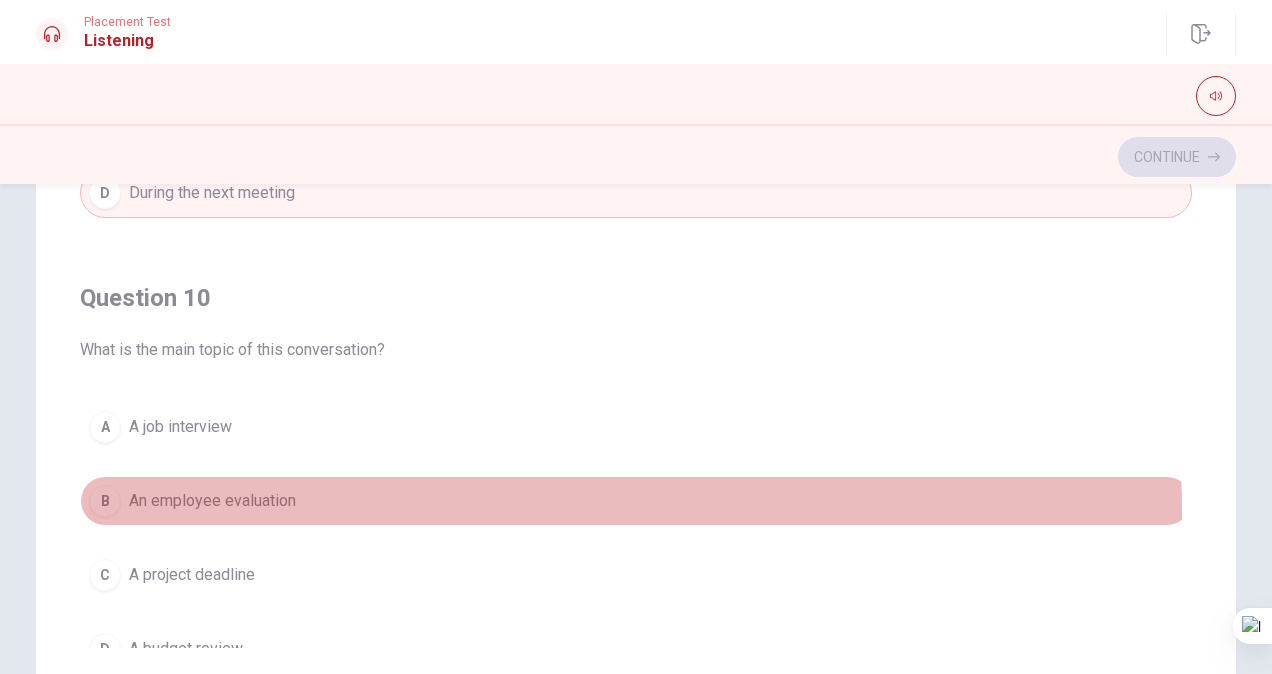 click on "B An employee evaluation" at bounding box center [636, 501] 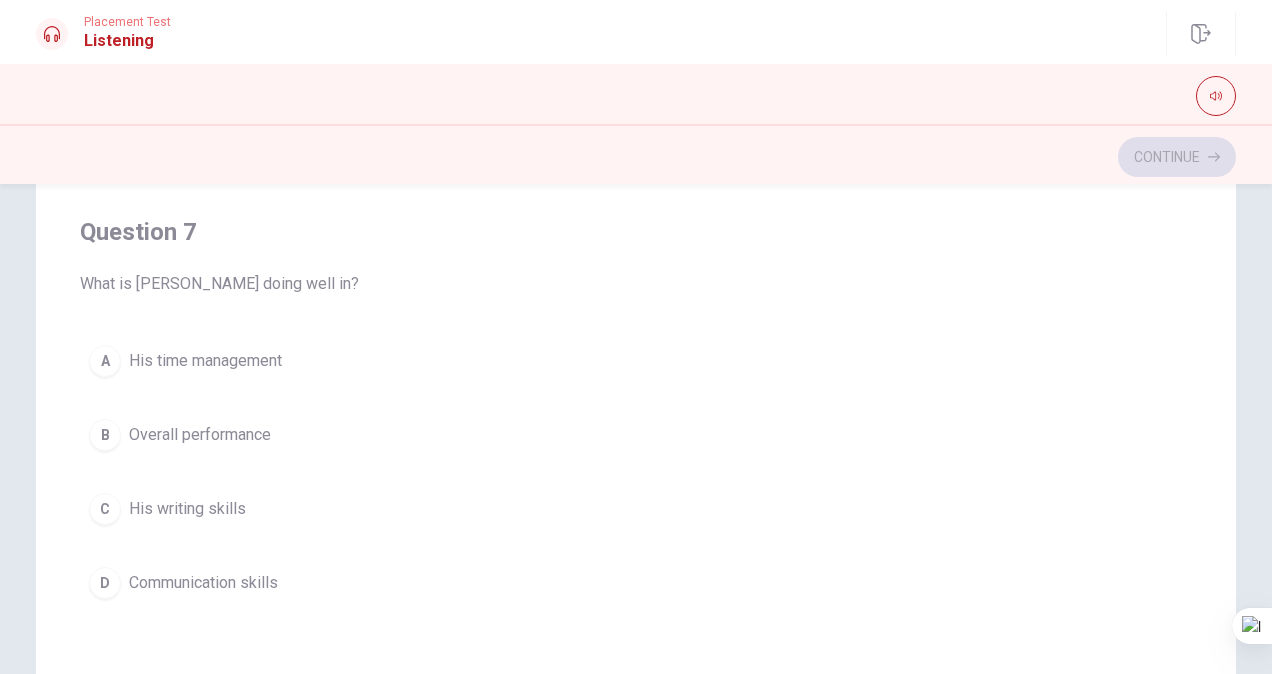 scroll, scrollTop: 258, scrollLeft: 0, axis: vertical 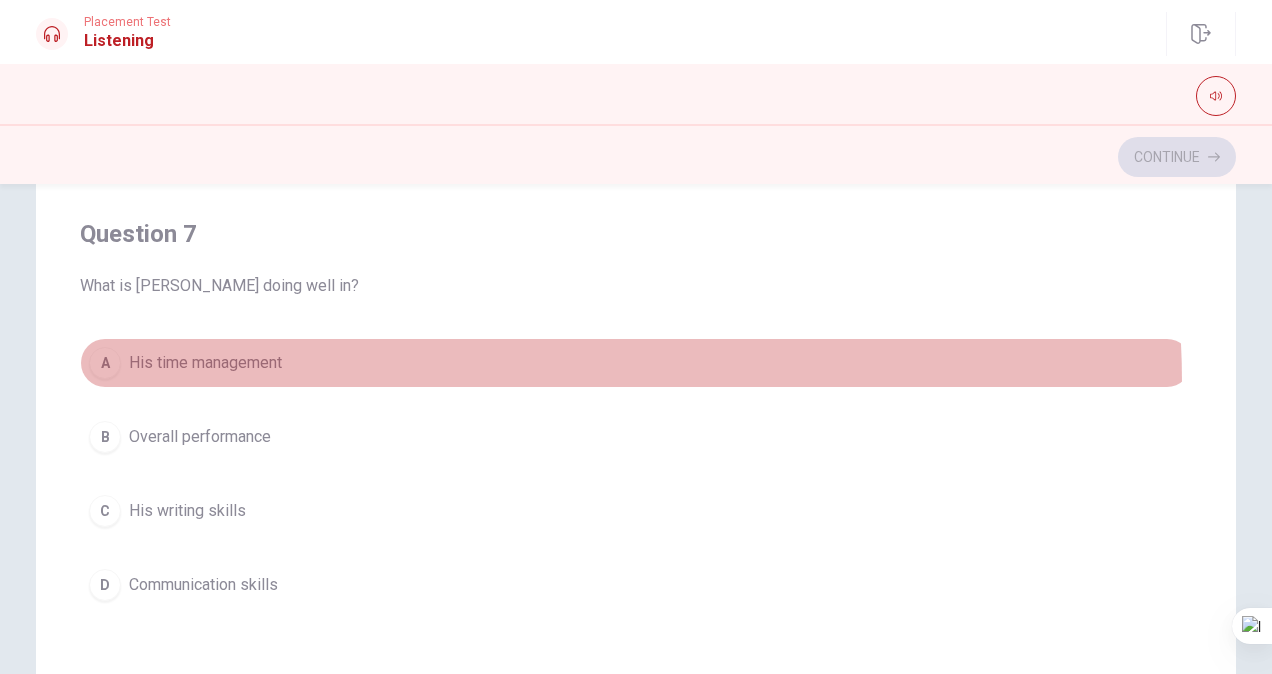 click on "A His time management" at bounding box center (636, 363) 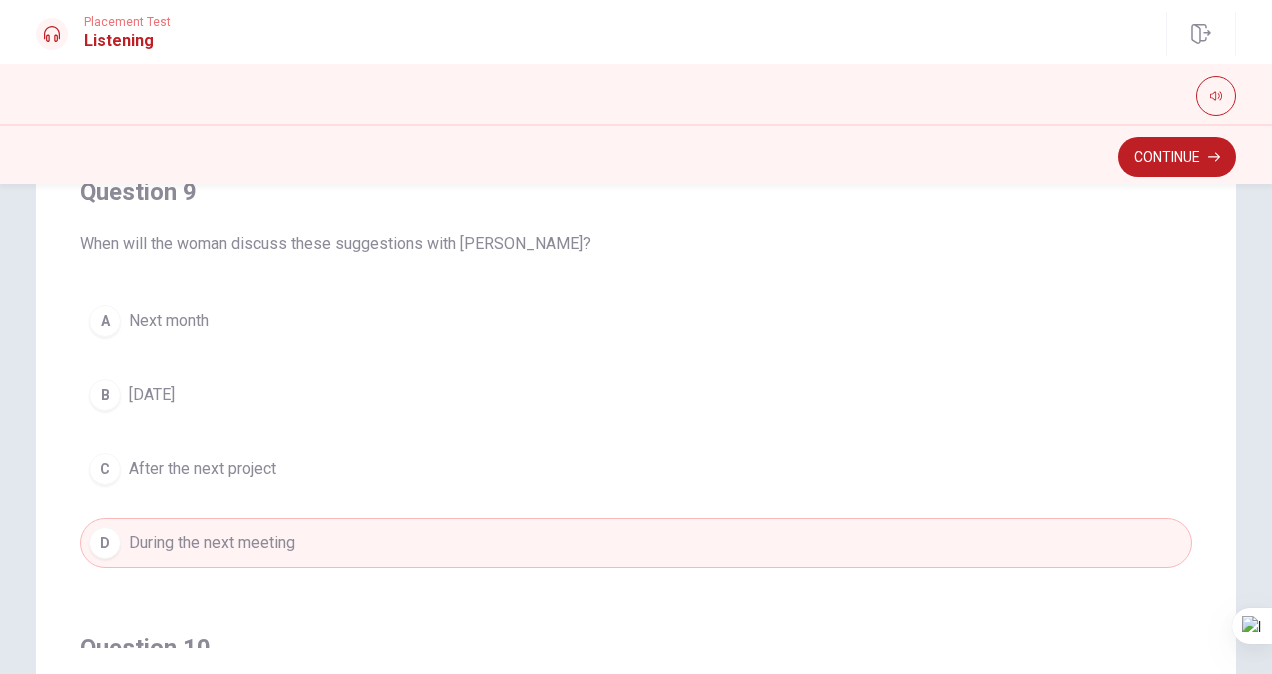 scroll, scrollTop: 1212, scrollLeft: 0, axis: vertical 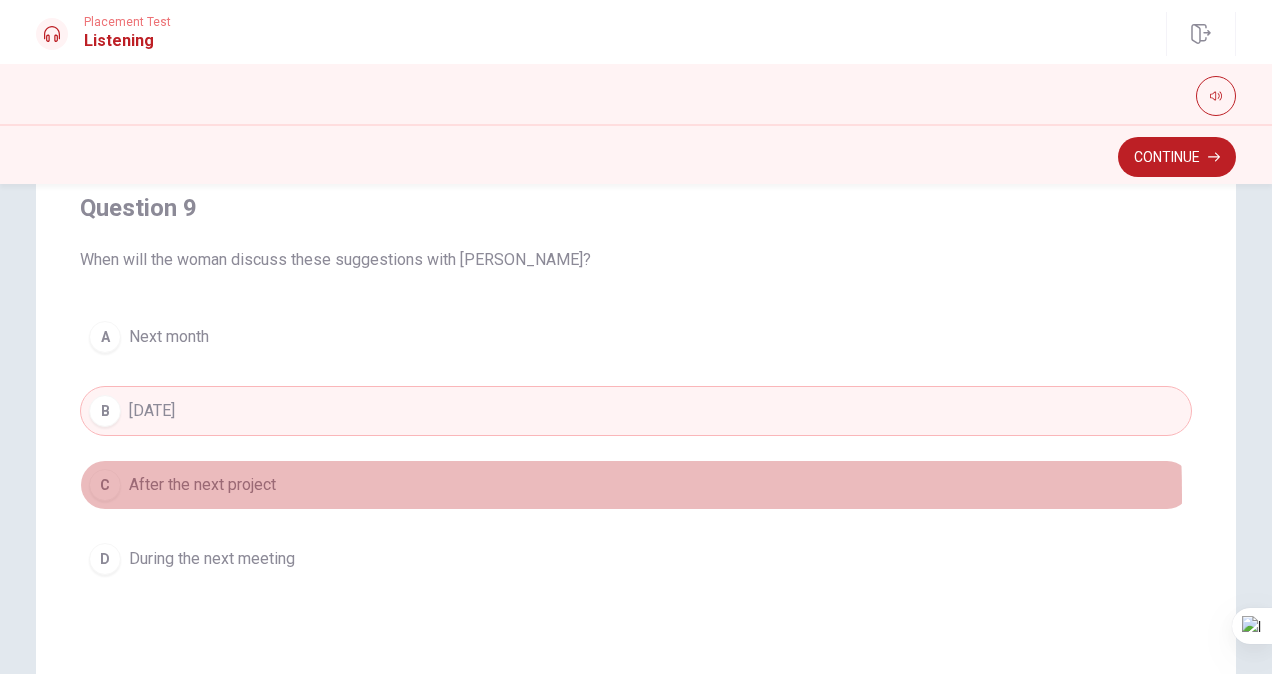 click on "C After the next project" at bounding box center [636, 485] 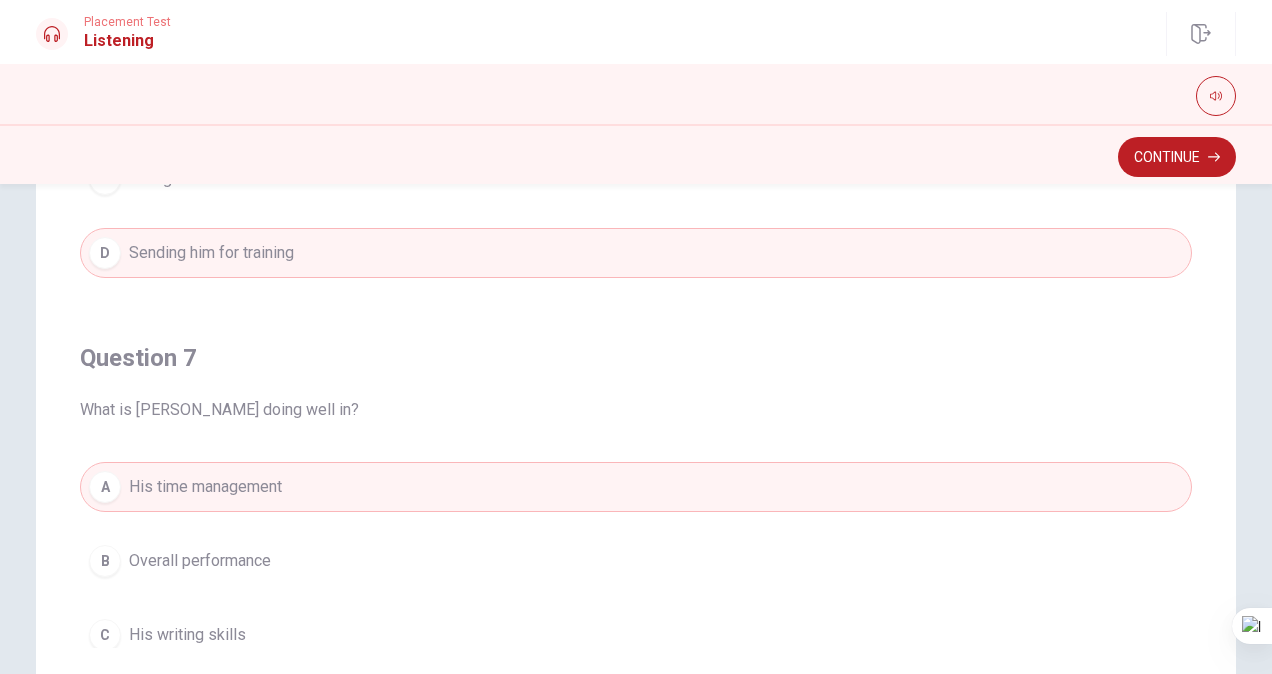 scroll, scrollTop: 0, scrollLeft: 0, axis: both 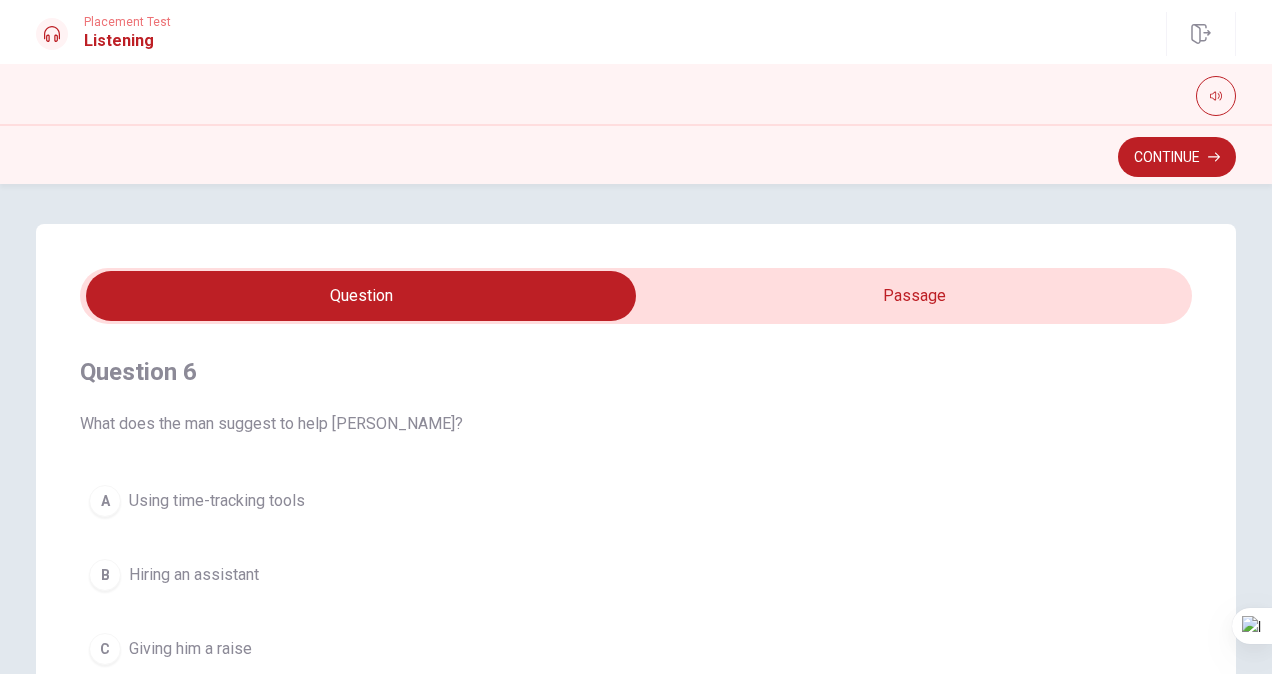 click on "Continue" at bounding box center [636, 154] 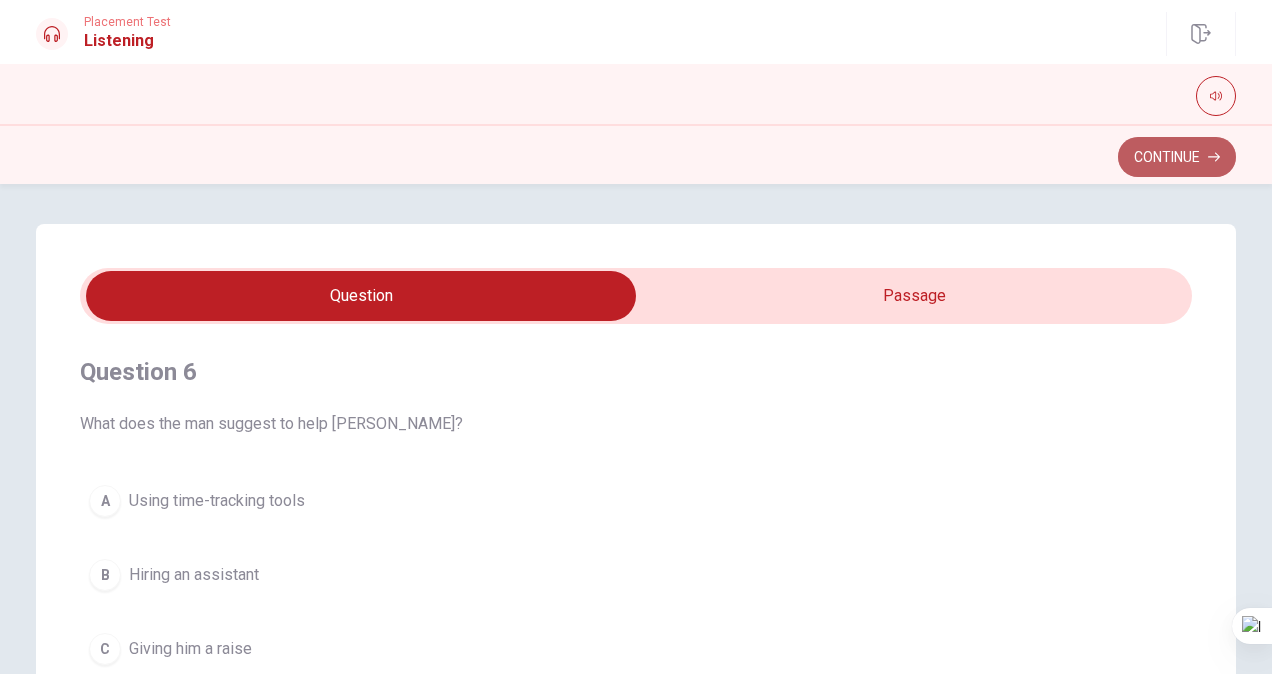 click on "Continue" at bounding box center [1177, 157] 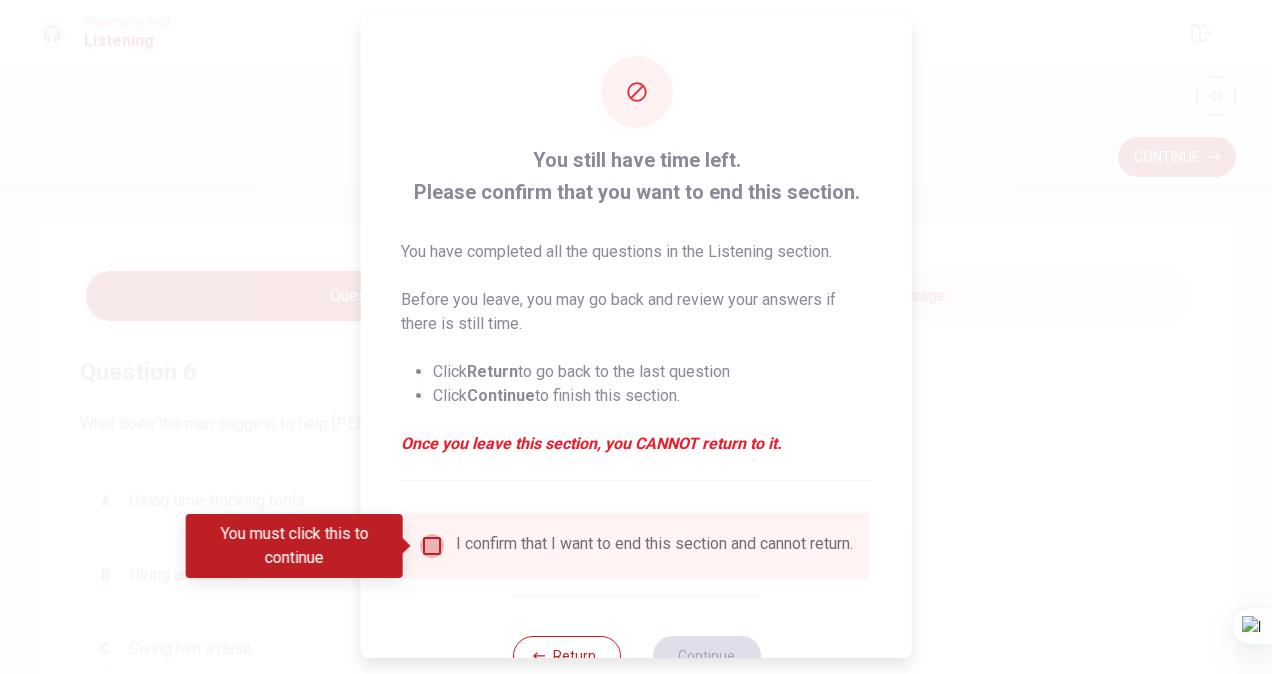 click at bounding box center [432, 546] 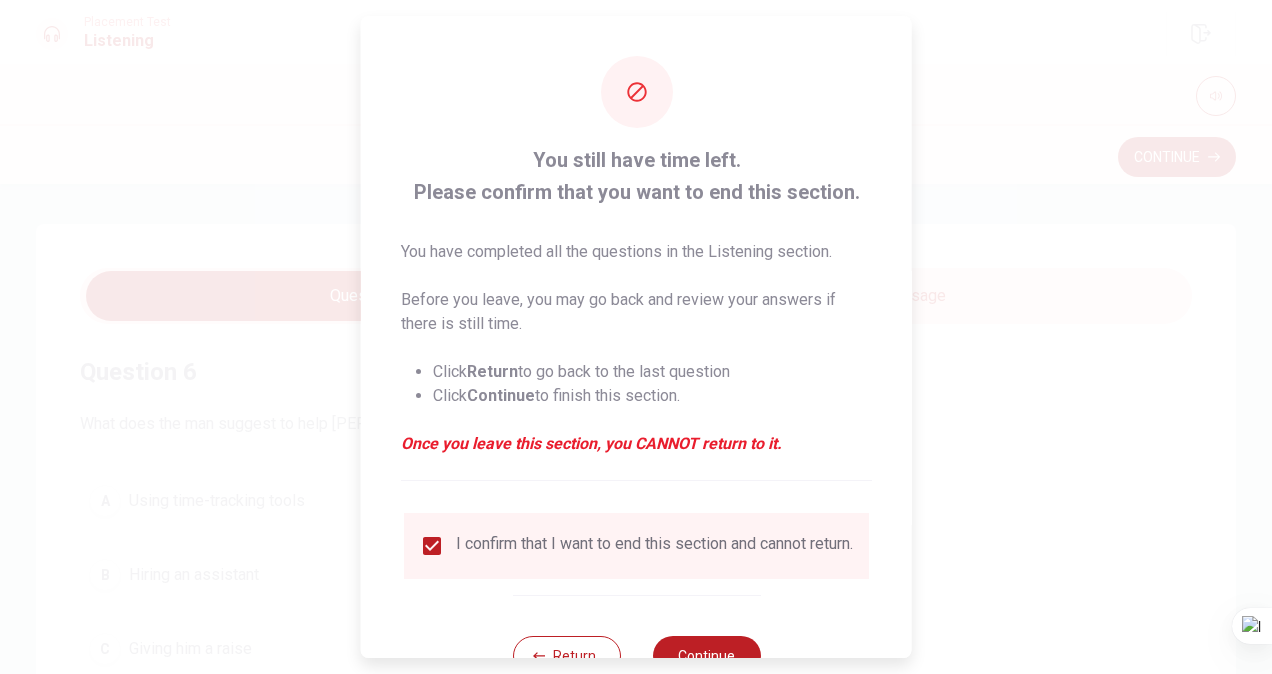 scroll, scrollTop: 72, scrollLeft: 0, axis: vertical 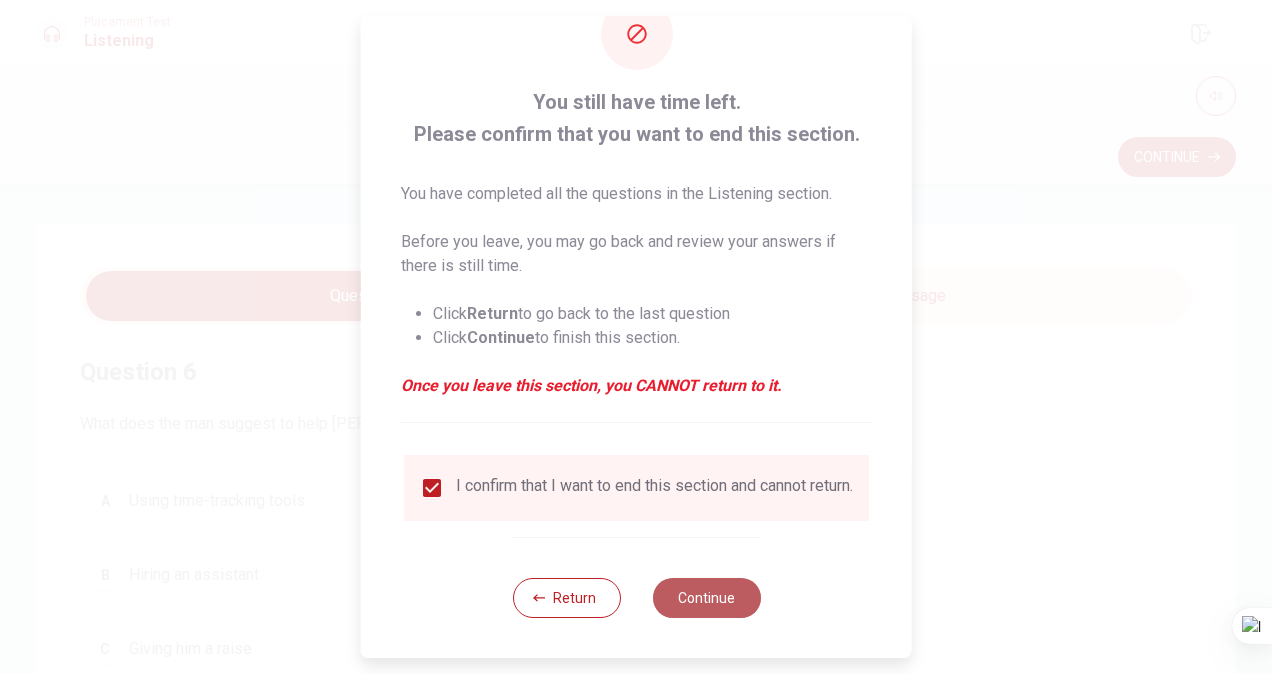 click on "Continue" at bounding box center (706, 598) 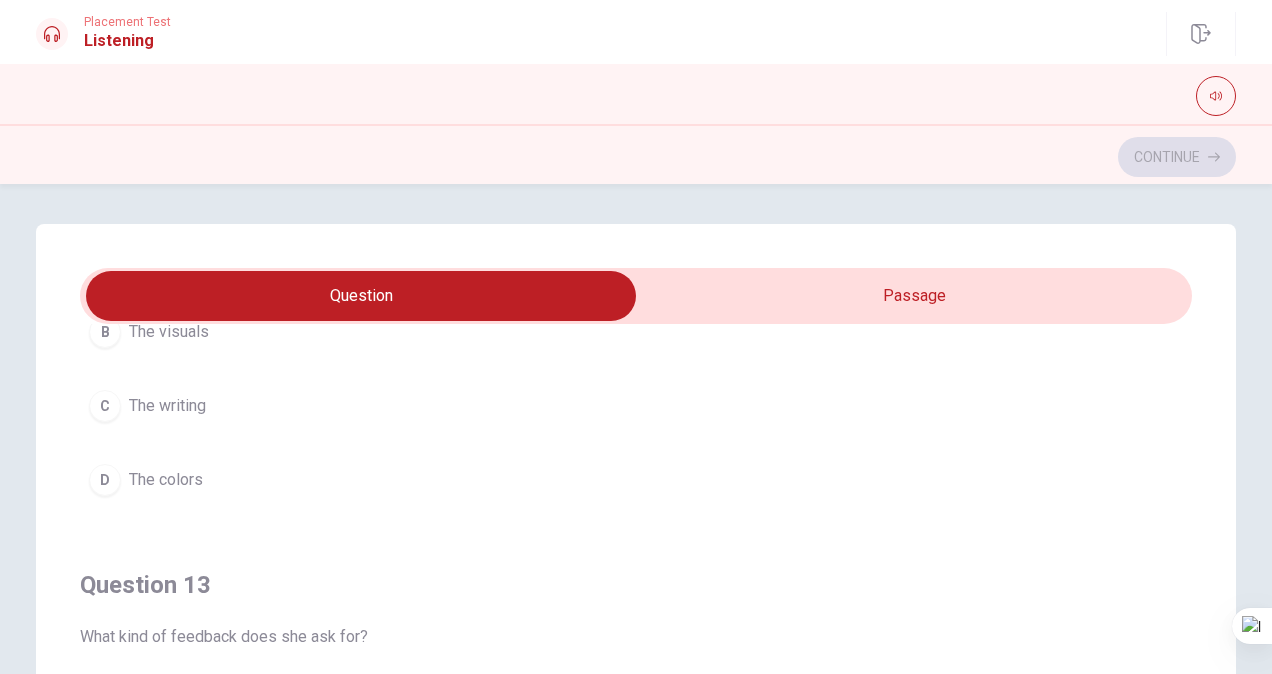 scroll, scrollTop: 690, scrollLeft: 0, axis: vertical 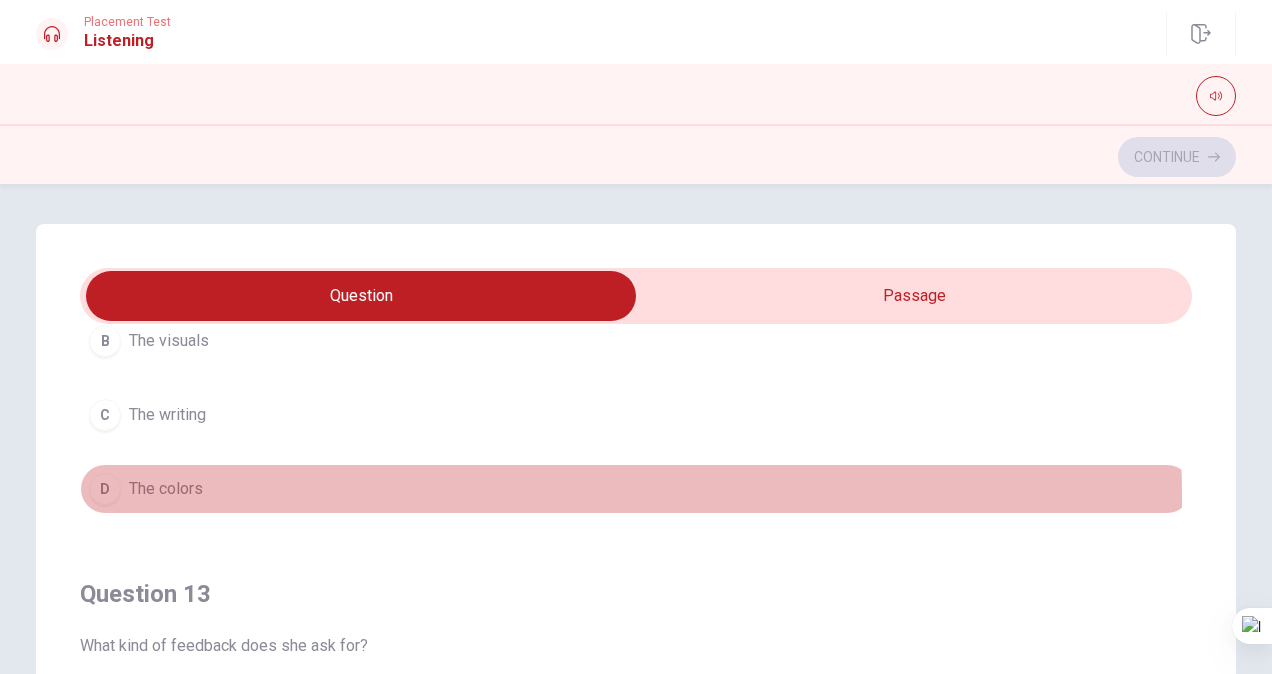 click on "D The colors" at bounding box center [636, 489] 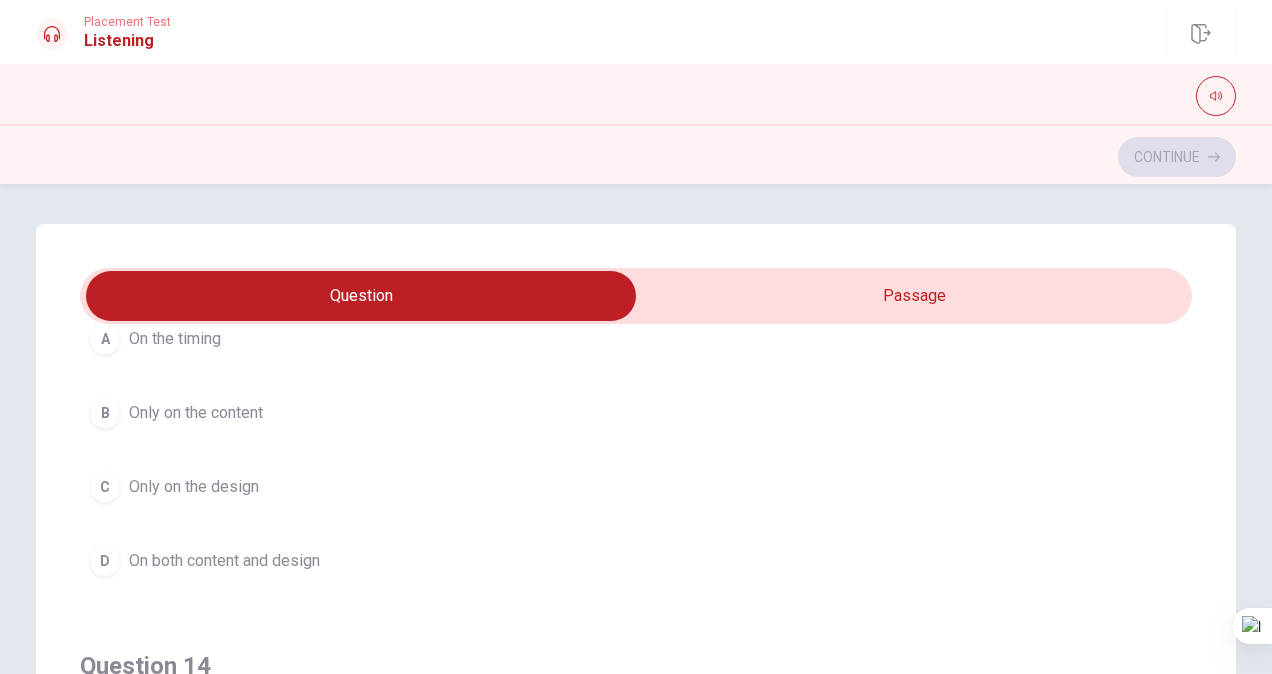 scroll, scrollTop: 1075, scrollLeft: 0, axis: vertical 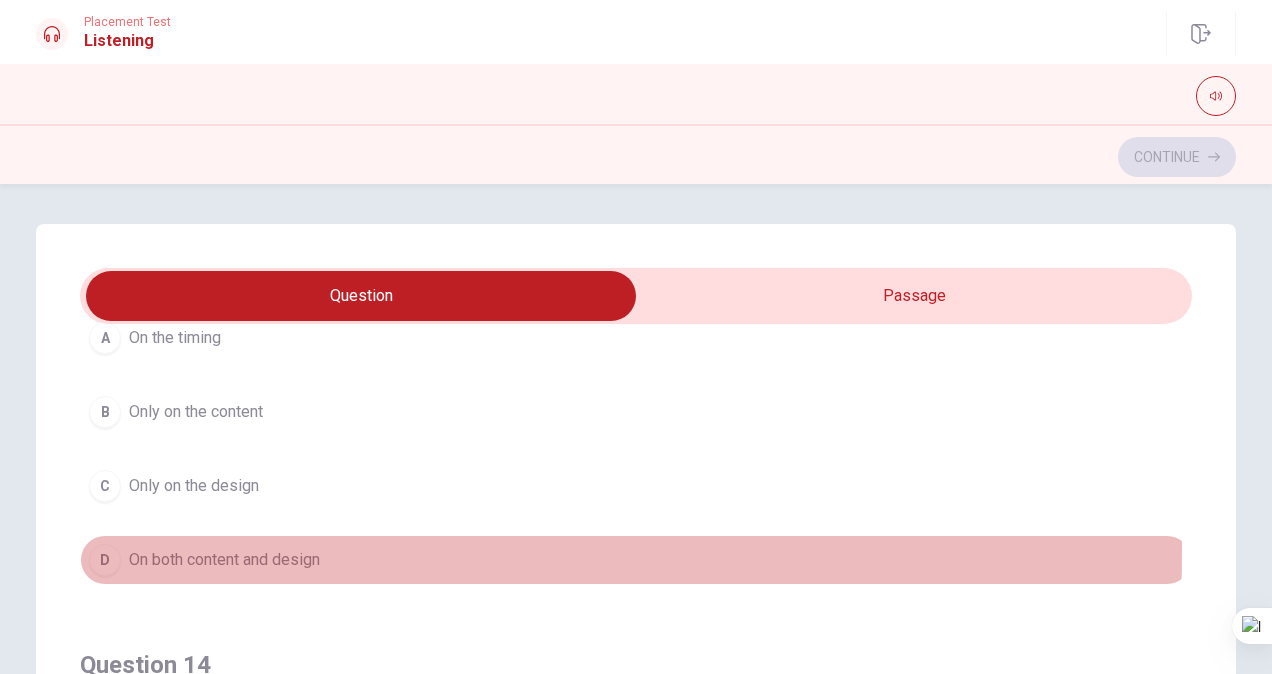 click on "On both content and design" at bounding box center [224, 560] 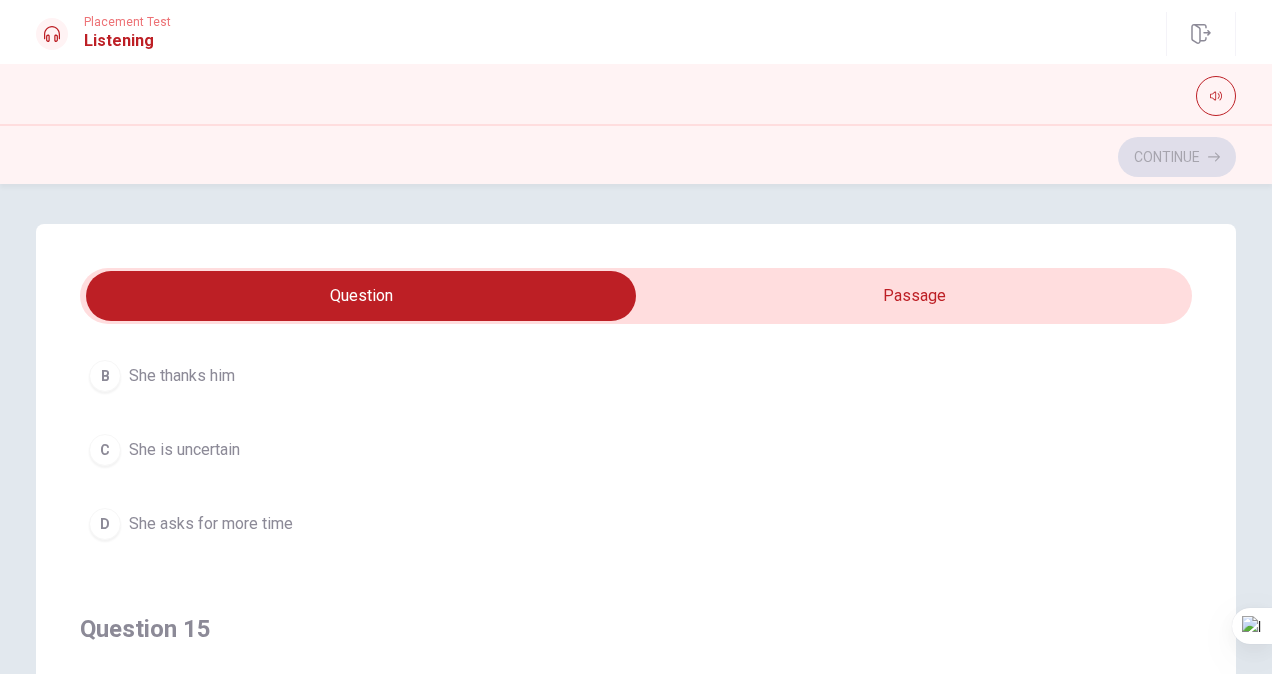 scroll, scrollTop: 1606, scrollLeft: 0, axis: vertical 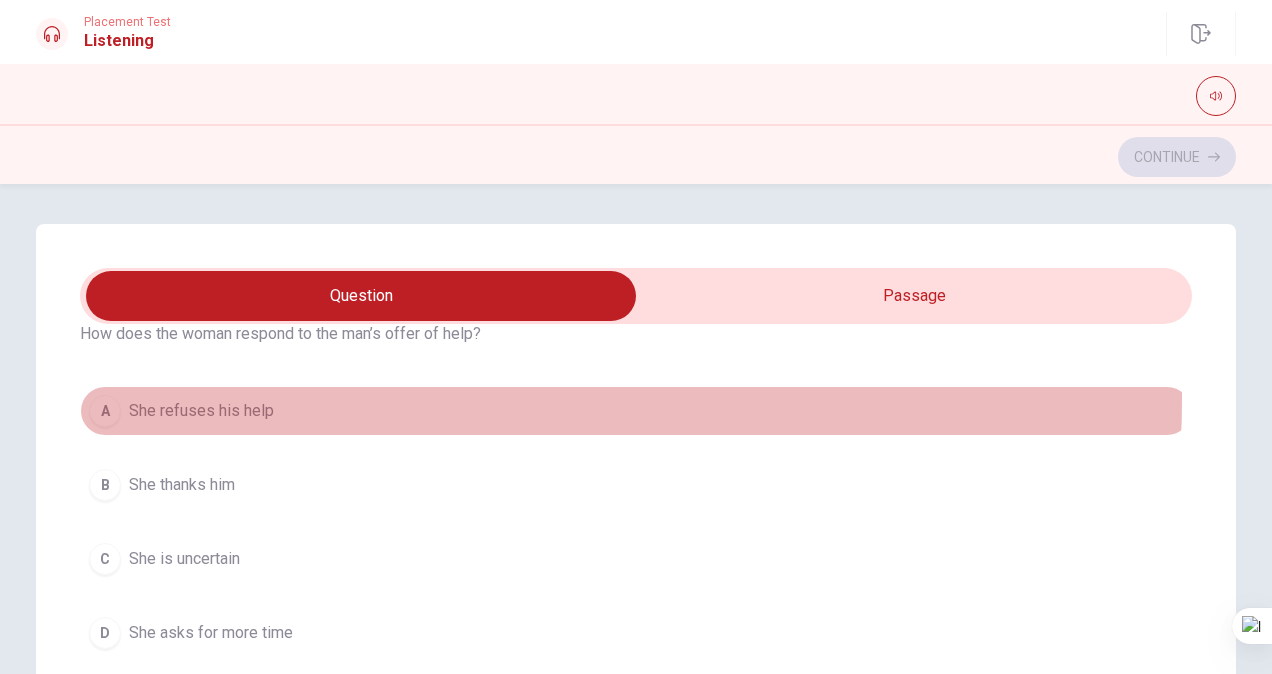 click on "A She refuses his help" at bounding box center [636, 411] 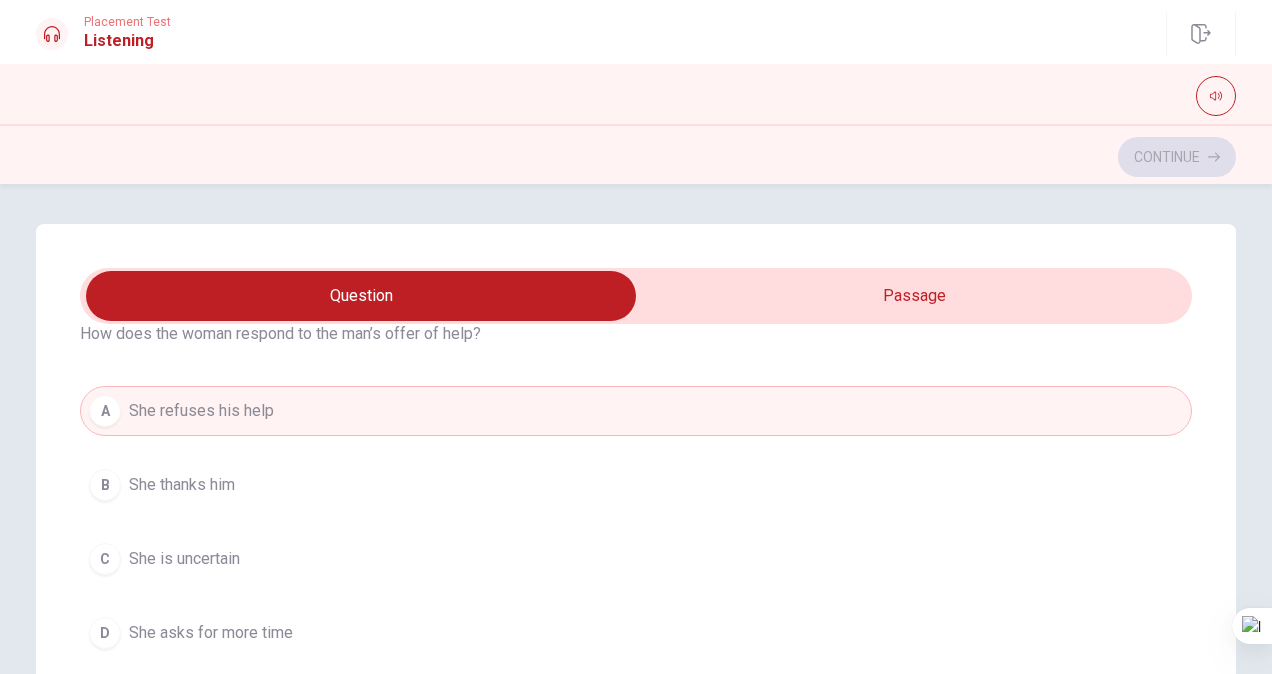 scroll, scrollTop: 1606, scrollLeft: 0, axis: vertical 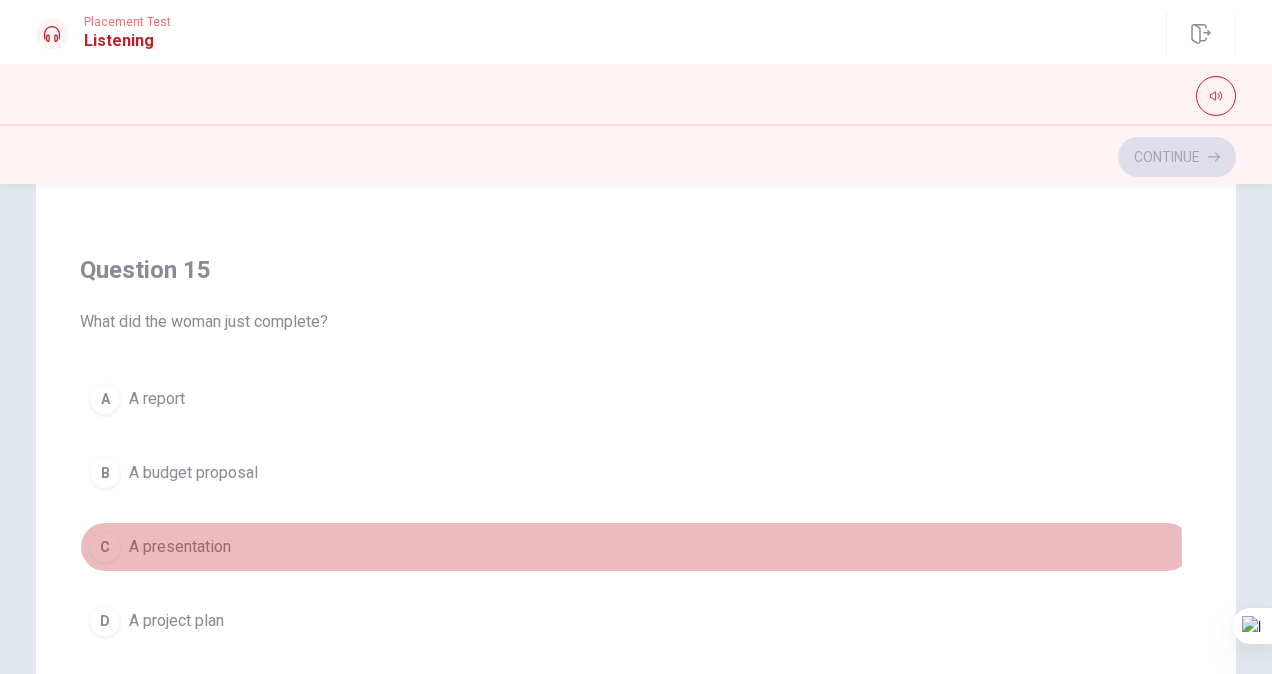 click on "C A presentation" at bounding box center (636, 547) 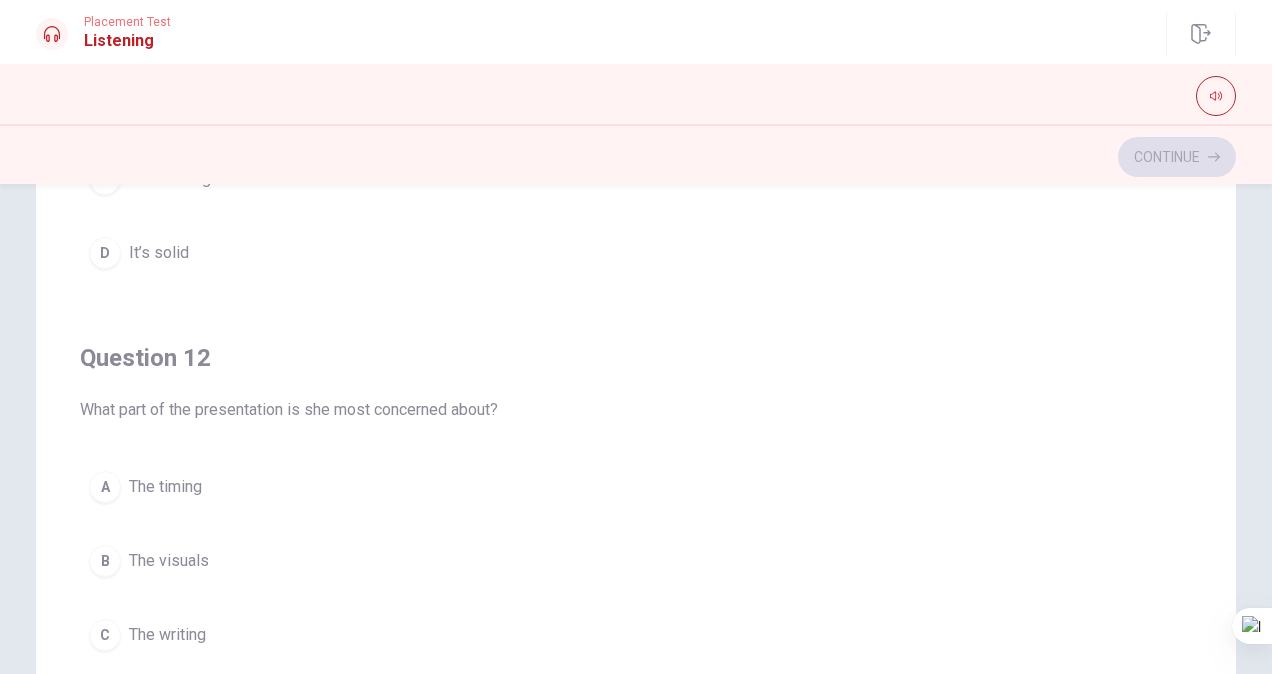 scroll, scrollTop: 78, scrollLeft: 0, axis: vertical 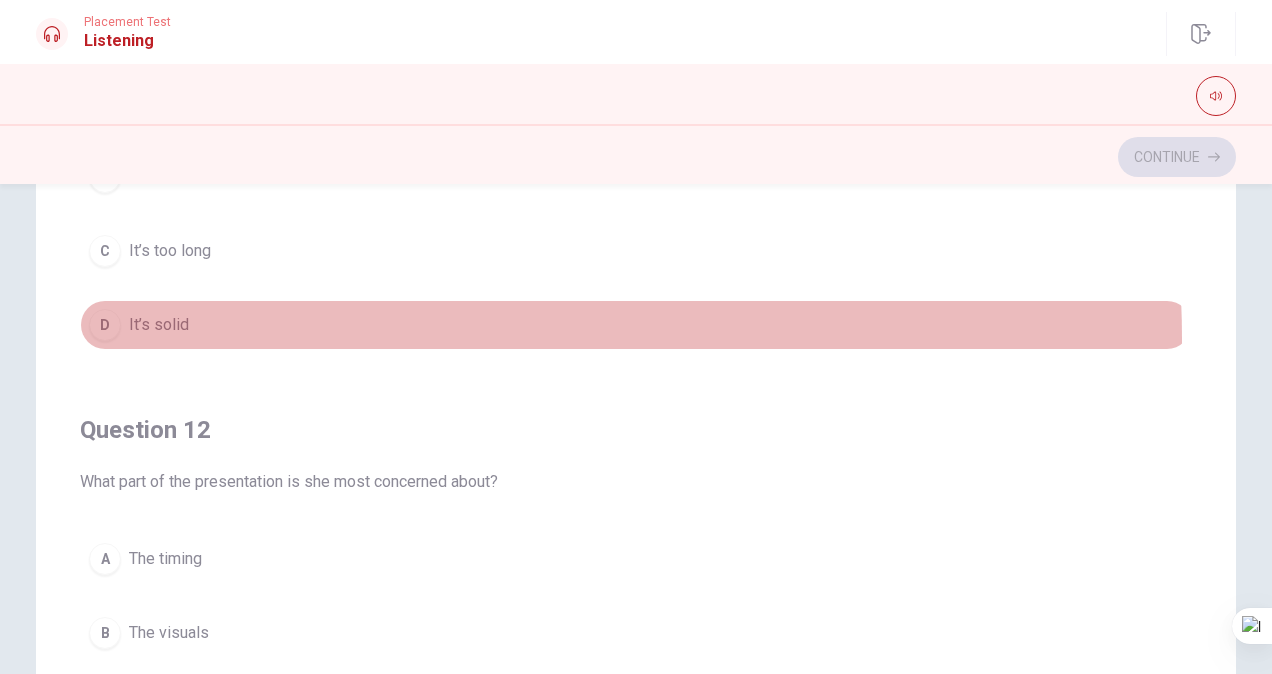 click on "D It’s solid" at bounding box center (636, 325) 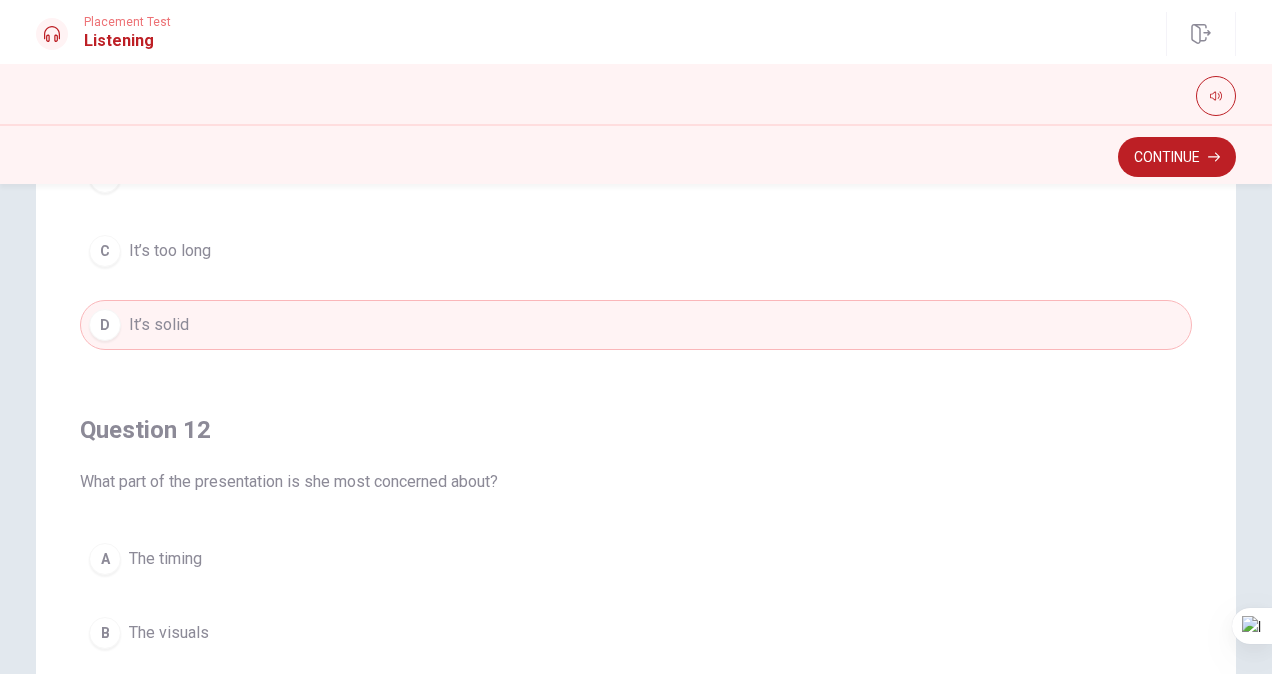 scroll, scrollTop: 0, scrollLeft: 0, axis: both 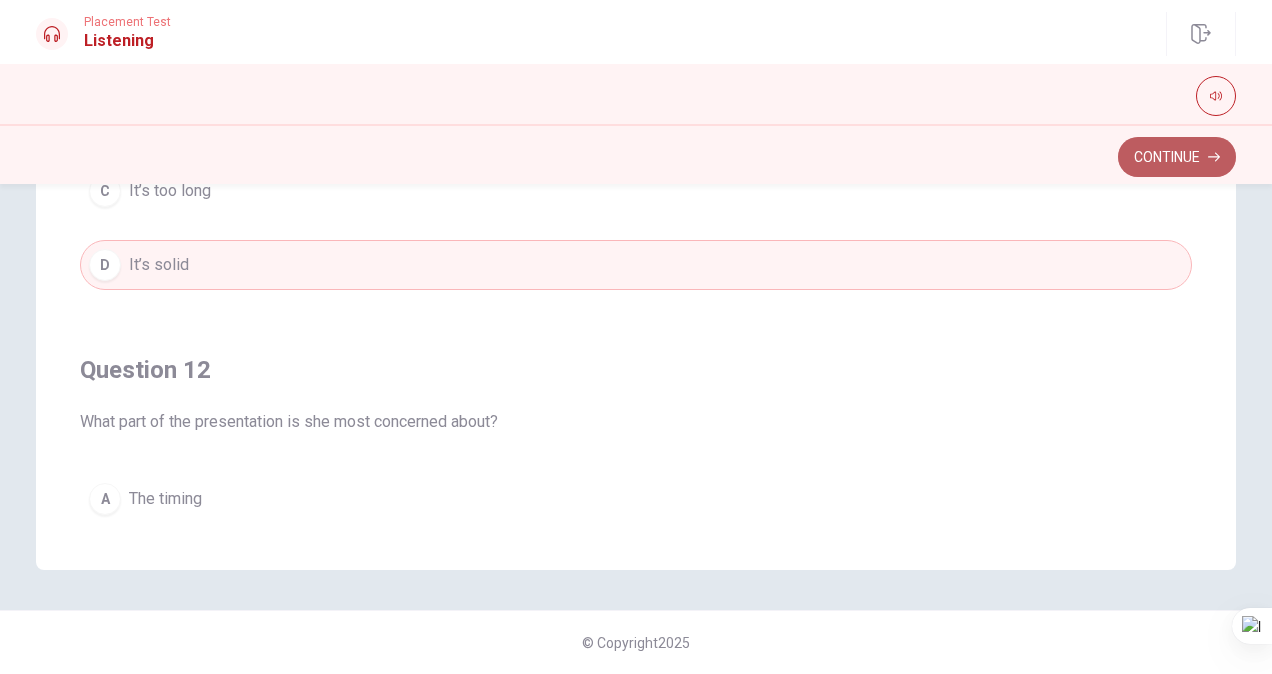 click on "Continue" at bounding box center (1177, 157) 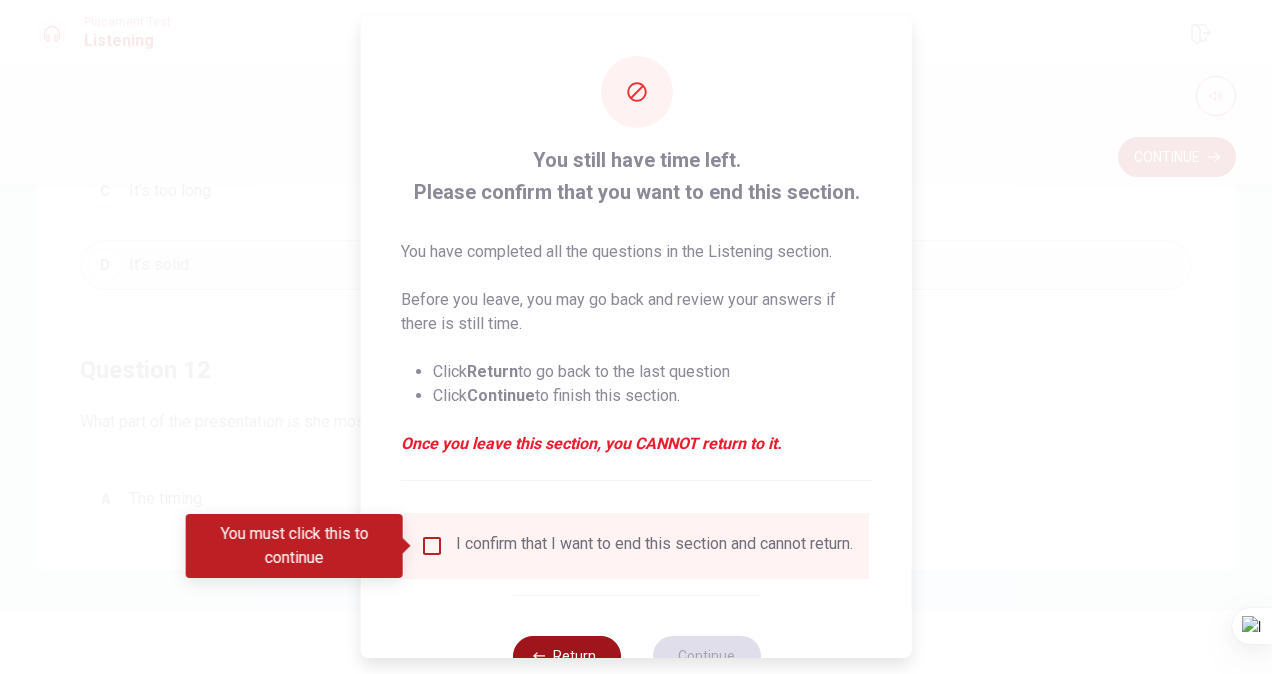 scroll, scrollTop: 72, scrollLeft: 0, axis: vertical 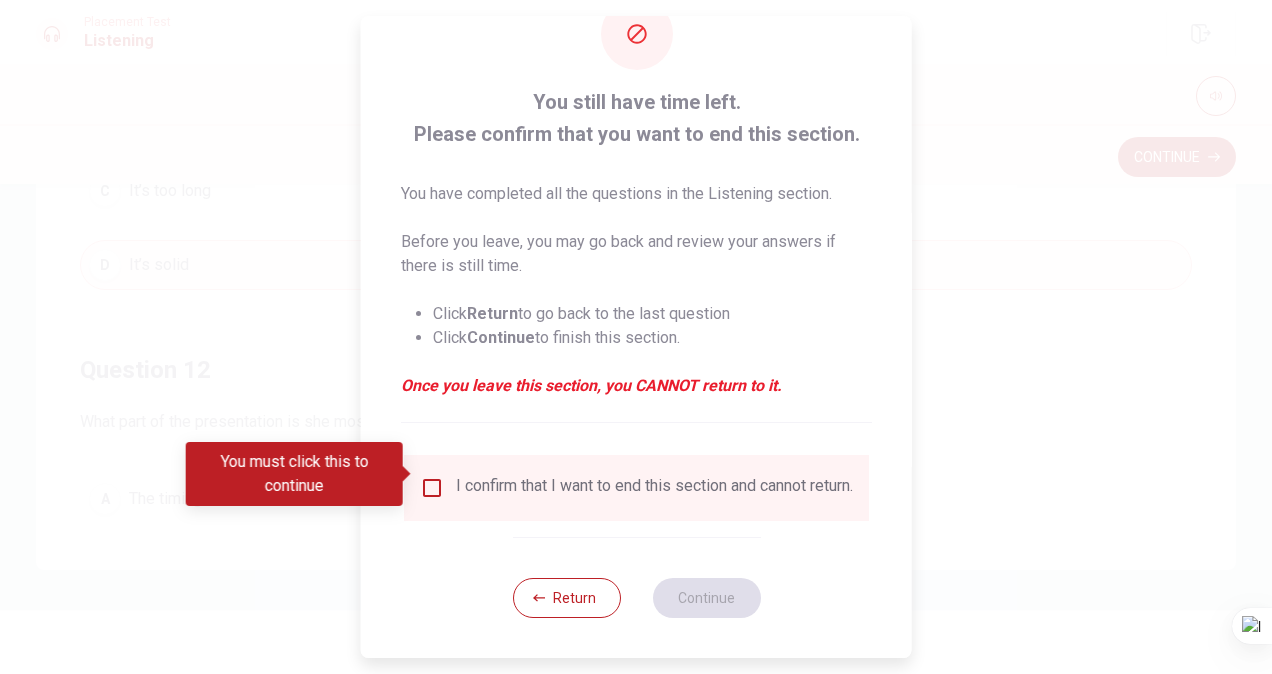 click at bounding box center (432, 488) 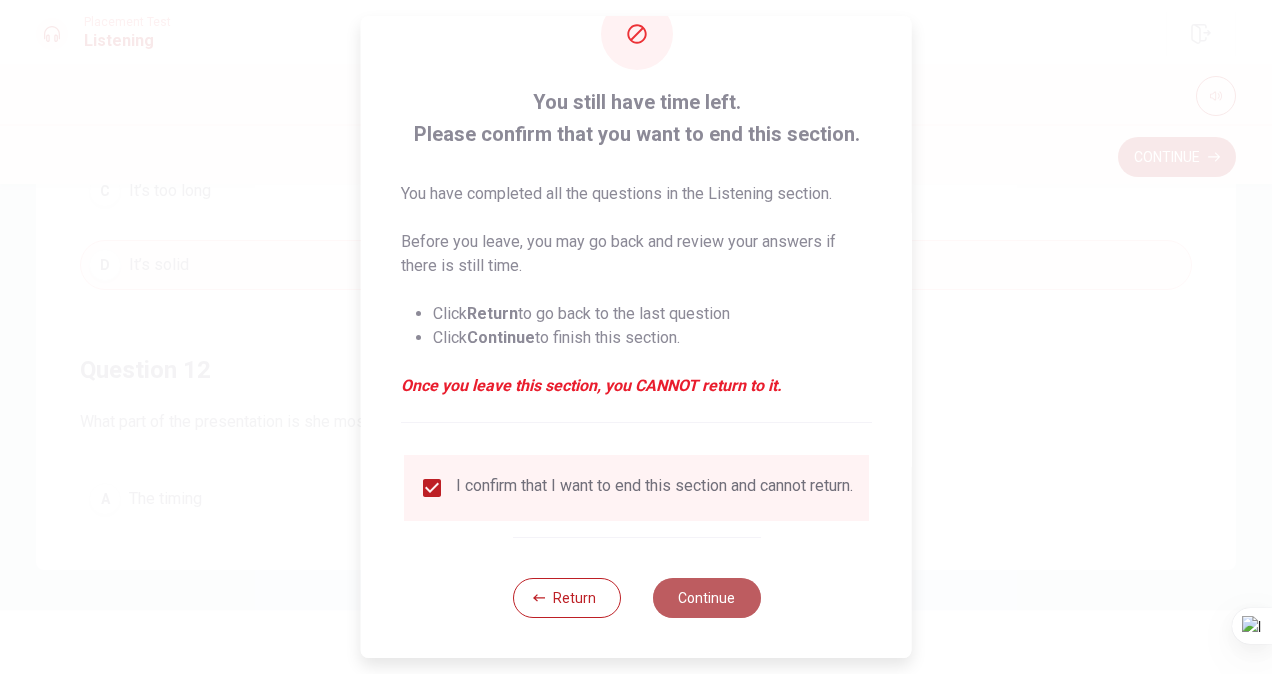 click on "Continue" at bounding box center [706, 598] 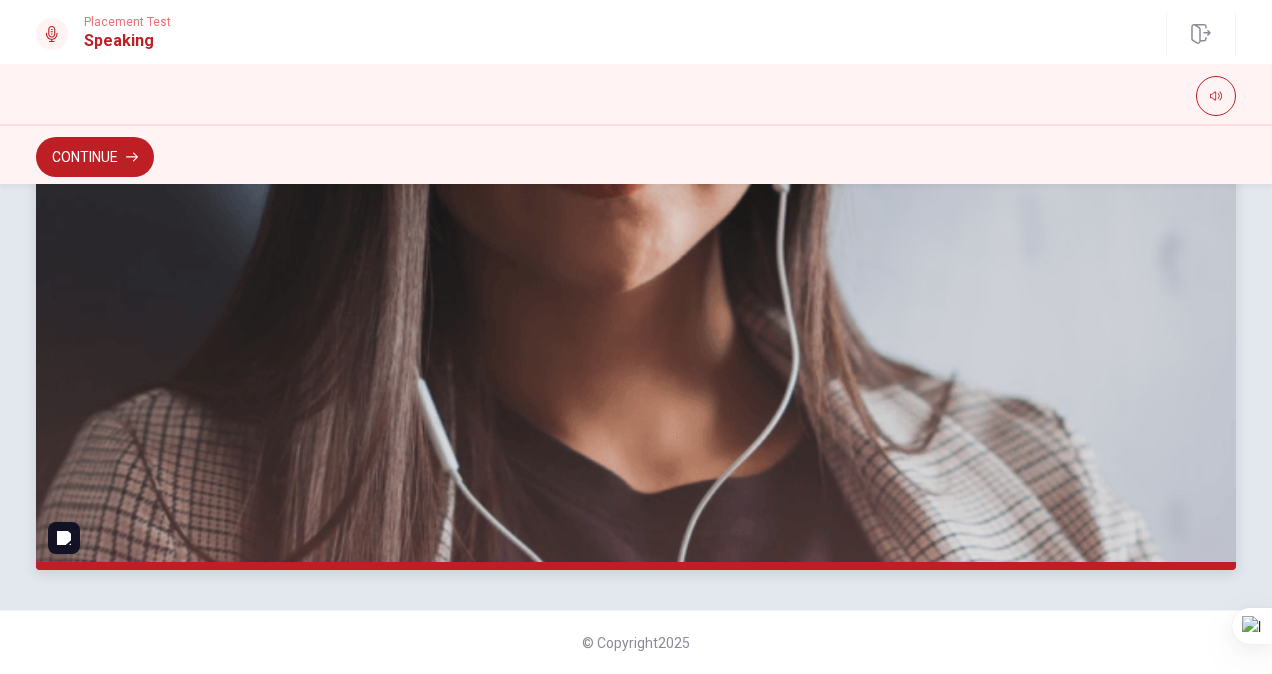 scroll, scrollTop: 0, scrollLeft: 0, axis: both 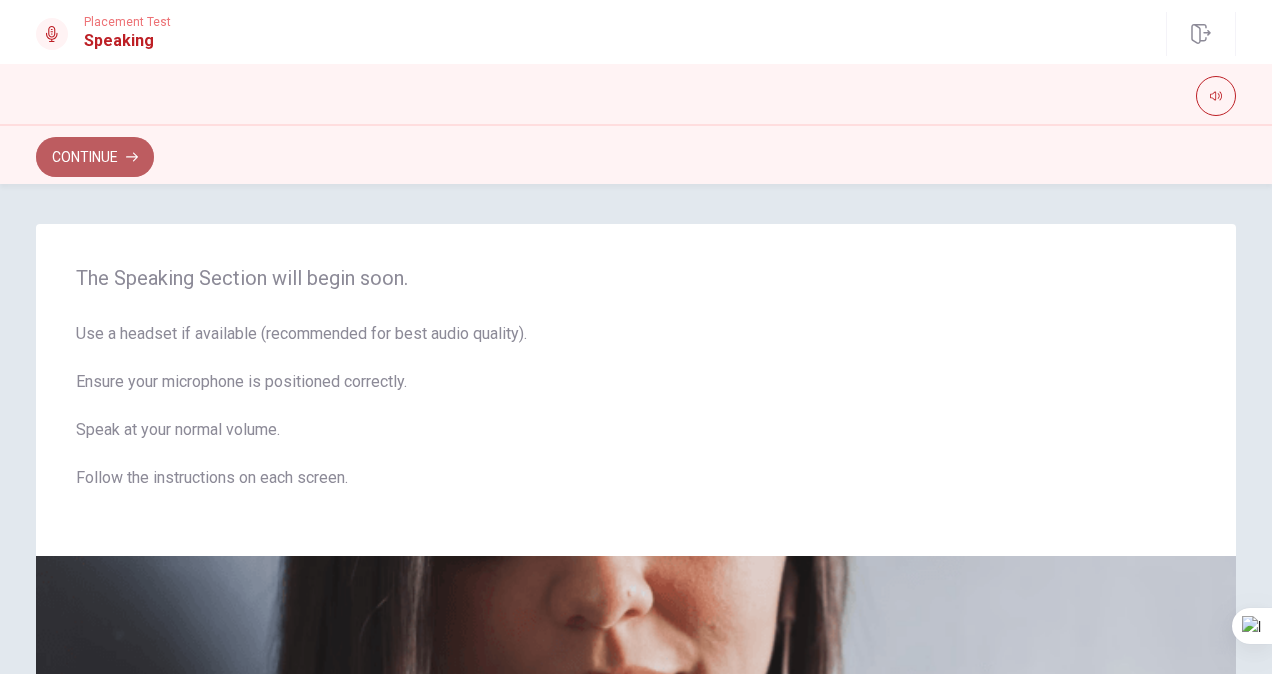 click on "Continue" at bounding box center [95, 157] 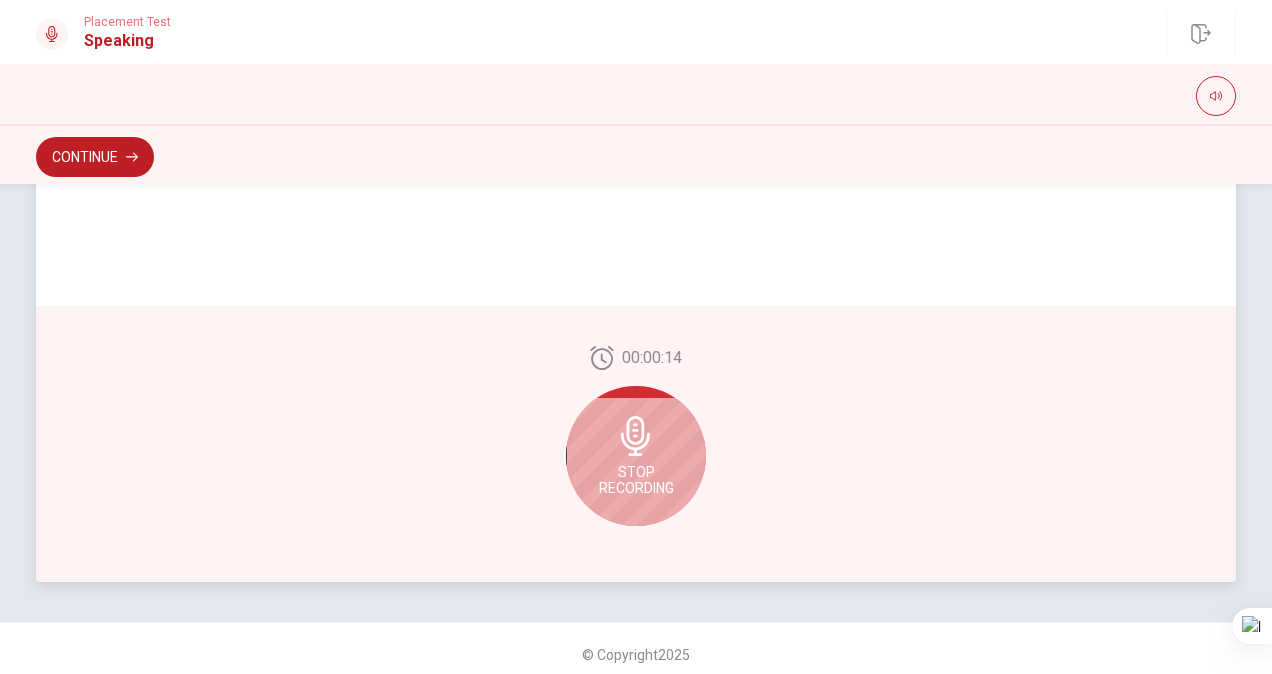 scroll, scrollTop: 526, scrollLeft: 0, axis: vertical 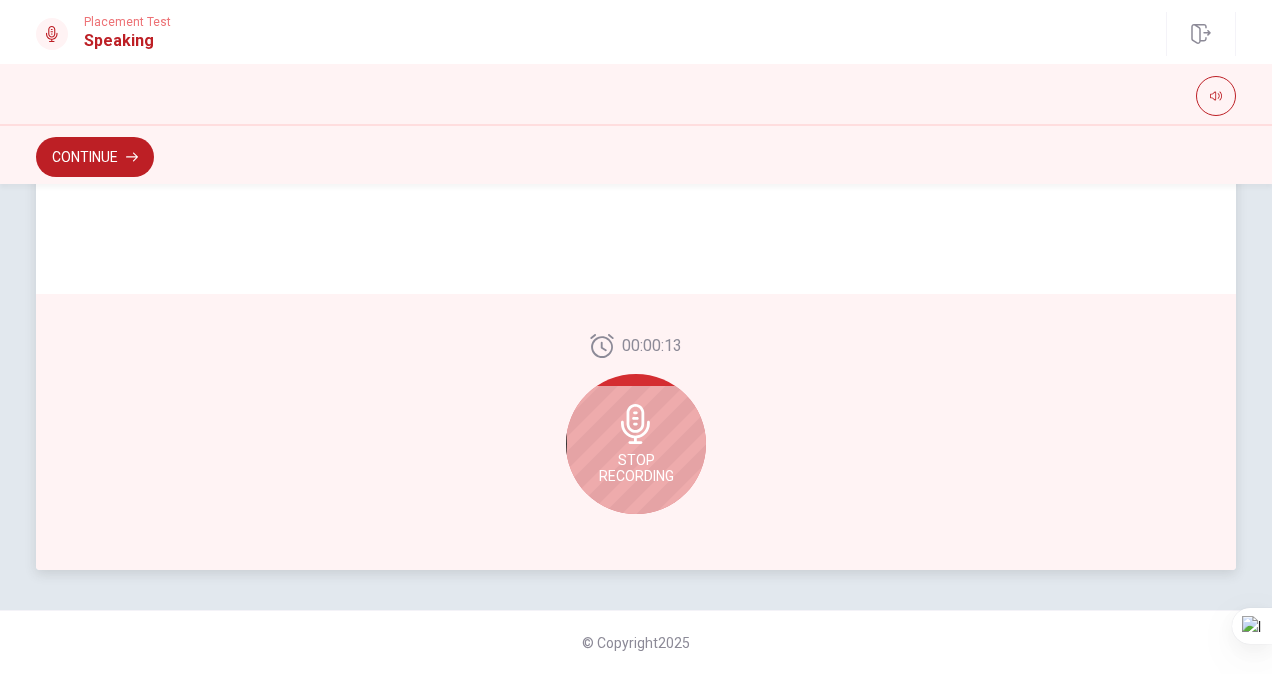 click on "Stop   Recording" at bounding box center [636, 444] 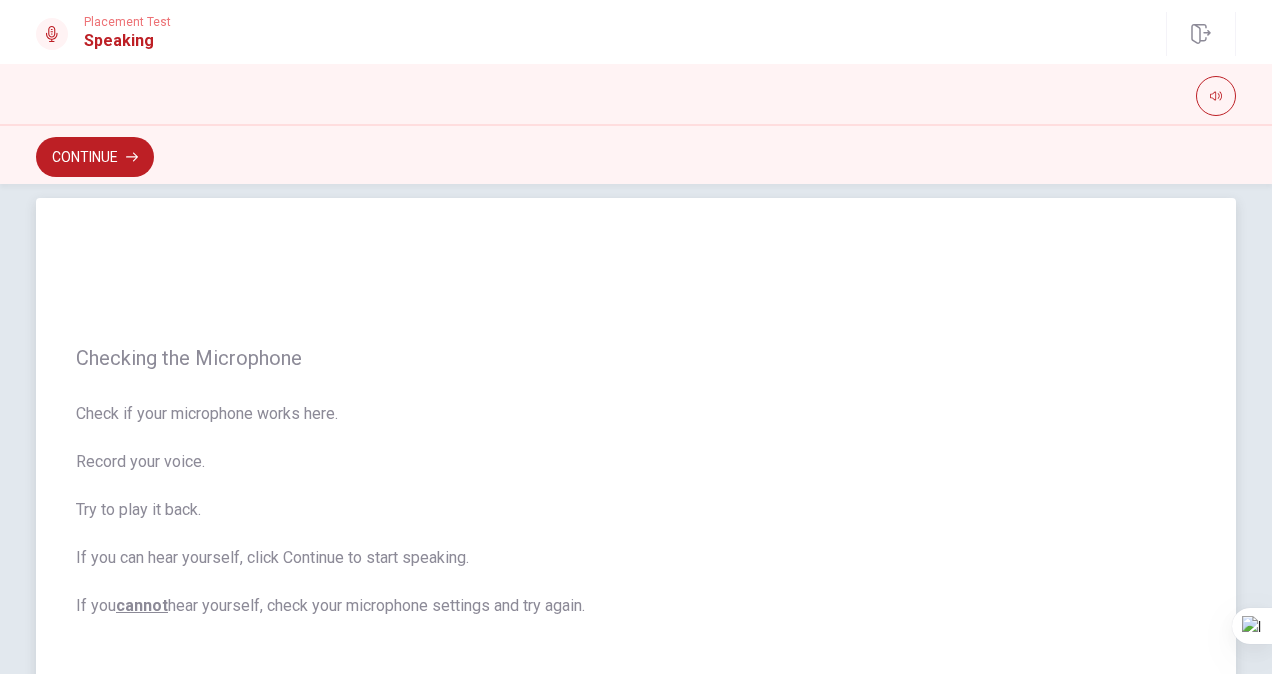 scroll, scrollTop: 14, scrollLeft: 0, axis: vertical 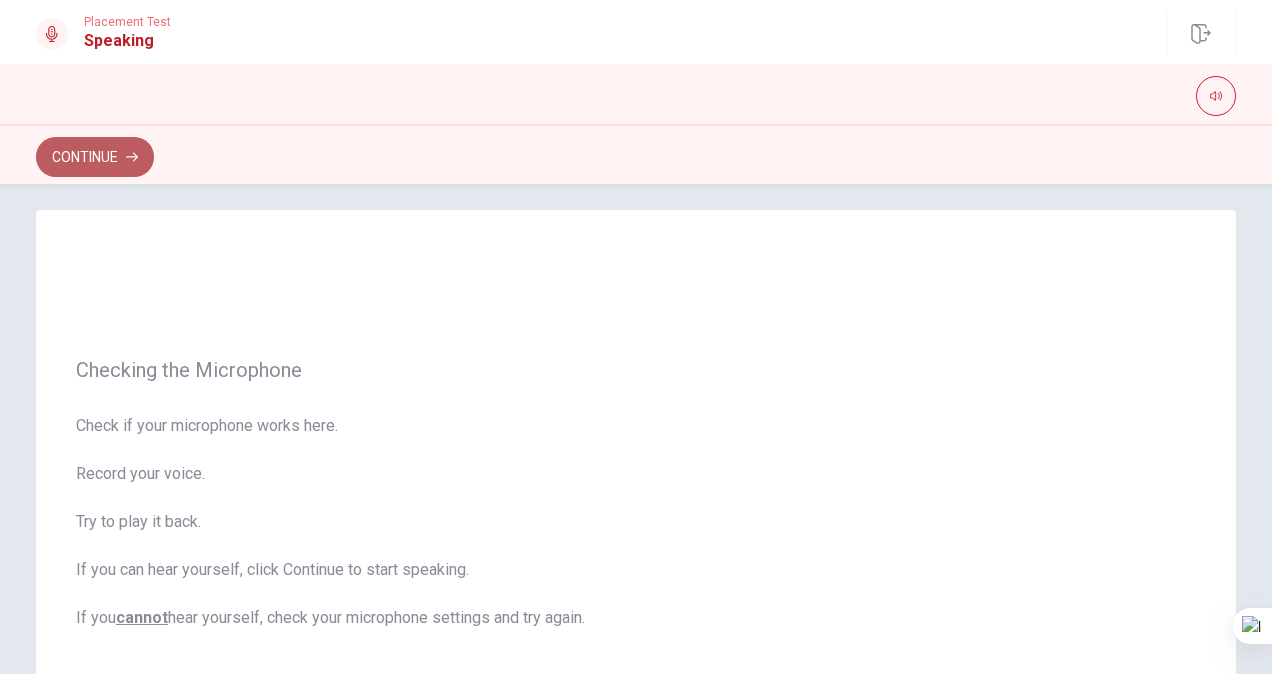 click on "Continue" at bounding box center (95, 157) 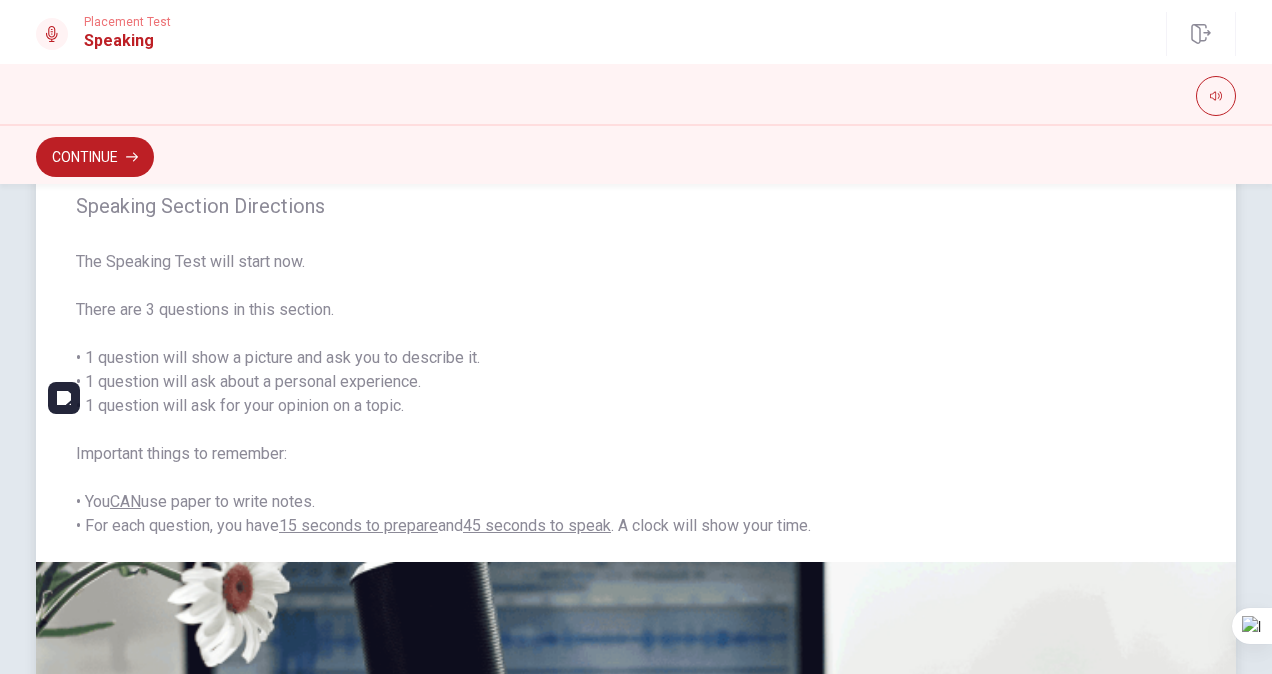 scroll, scrollTop: 50, scrollLeft: 0, axis: vertical 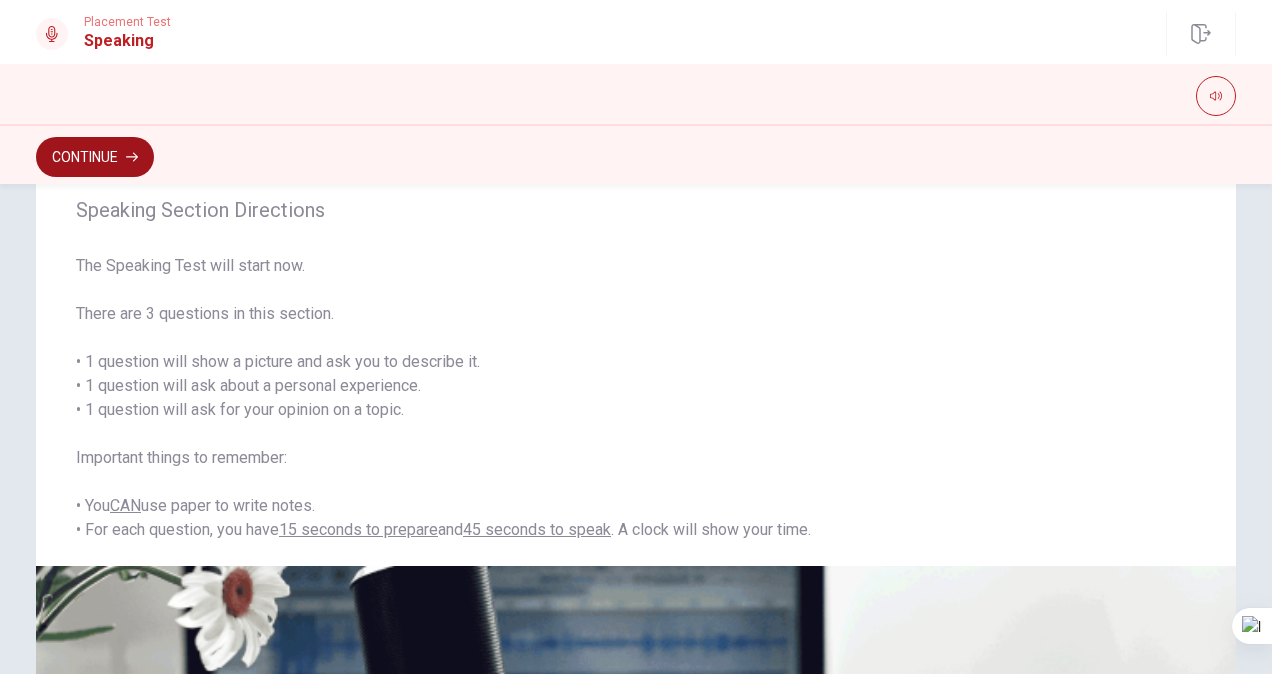 click on "Continue" at bounding box center [95, 157] 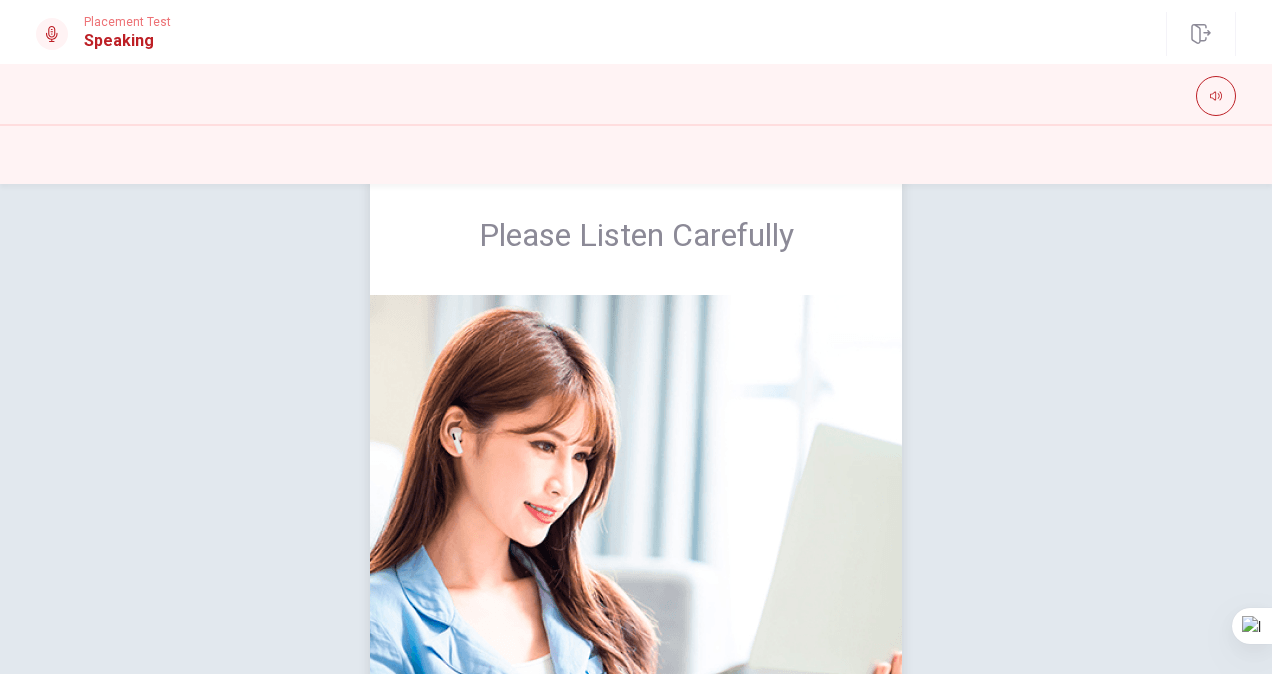 scroll, scrollTop: 40, scrollLeft: 0, axis: vertical 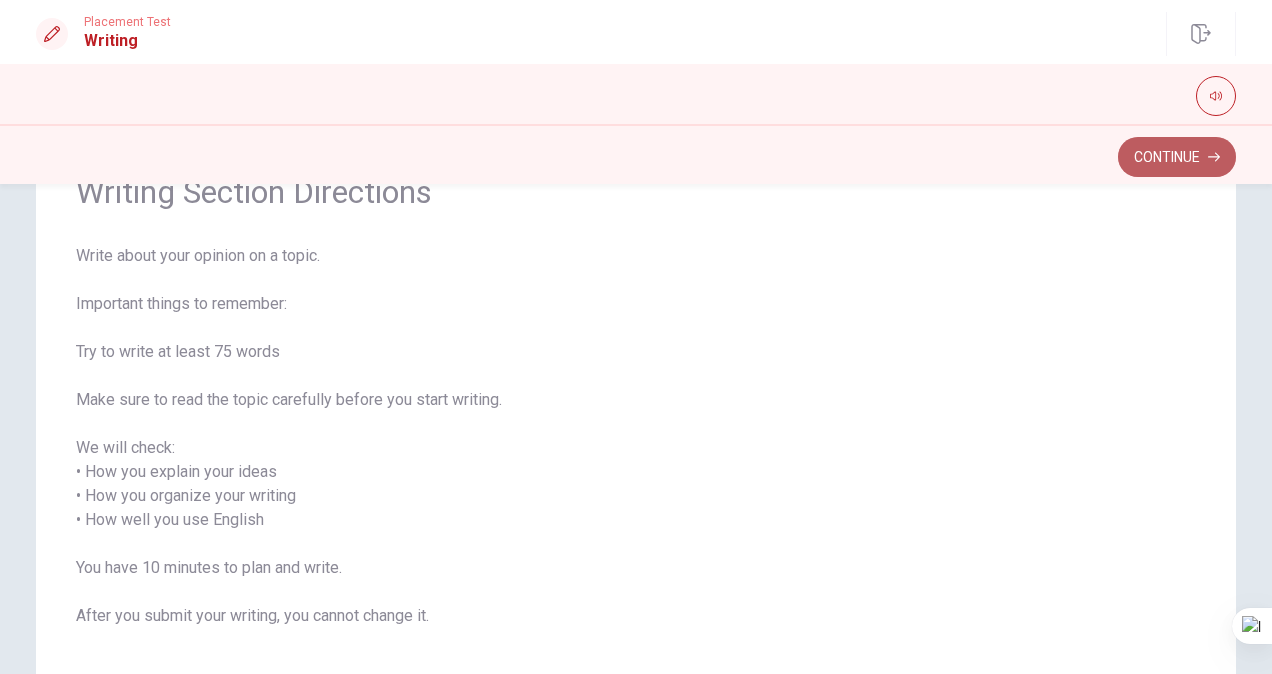 click on "Continue" at bounding box center [1177, 157] 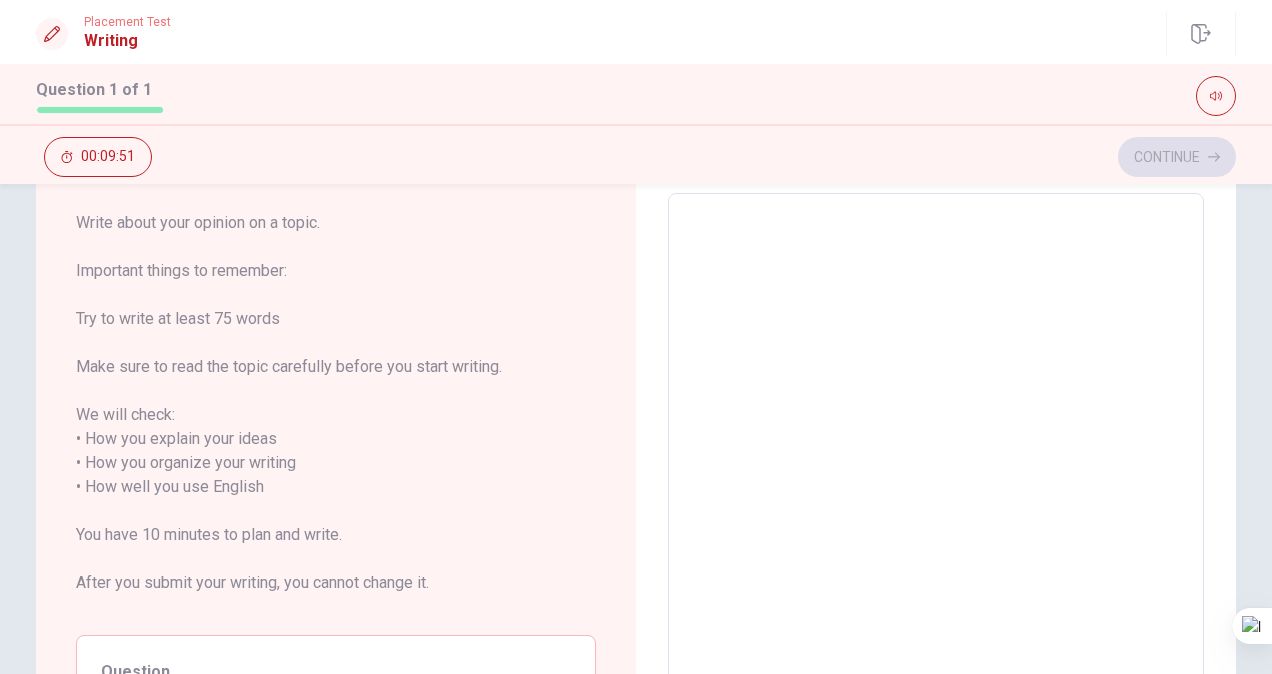 scroll, scrollTop: 0, scrollLeft: 0, axis: both 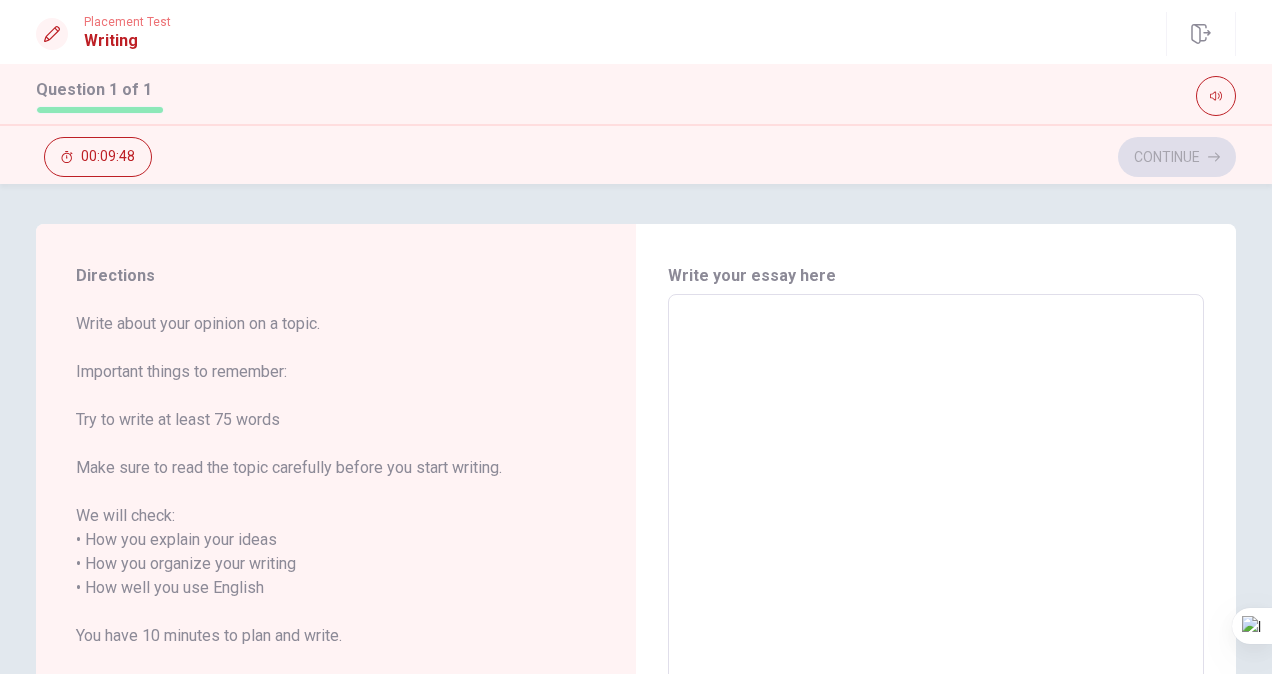 click at bounding box center [936, 588] 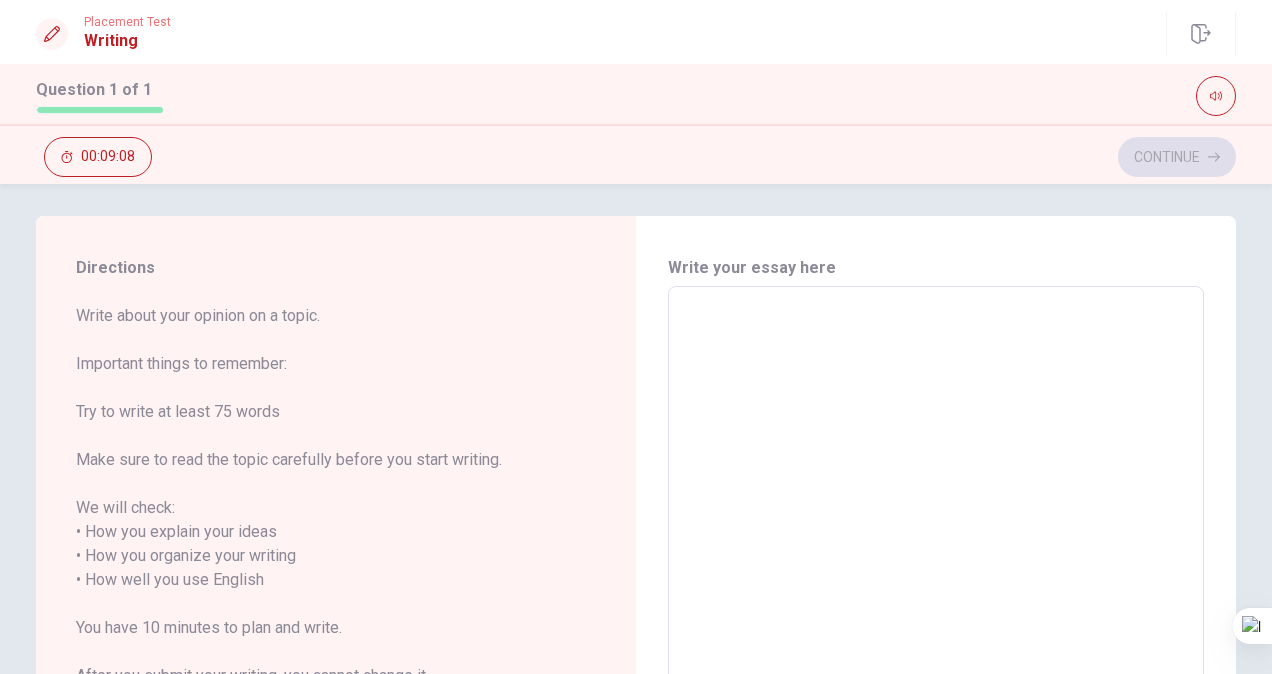 scroll, scrollTop: 0, scrollLeft: 0, axis: both 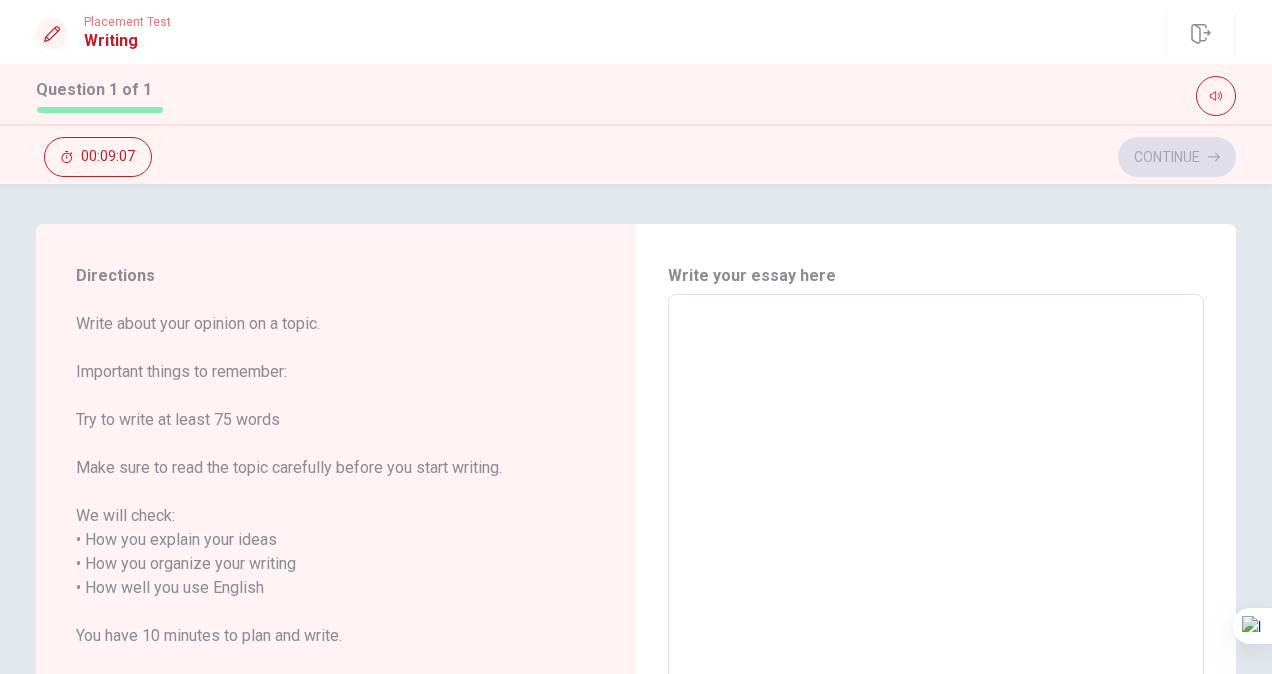 click at bounding box center [936, 588] 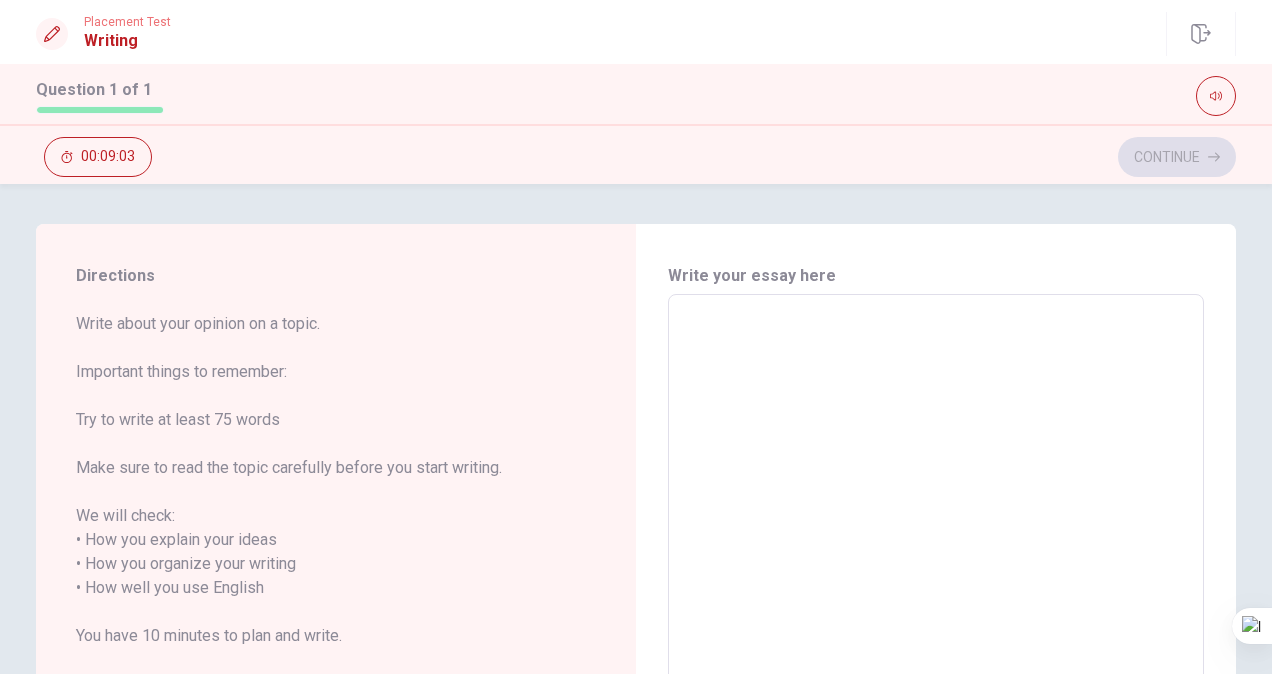 type on "B" 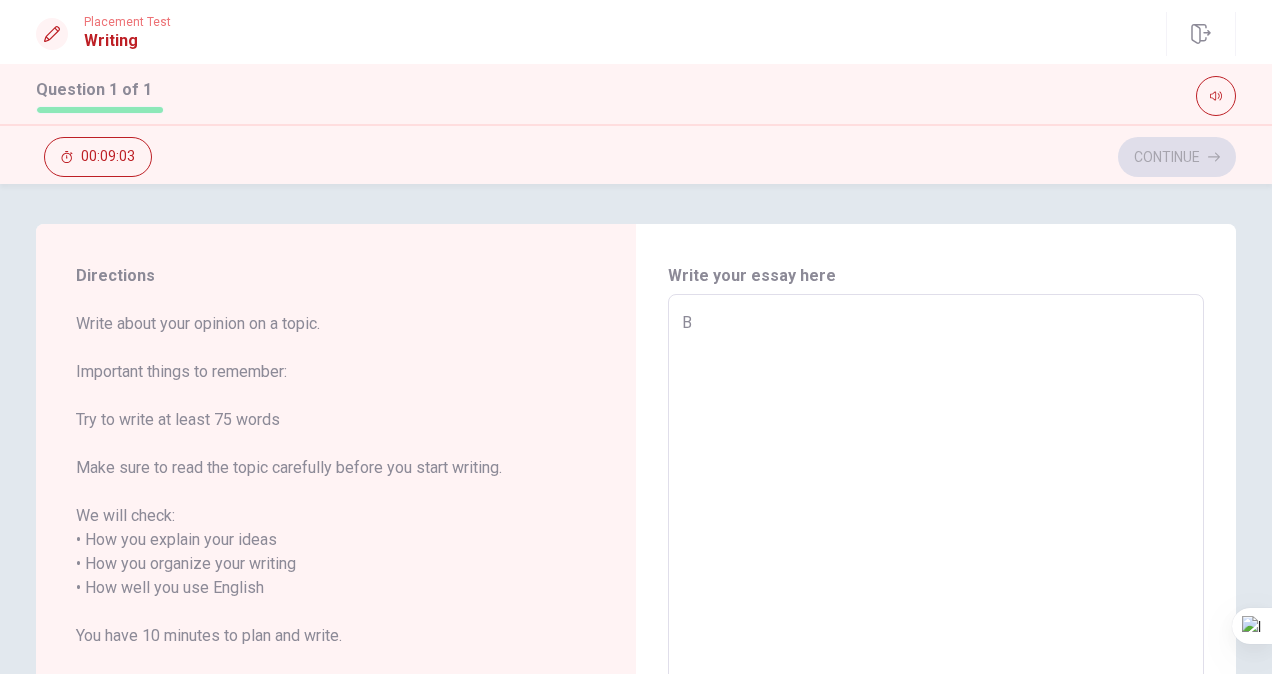 type on "x" 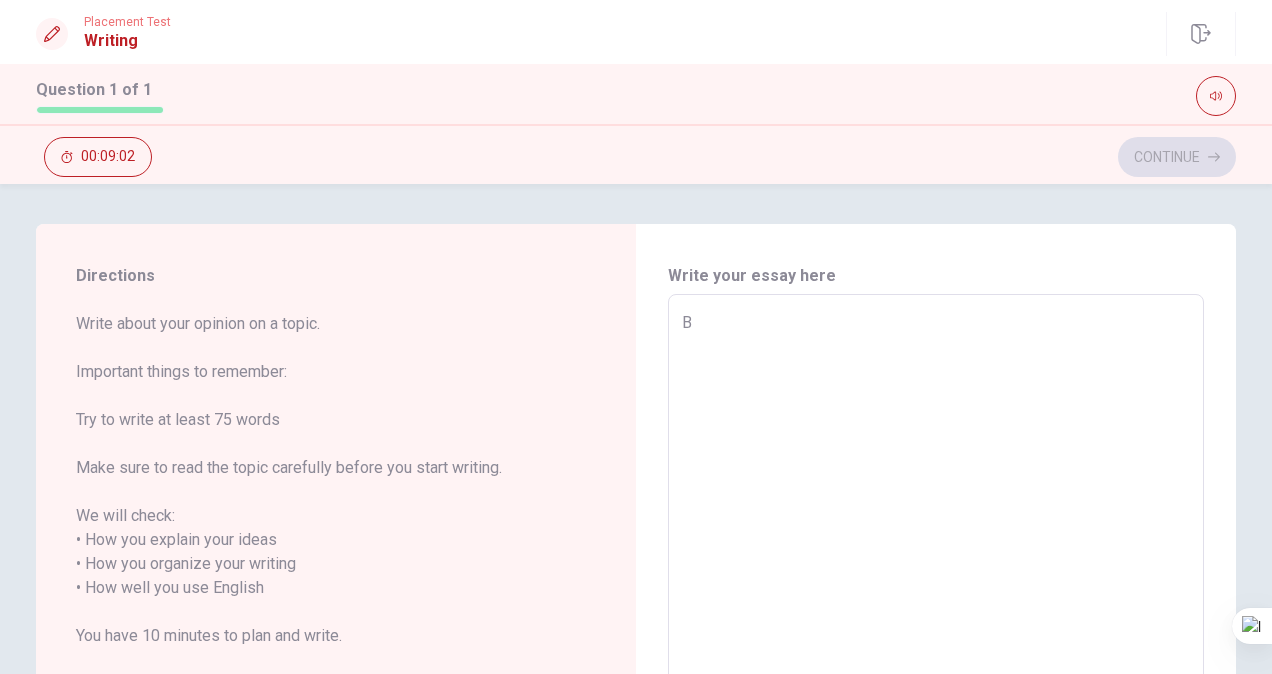 type on "Bo" 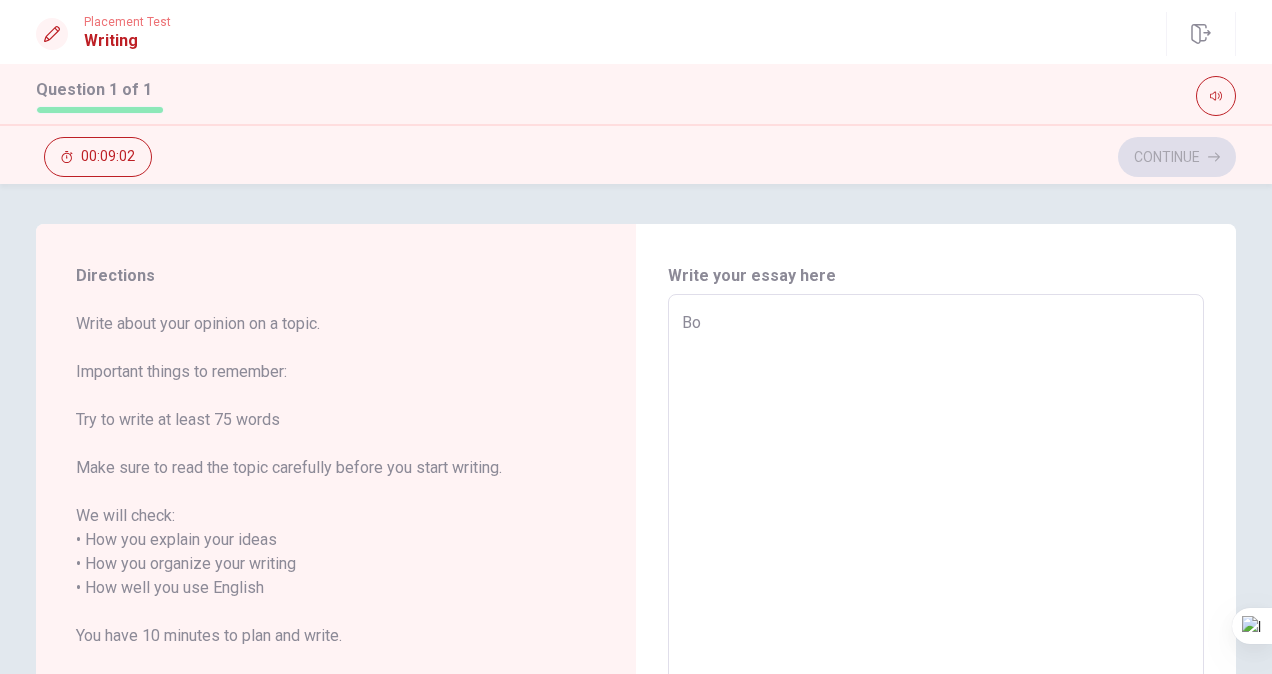 type on "x" 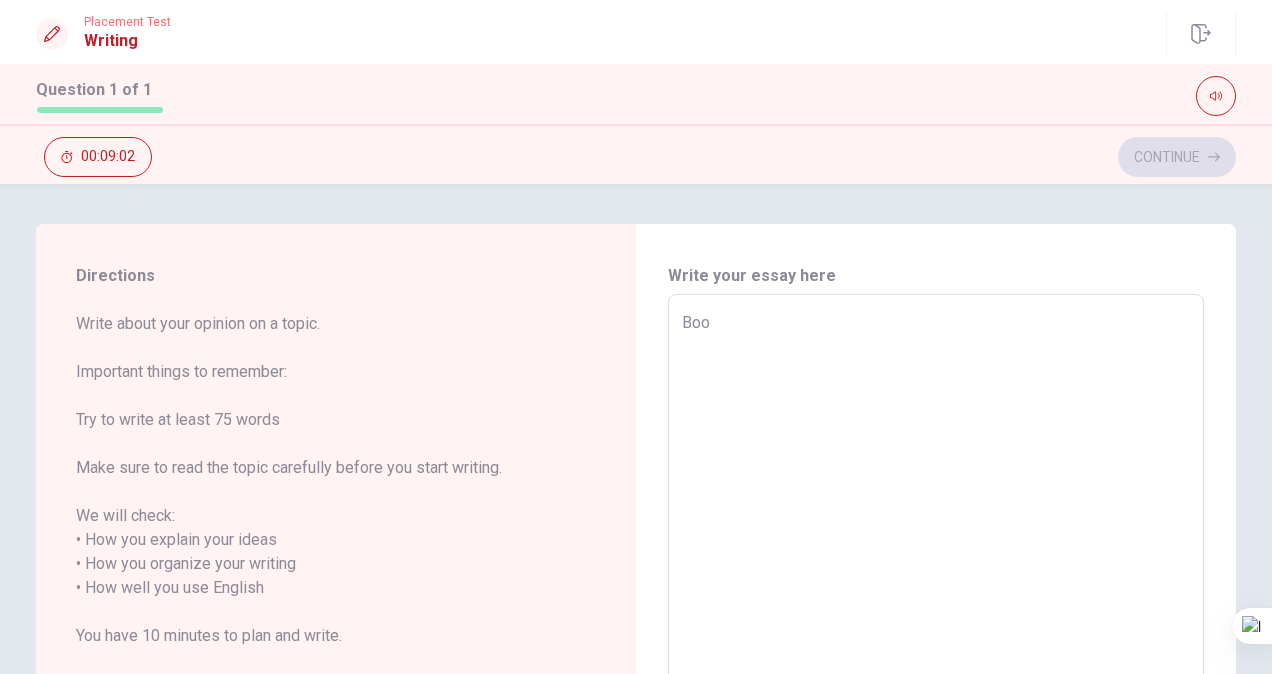 type on "x" 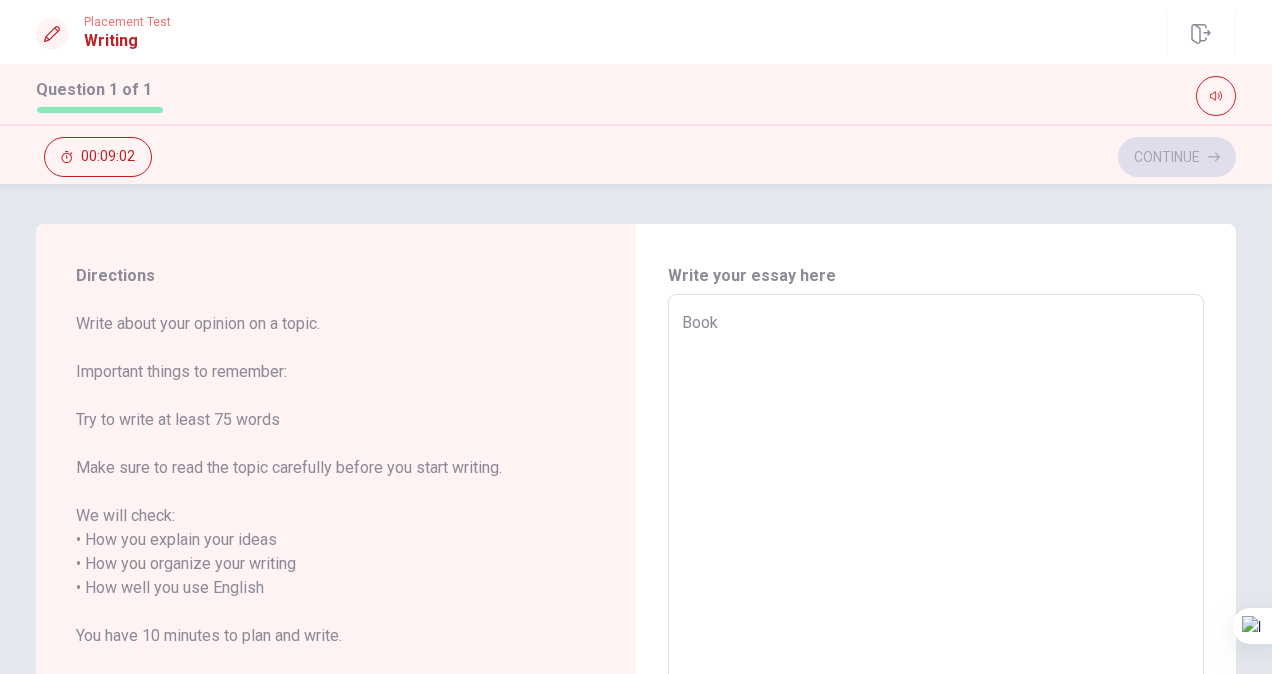 type on "x" 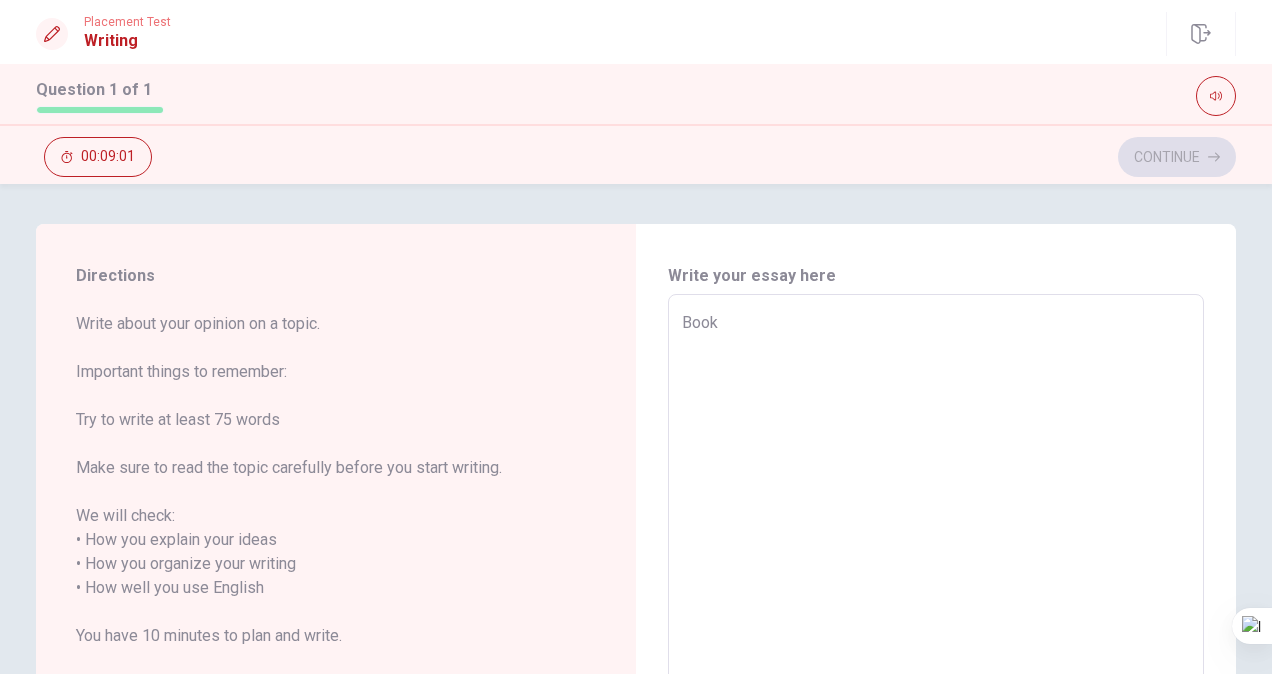 type on "Book" 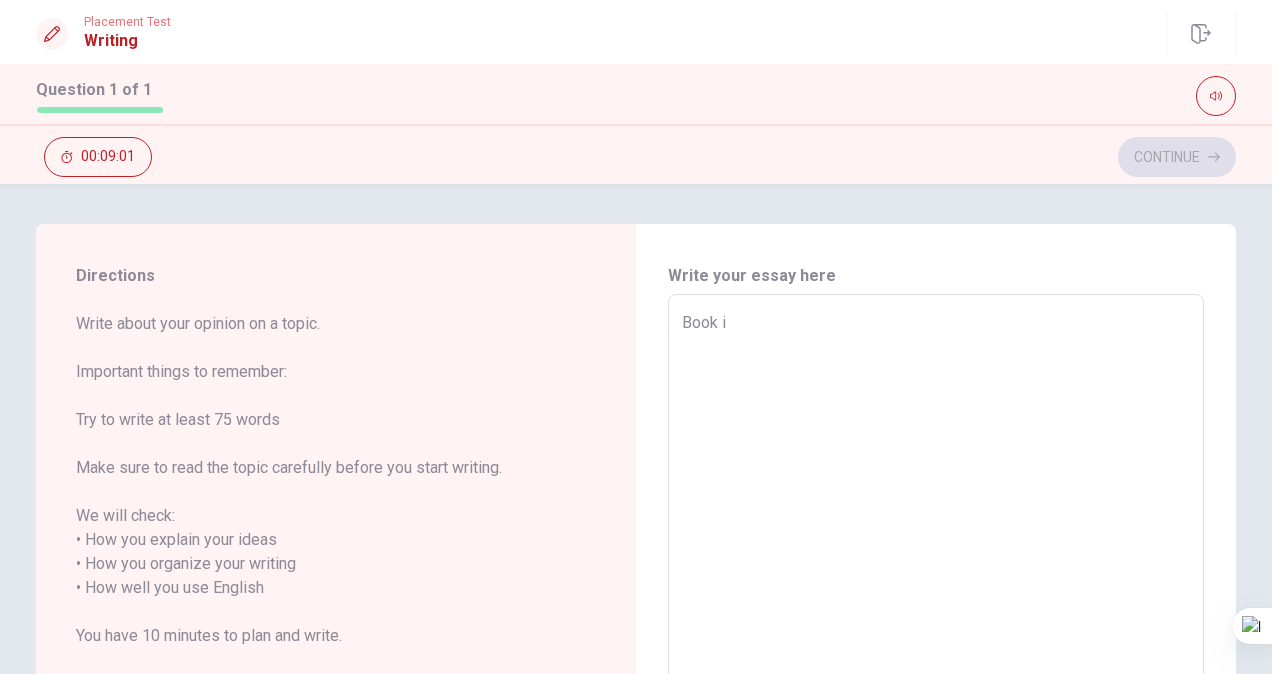 type on "x" 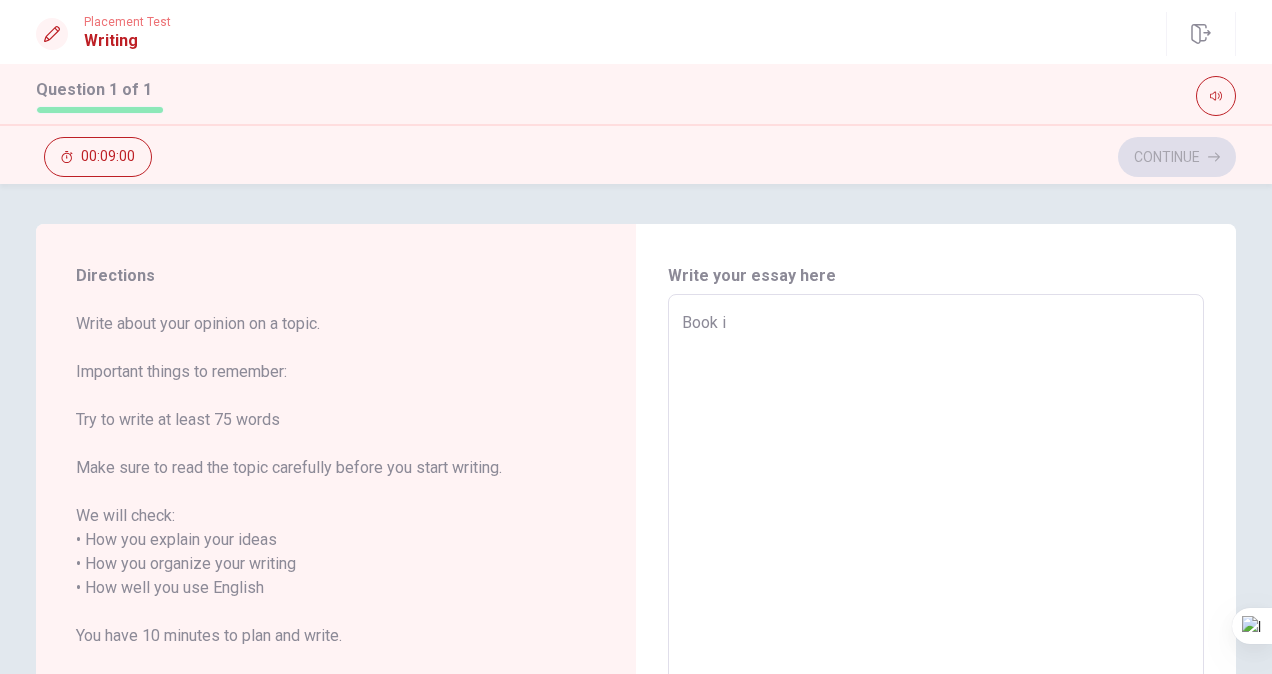 type on "Book is" 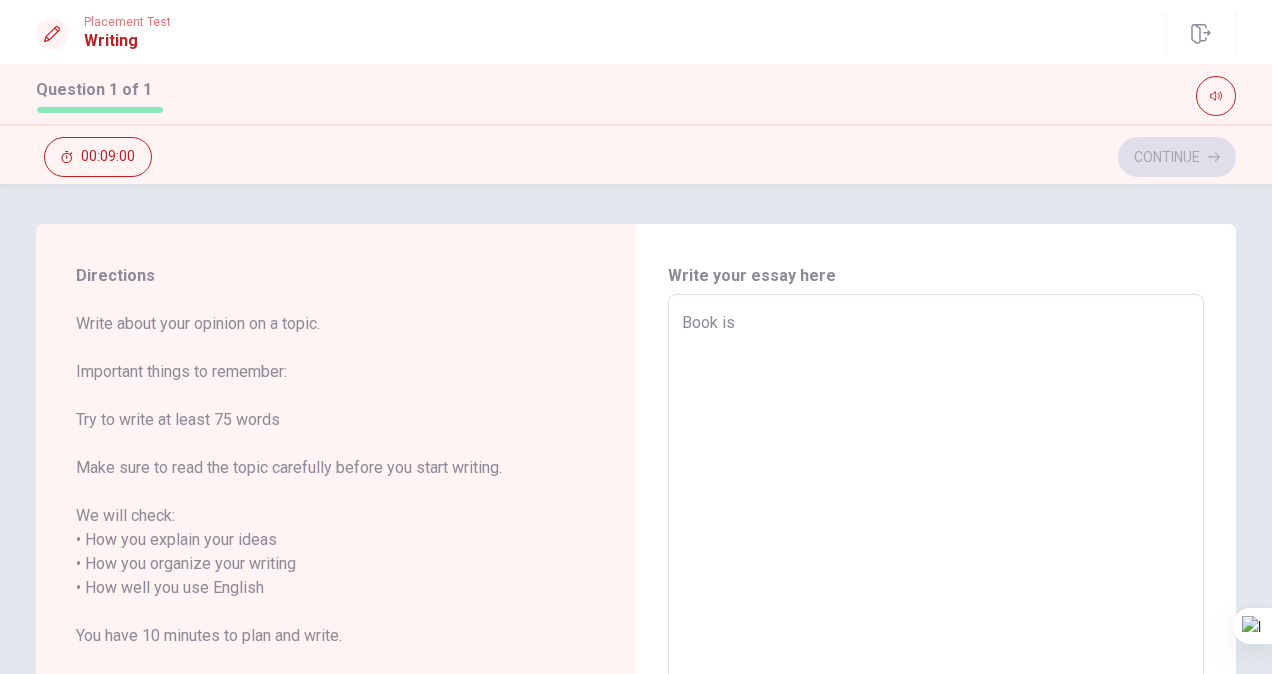 type on "x" 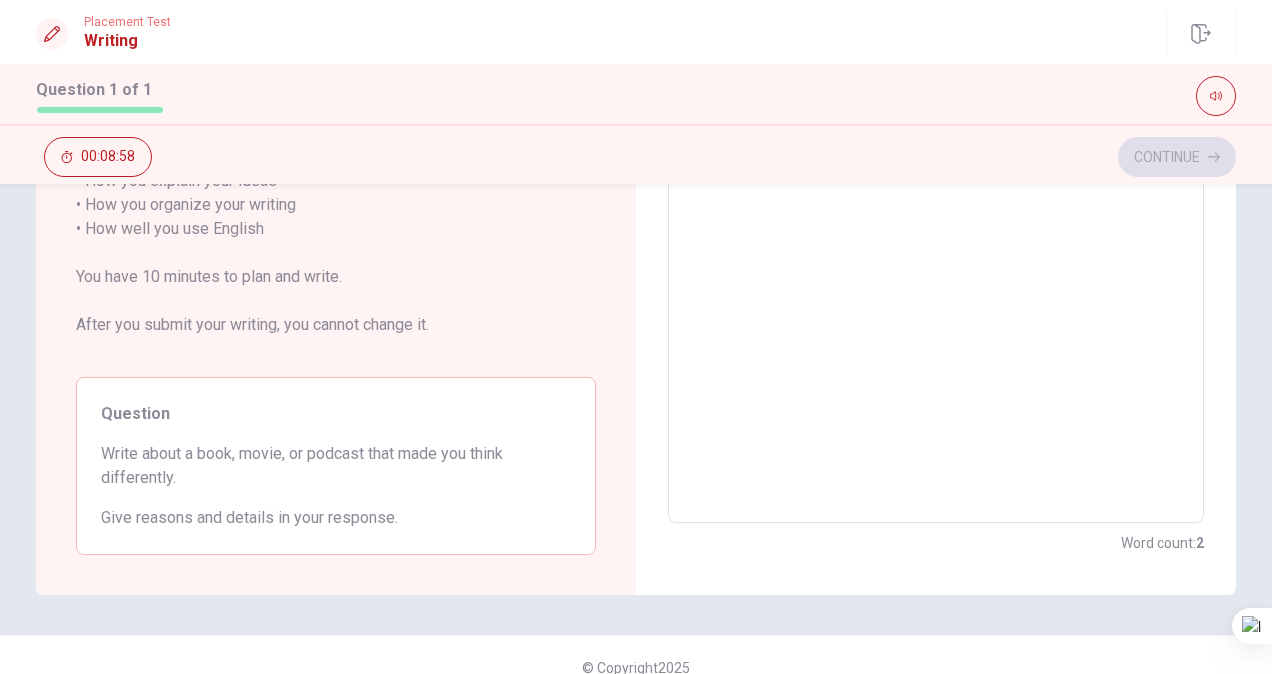 scroll, scrollTop: 362, scrollLeft: 0, axis: vertical 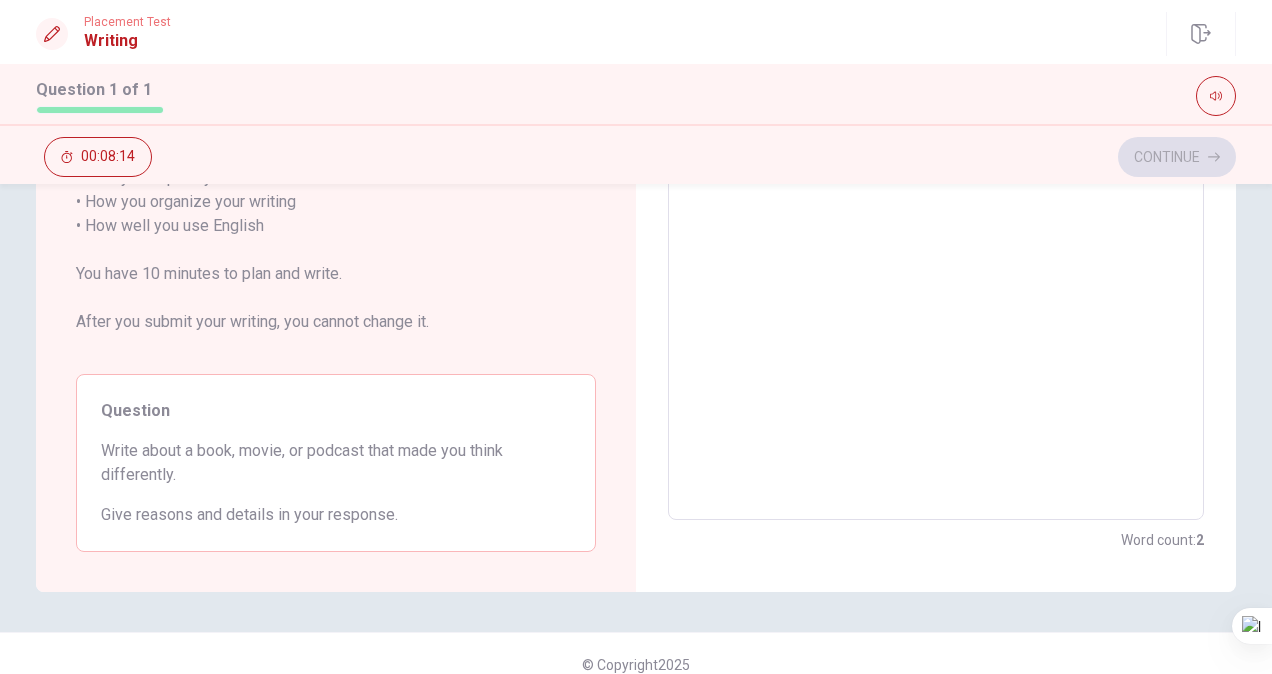 type on "x" 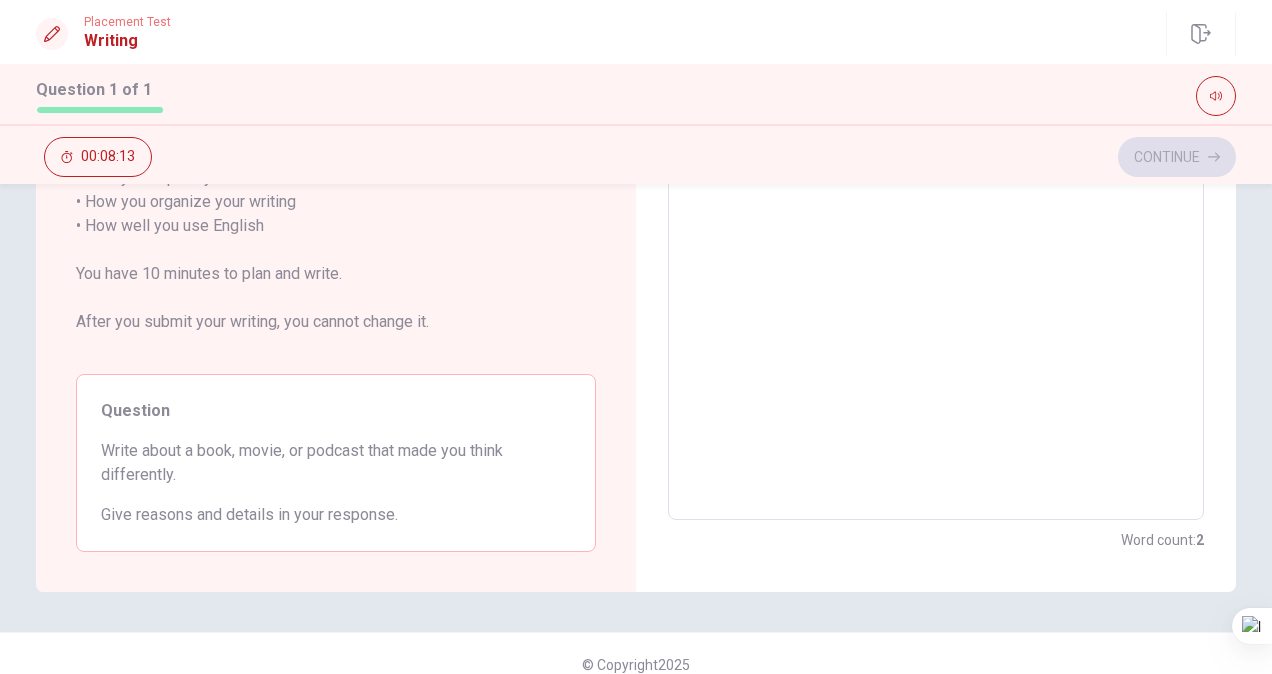 type on "Book is" 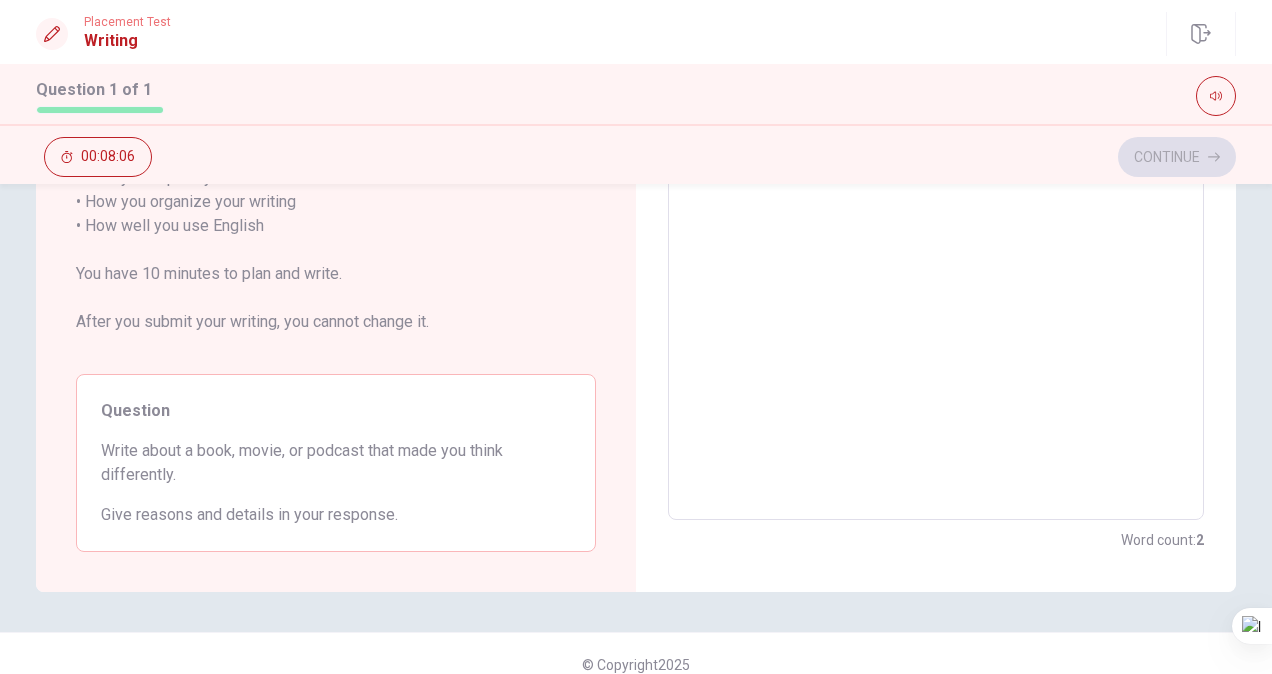 scroll, scrollTop: 0, scrollLeft: 0, axis: both 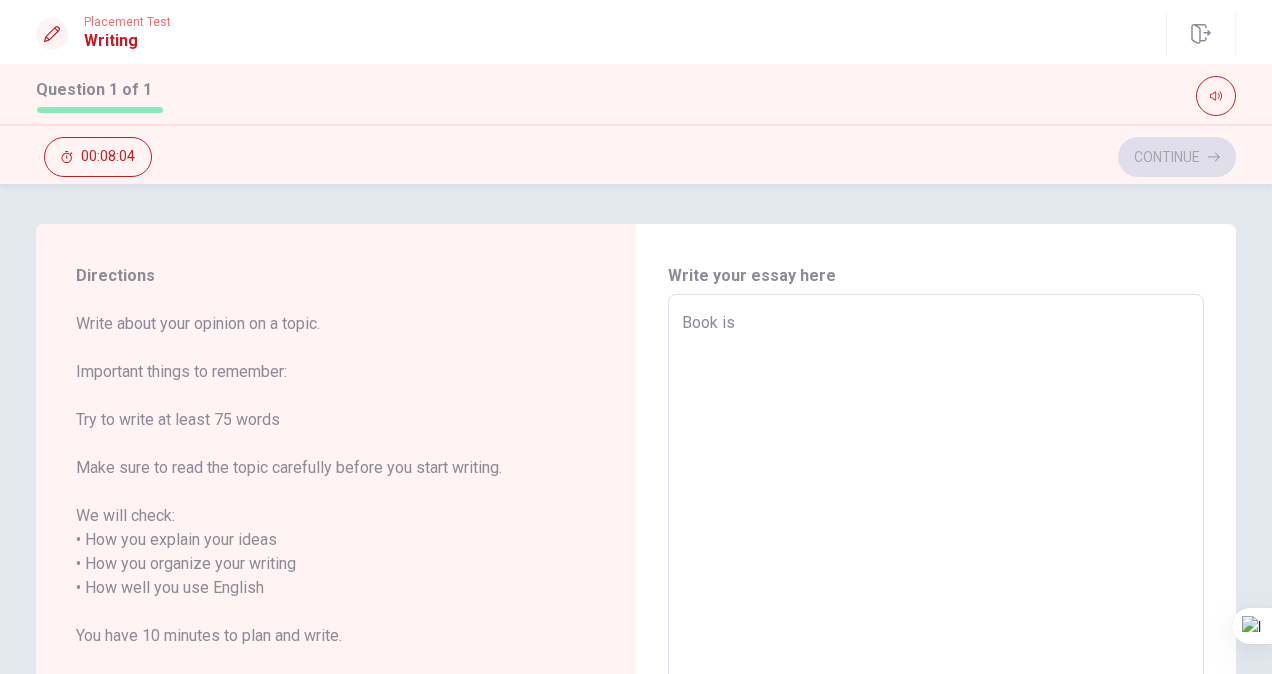 click on "Book is" at bounding box center [936, 588] 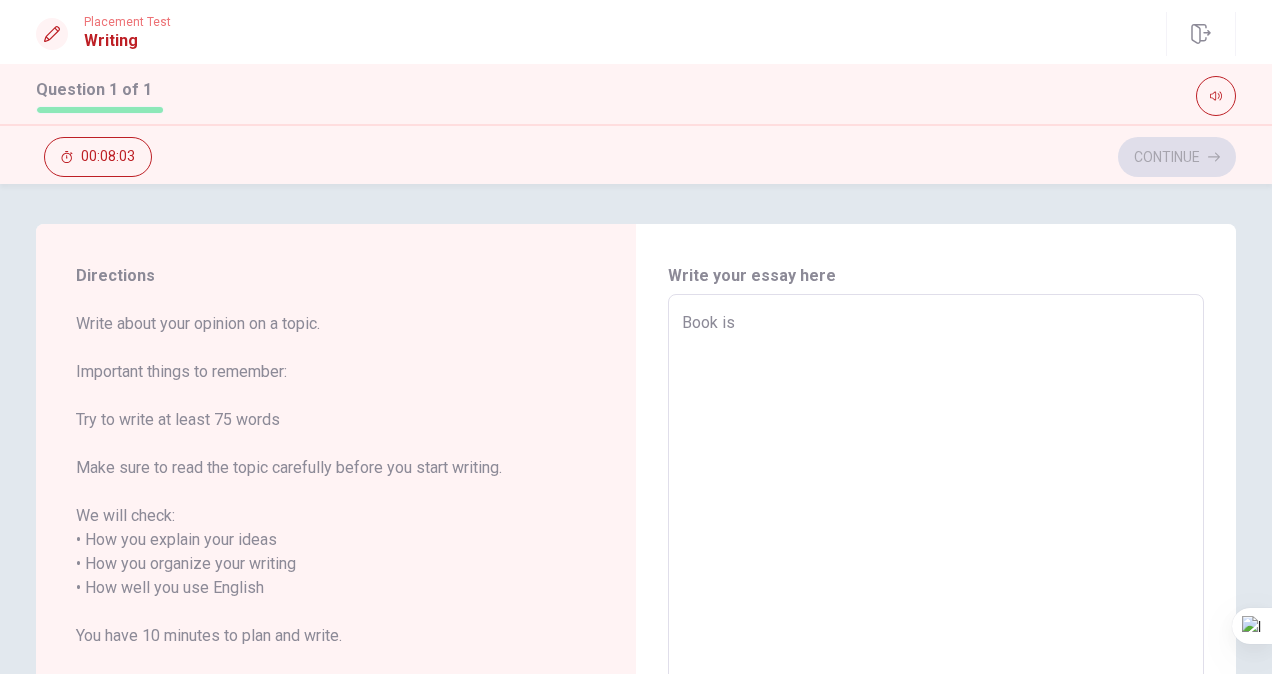 type on "Book i" 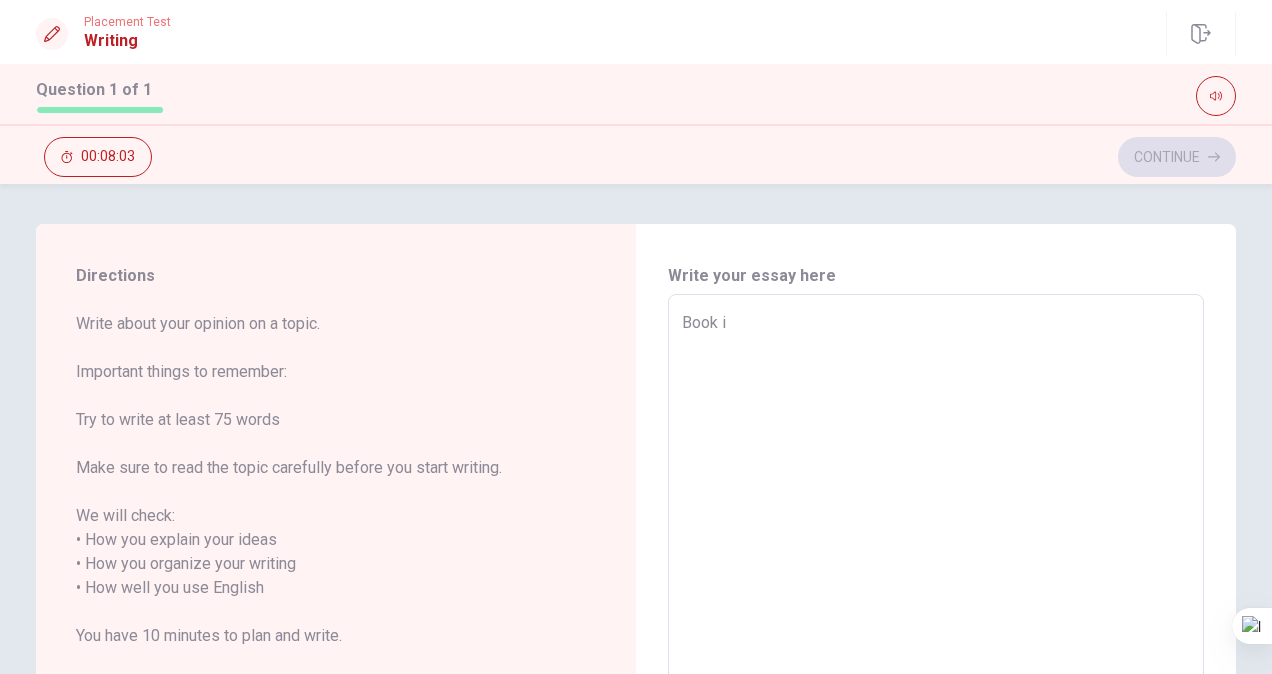 type on "x" 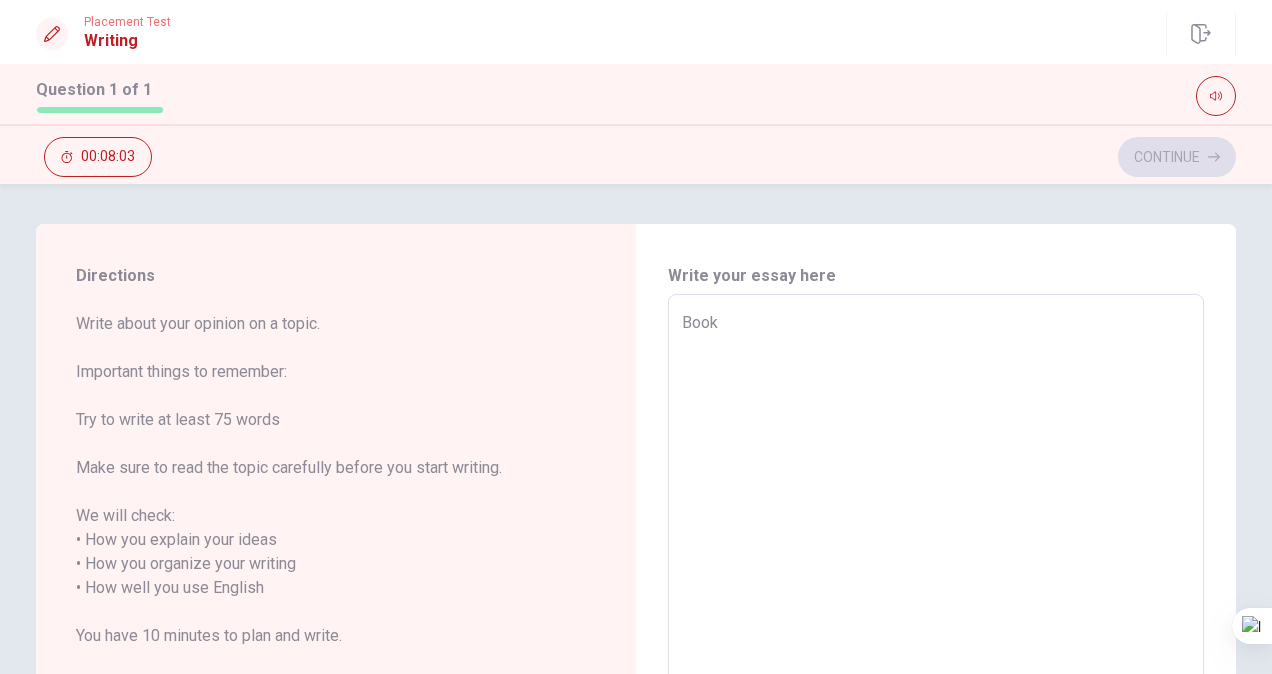 type on "x" 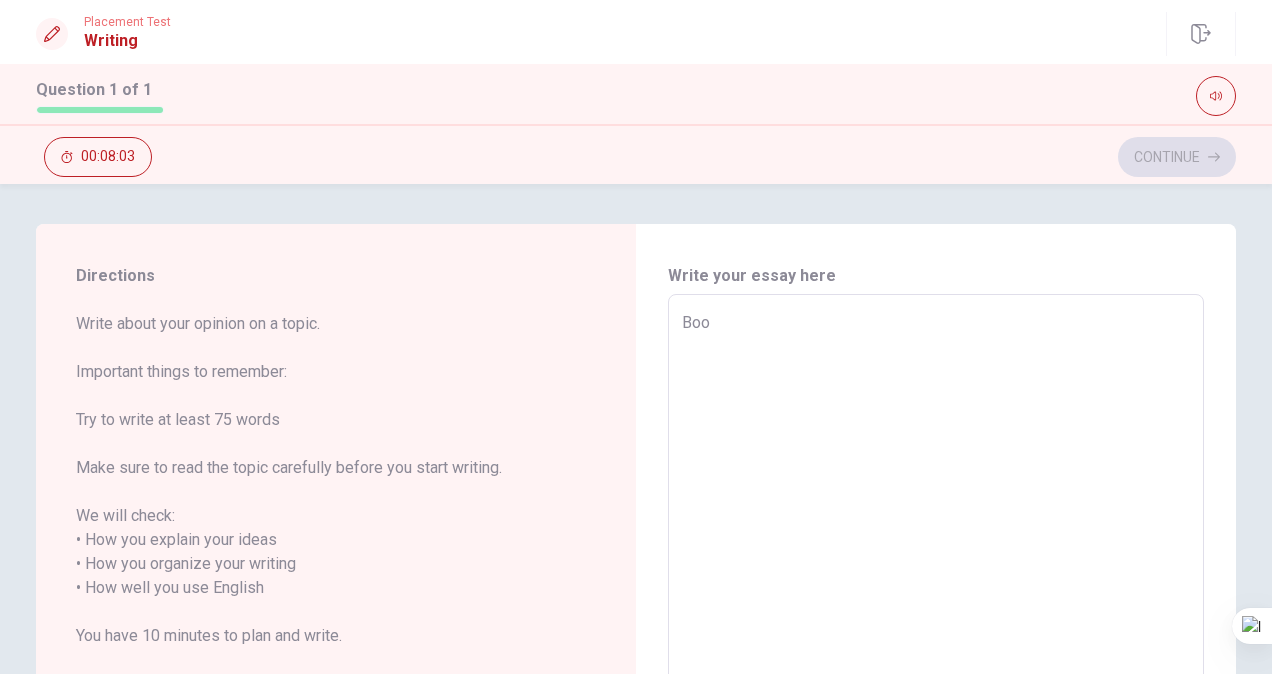 type on "x" 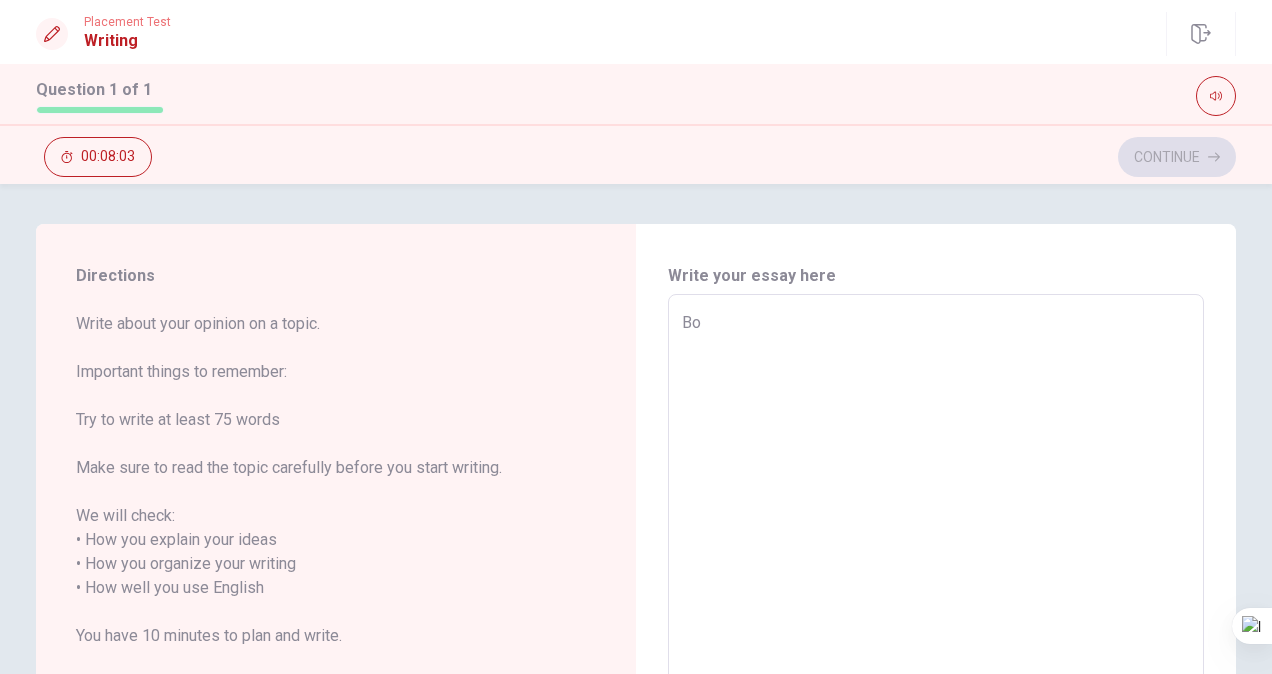 type on "x" 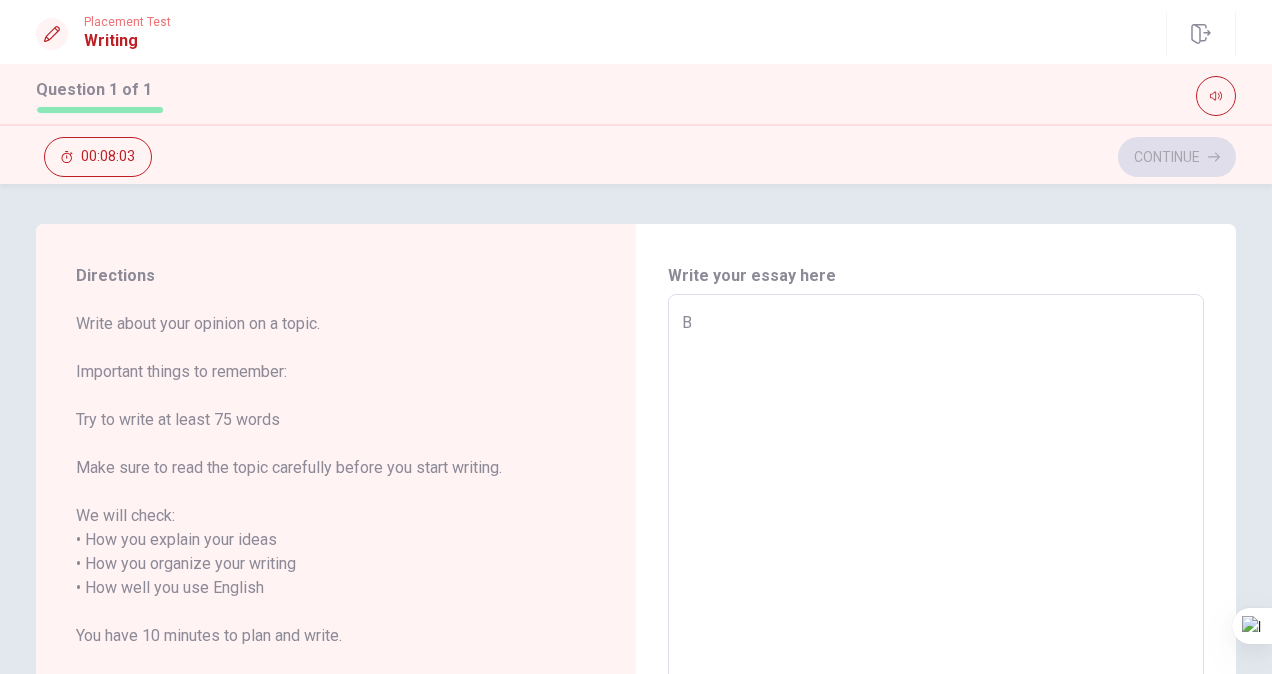 type on "x" 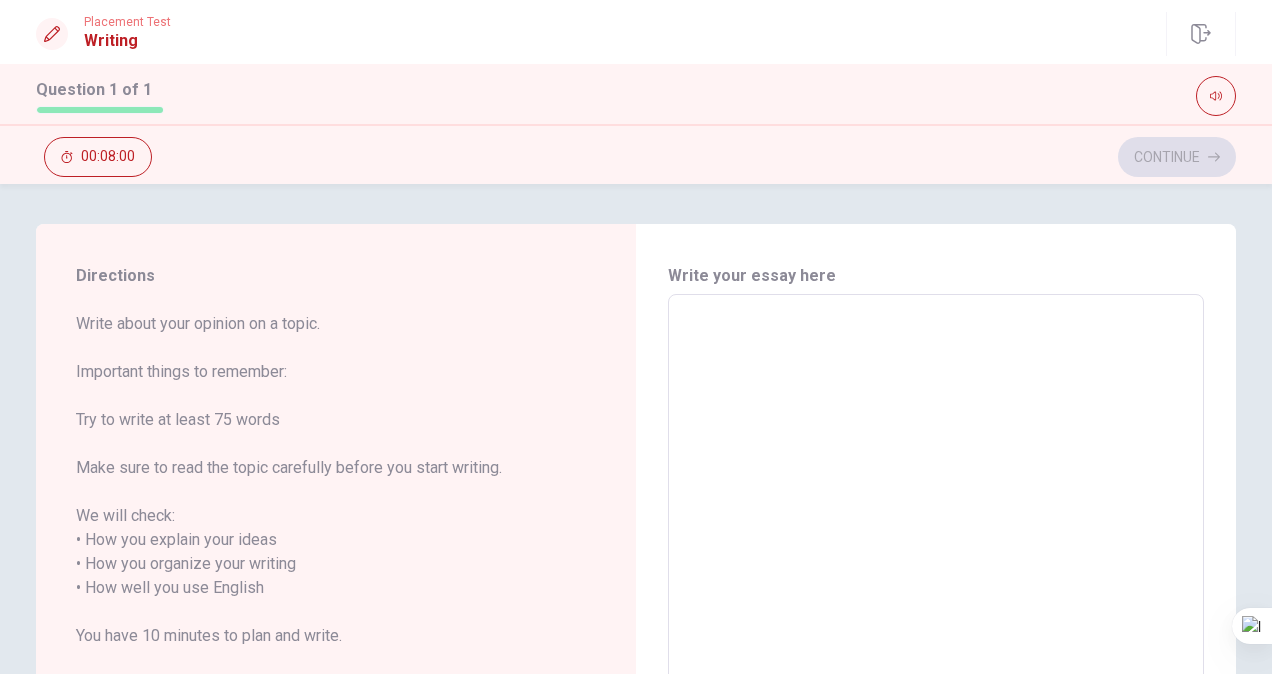 type on "h" 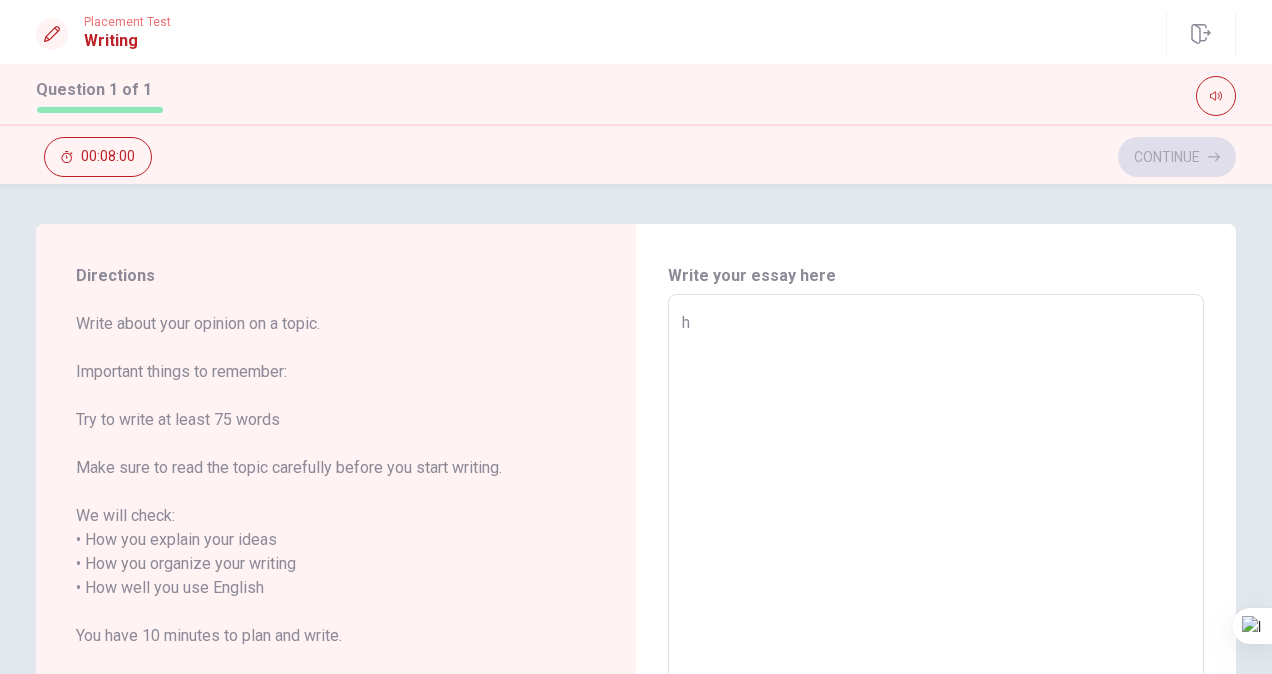 type on "x" 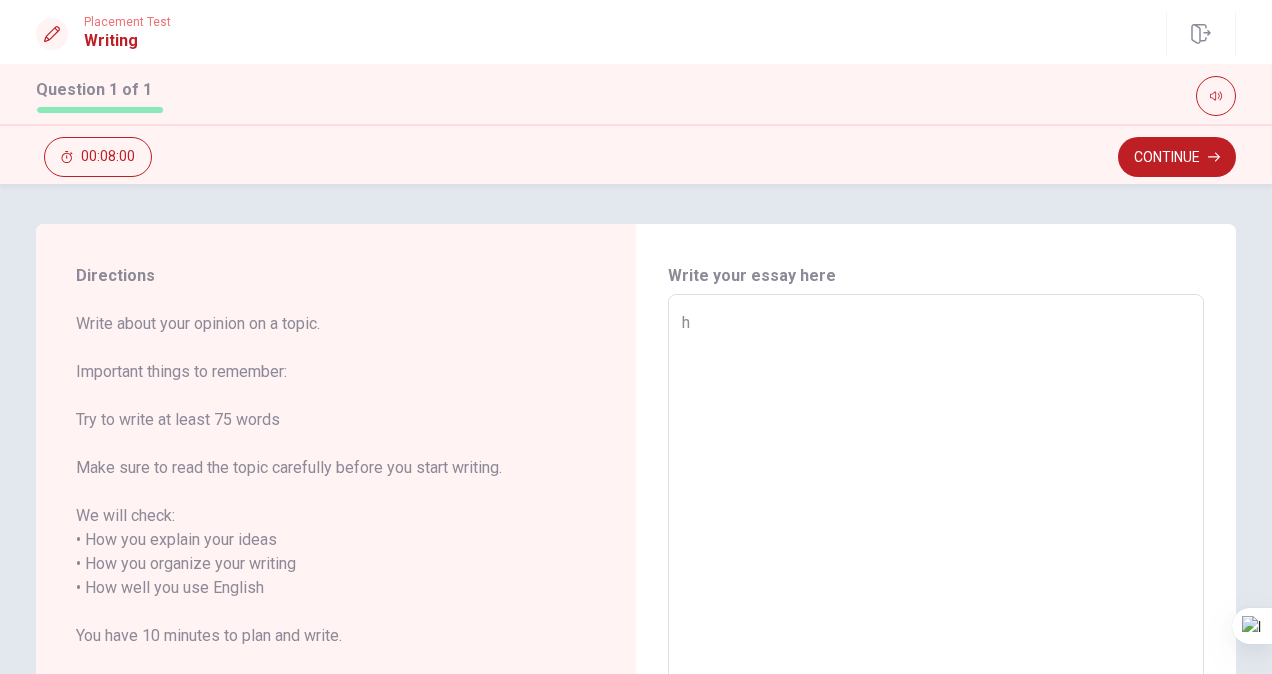 type on "hi" 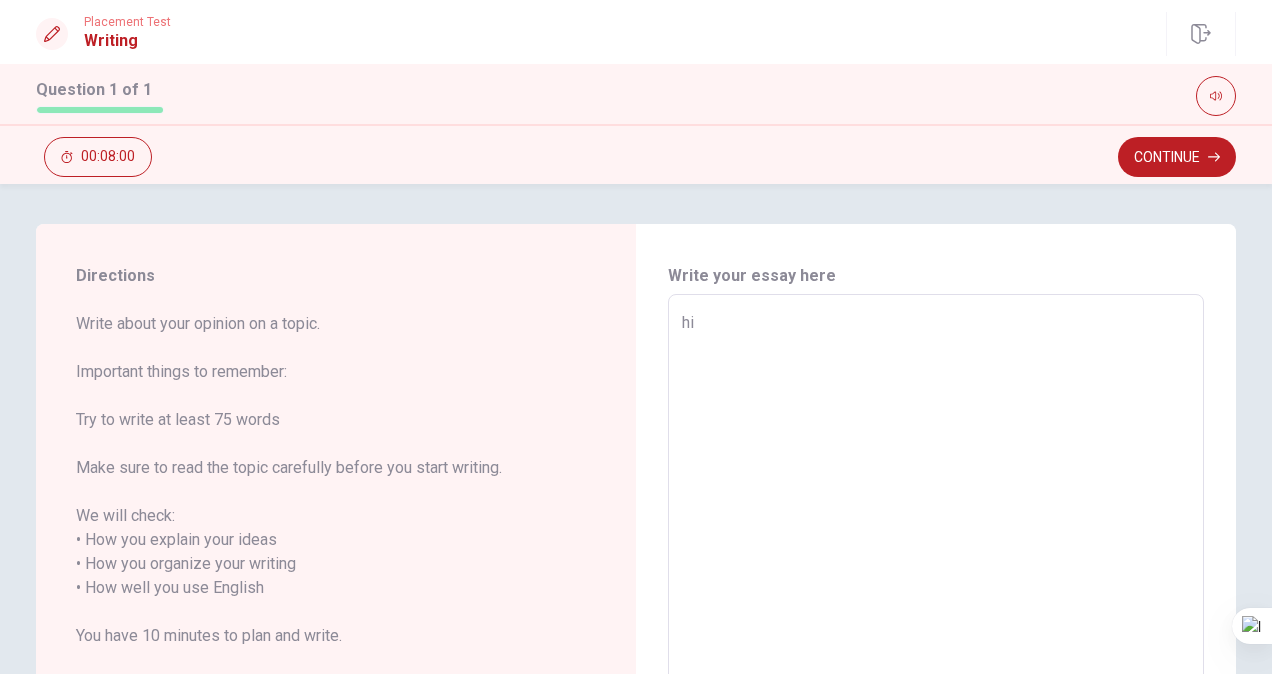 type on "x" 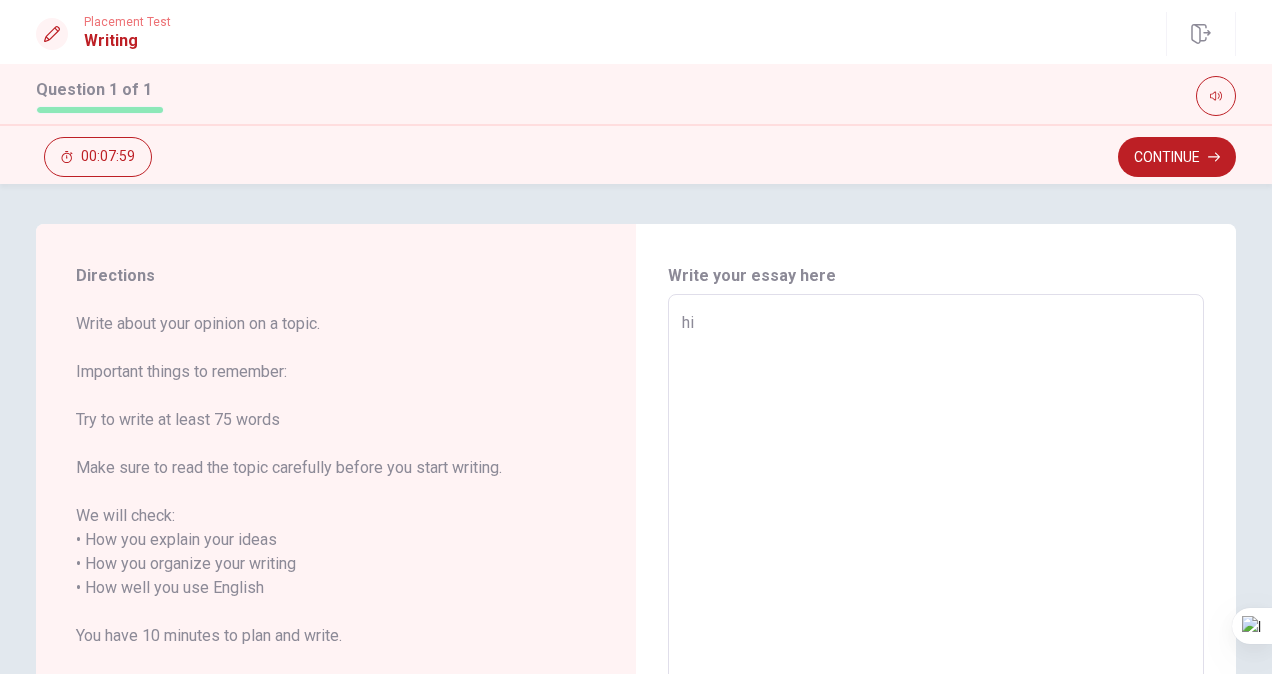 type on "h" 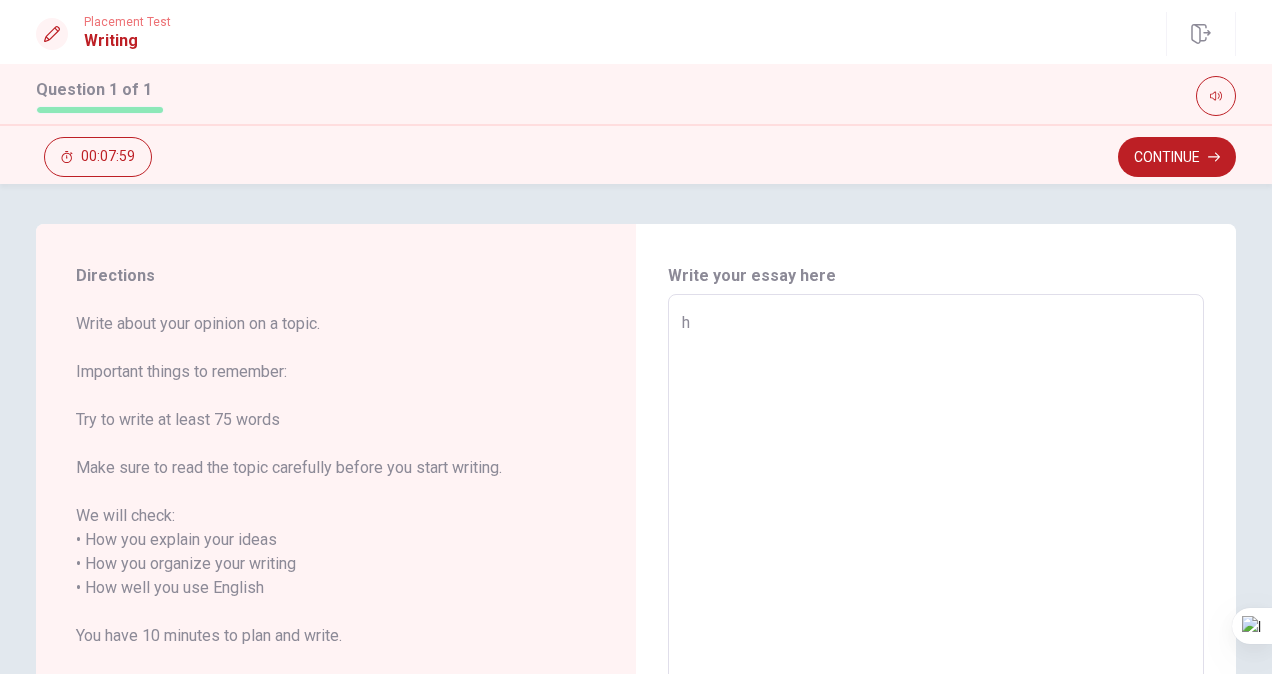 type on "x" 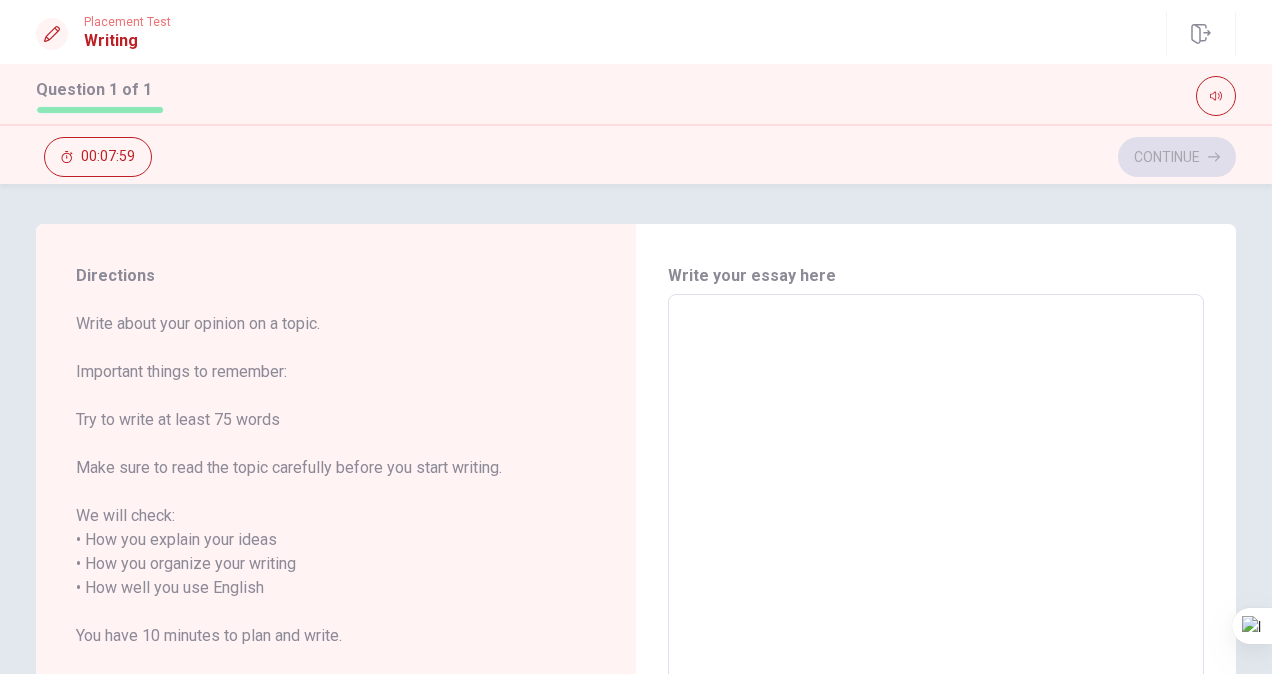type on "H" 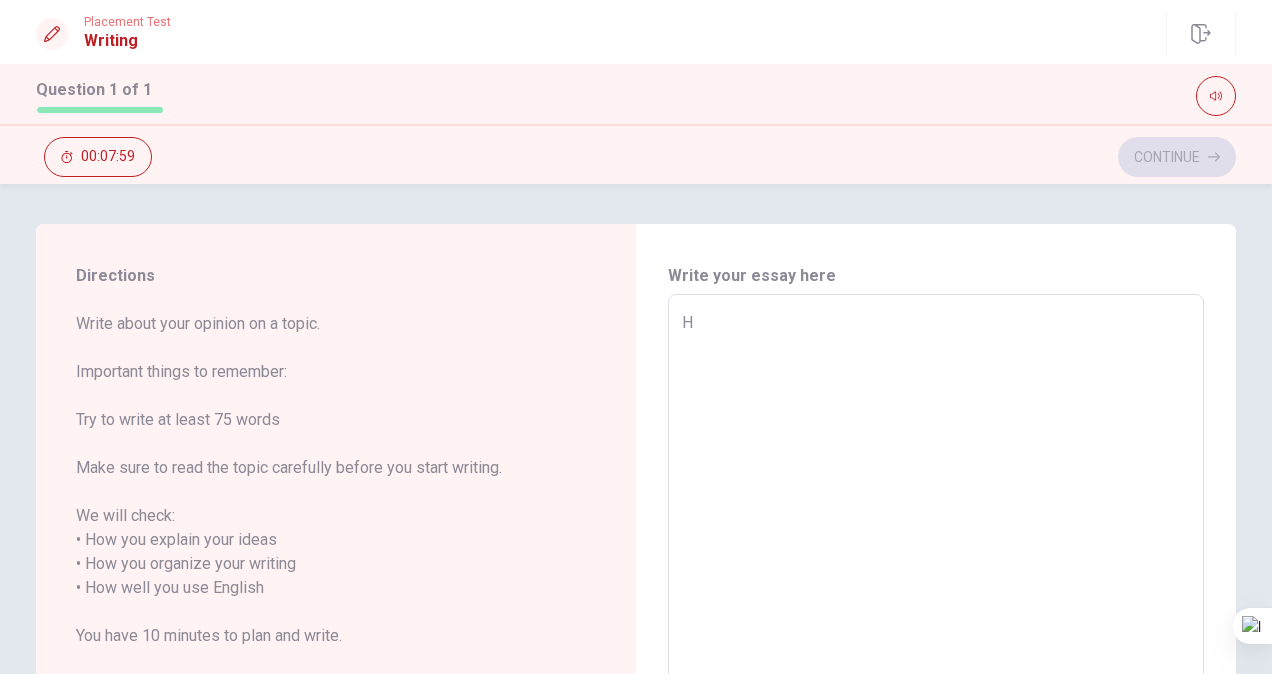 type on "x" 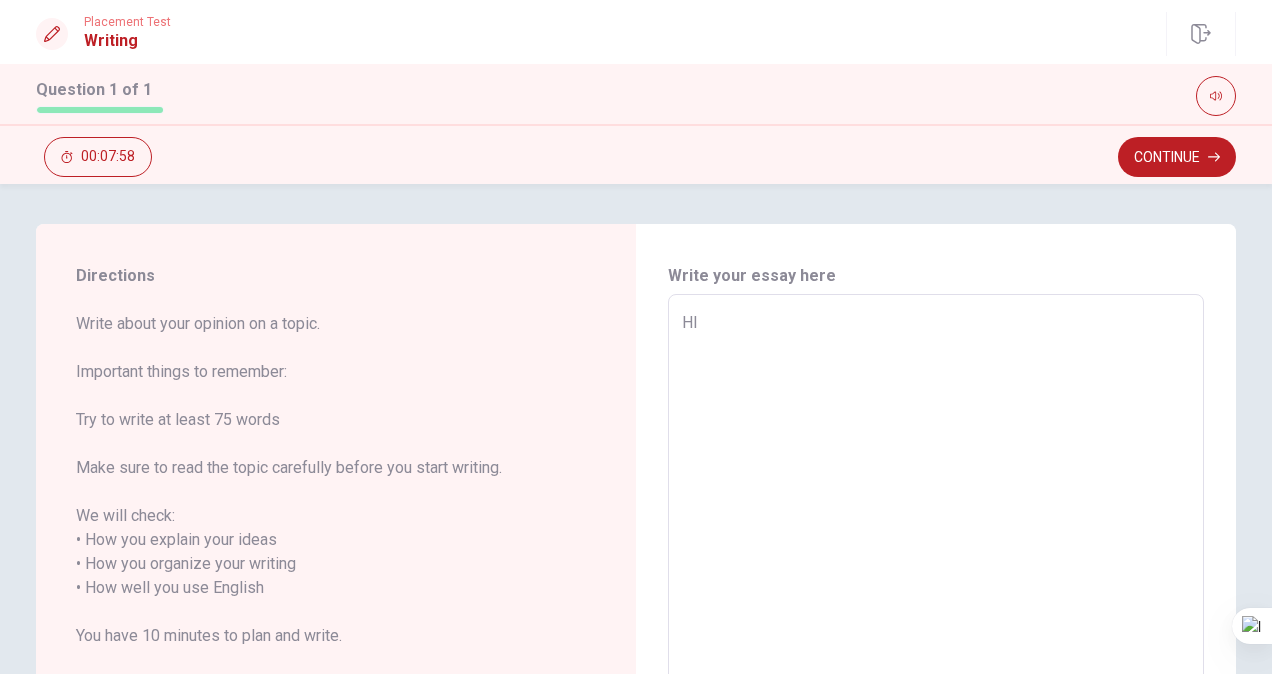 type on "x" 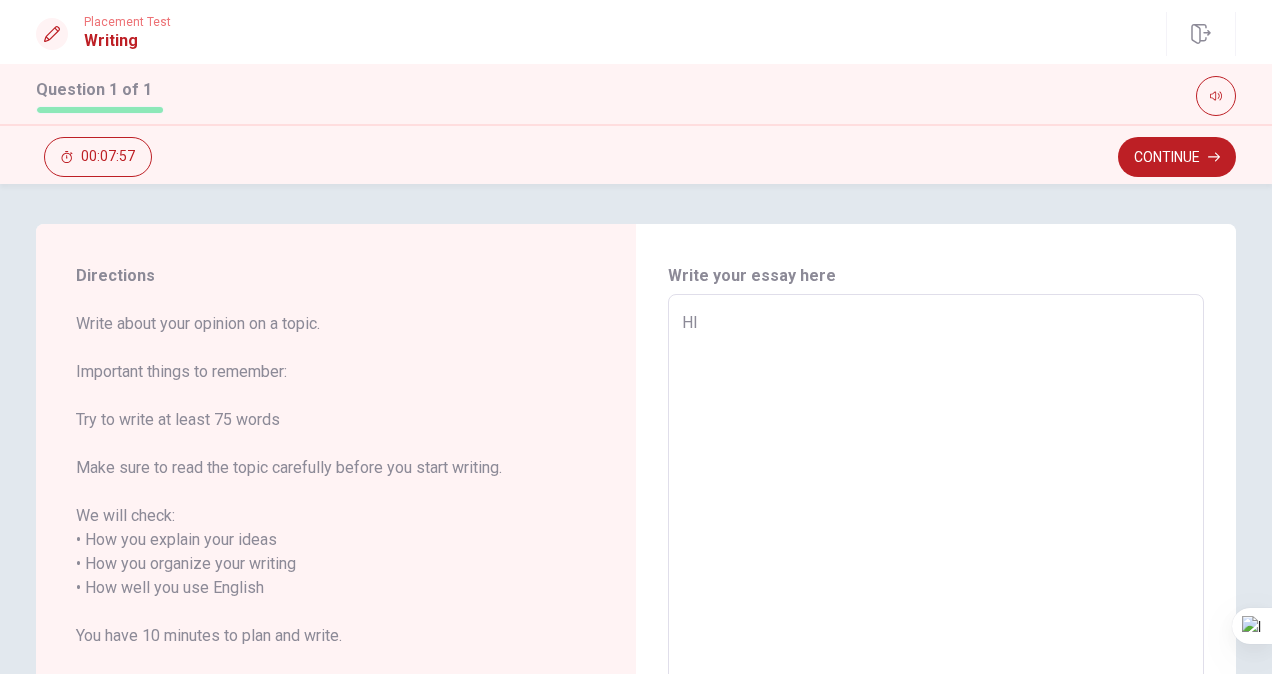 type on "HI." 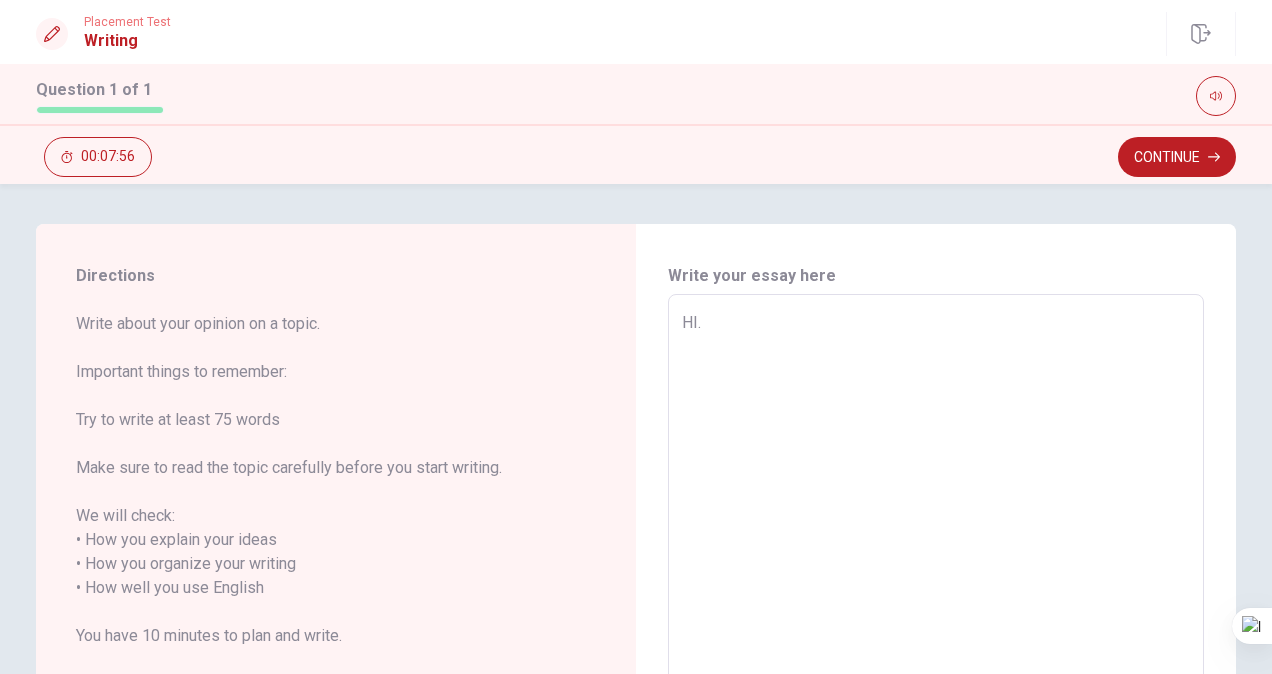 type on "x" 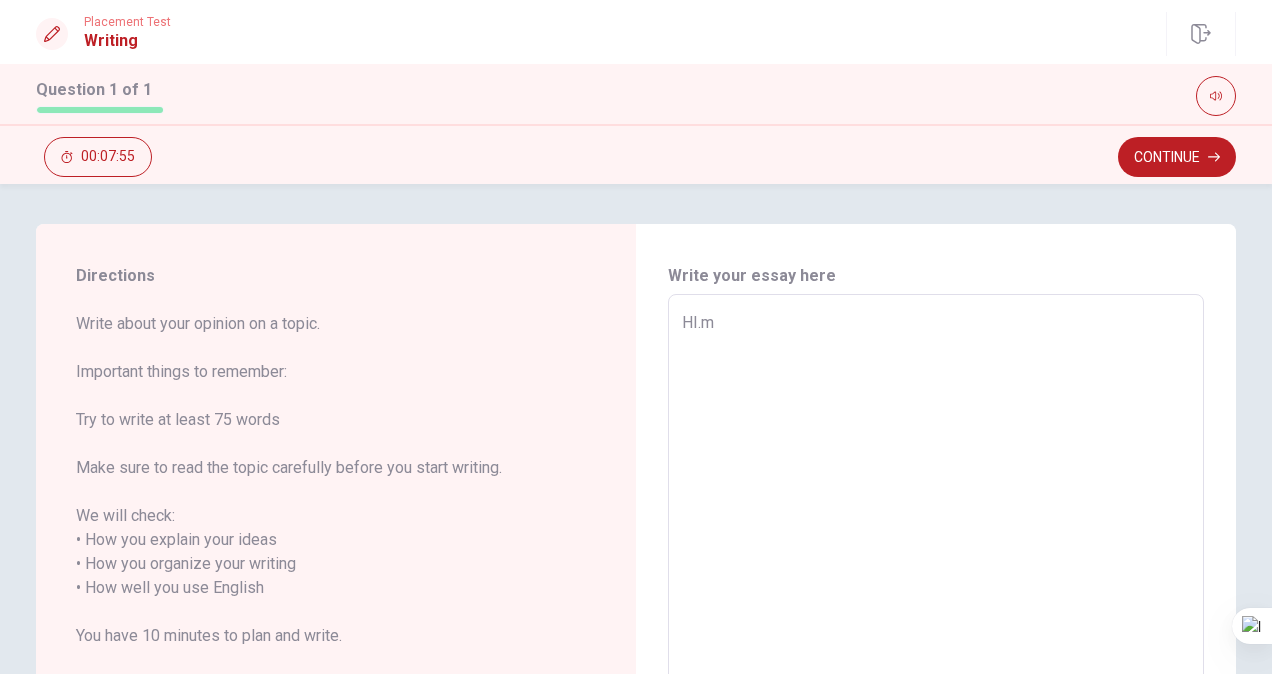 type on "x" 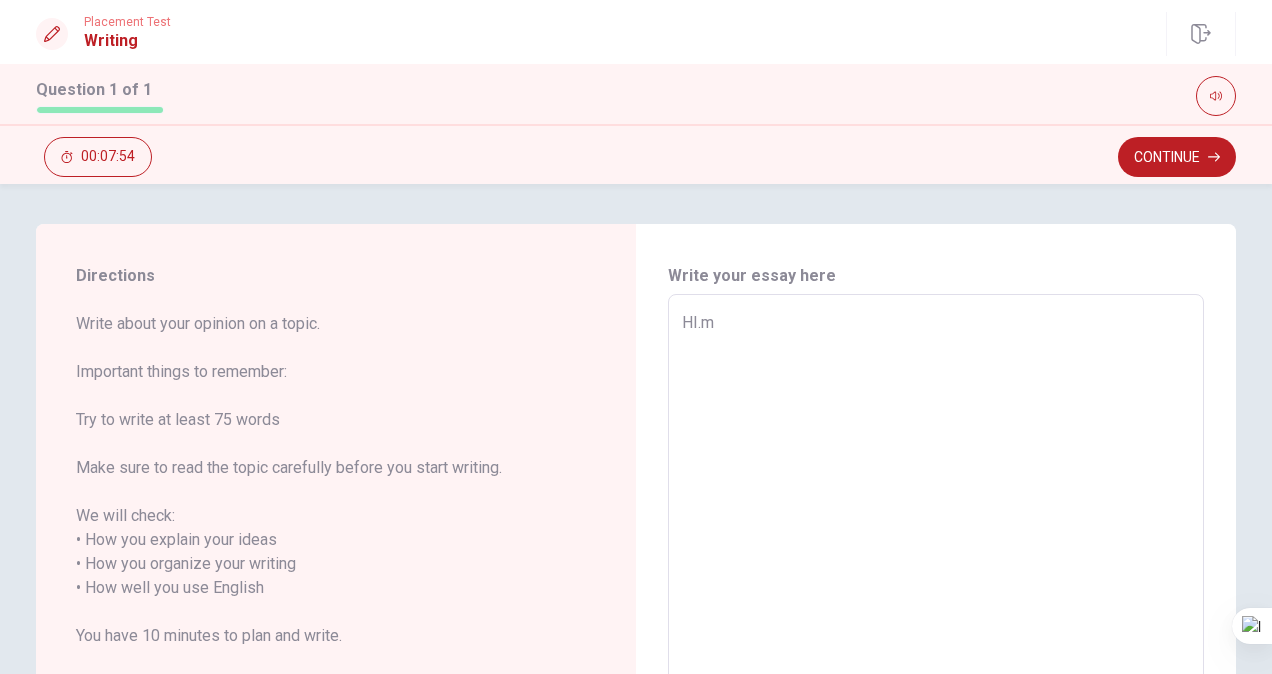 type on "HI." 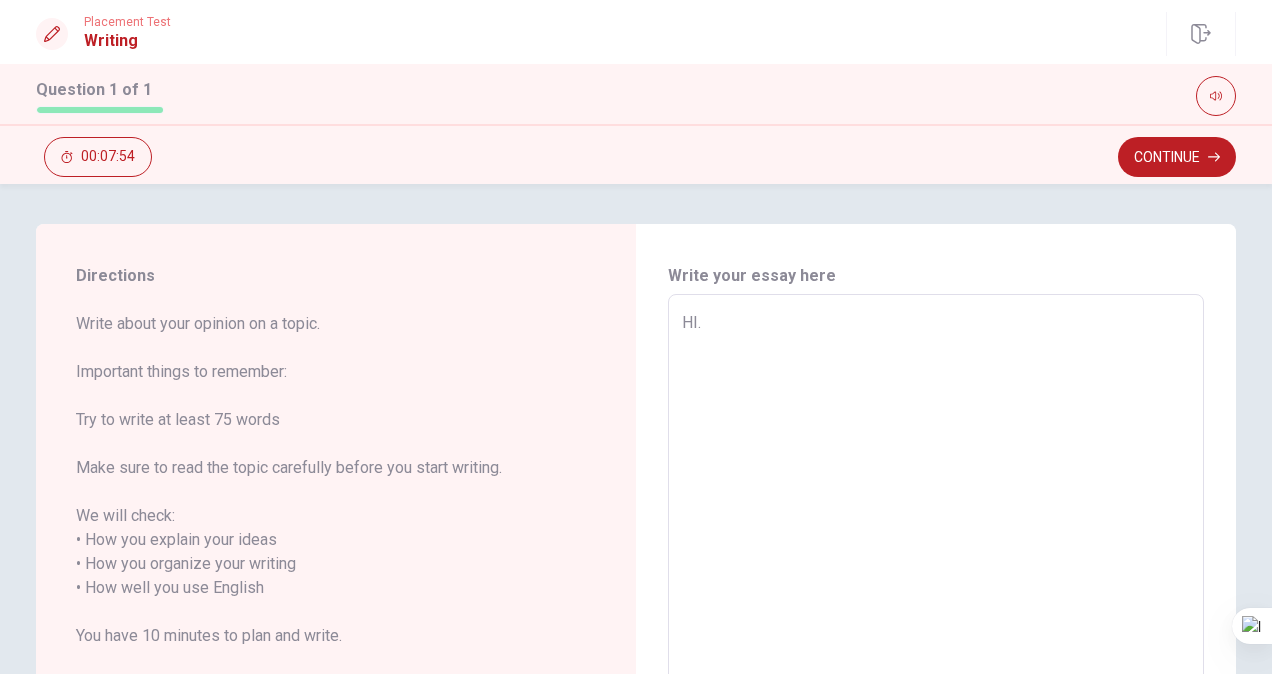 type on "x" 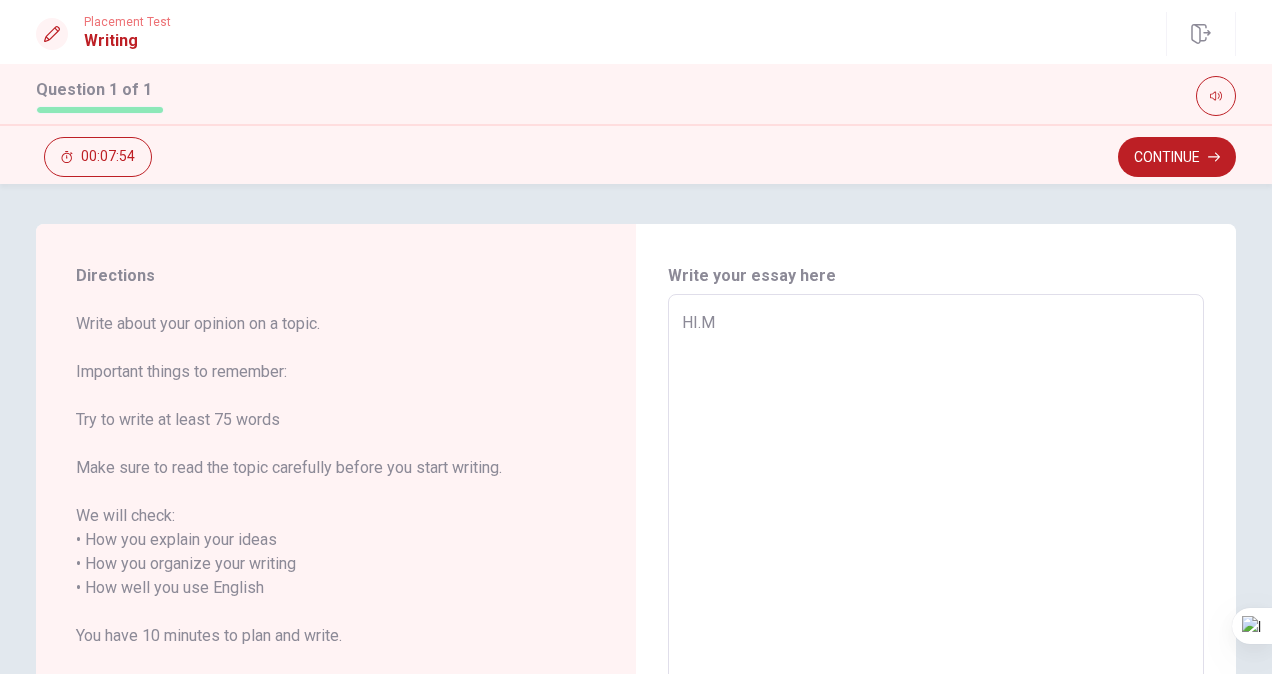 type on "x" 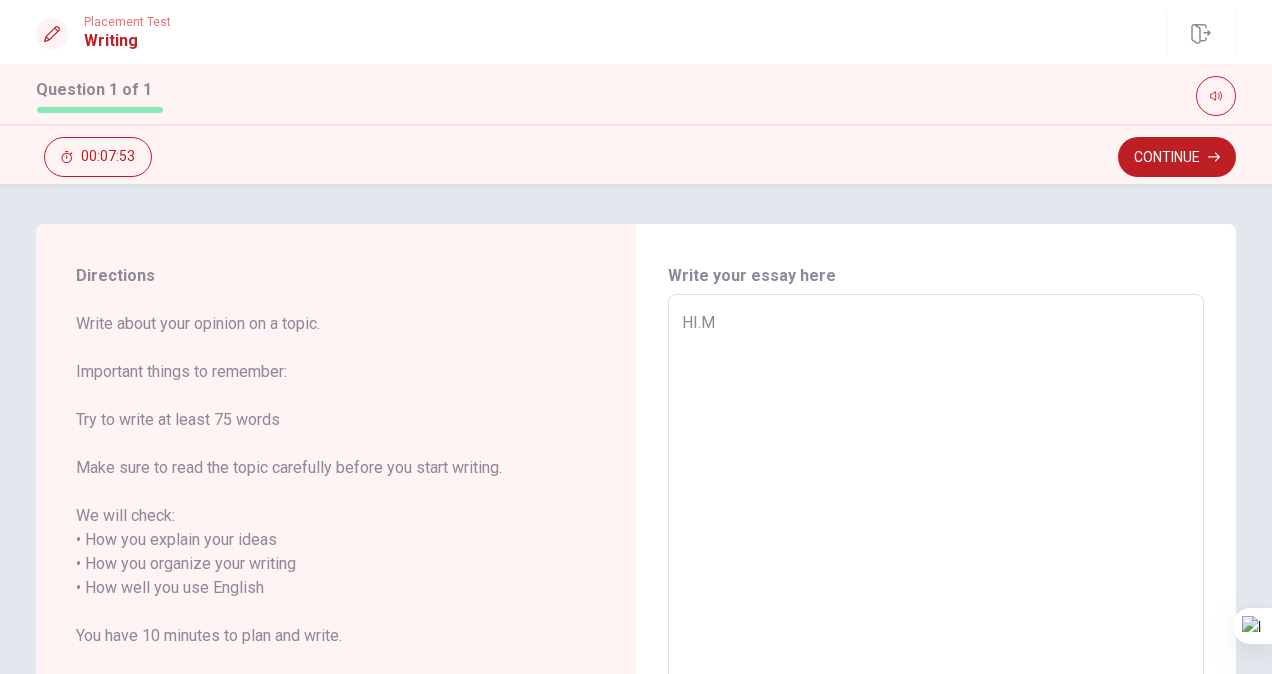 type on "[DOMAIN_NAME]" 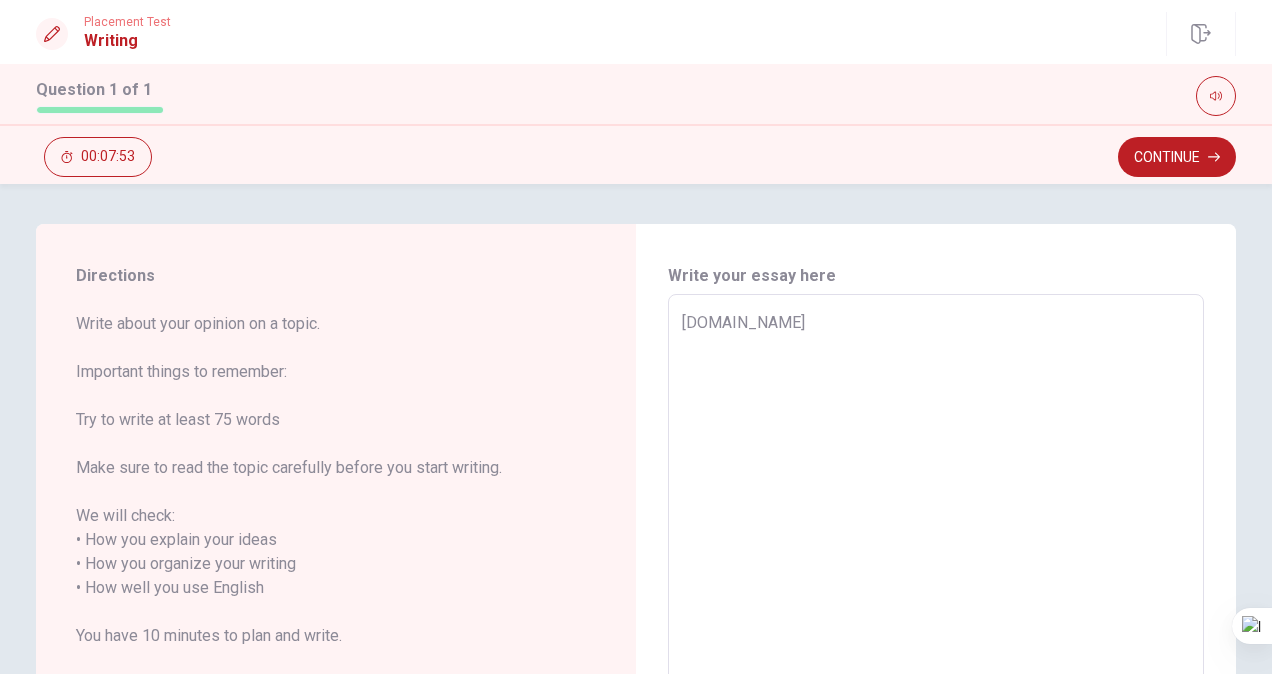type on "x" 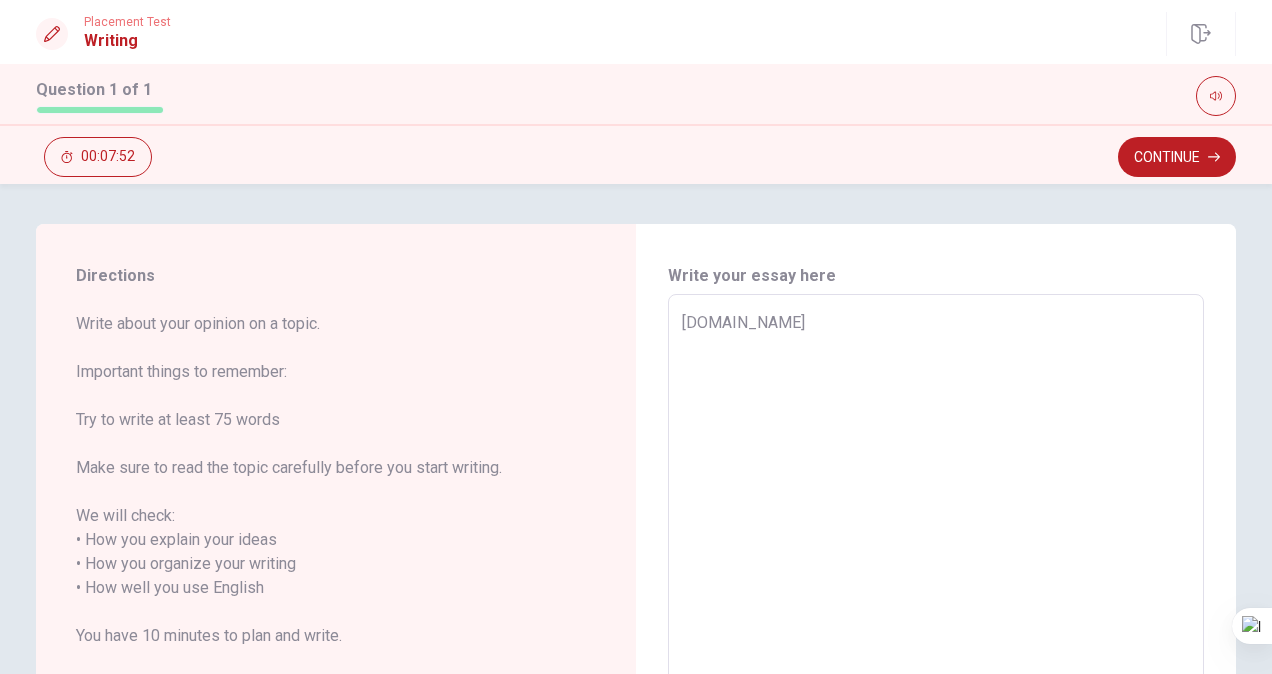 type on "[DOMAIN_NAME]" 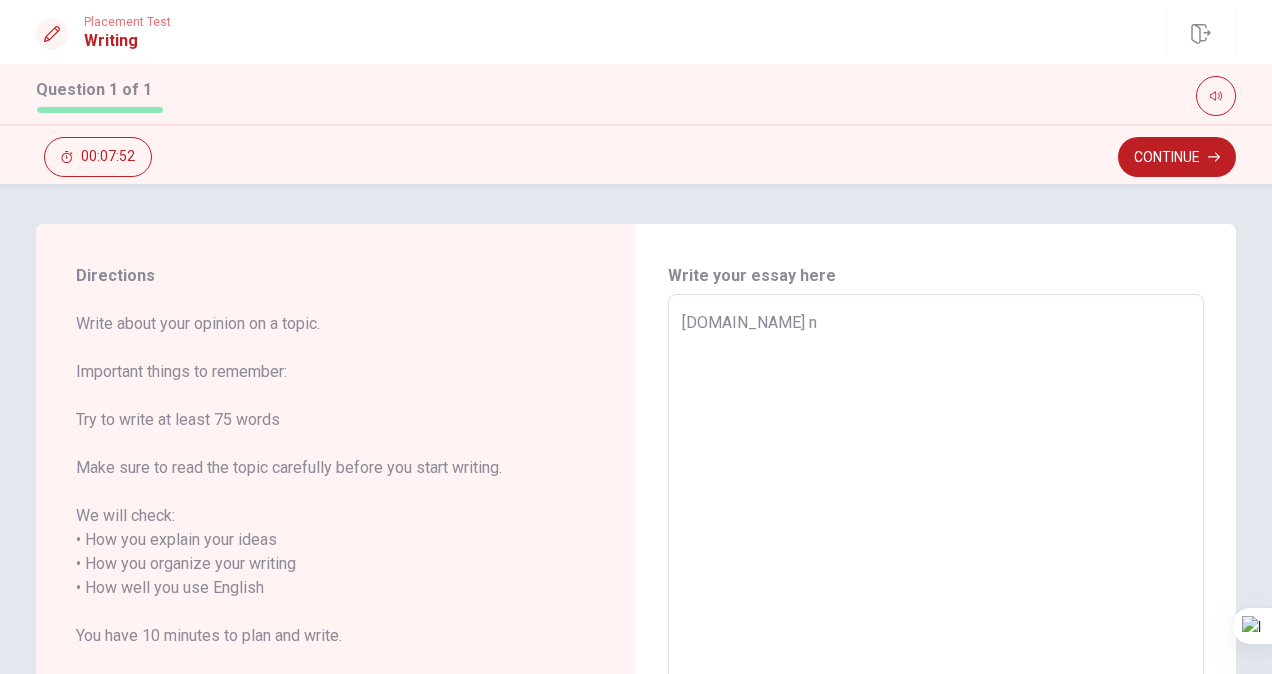 type on "x" 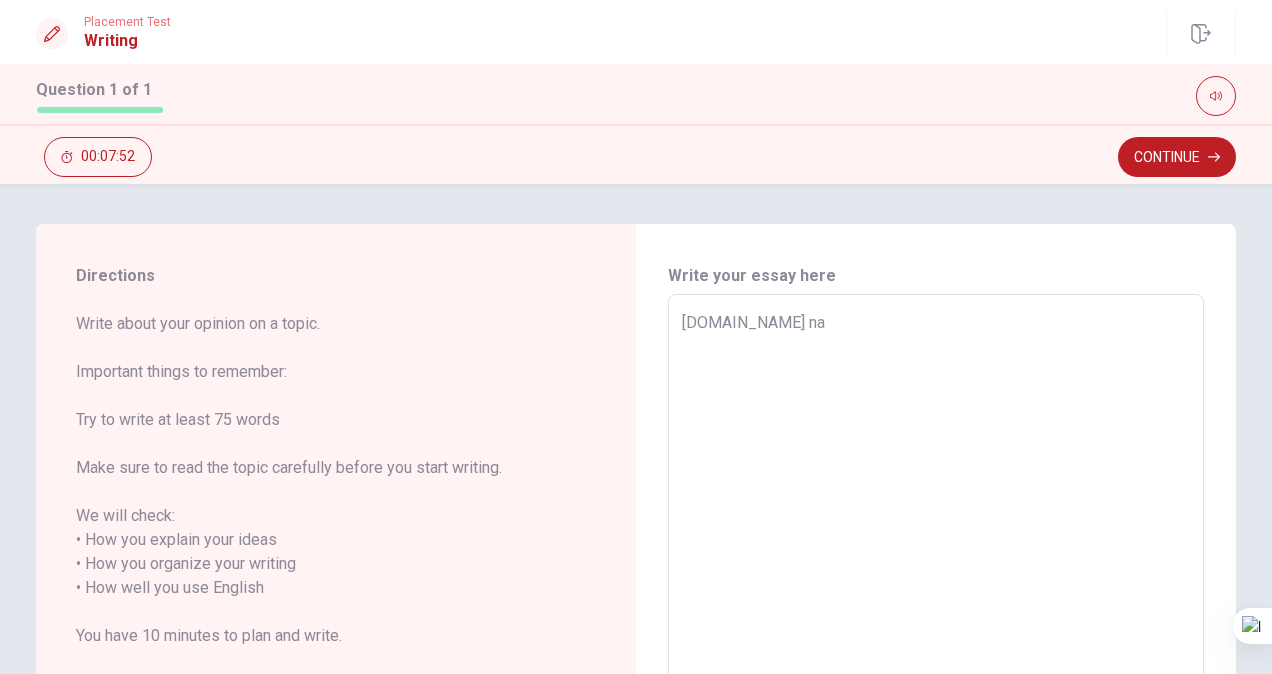 type on "x" 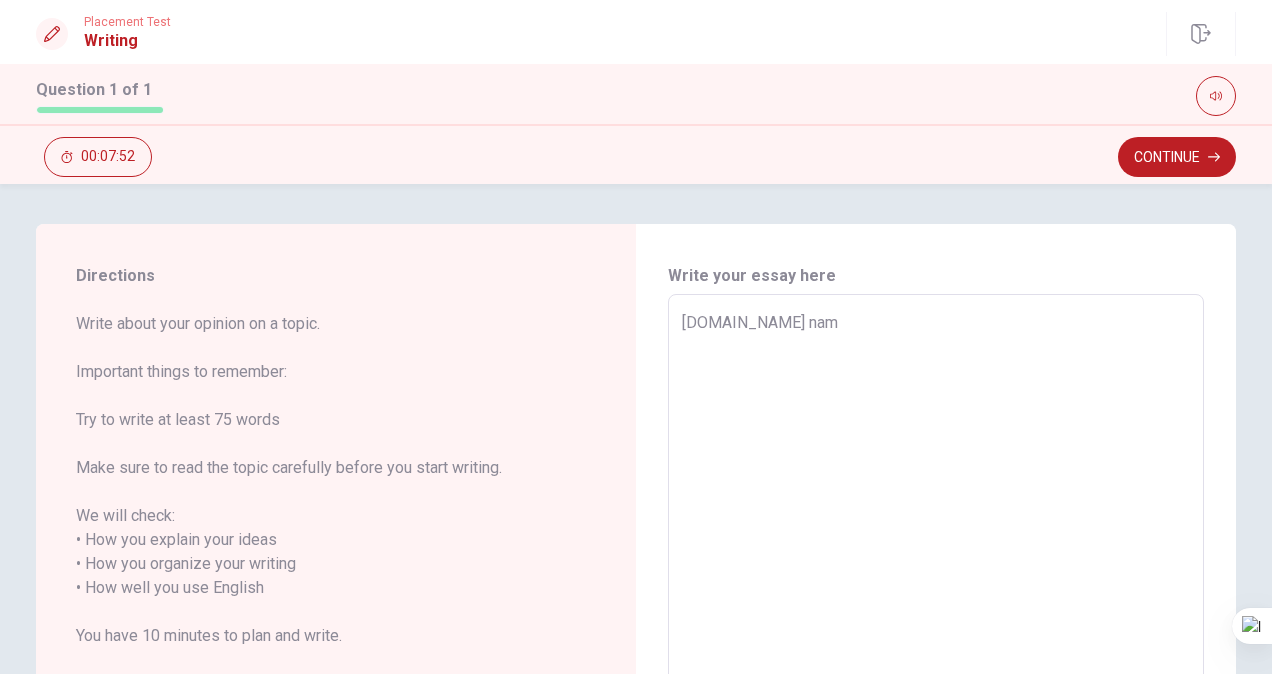 type on "x" 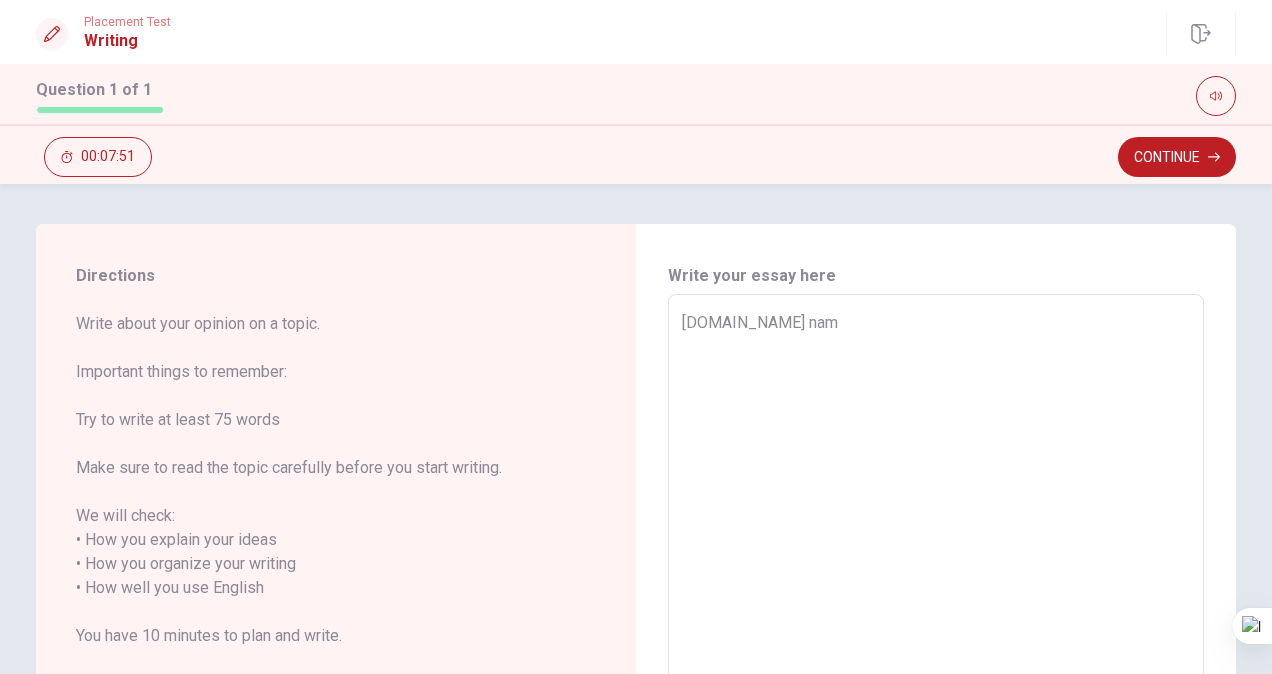 type on "[DOMAIN_NAME] name" 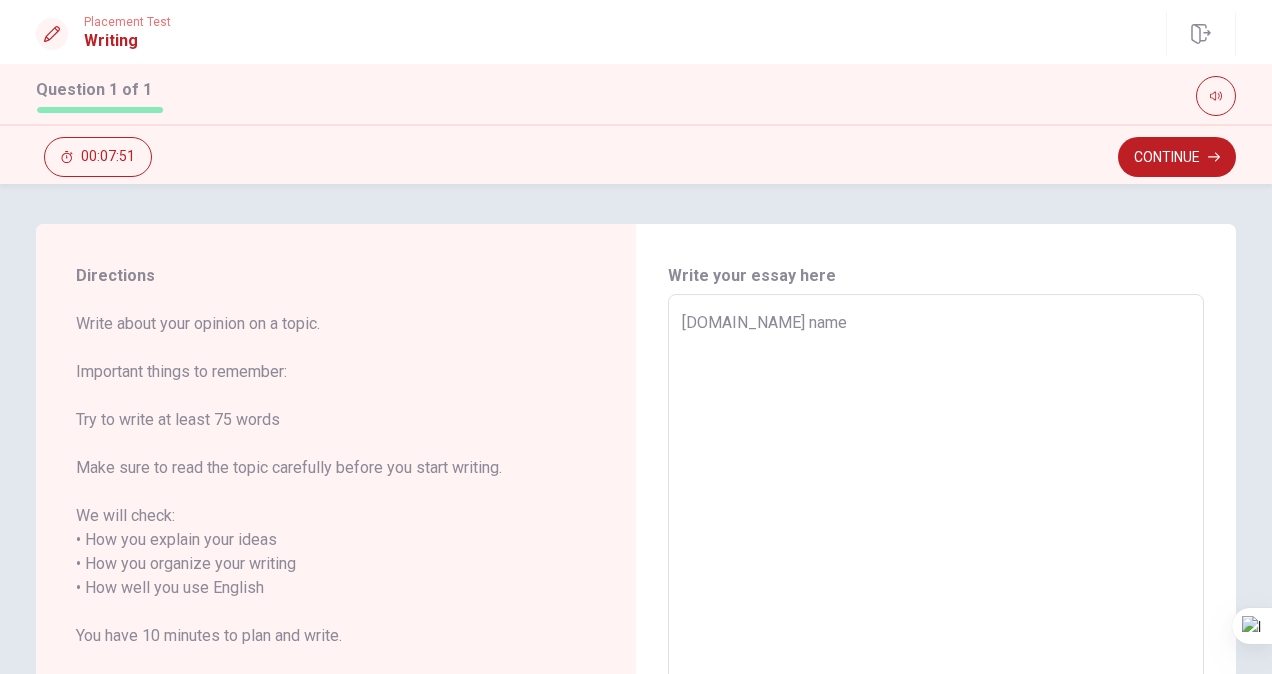 type on "x" 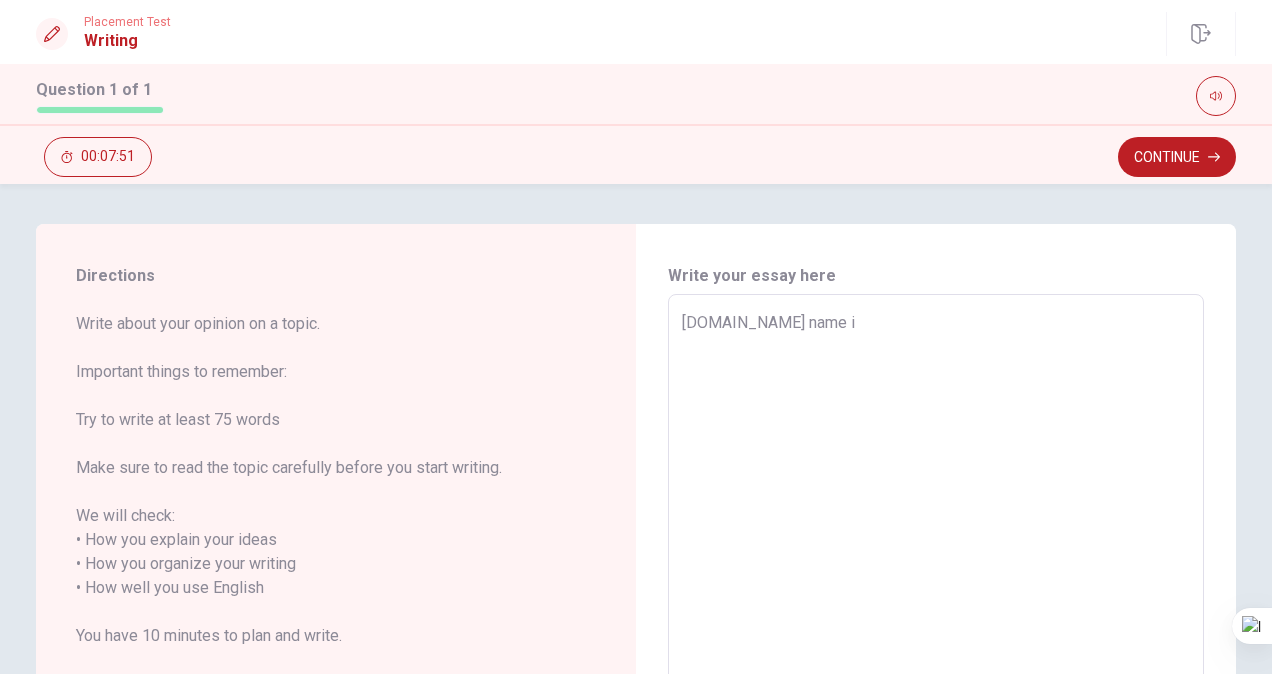 type on "x" 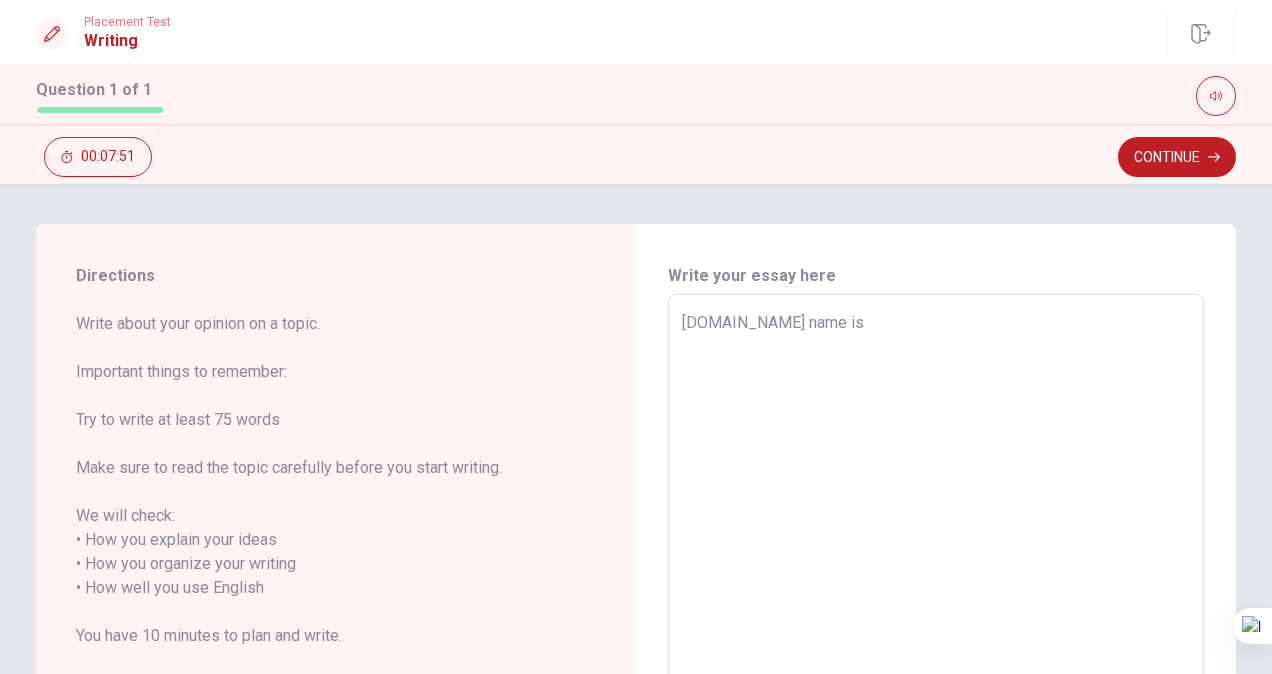type on "x" 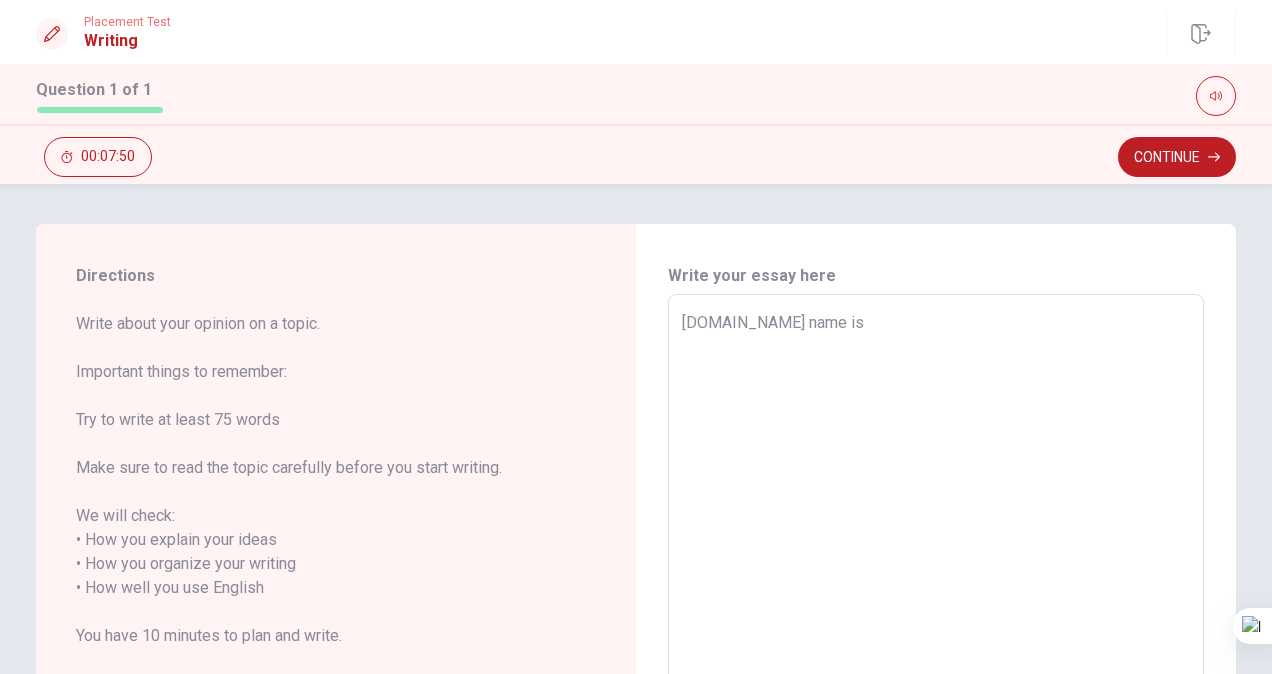 type on "[DOMAIN_NAME] name is m" 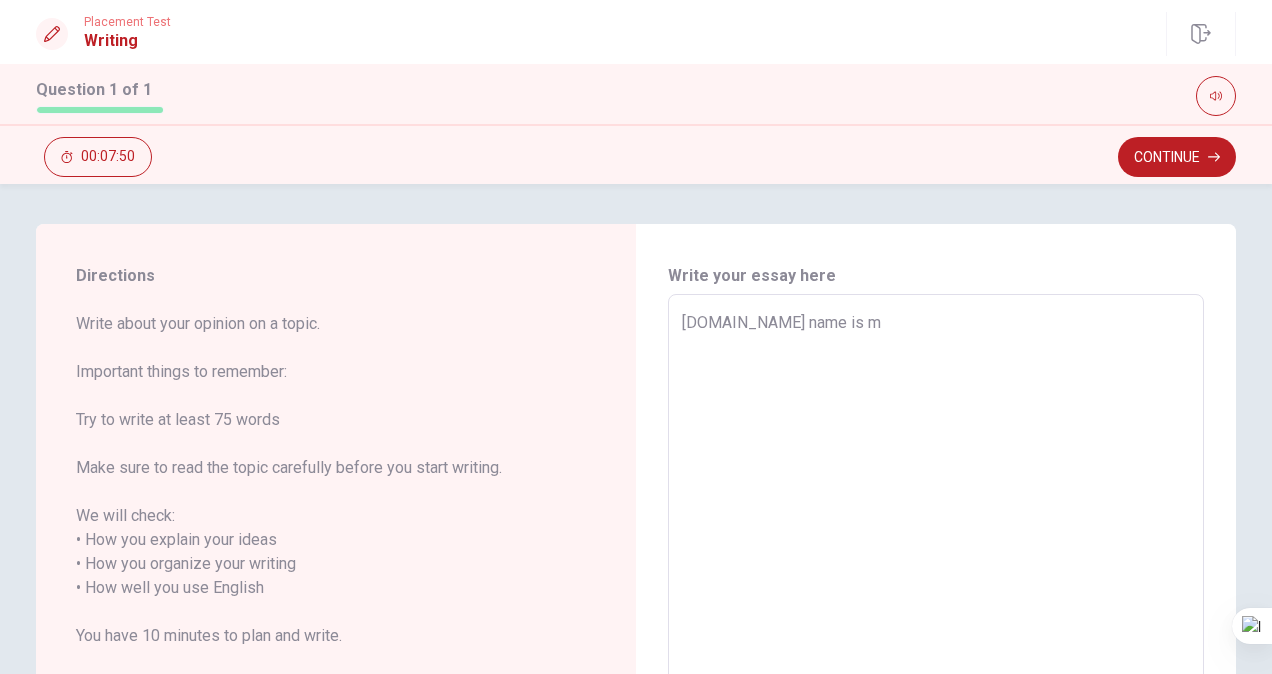 type on "x" 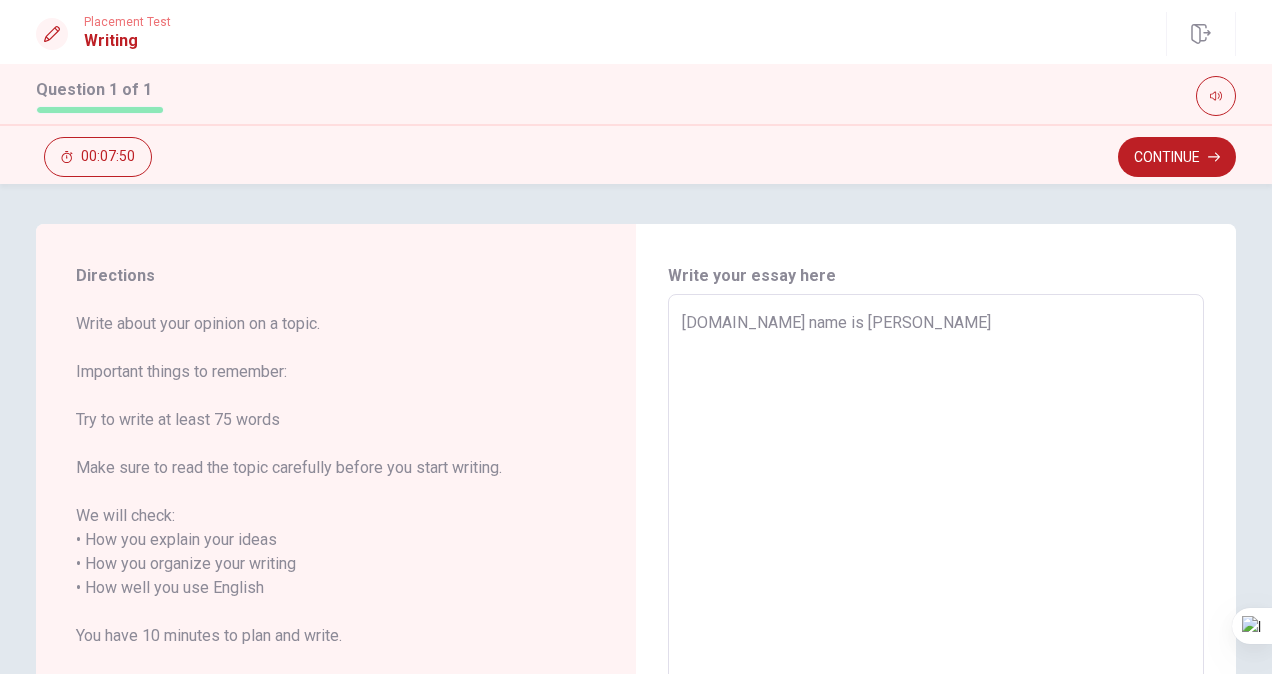 type on "x" 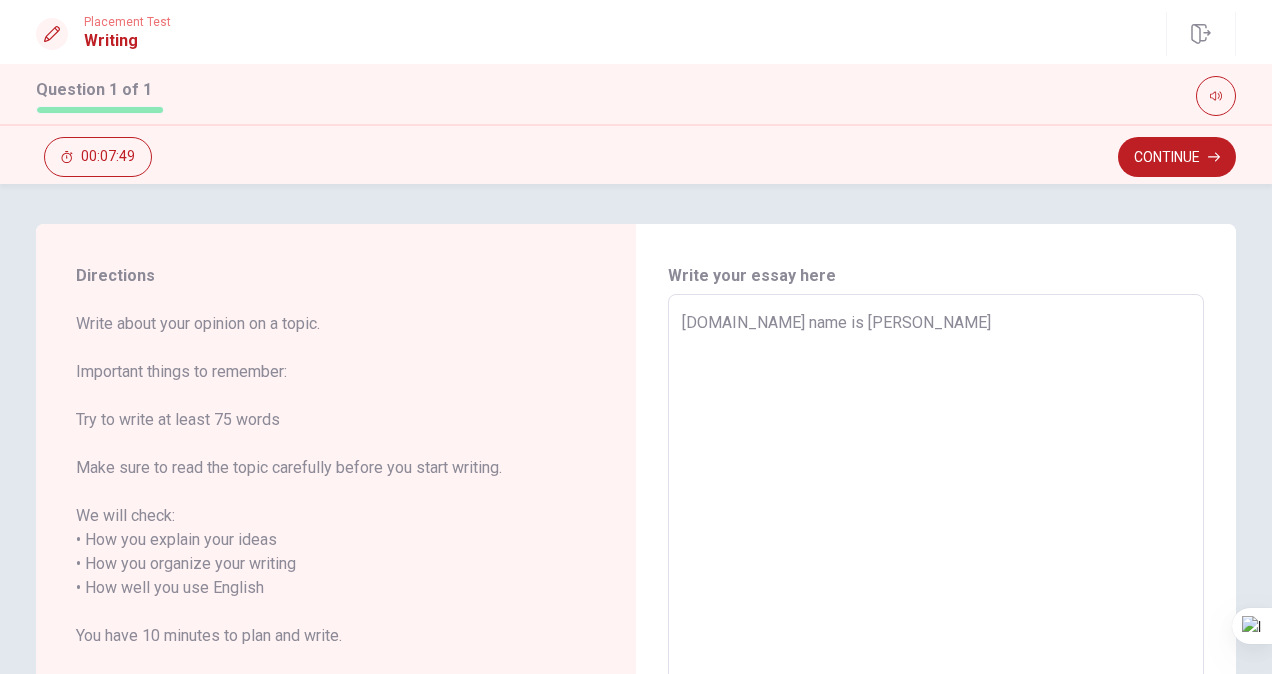 type on "[DOMAIN_NAME] name is [PERSON_NAME]" 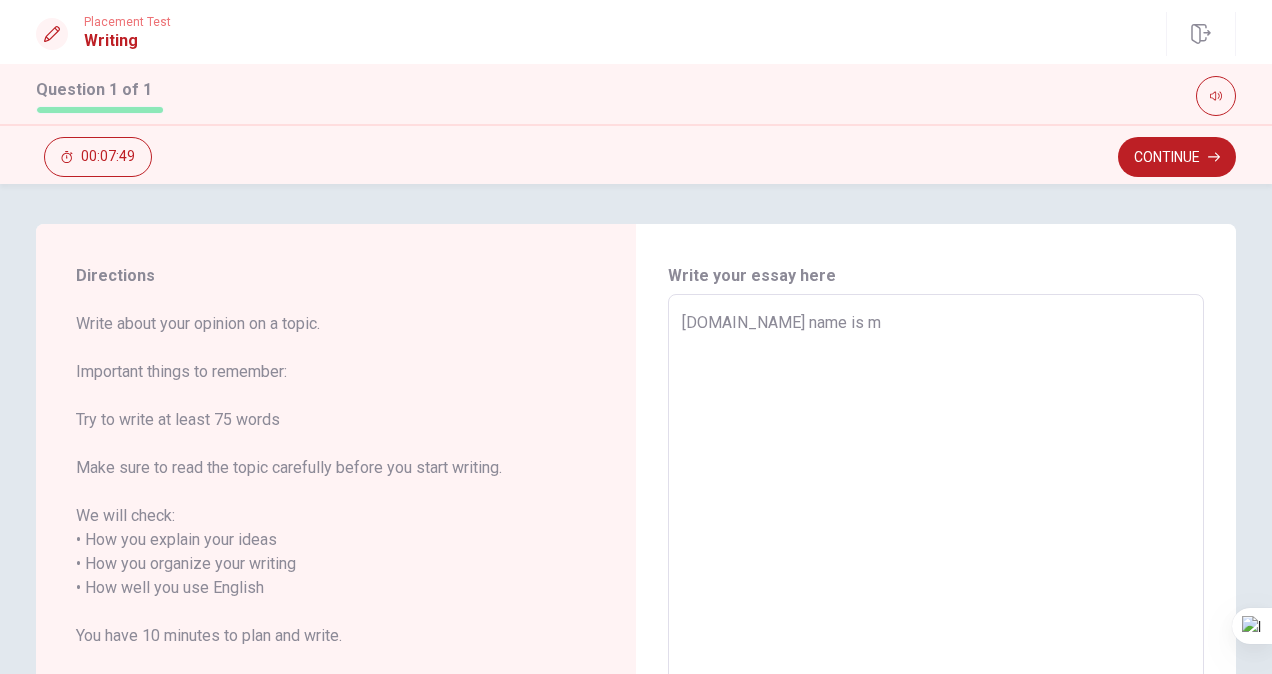 type on "x" 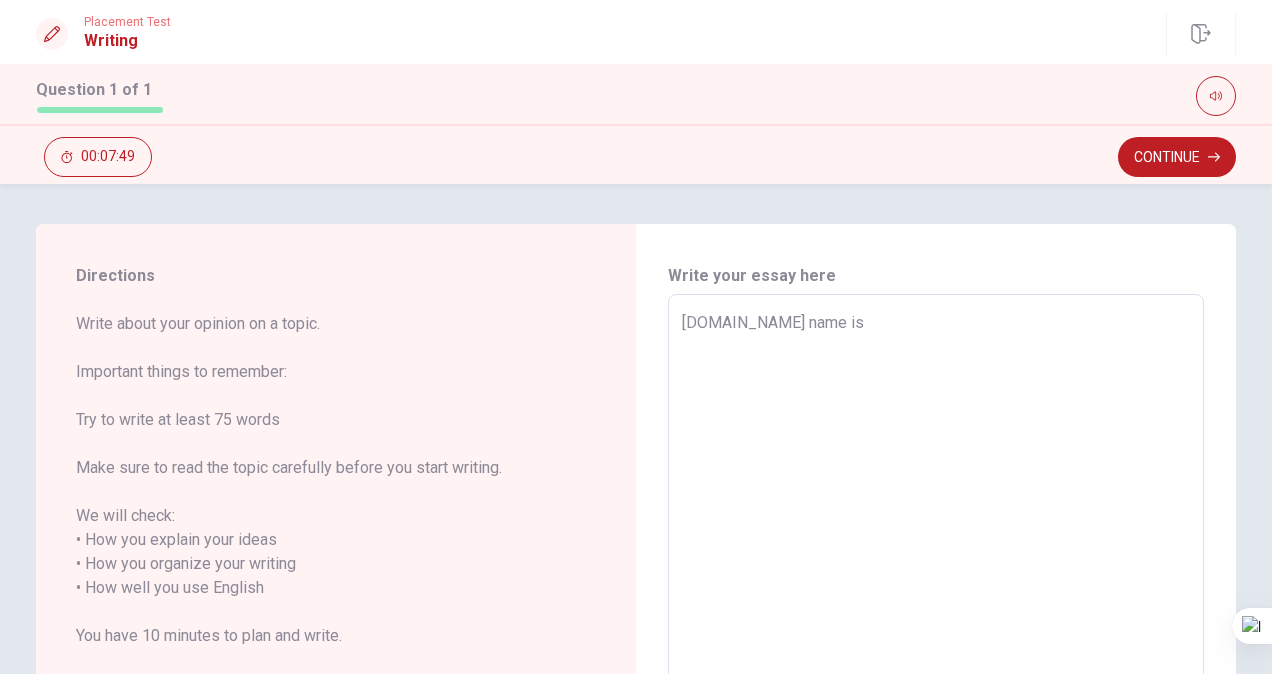 type on "x" 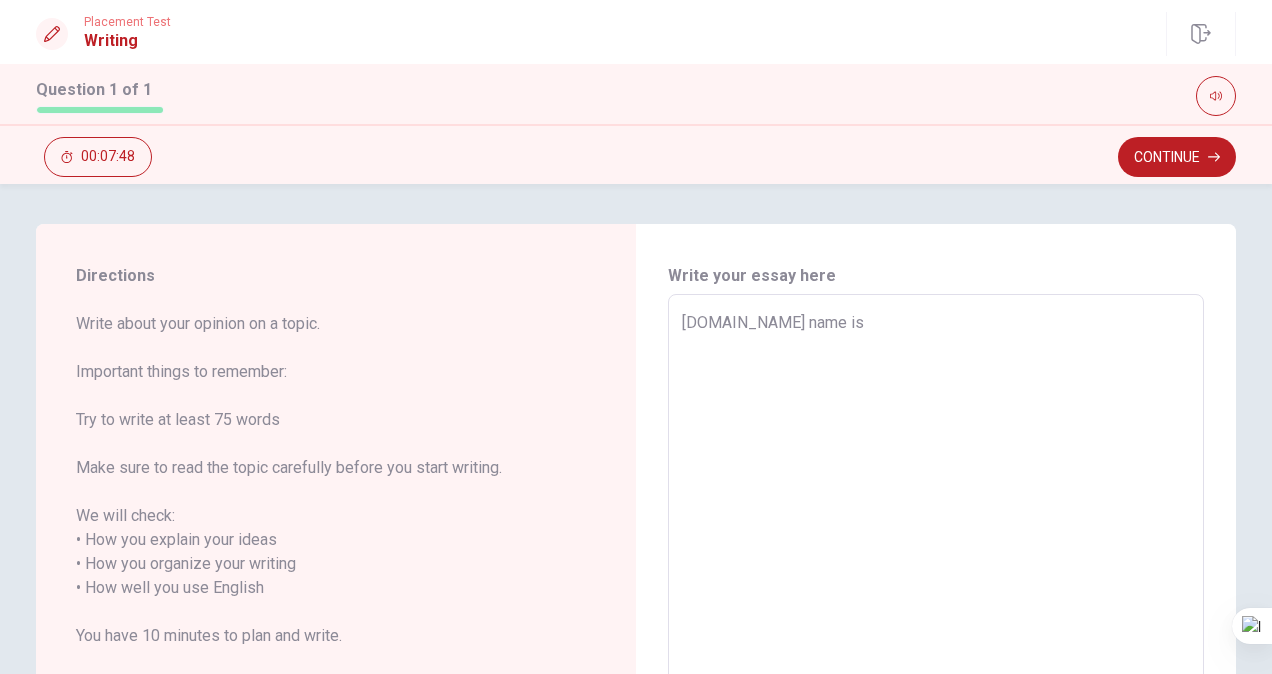 type on "[DOMAIN_NAME] name is M" 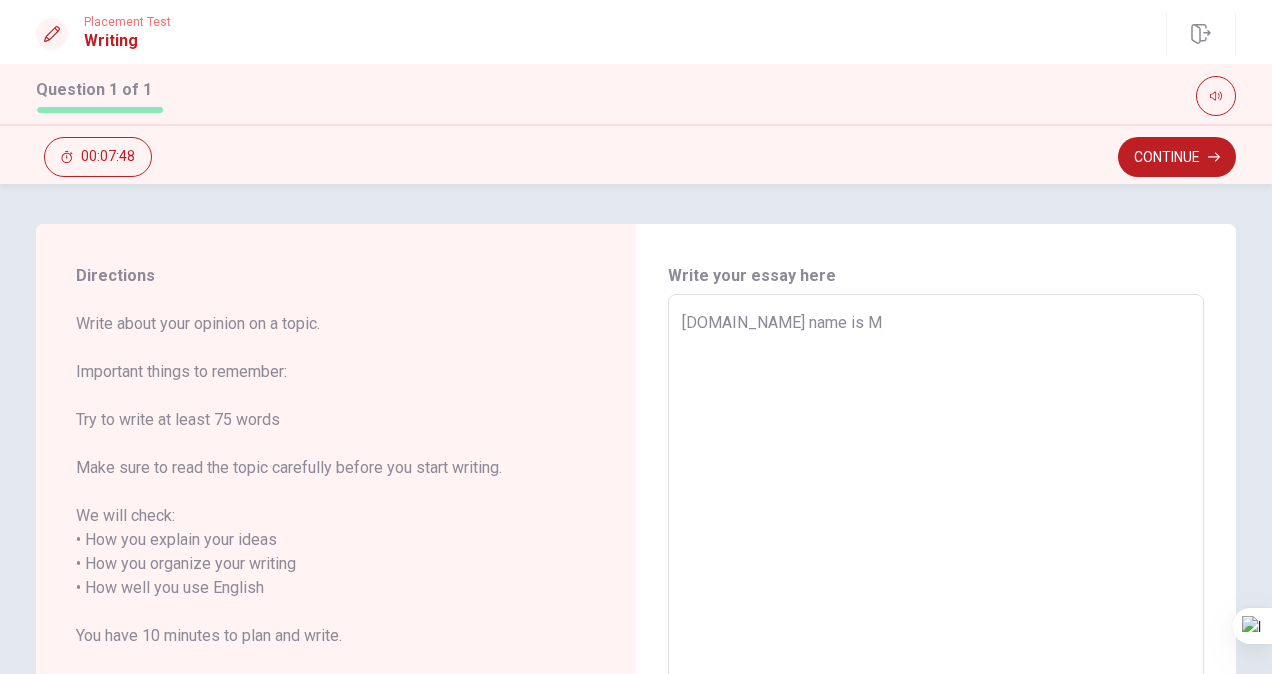 type on "x" 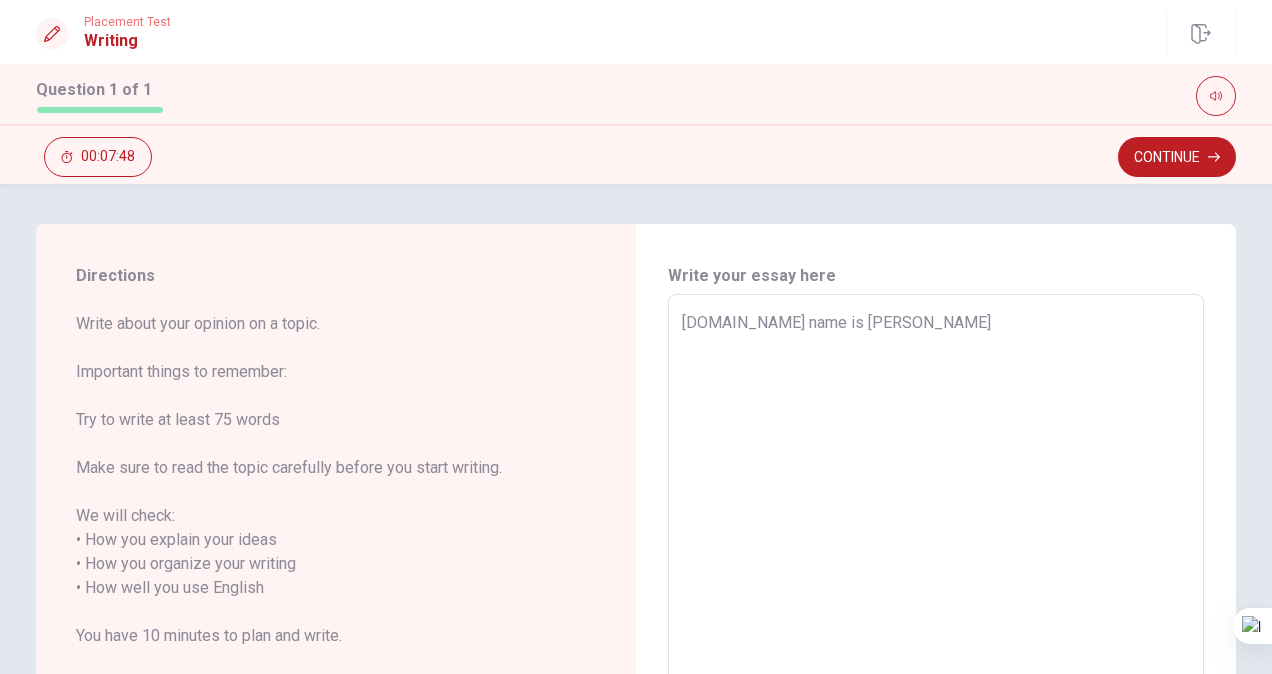 type on "x" 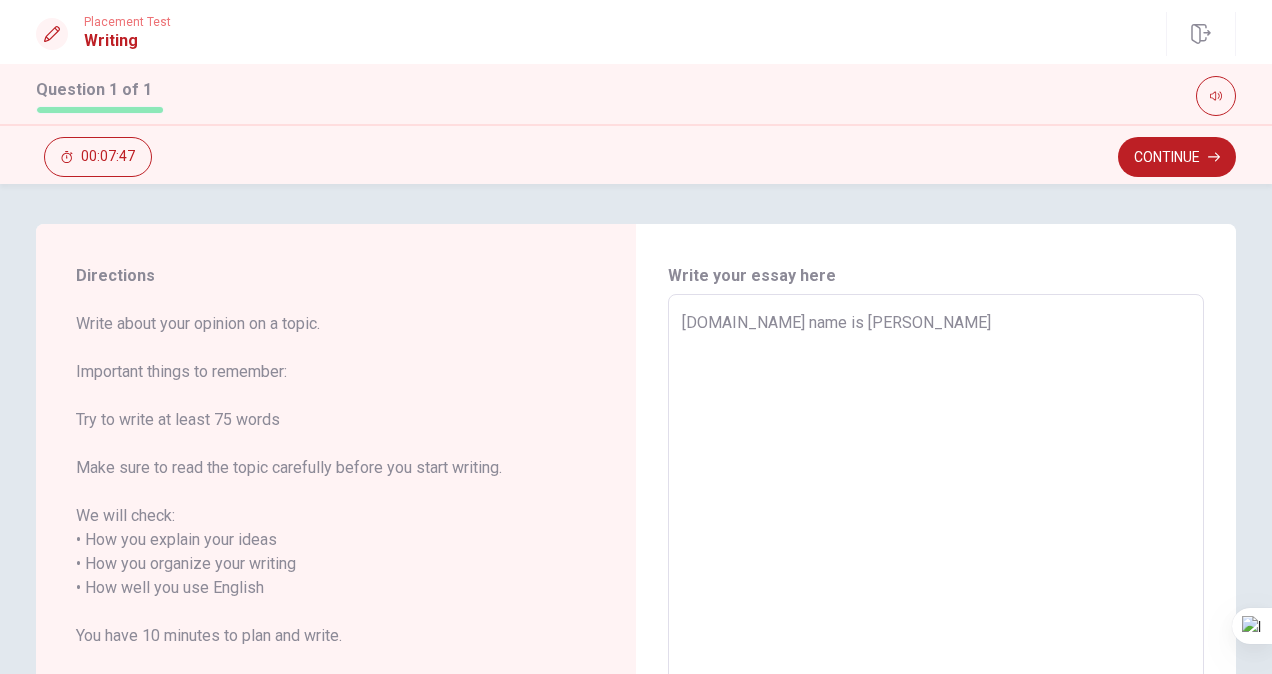 type on "[DOMAIN_NAME] name is [PERSON_NAME]" 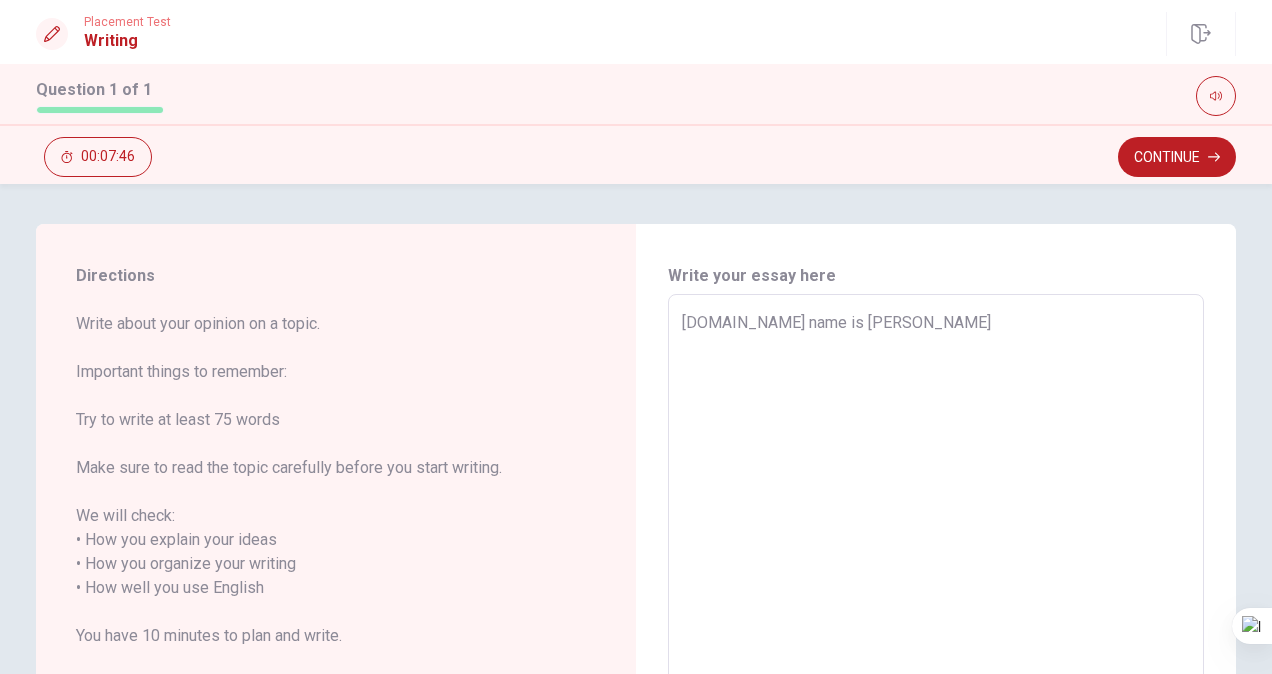 type on "[DOMAIN_NAME] name is [PERSON_NAME]." 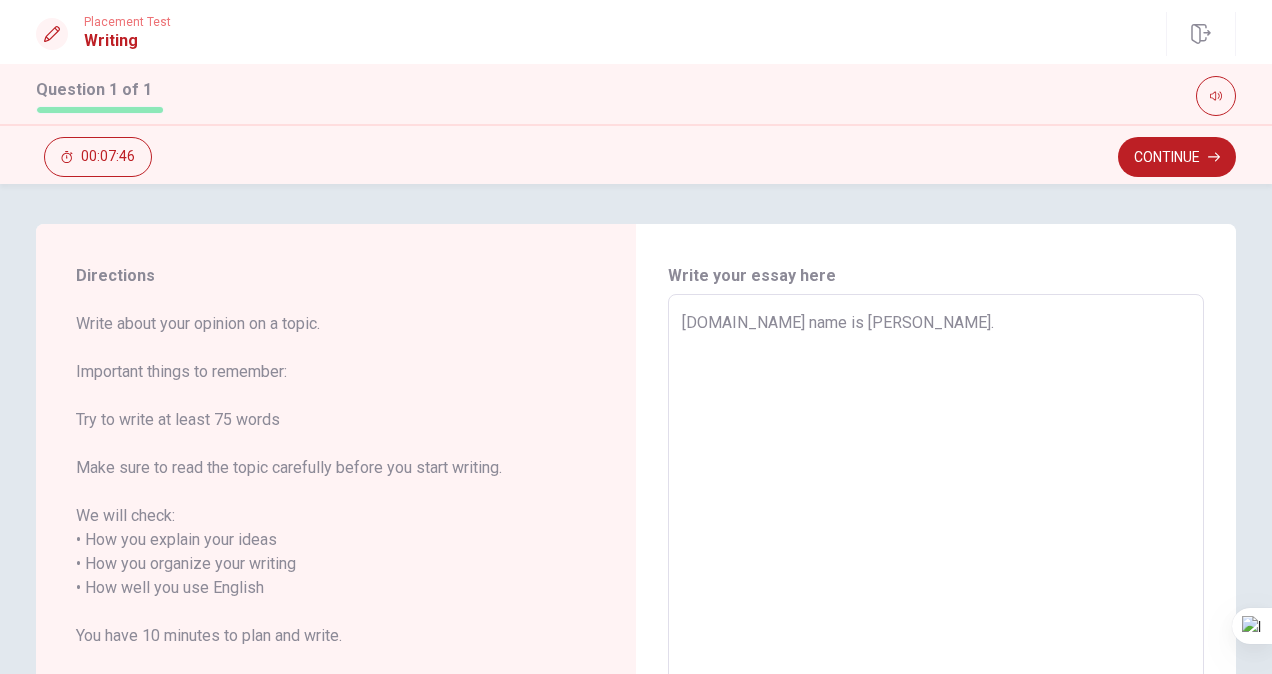 type on "x" 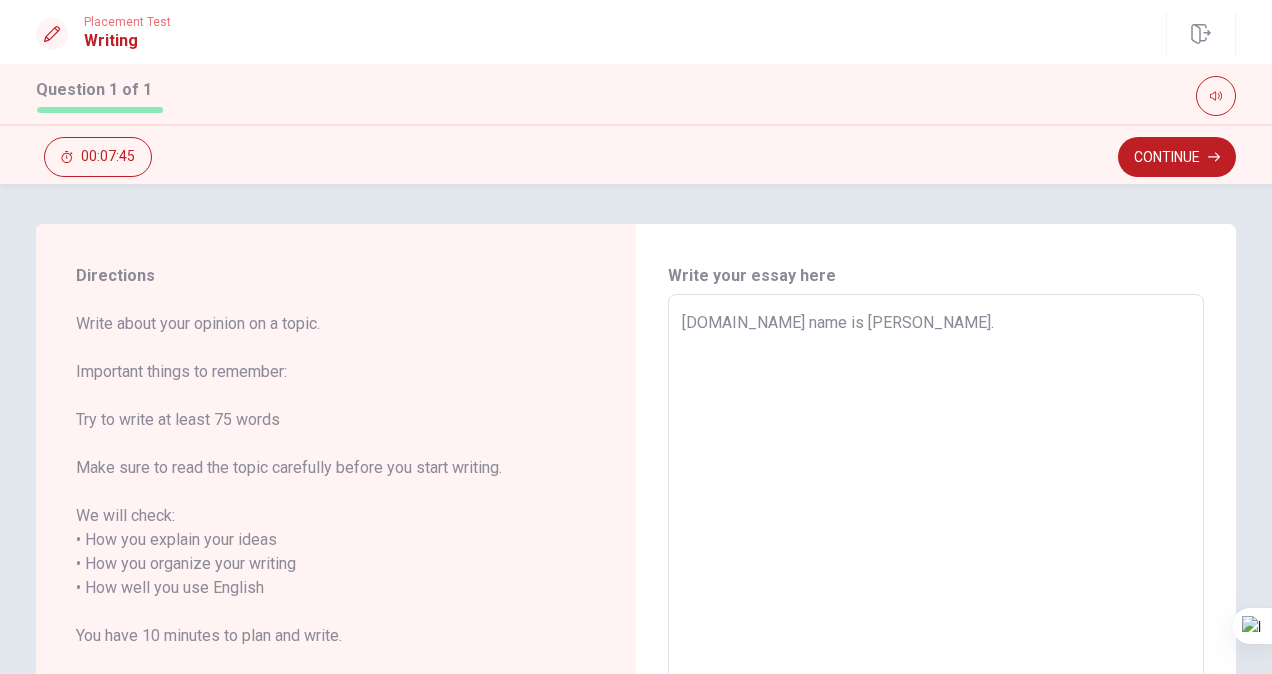 type on "[DOMAIN_NAME] name is [PERSON_NAME].i" 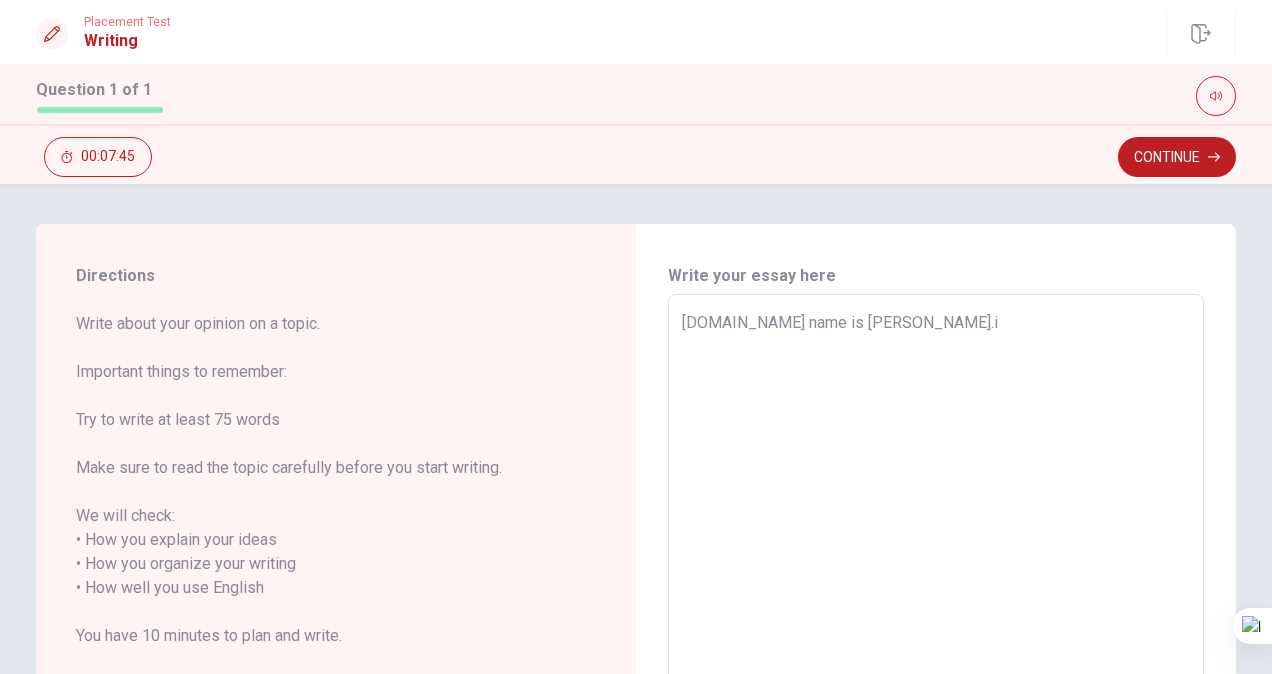 type on "x" 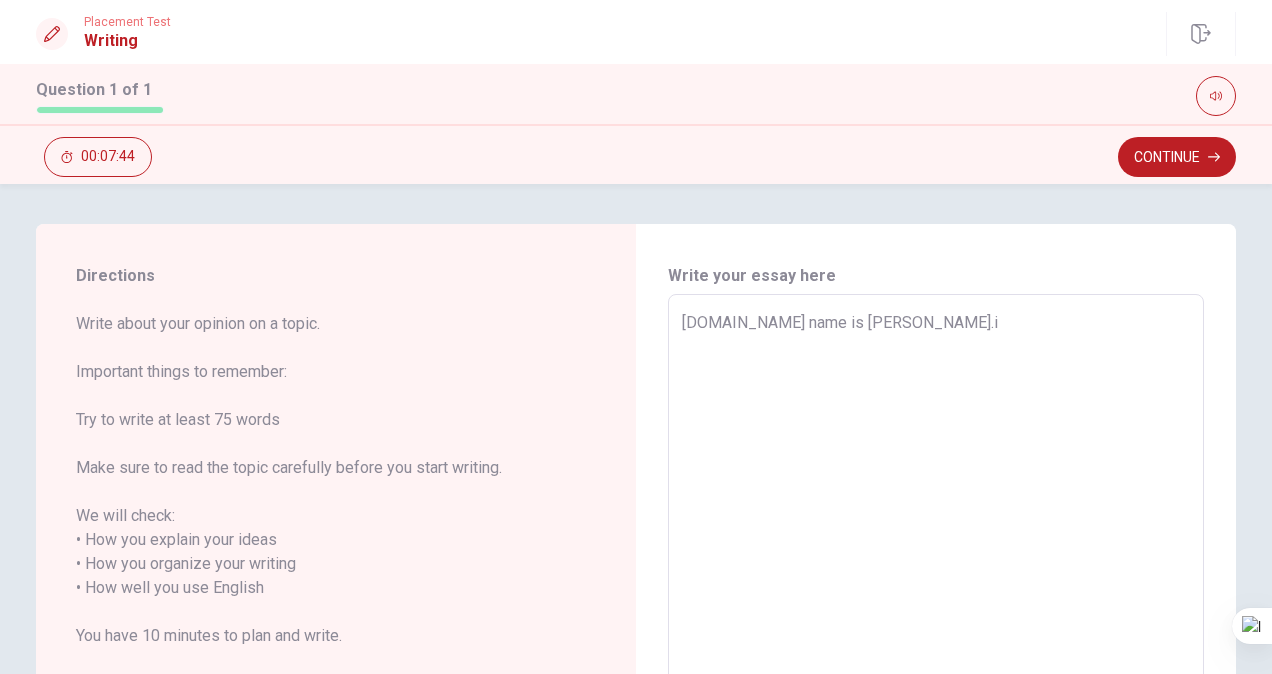 type on "[DOMAIN_NAME] name is [PERSON_NAME].i" 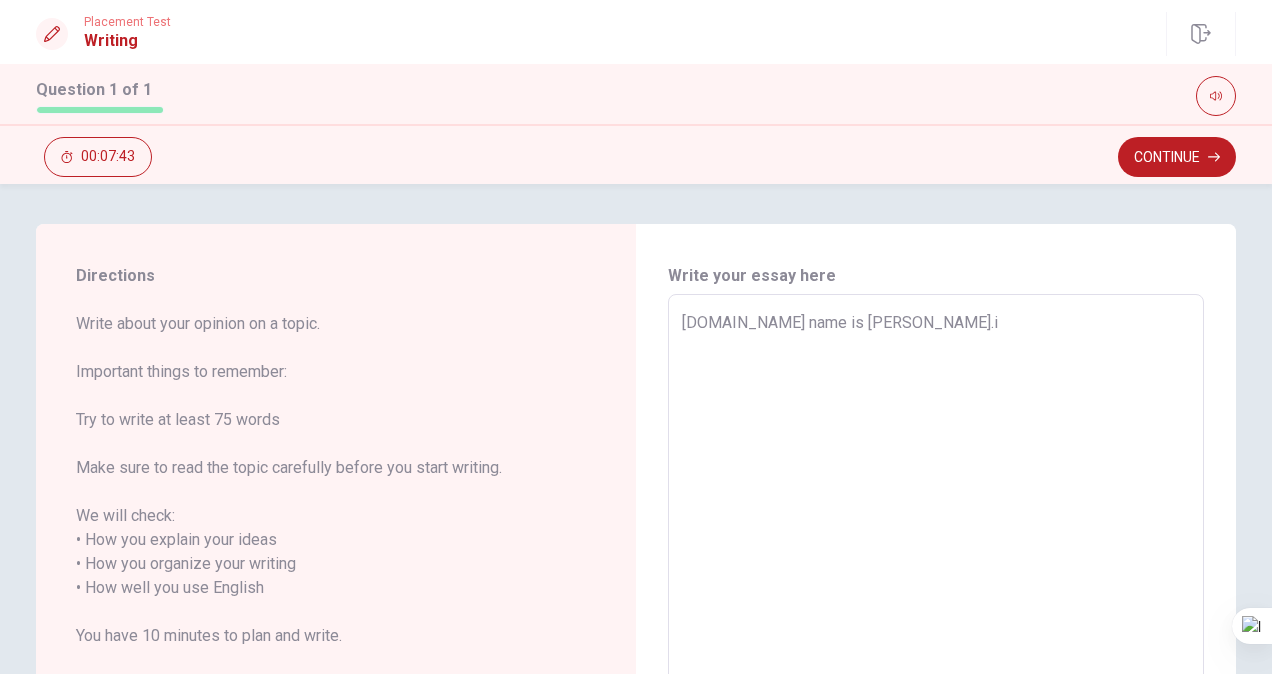 type on "[DOMAIN_NAME] name is [PERSON_NAME].i" 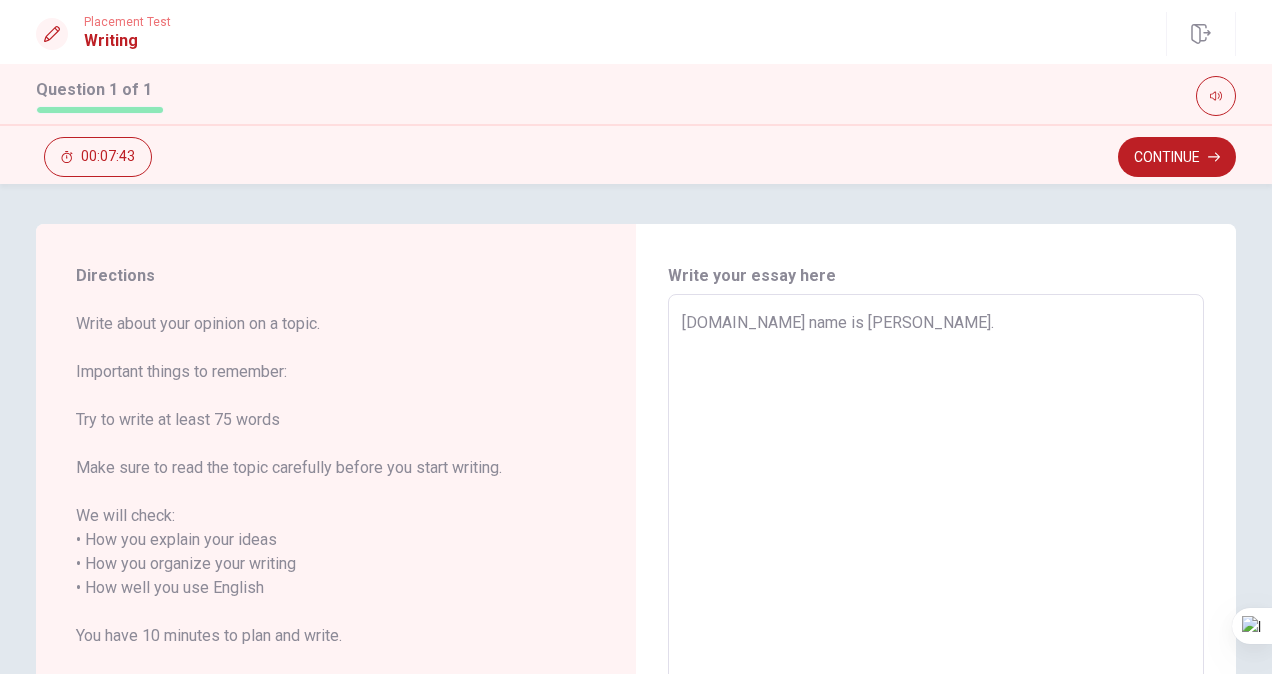 type on "x" 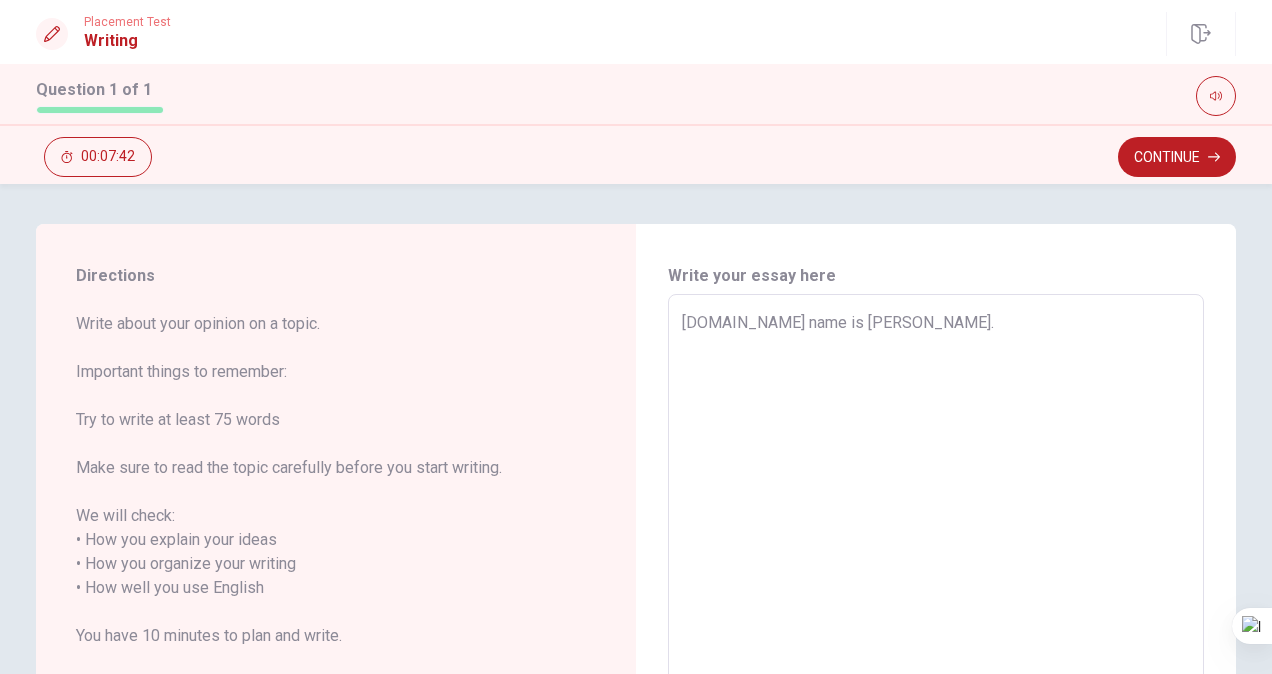 type on "[DOMAIN_NAME] name is [PERSON_NAME].I" 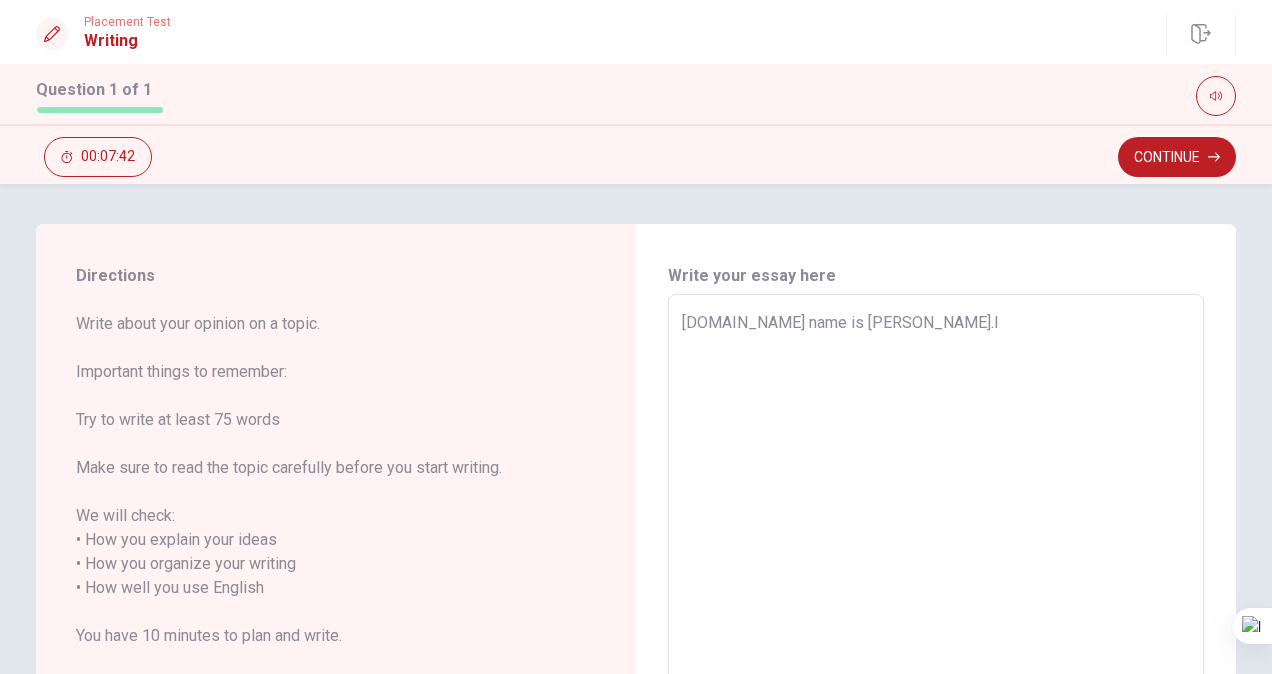 type on "x" 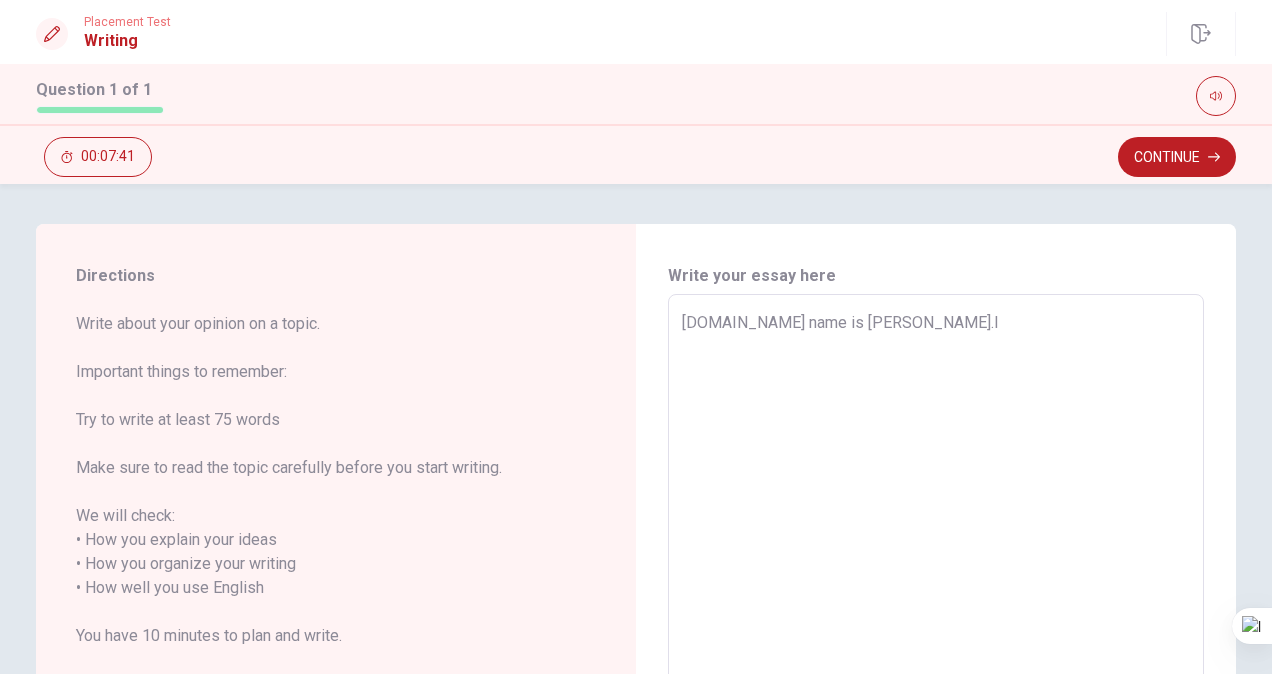 type on "[DOMAIN_NAME] name is [PERSON_NAME].I" 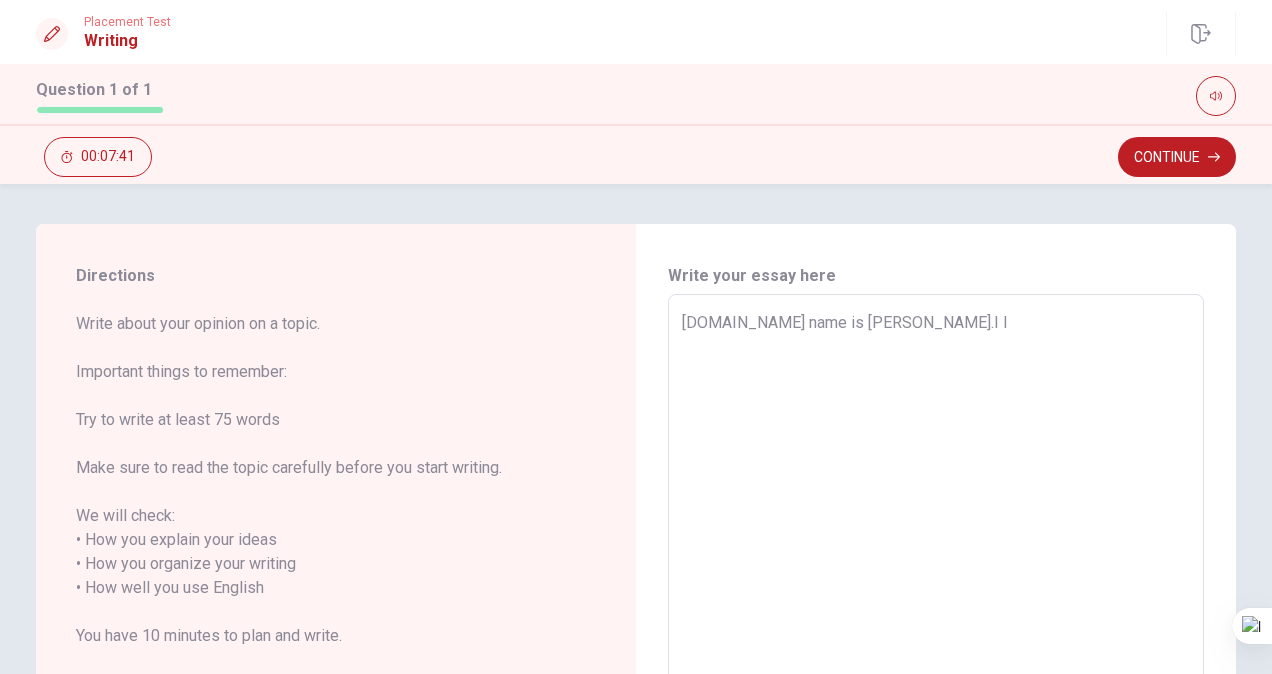 type on "x" 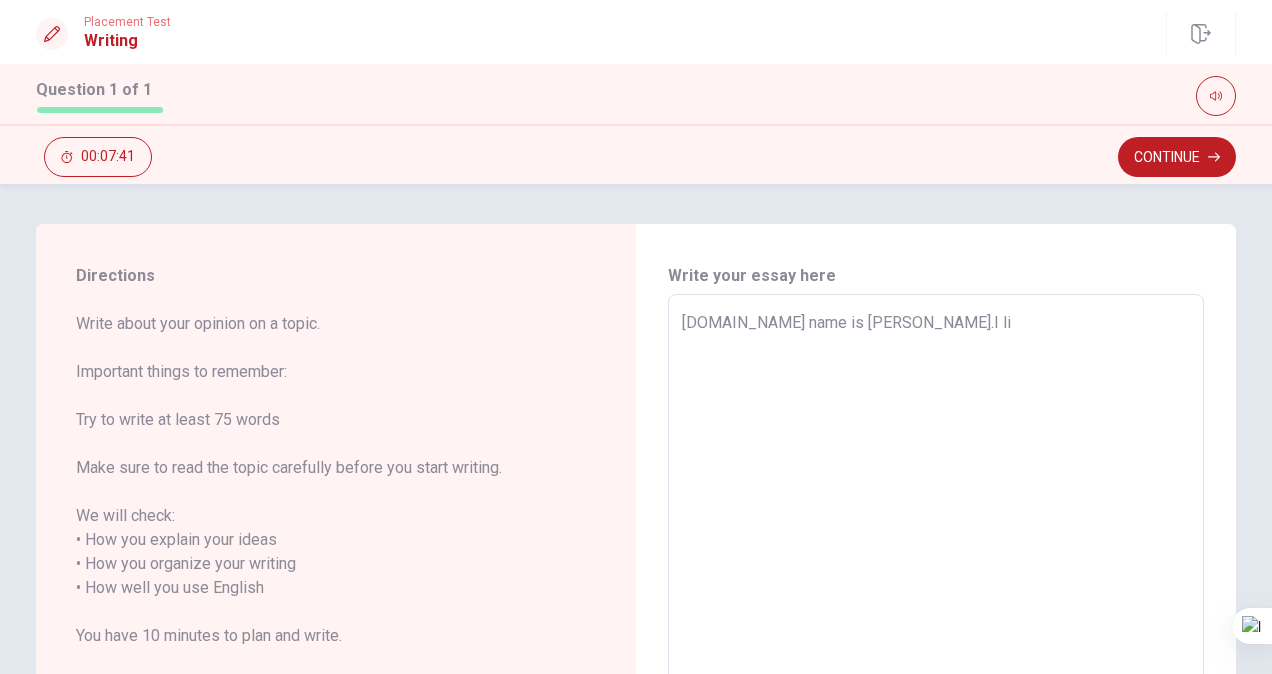 type on "x" 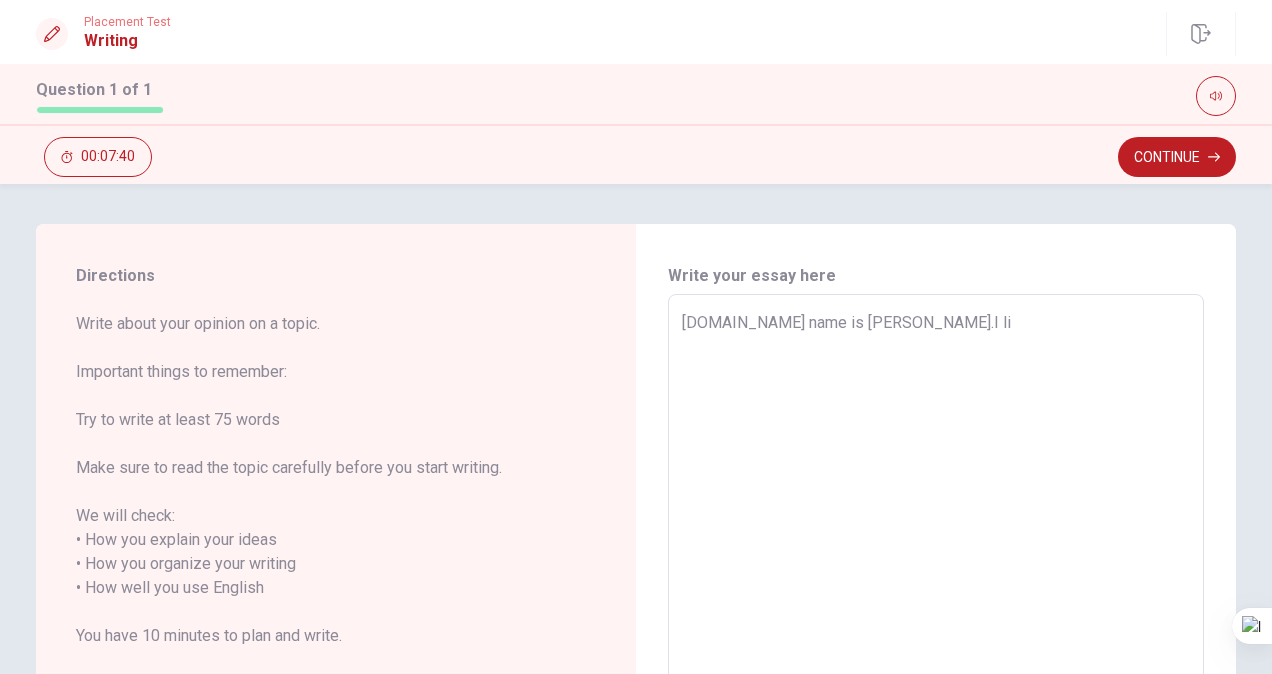 type on "[DOMAIN_NAME] name is [PERSON_NAME].I lik" 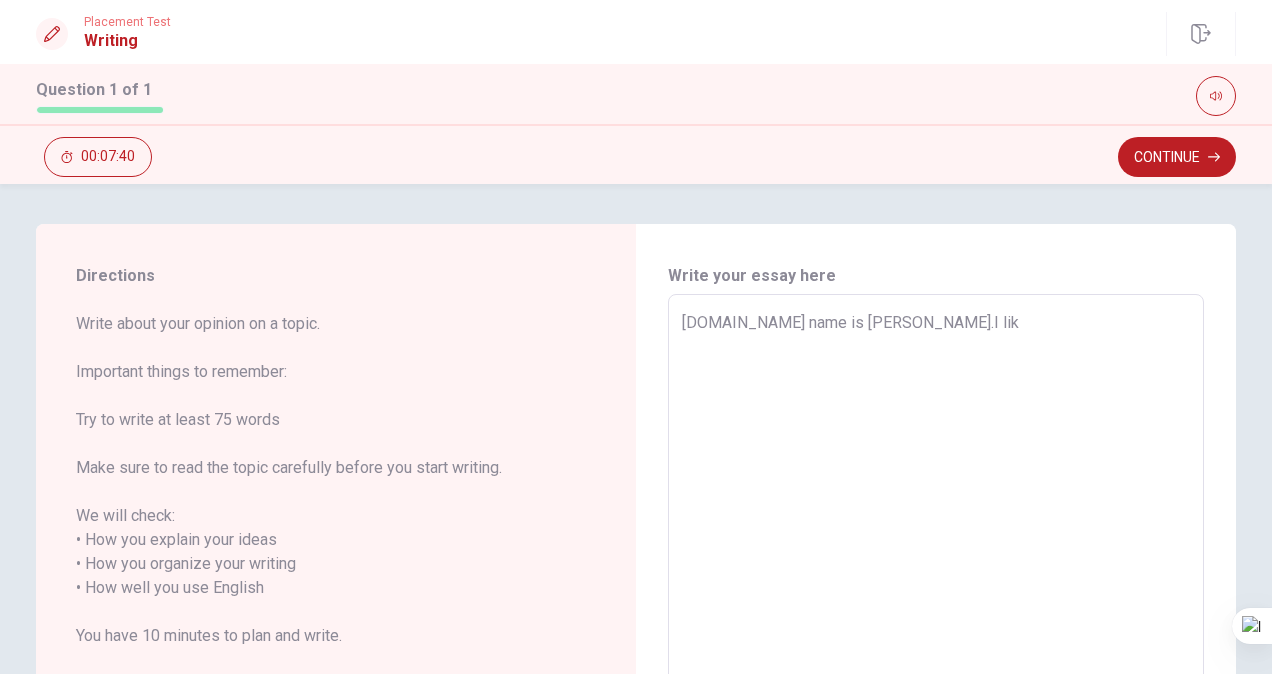 type on "x" 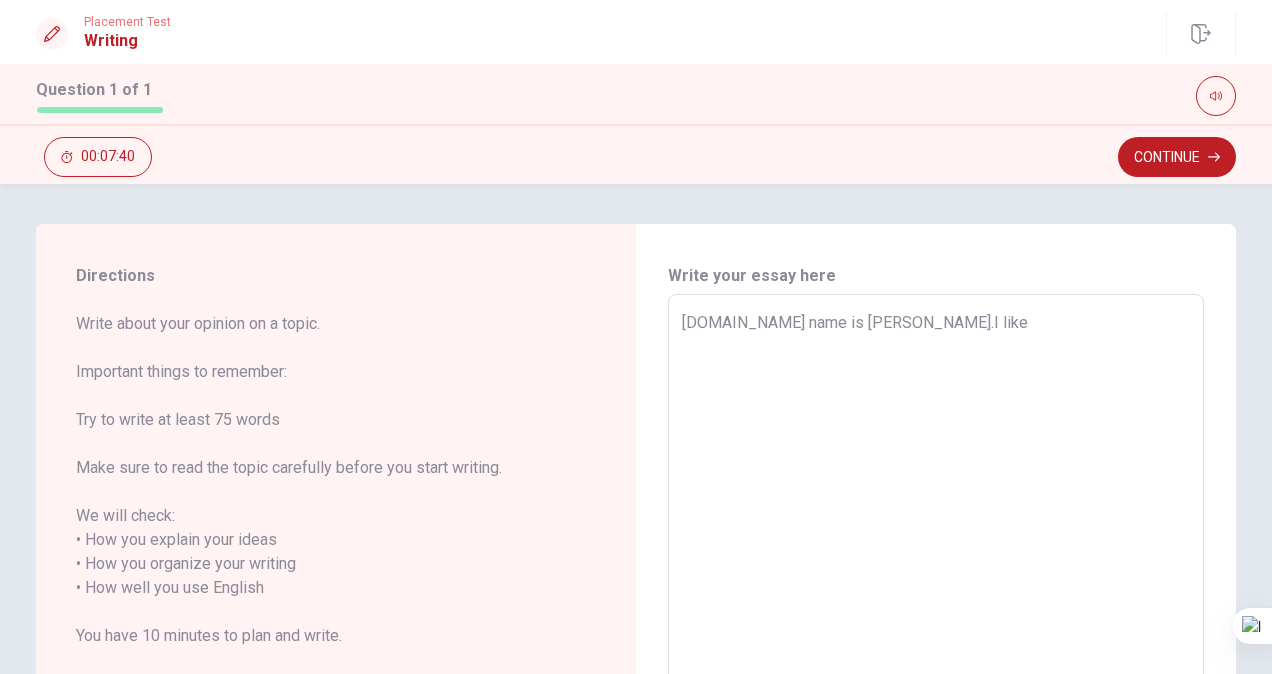 type on "x" 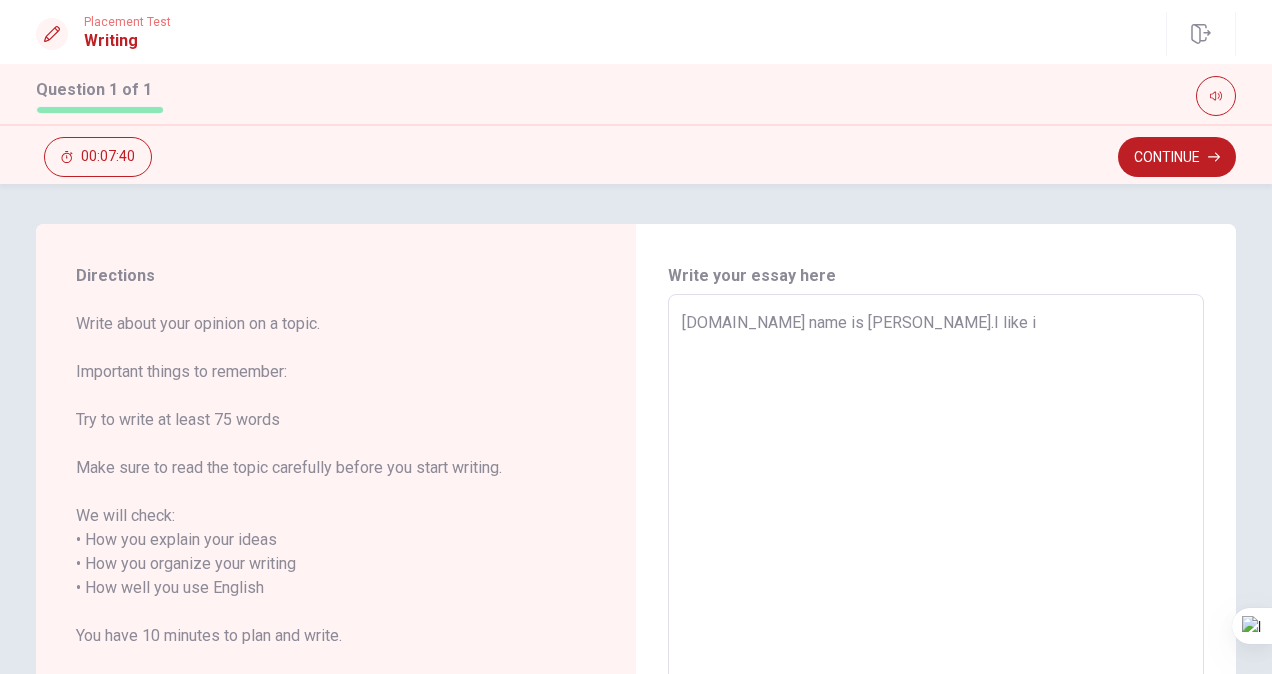 type on "x" 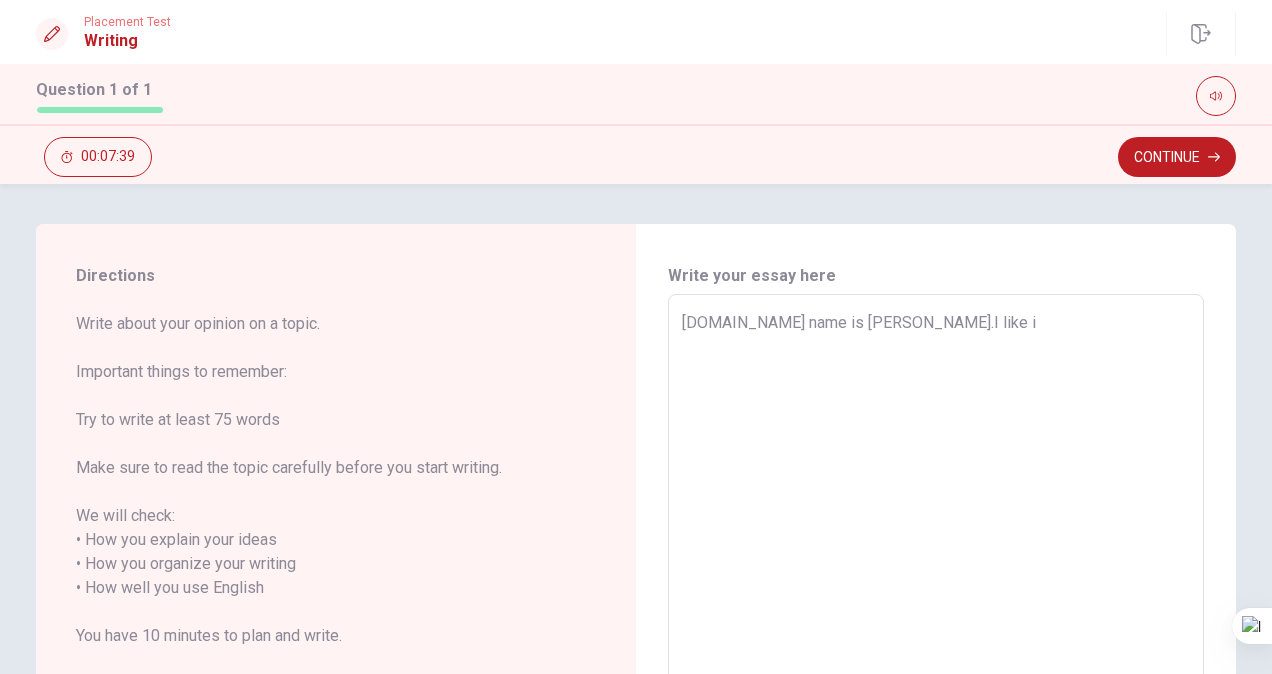 type on "[DOMAIN_NAME] name is [PERSON_NAME].I like" 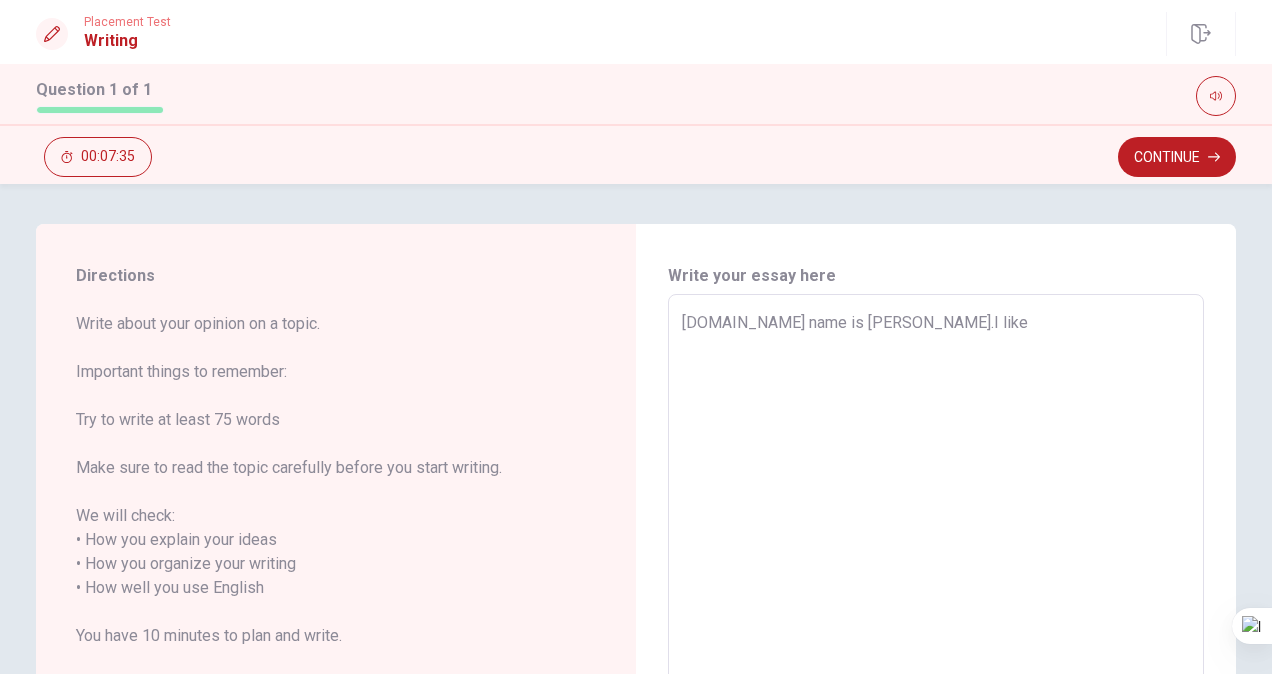 type on "x" 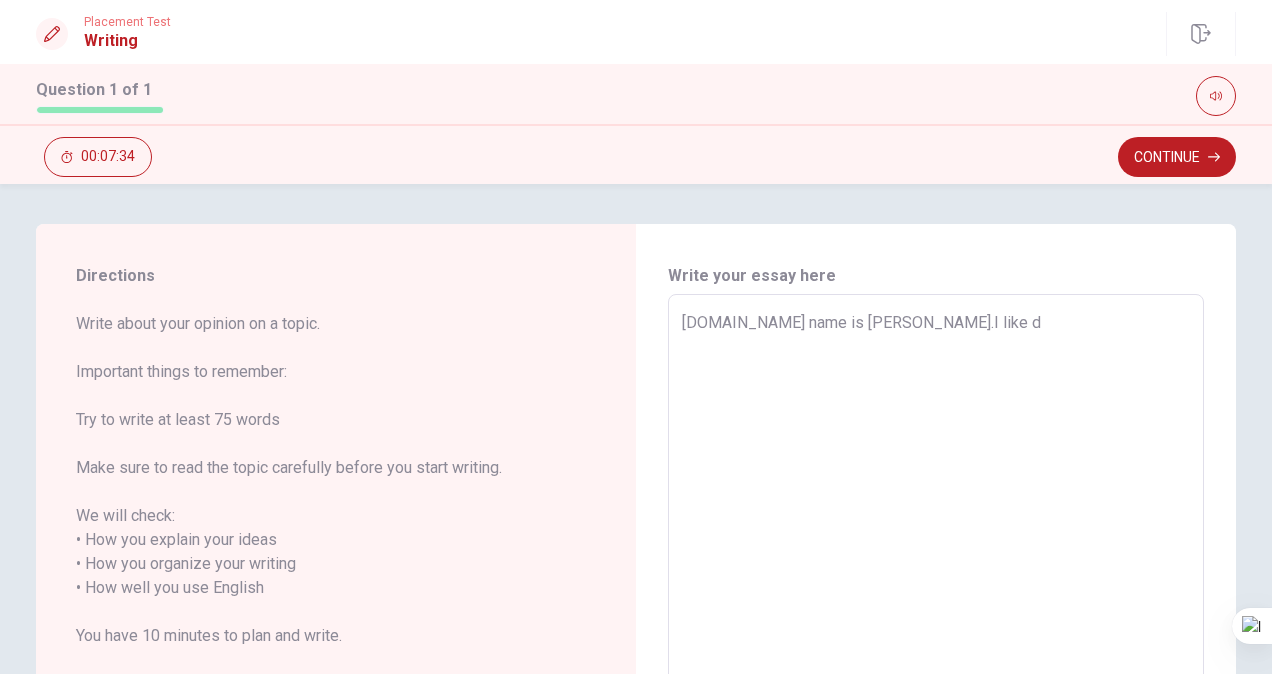 type on "x" 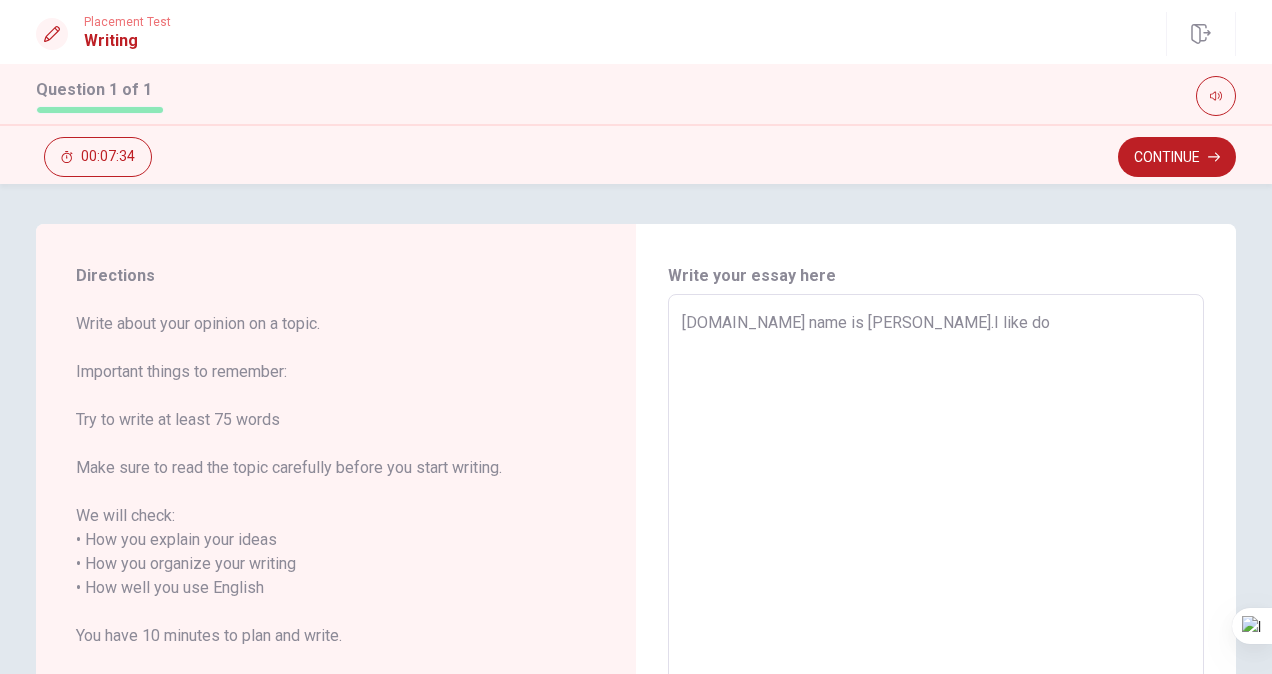 type on "x" 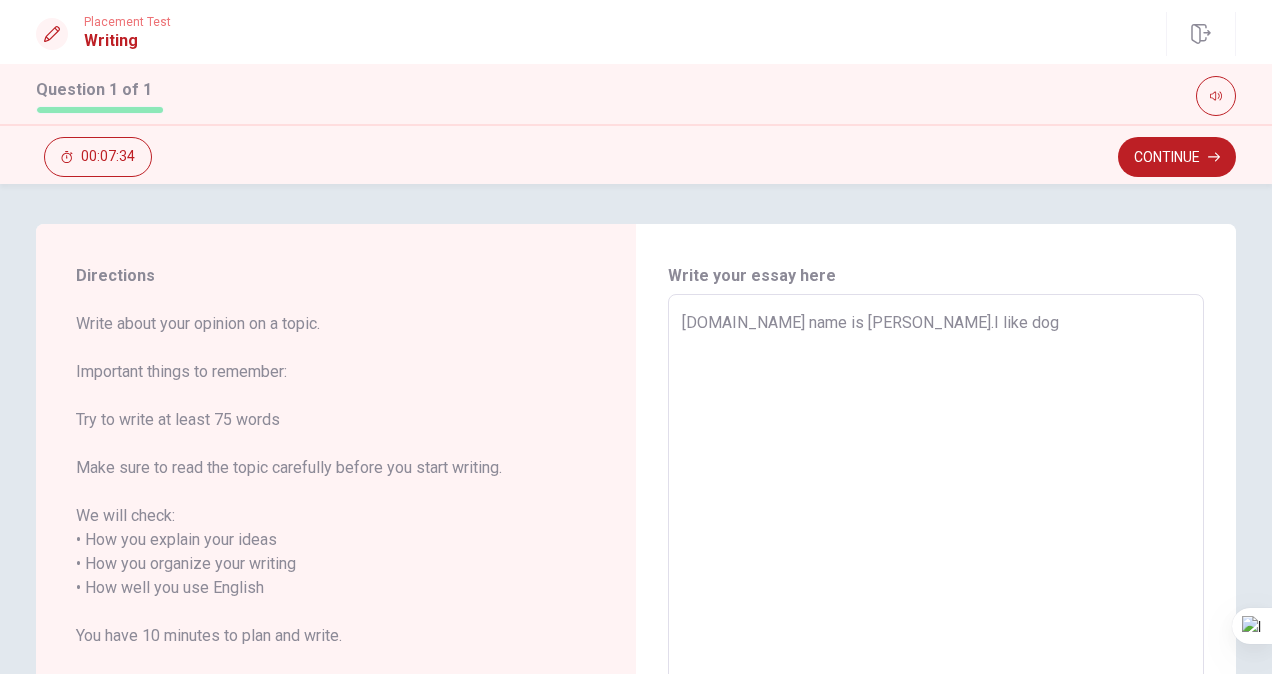 type on "x" 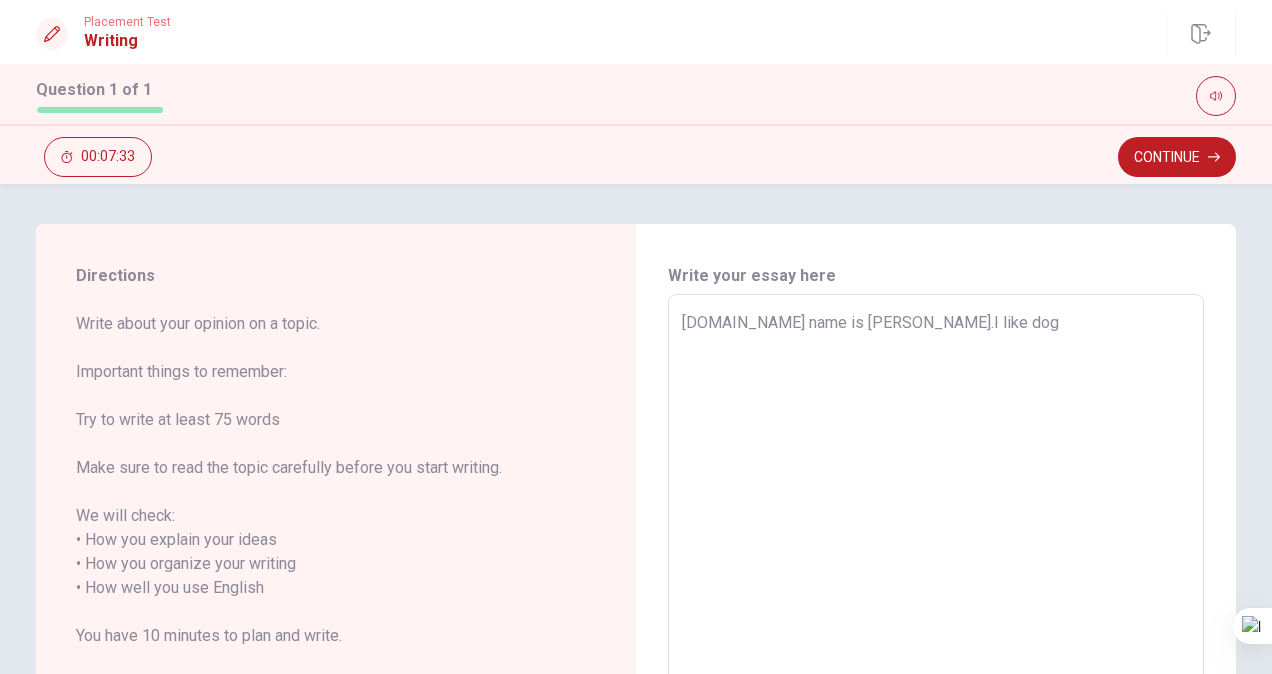 type on "[DOMAIN_NAME] name is [PERSON_NAME].I like dogs" 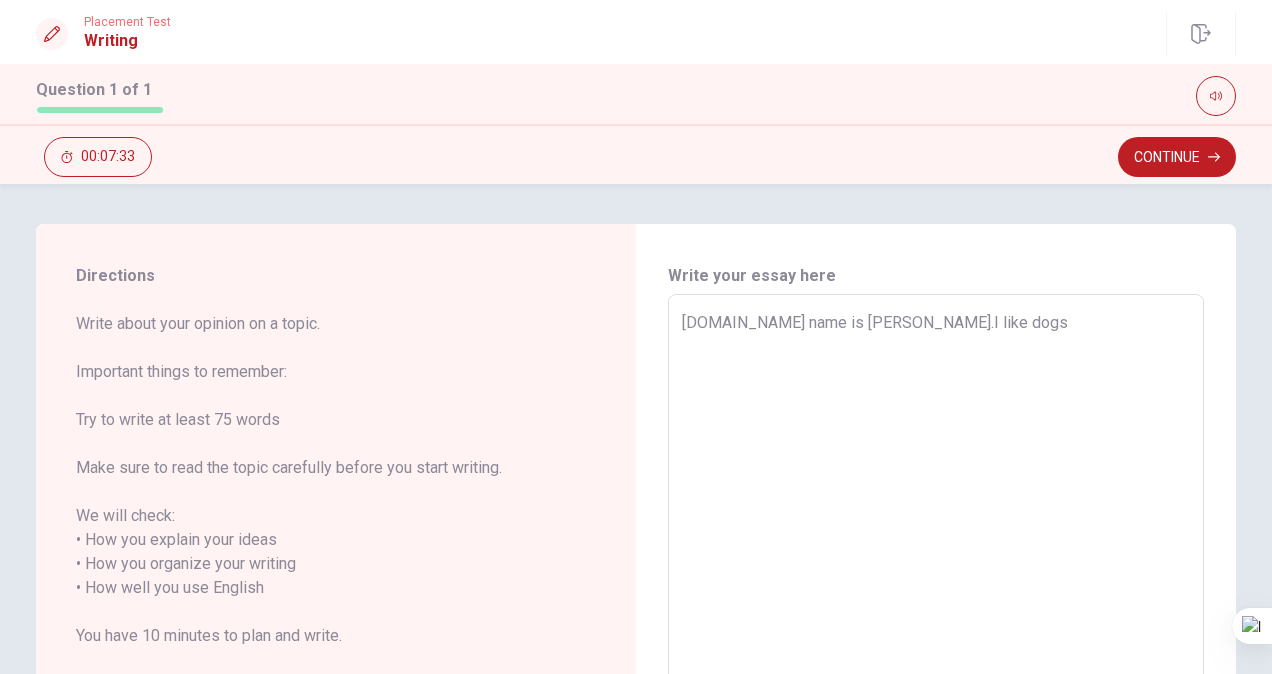 type on "x" 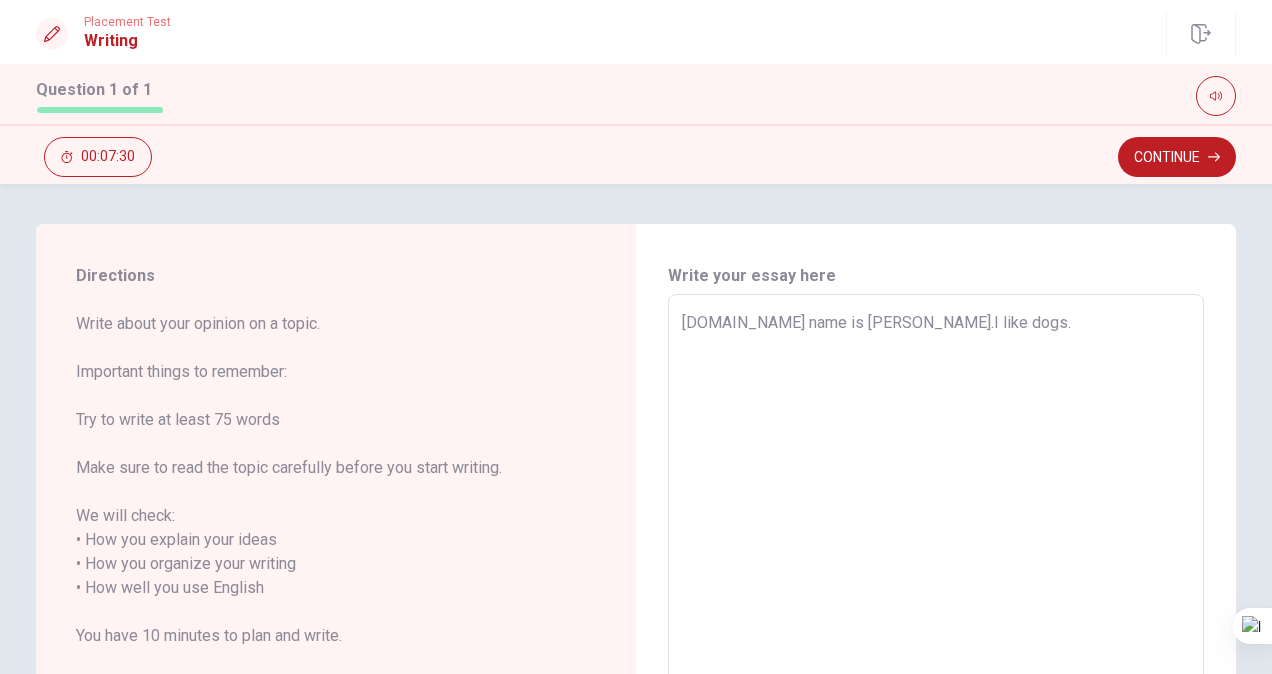 type on "x" 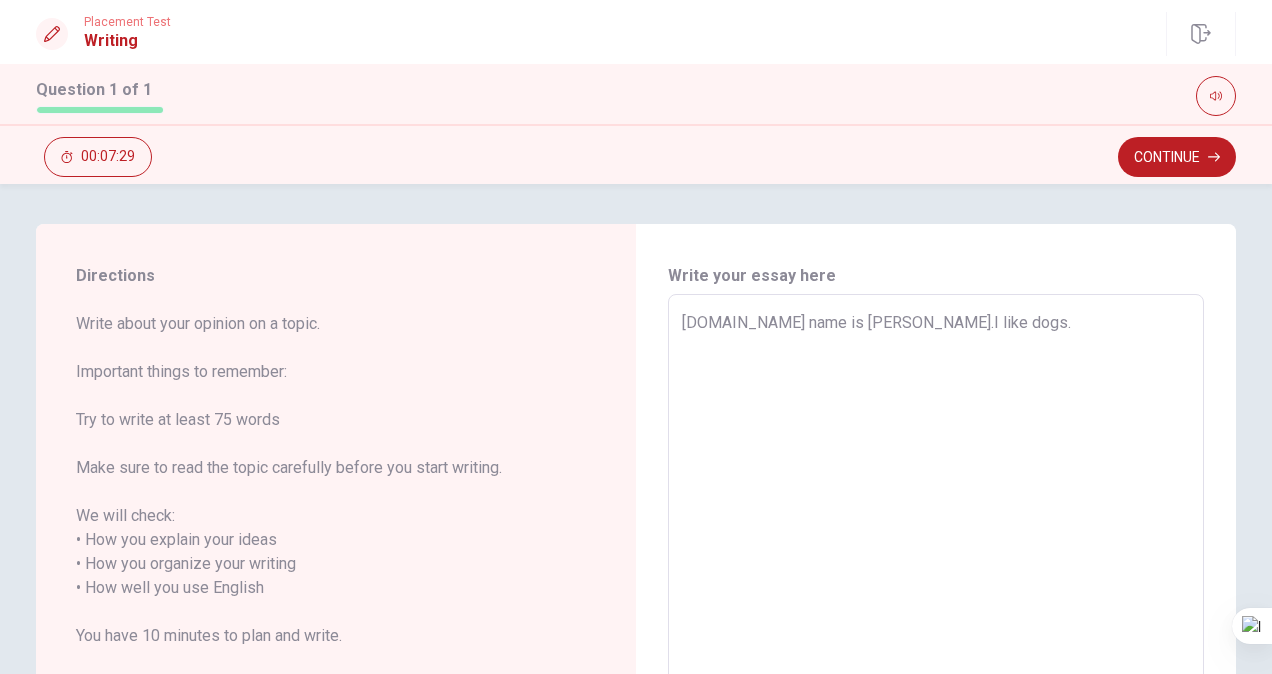 type on "[DOMAIN_NAME] name is [PERSON_NAME].I like dogs.i" 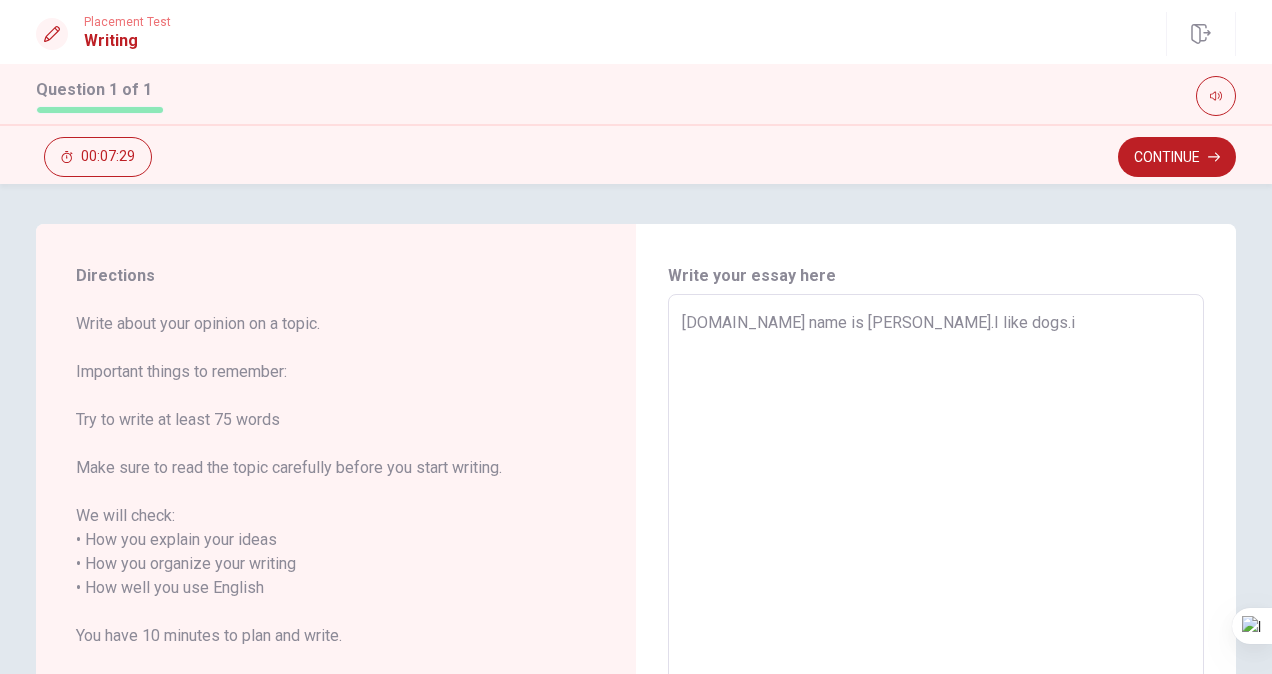 type on "x" 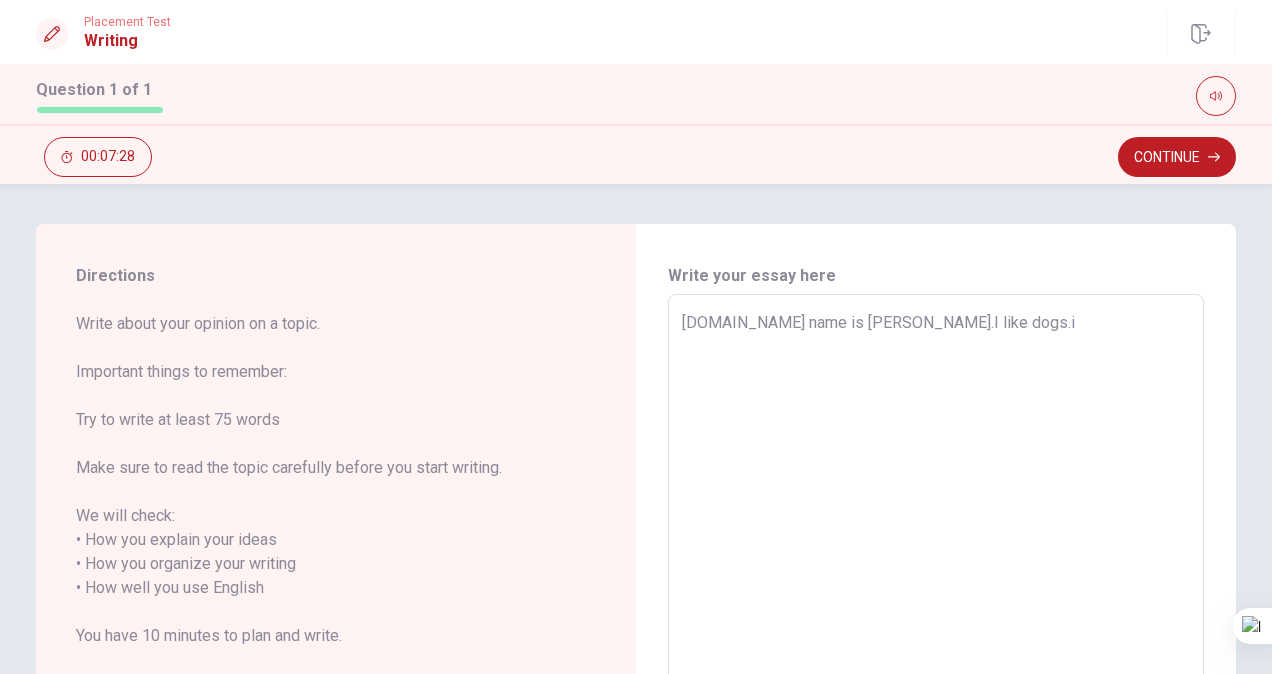 type on "[DOMAIN_NAME] name is [PERSON_NAME].I like dogs.i" 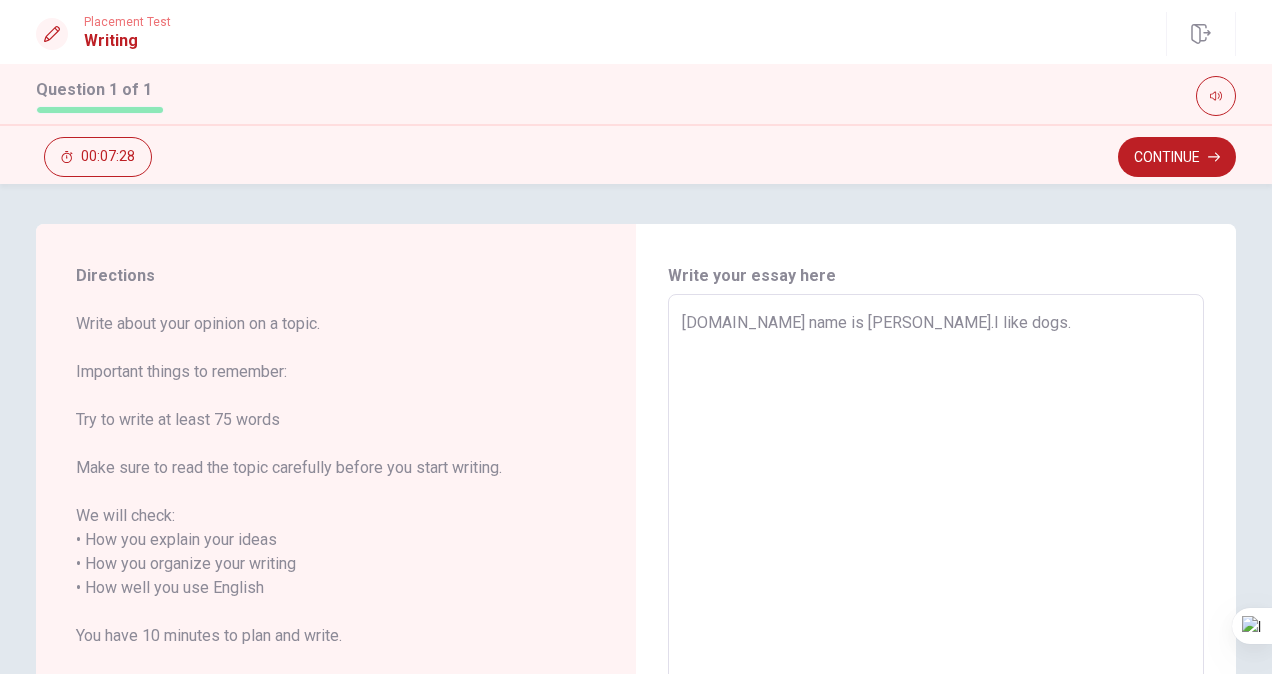 type on "x" 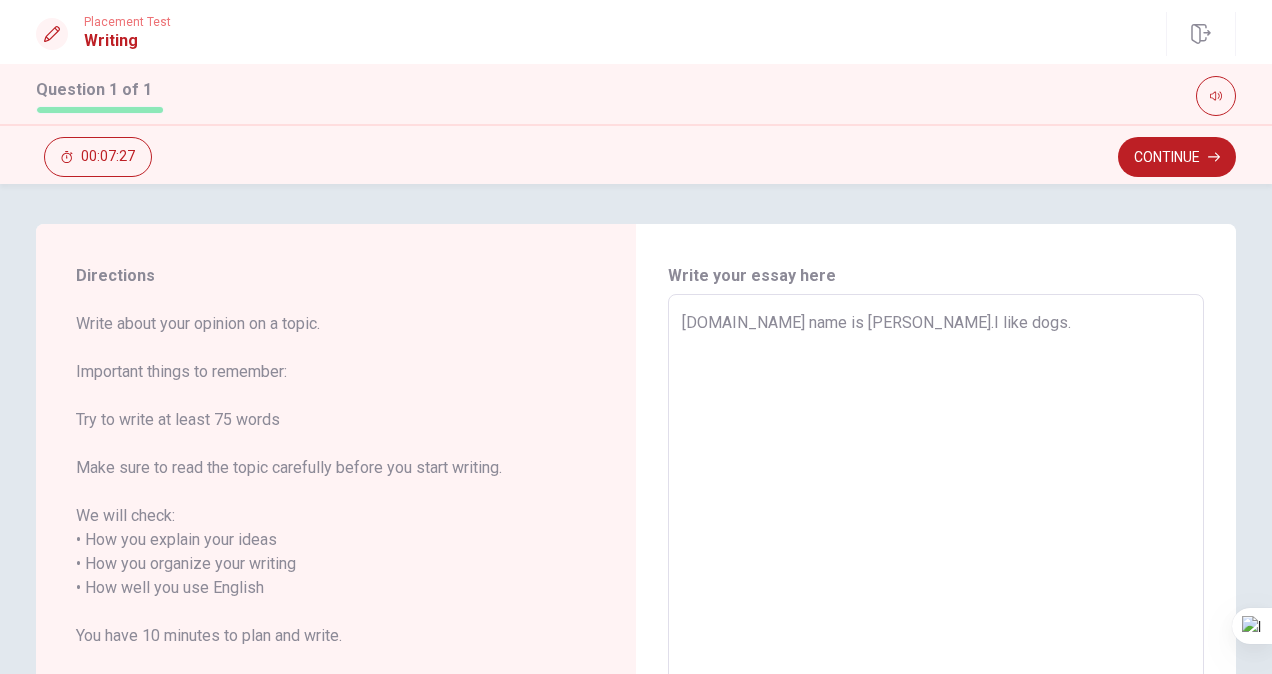 type on "[DOMAIN_NAME] name is [PERSON_NAME].I like dogs.I" 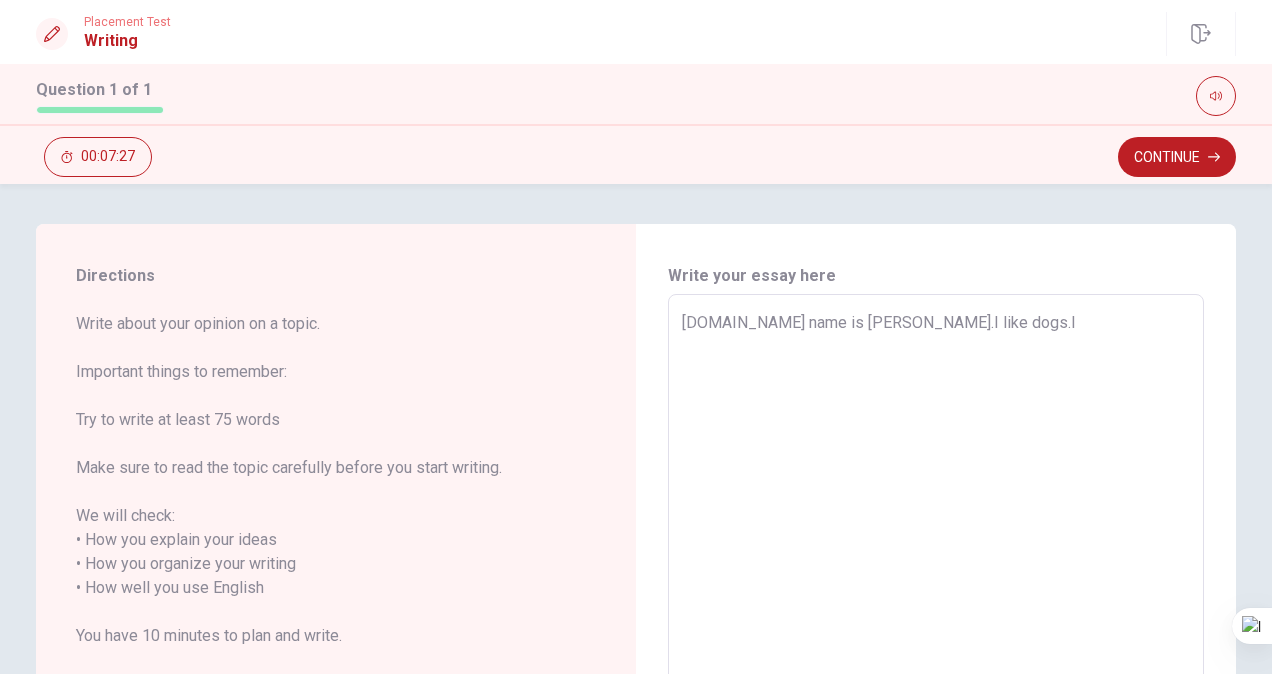 type on "x" 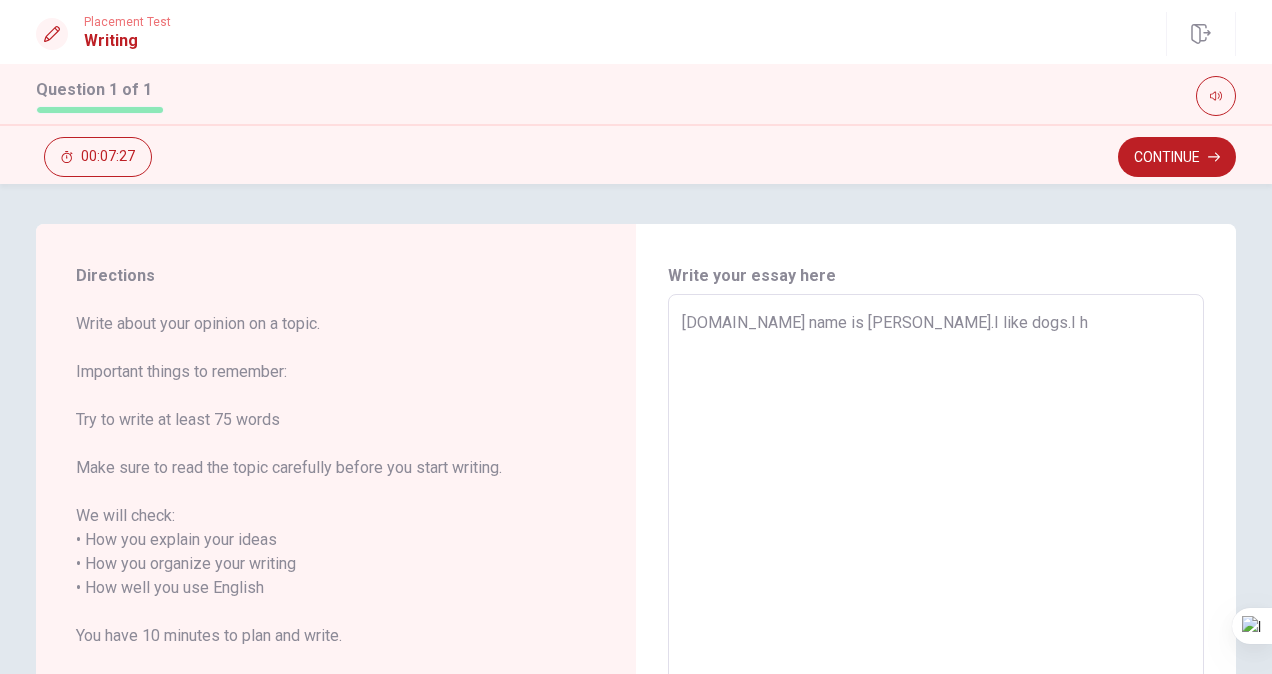 type on "x" 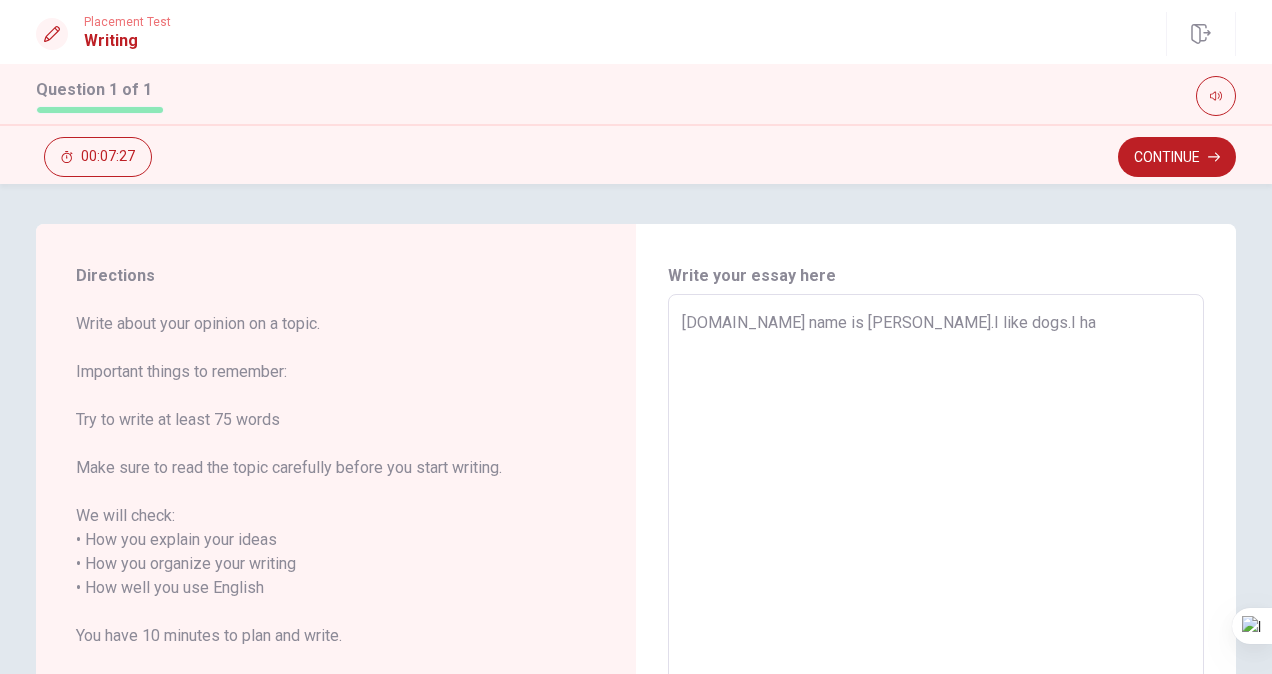 type on "x" 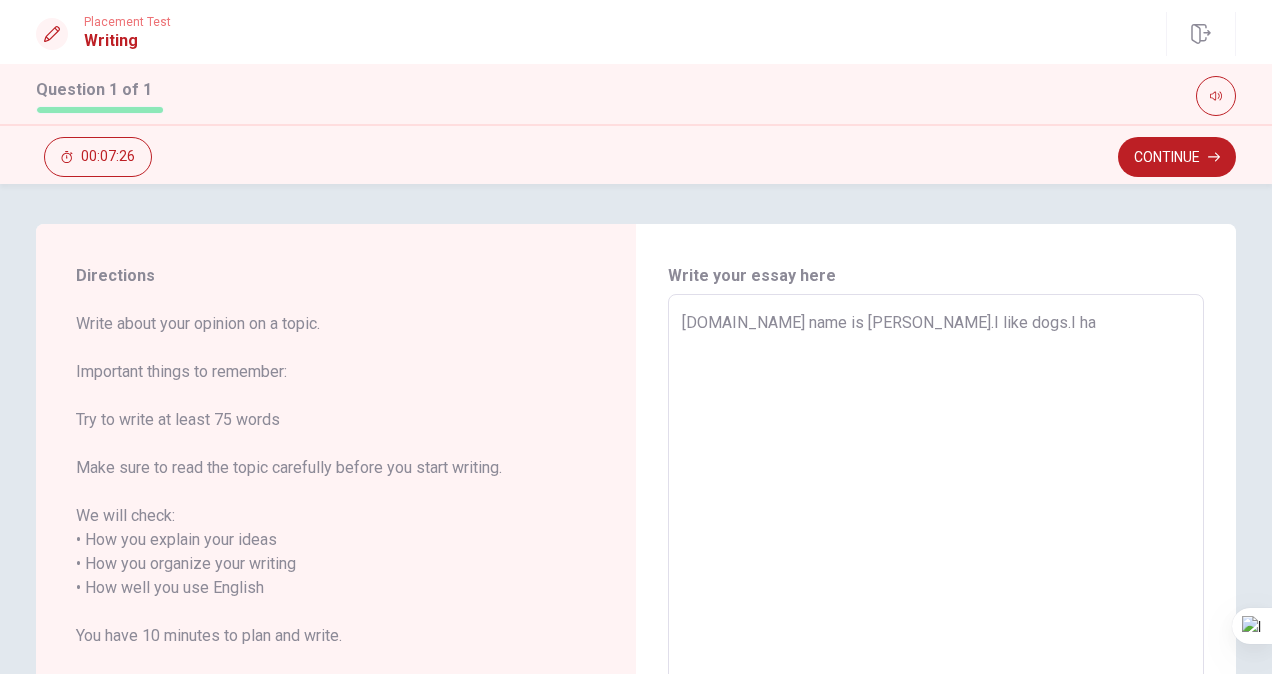 type on "[DOMAIN_NAME] name is [PERSON_NAME].I like dogs.I hab" 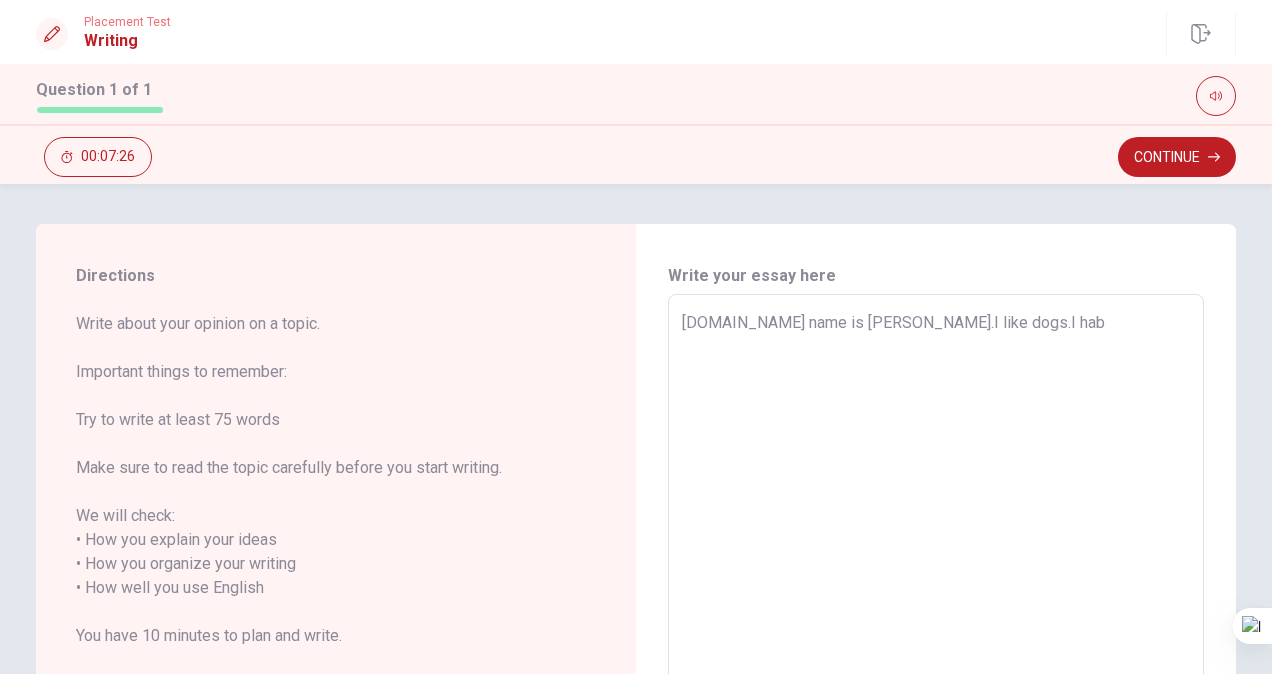 type on "x" 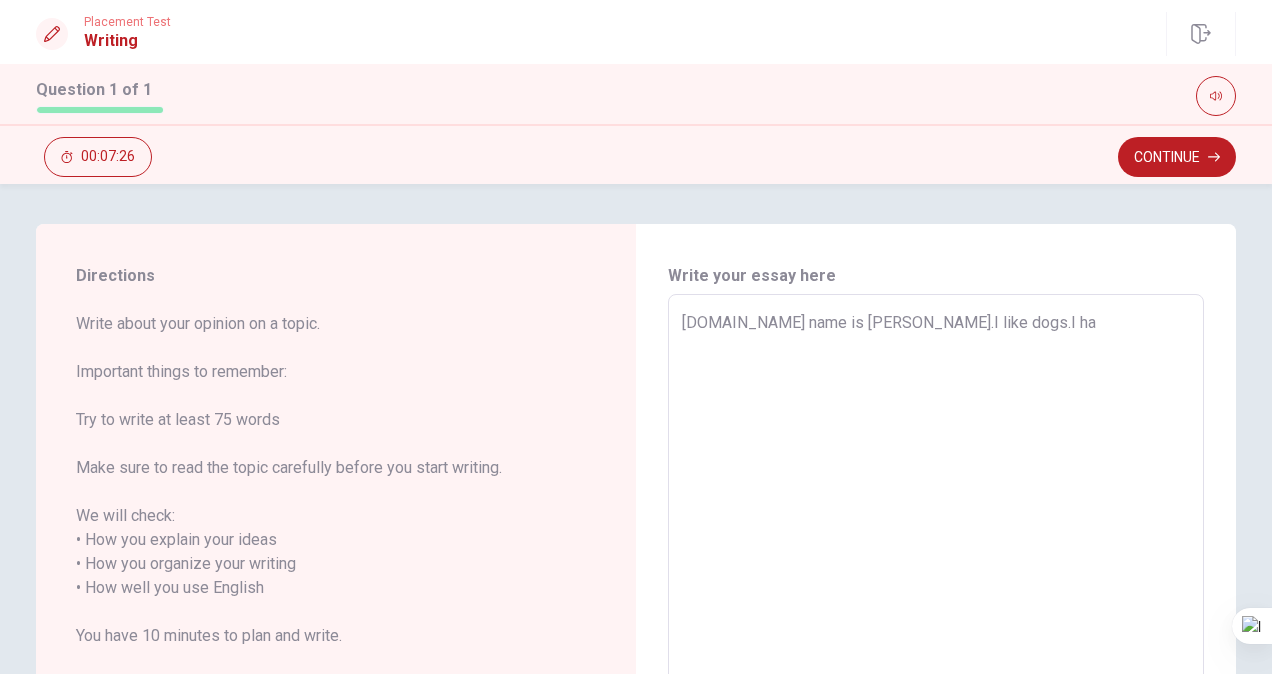 type on "x" 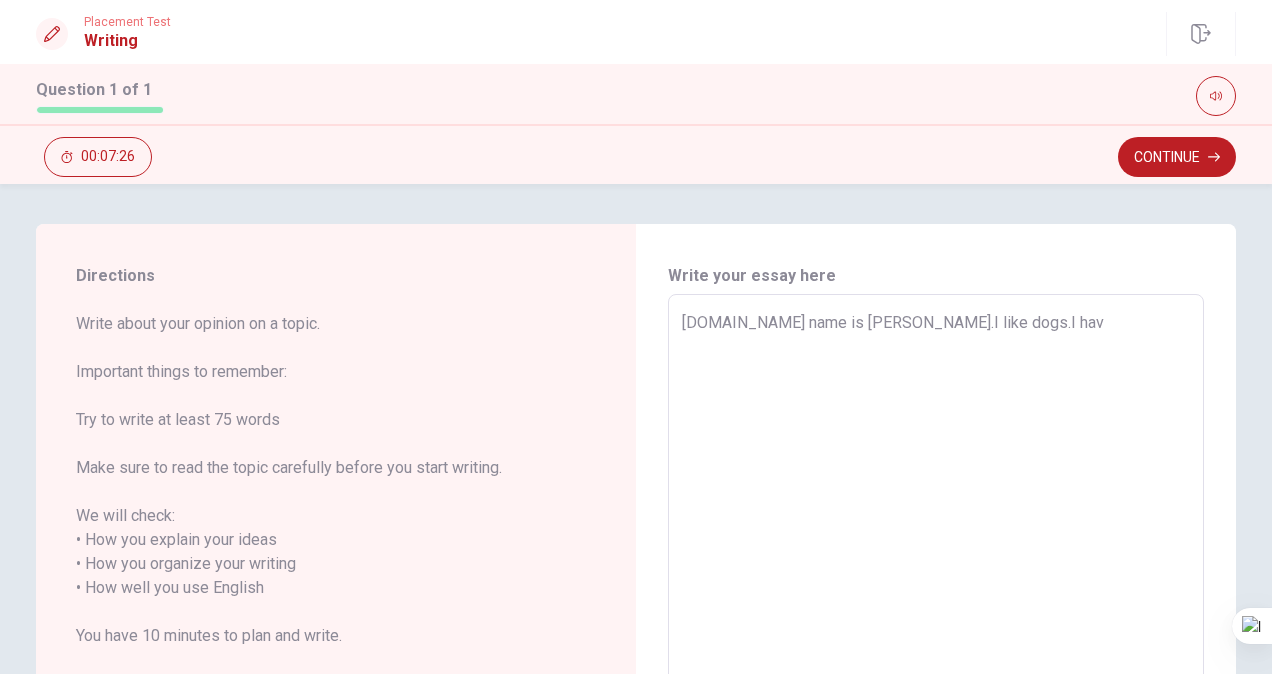 type on "x" 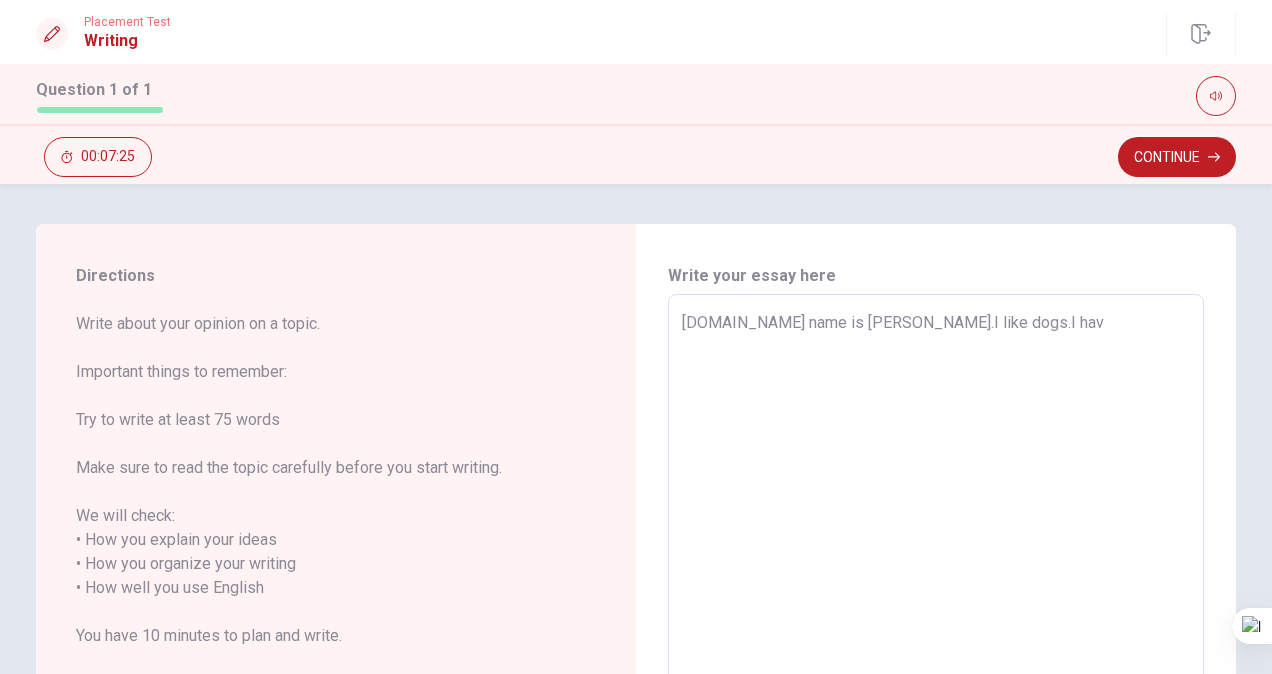 type on "[DOMAIN_NAME] name is [PERSON_NAME].I like dogs.I have" 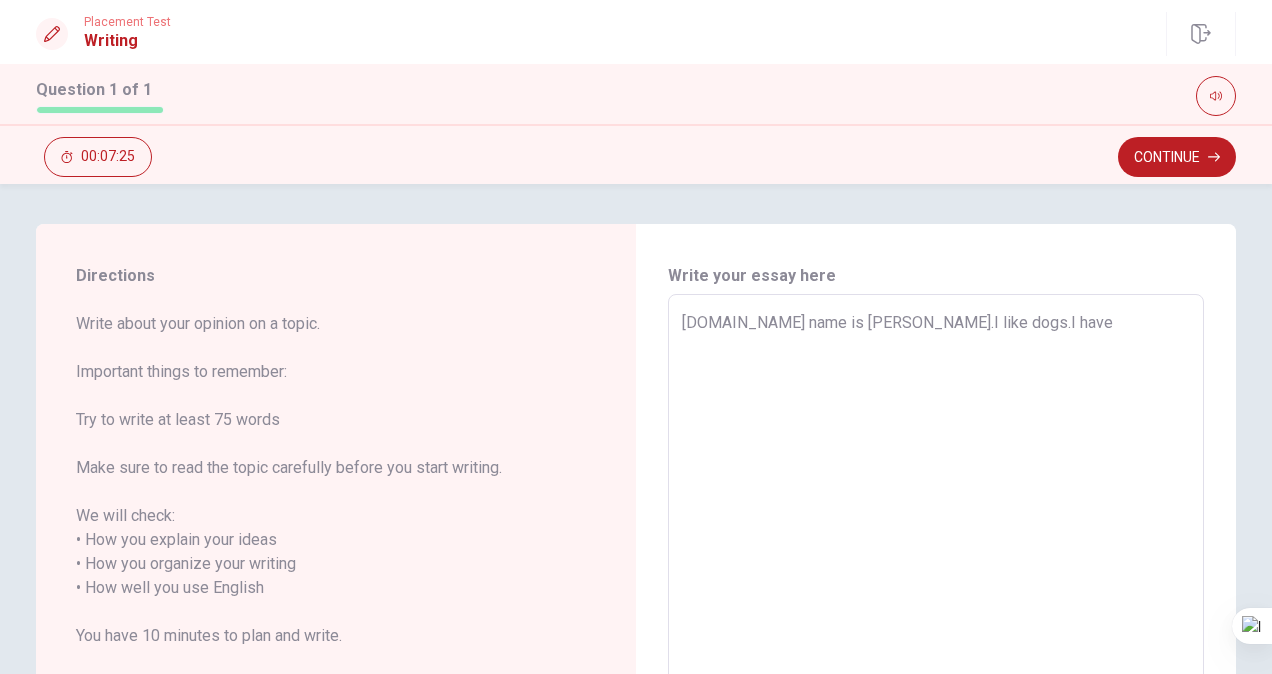 type on "x" 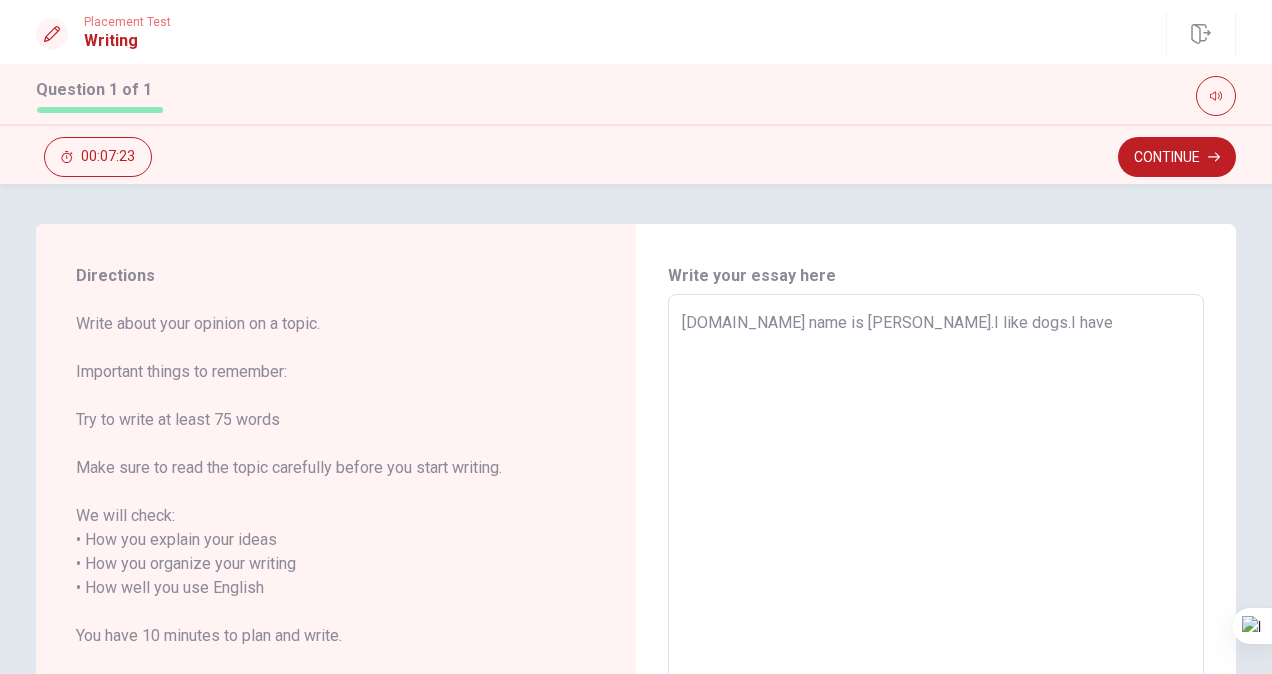 type on "x" 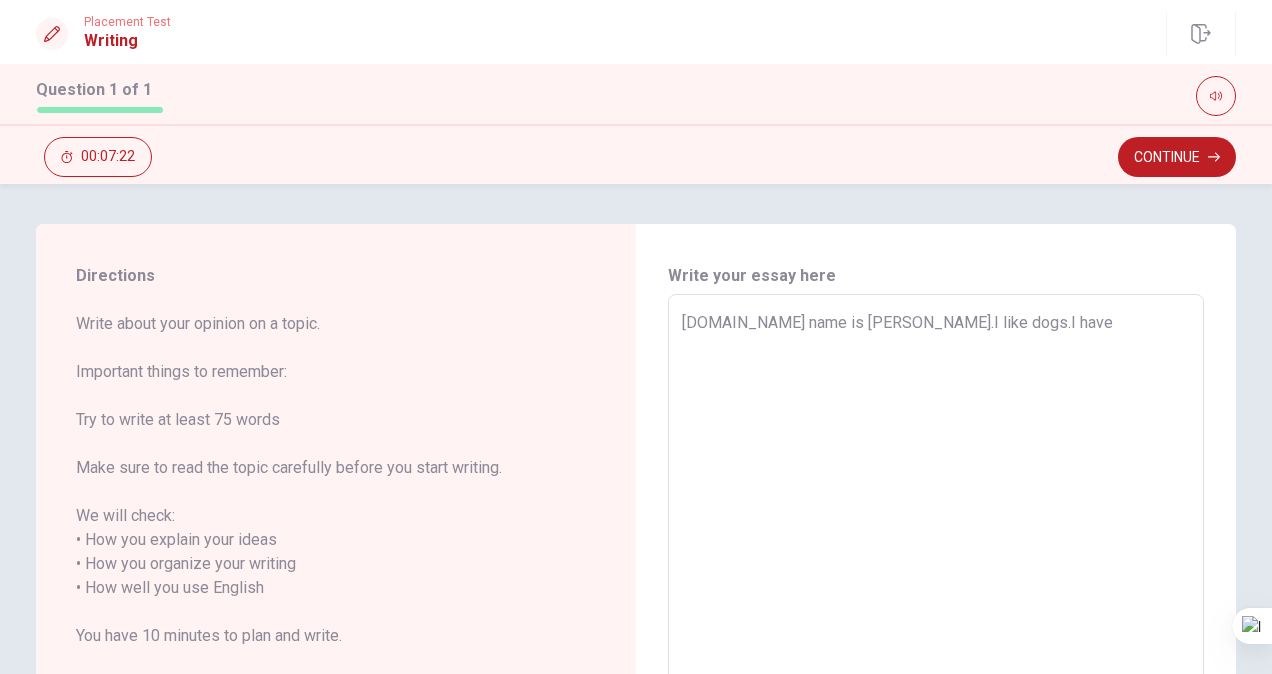 type on "[DOMAIN_NAME] name is [PERSON_NAME].I like dogs.I have" 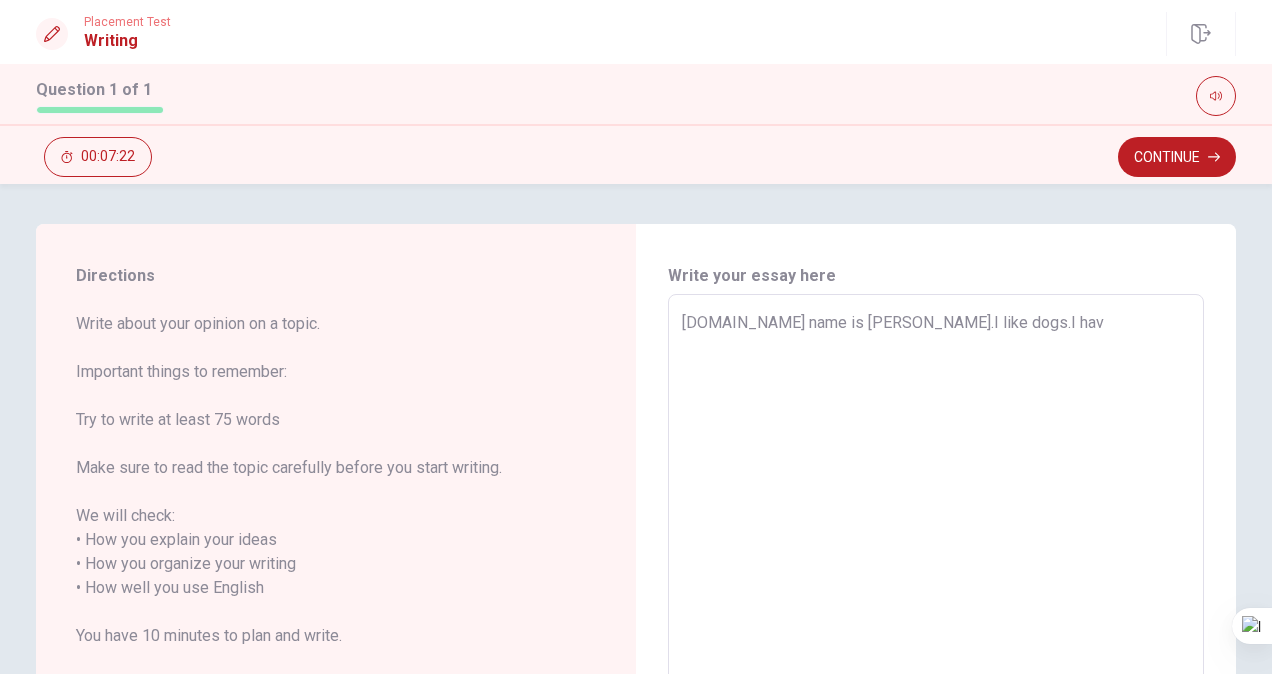 type on "x" 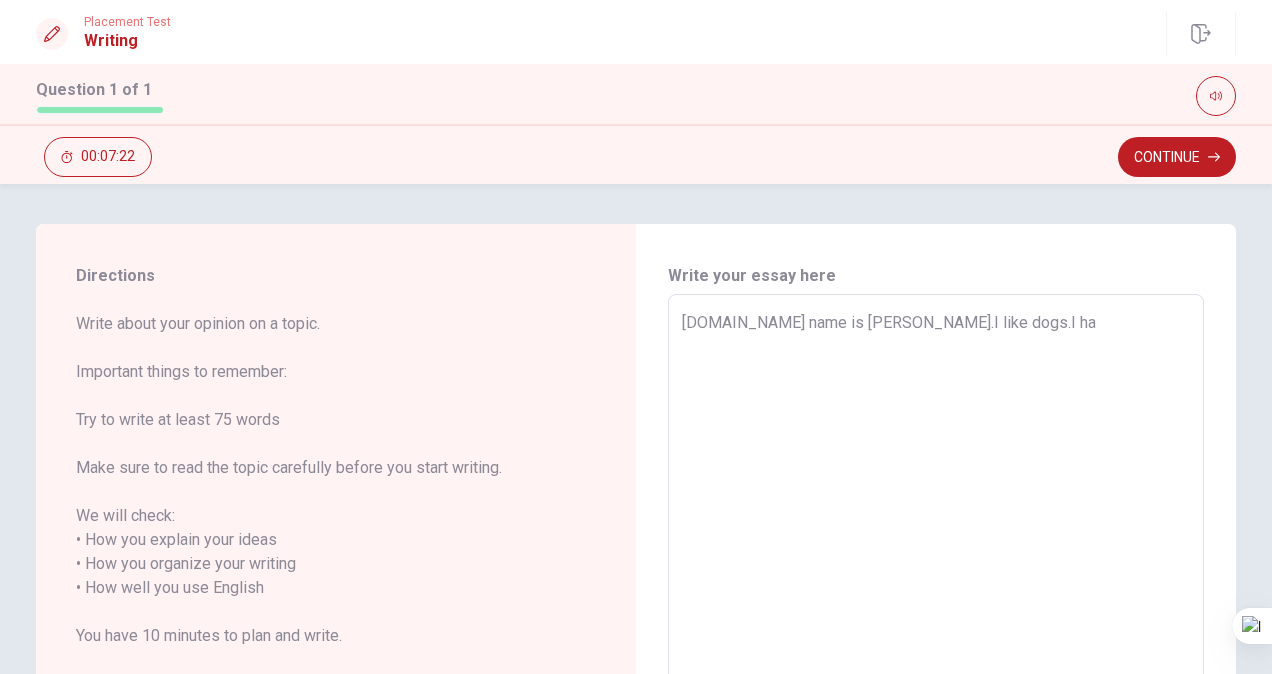 type on "x" 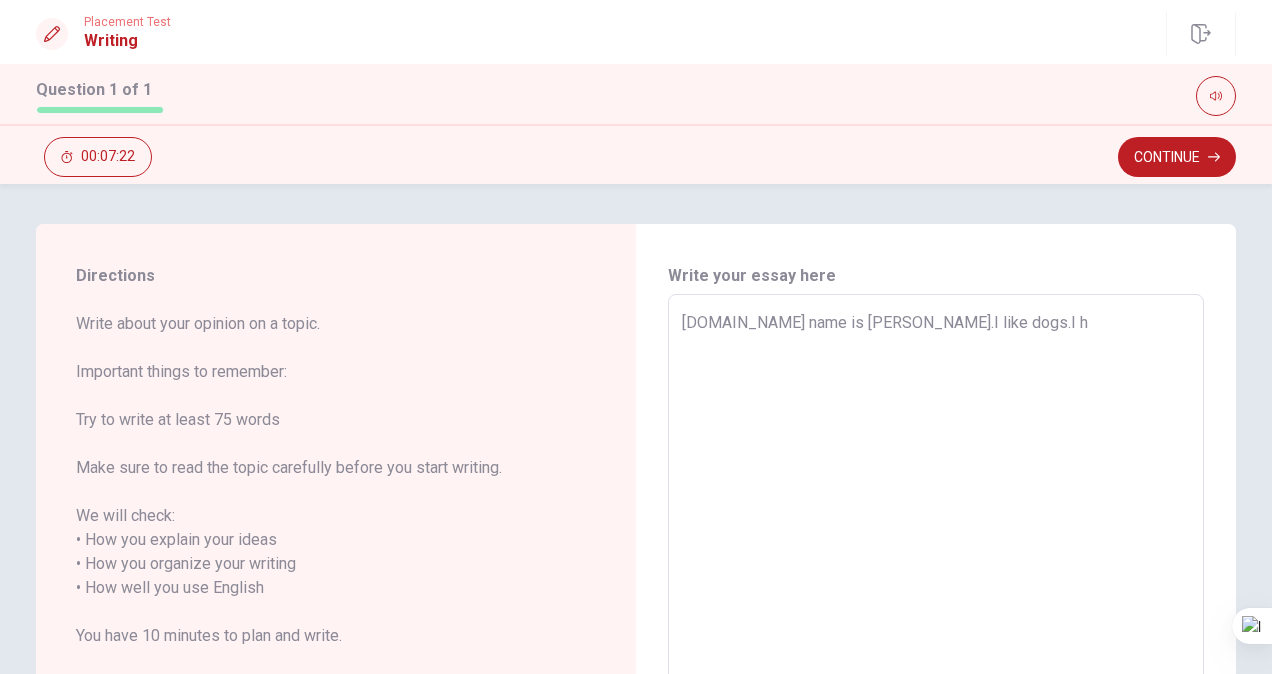 type on "x" 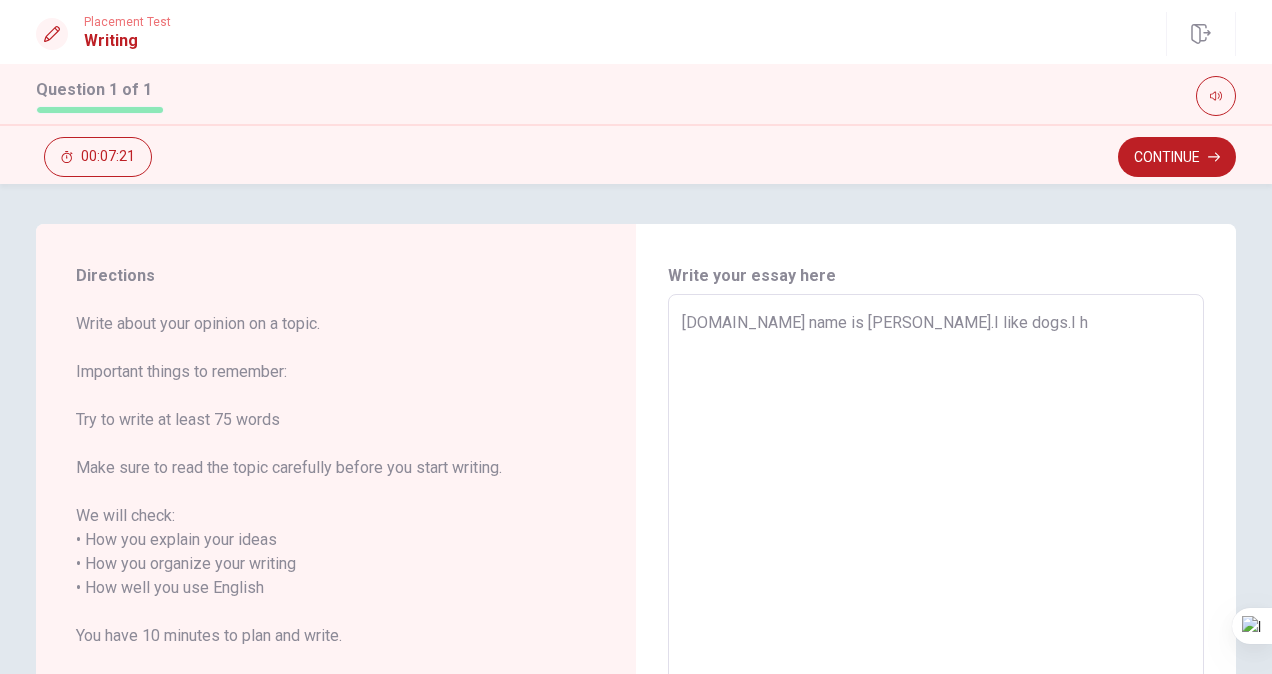 type on "[DOMAIN_NAME] name is [PERSON_NAME].I like dogs.I" 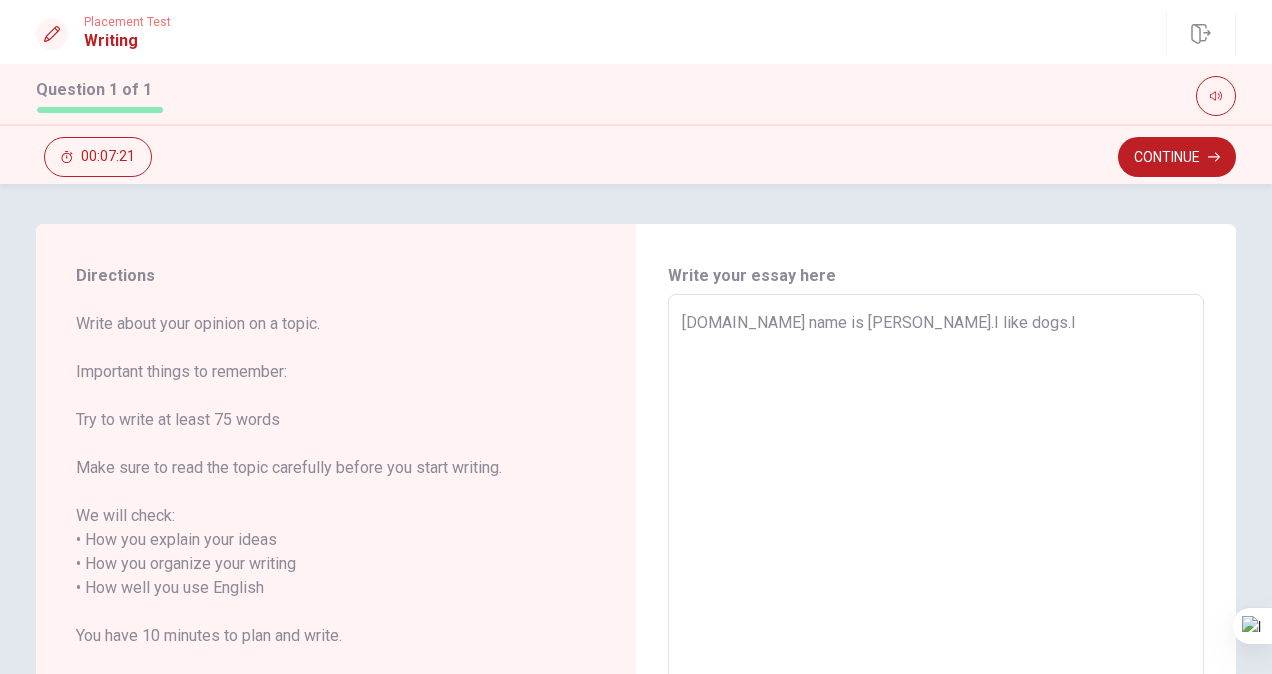 type on "x" 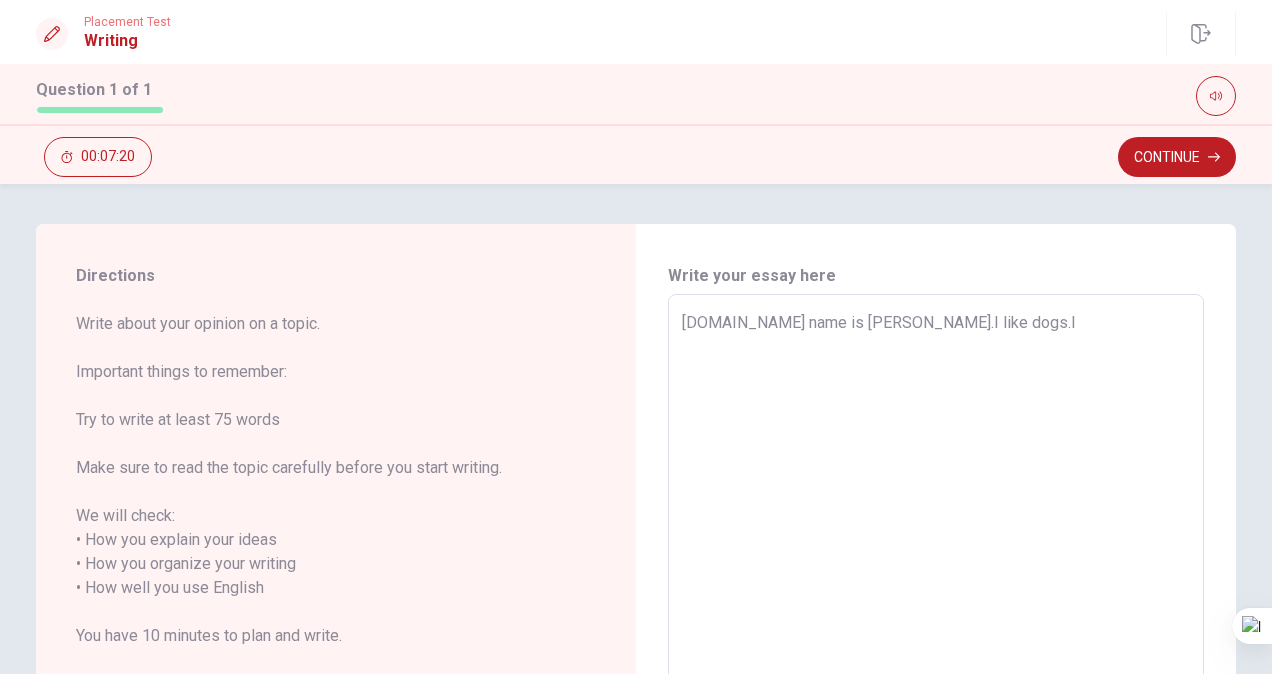 type on "[DOMAIN_NAME] name is [PERSON_NAME].I like dogs.I a" 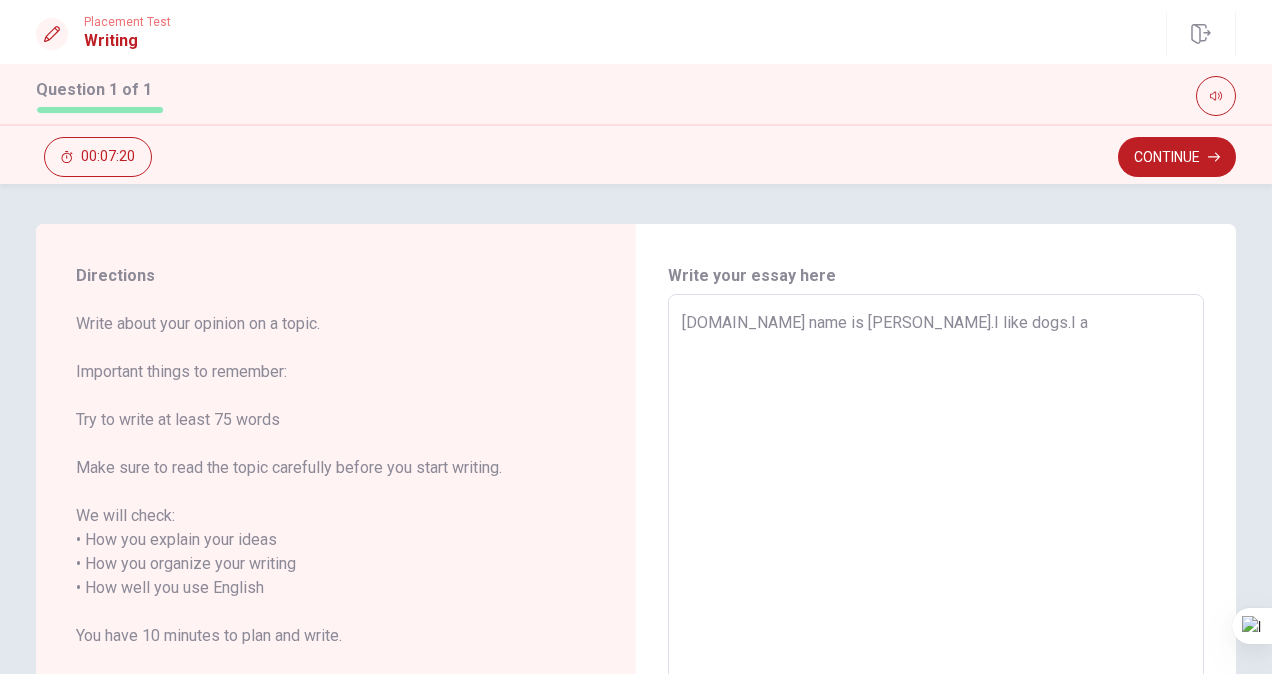 type on "x" 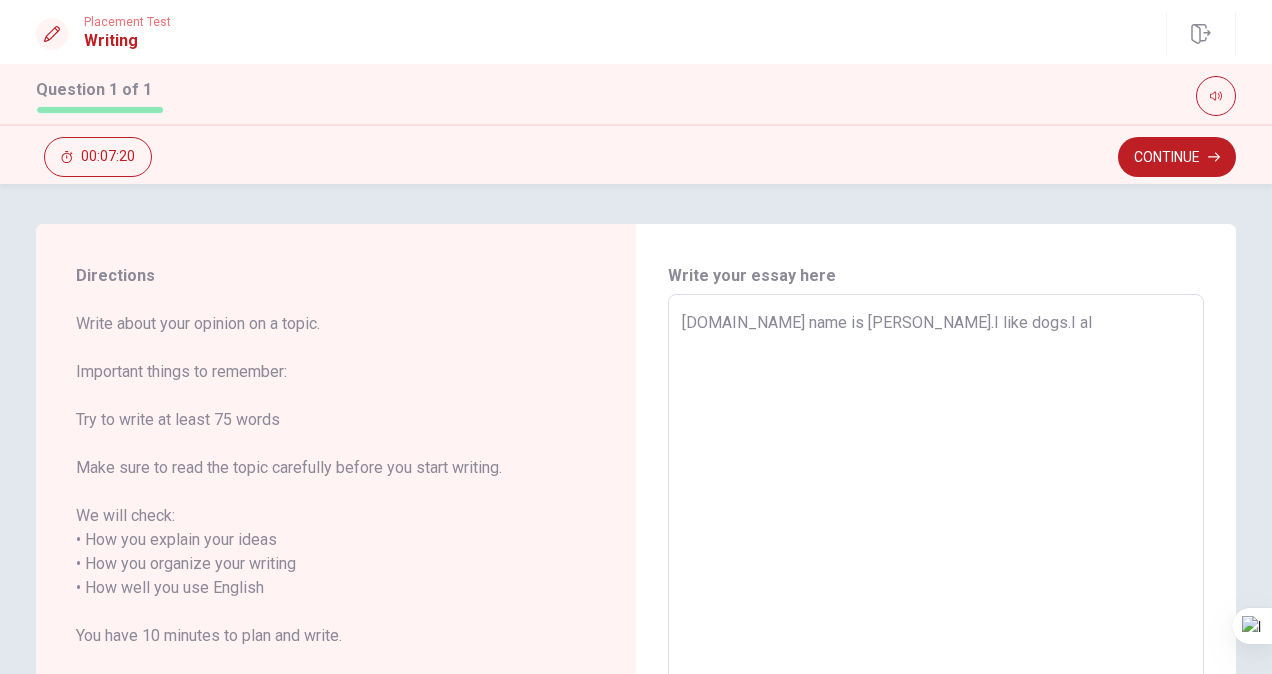 type on "x" 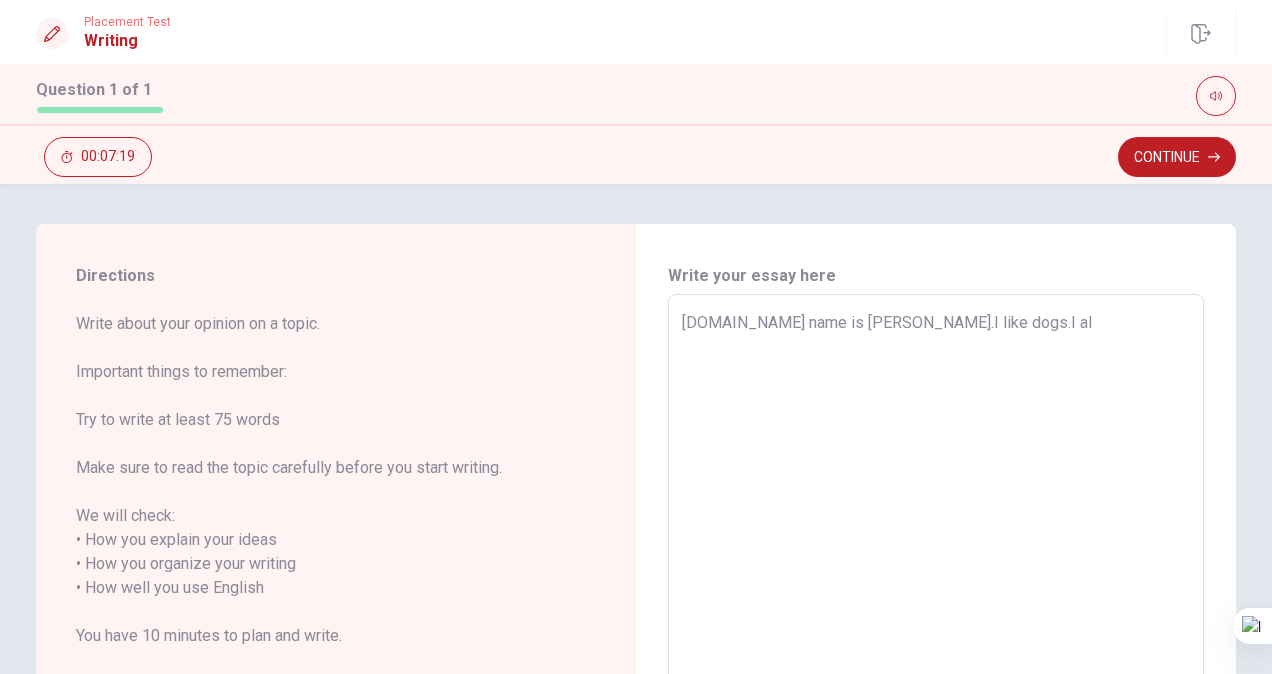 type on "[DOMAIN_NAME] name is [PERSON_NAME].I like dogs.I ale" 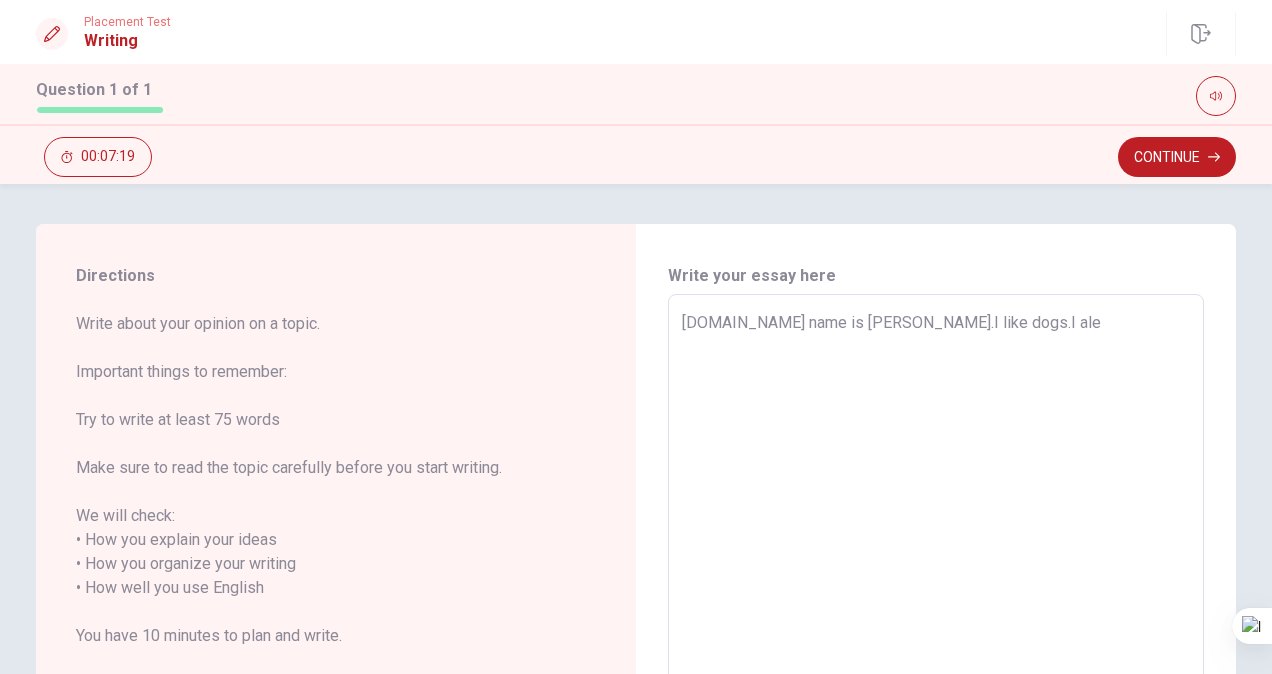 type on "x" 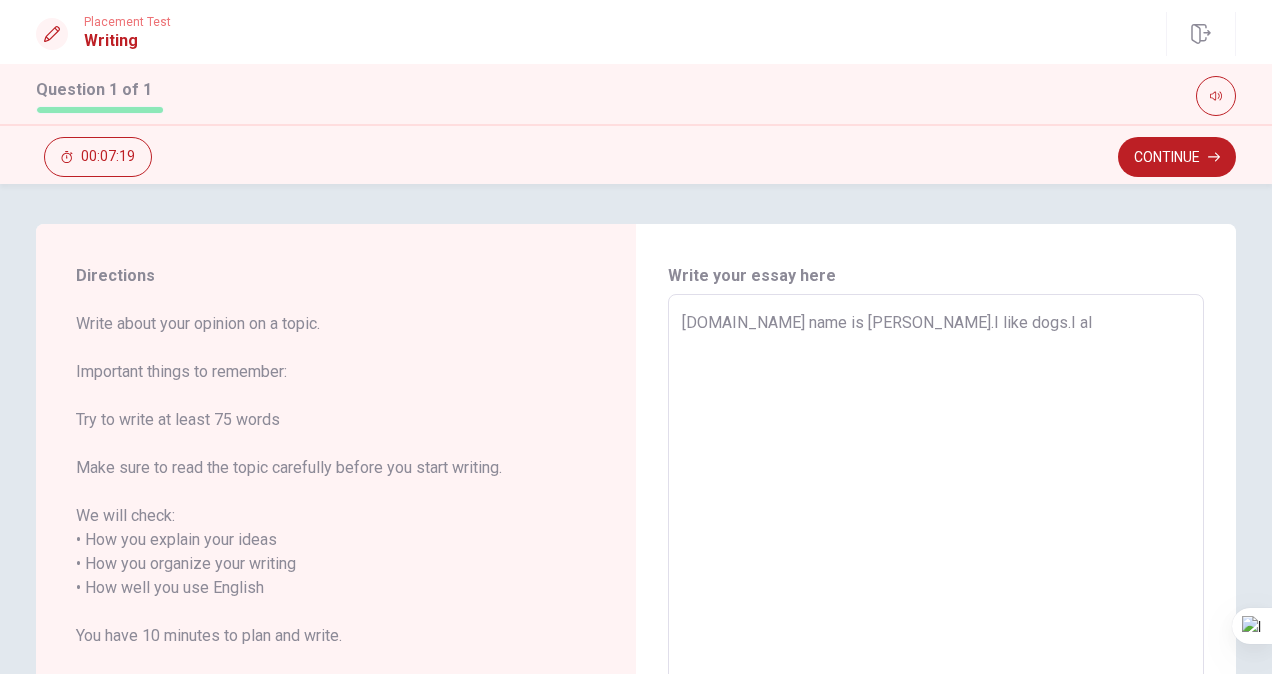 type on "x" 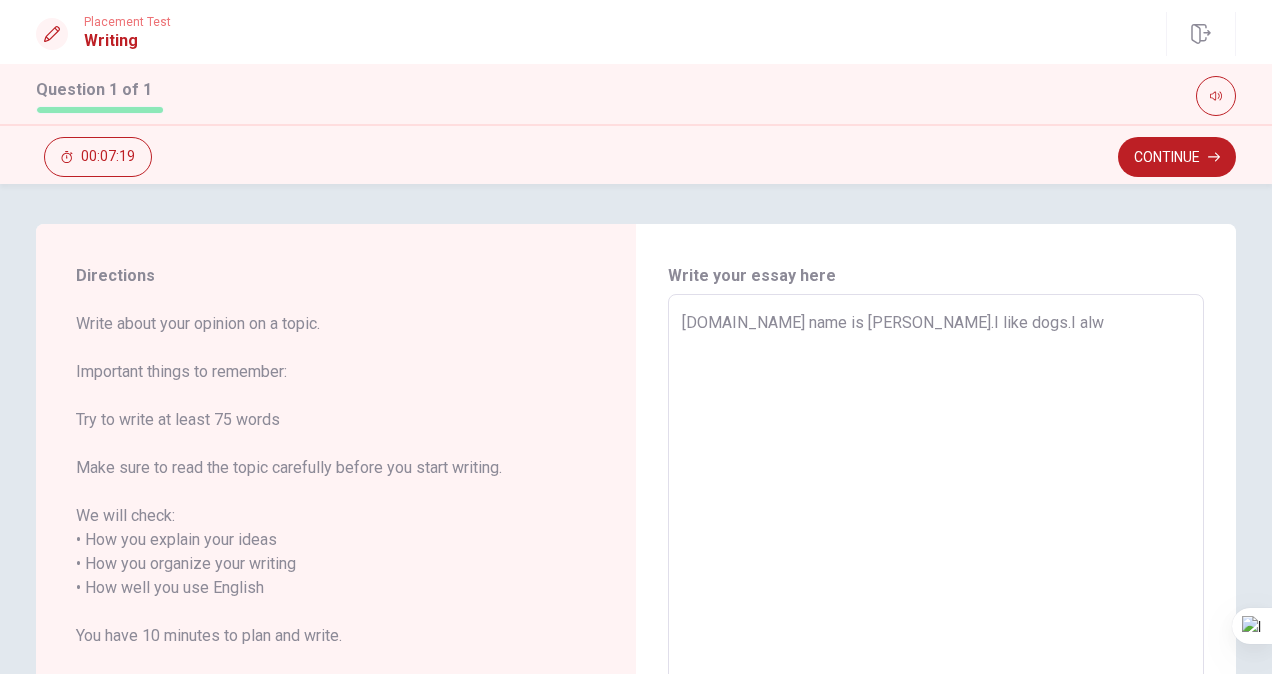 type on "x" 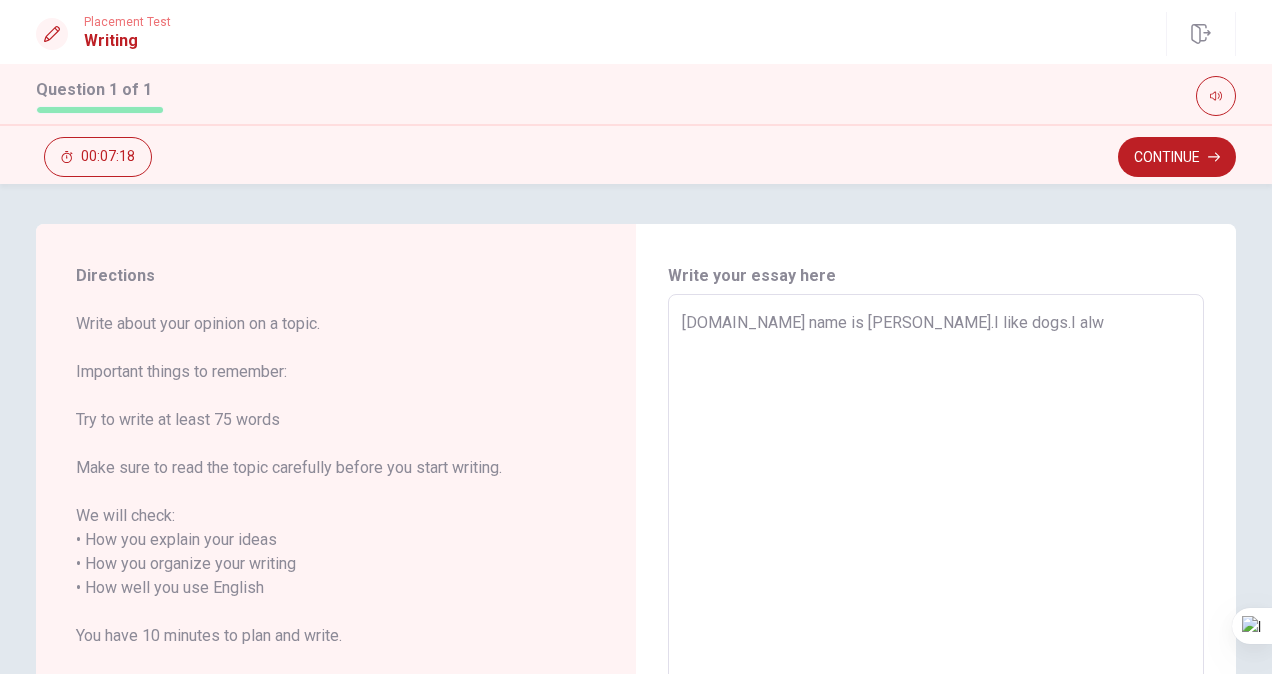 type on "[DOMAIN_NAME] name is [PERSON_NAME].I like dogs.I alwa" 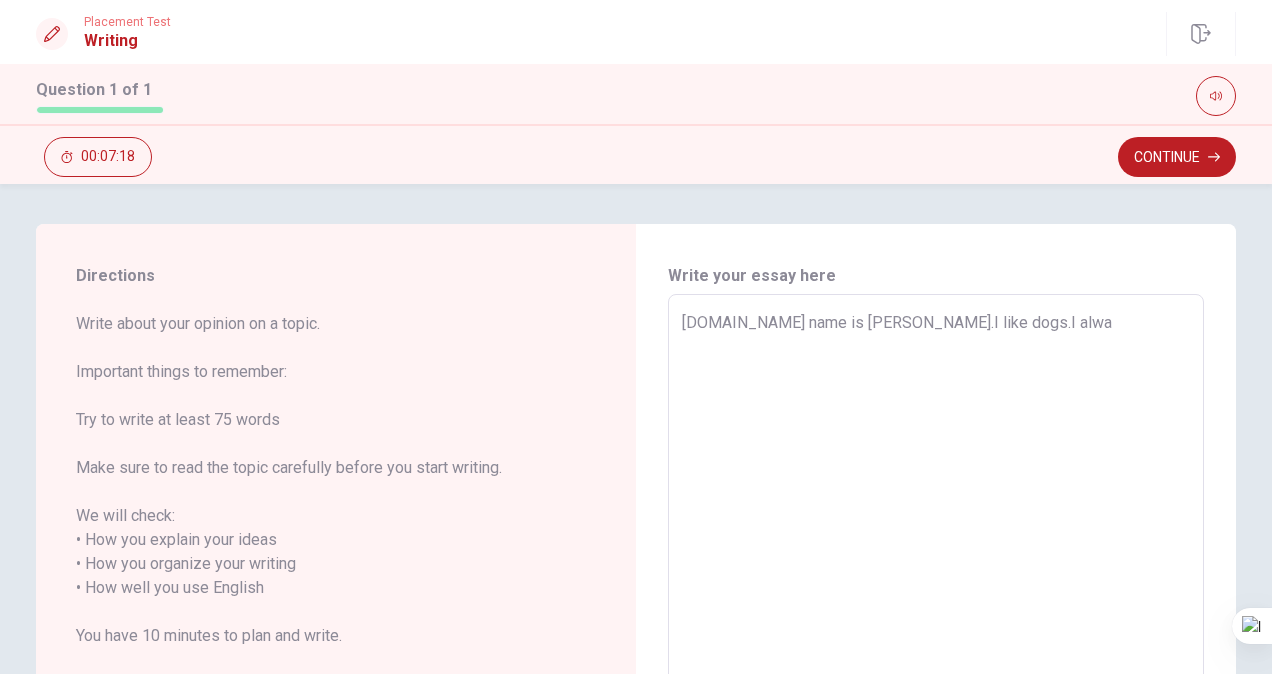 type on "x" 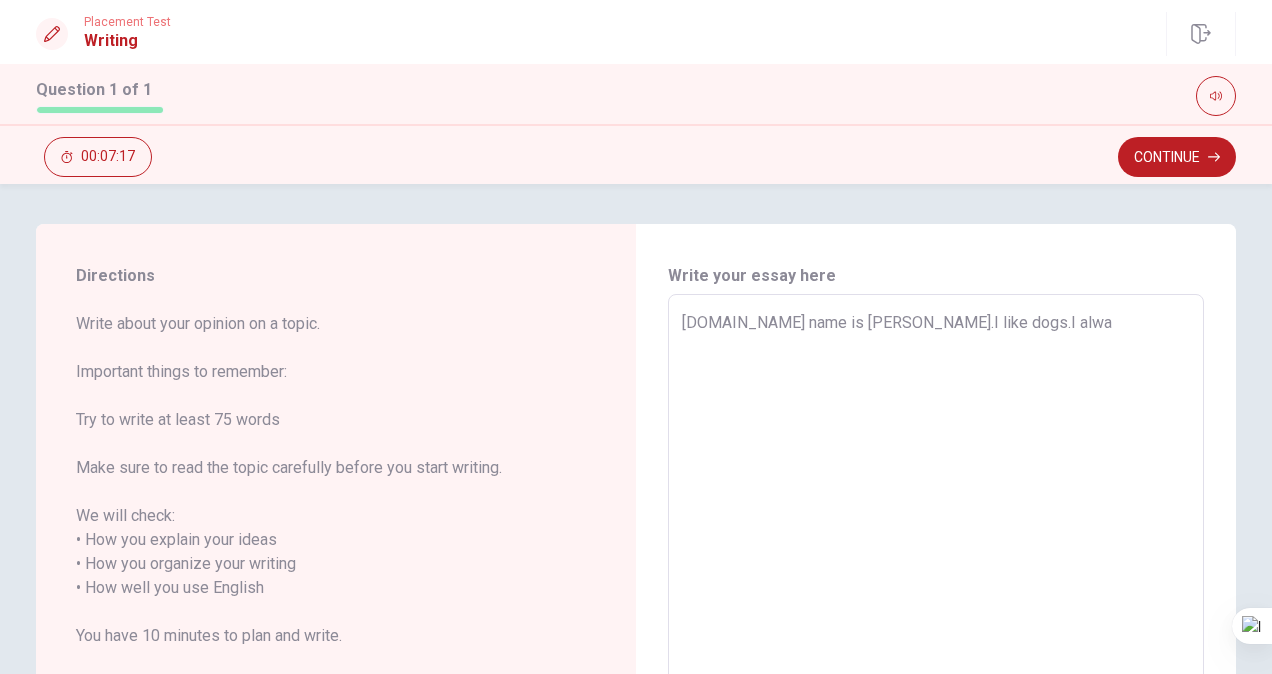 type on "[DOMAIN_NAME] name is [PERSON_NAME].I like dogs.I alway" 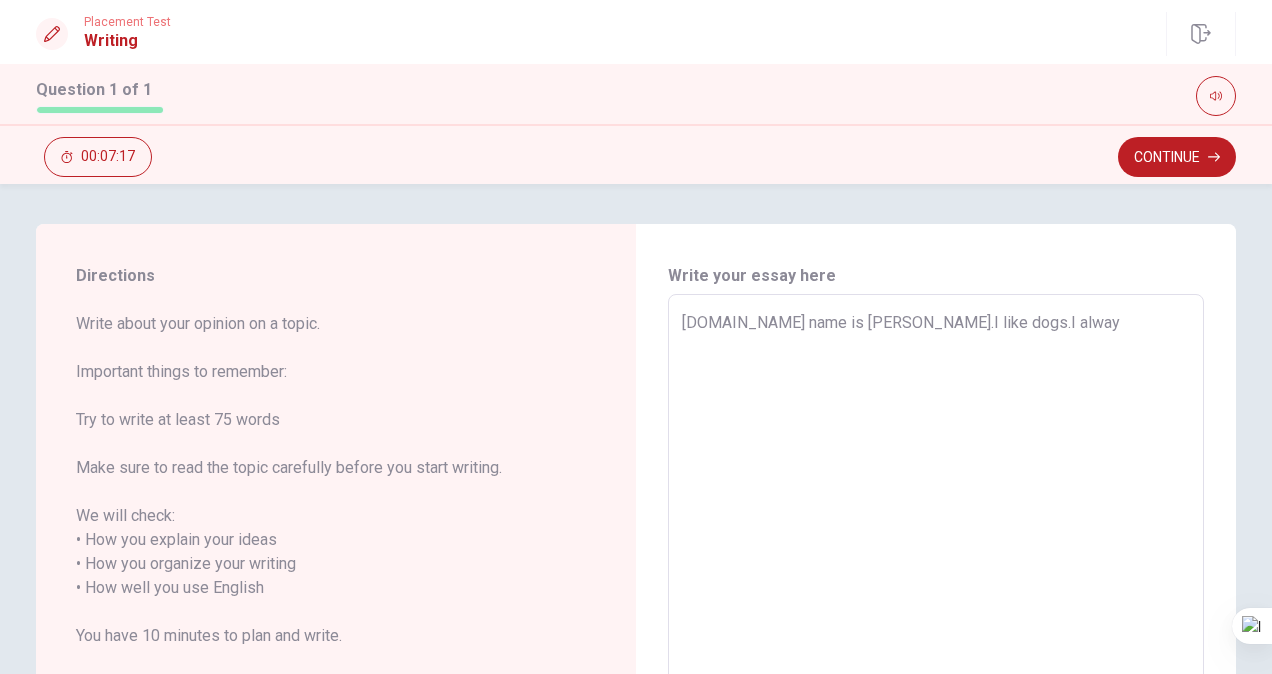 type on "x" 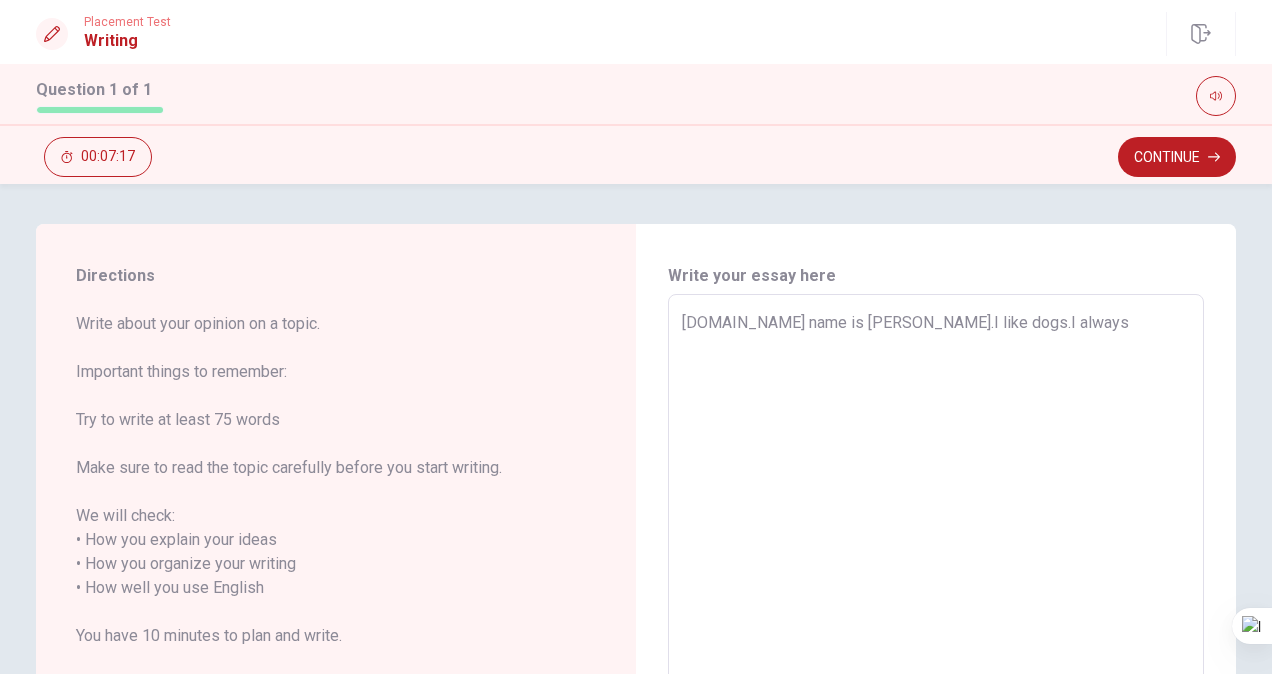 type on "x" 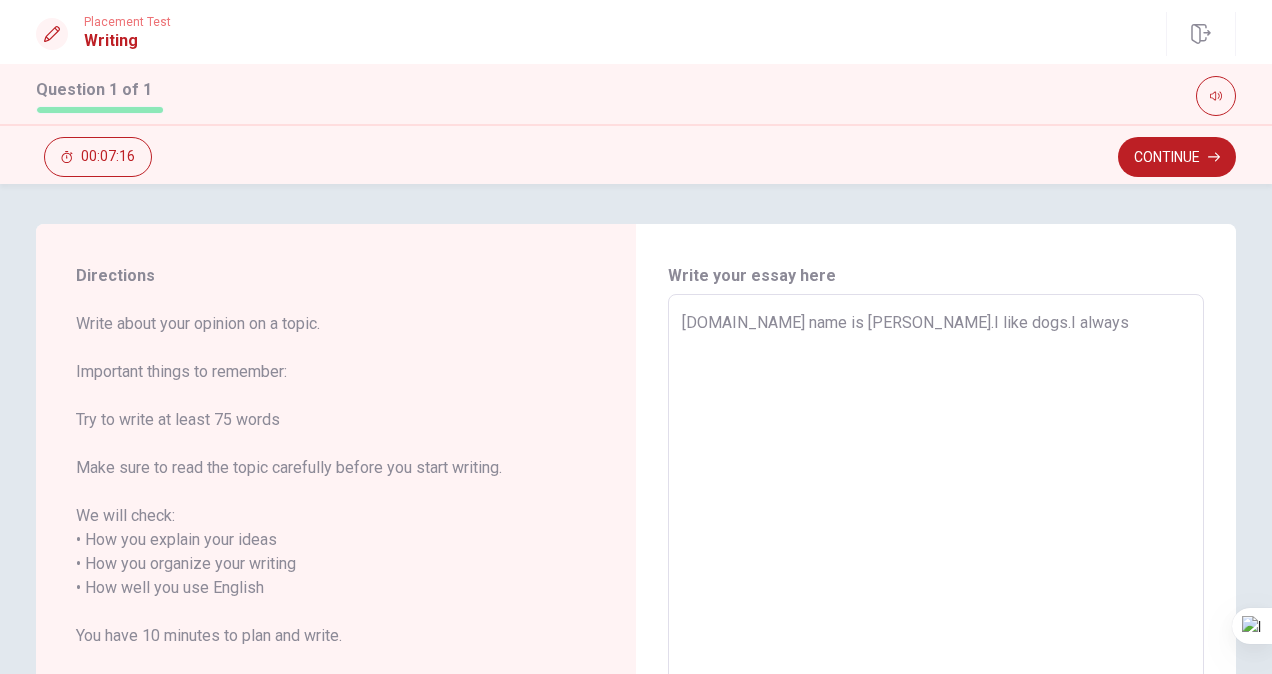 type on "[DOMAIN_NAME] name is [PERSON_NAME].I like dogs.I always" 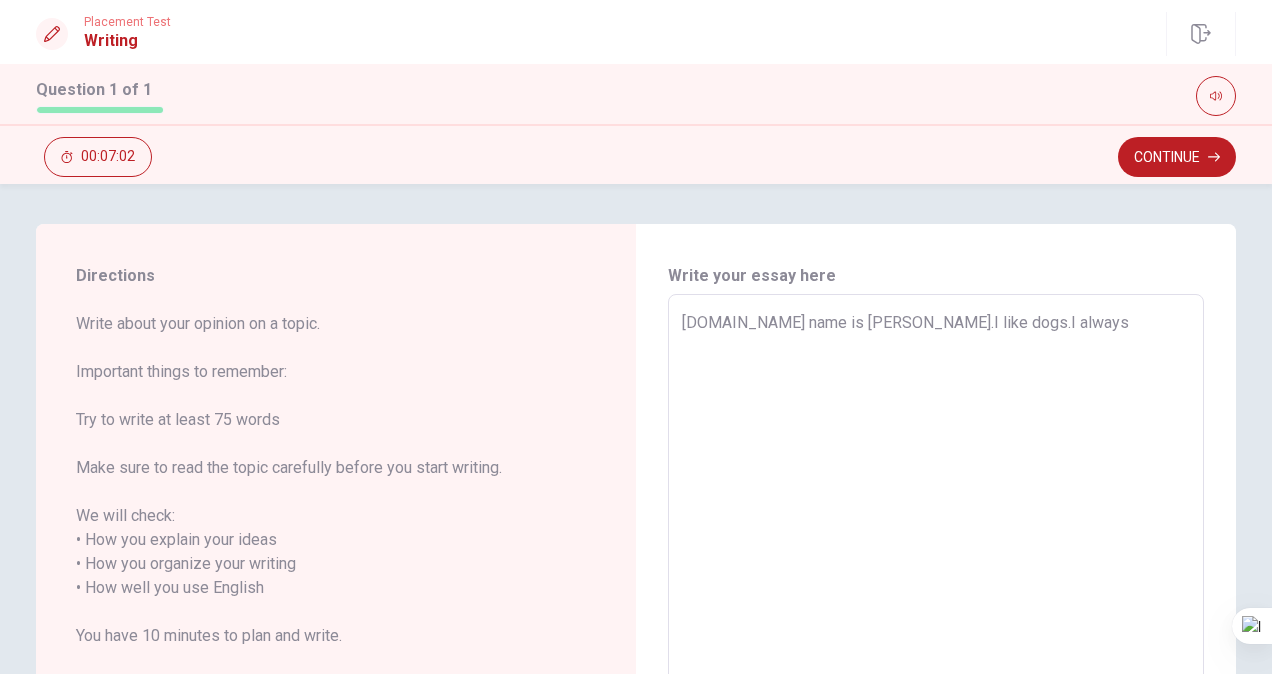 type on "x" 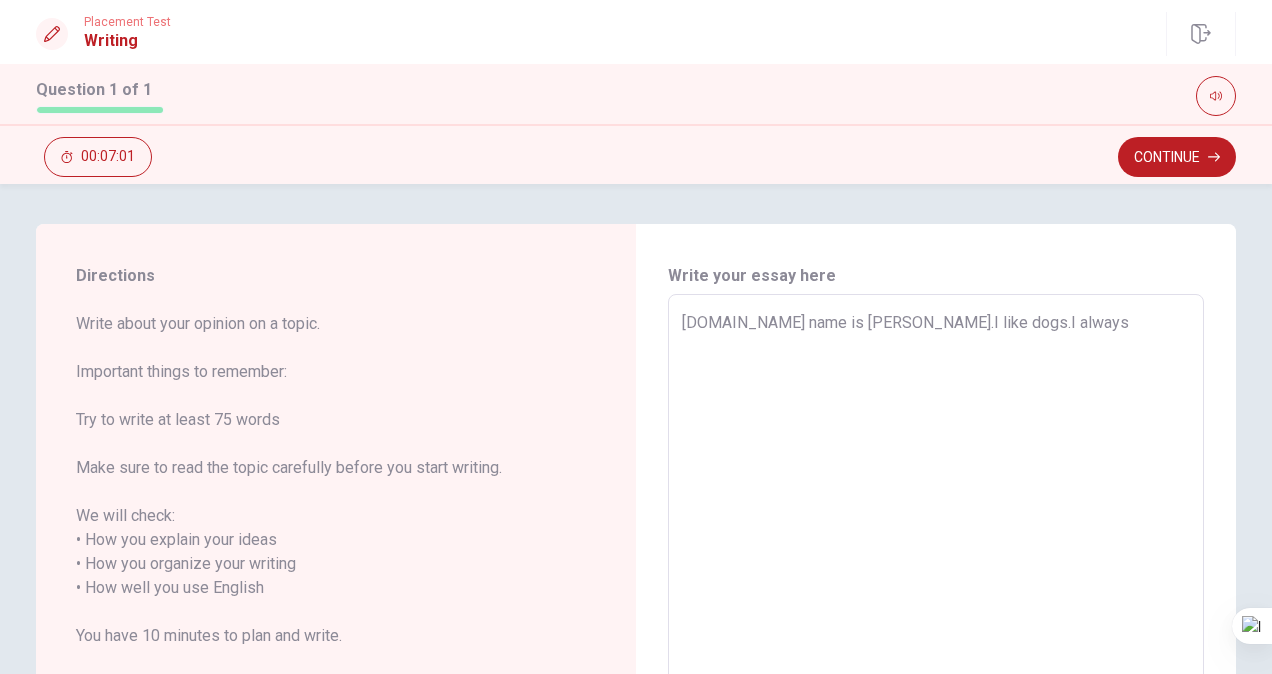 type on "[DOMAIN_NAME] name is [PERSON_NAME].I like dogs.I always" 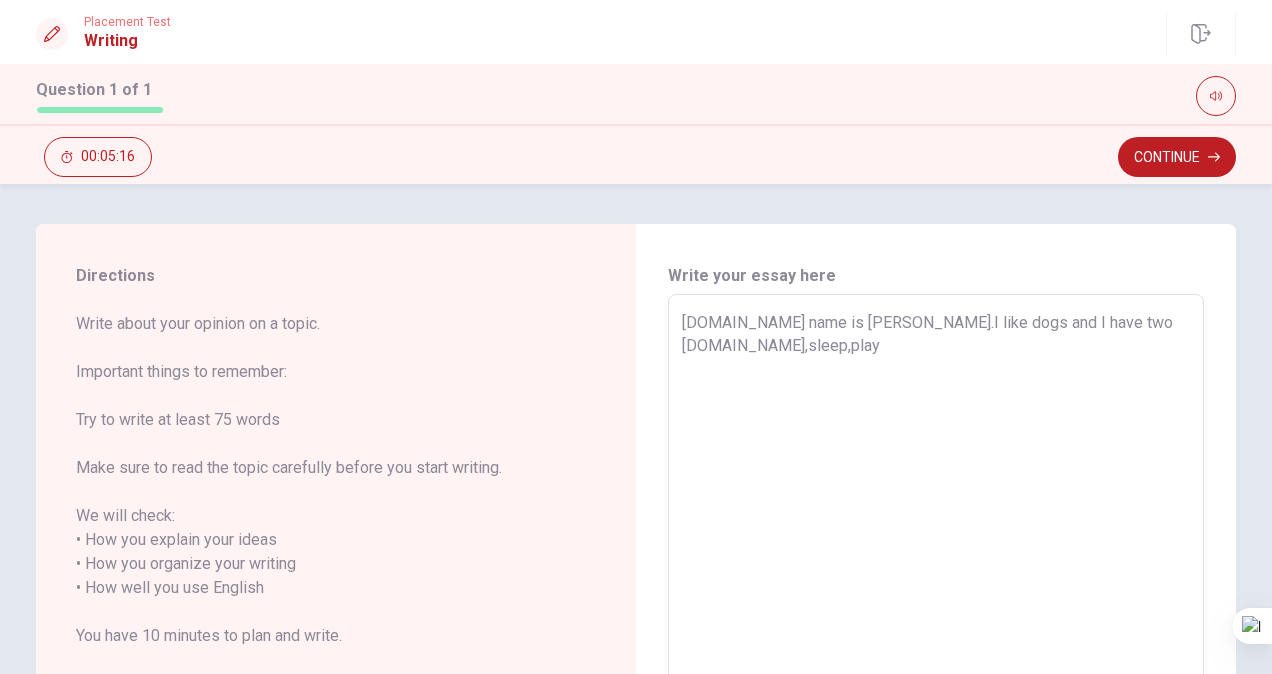 click on "[DOMAIN_NAME] name is [PERSON_NAME].I like dogs and I have two [DOMAIN_NAME],sleep,play" at bounding box center (936, 588) 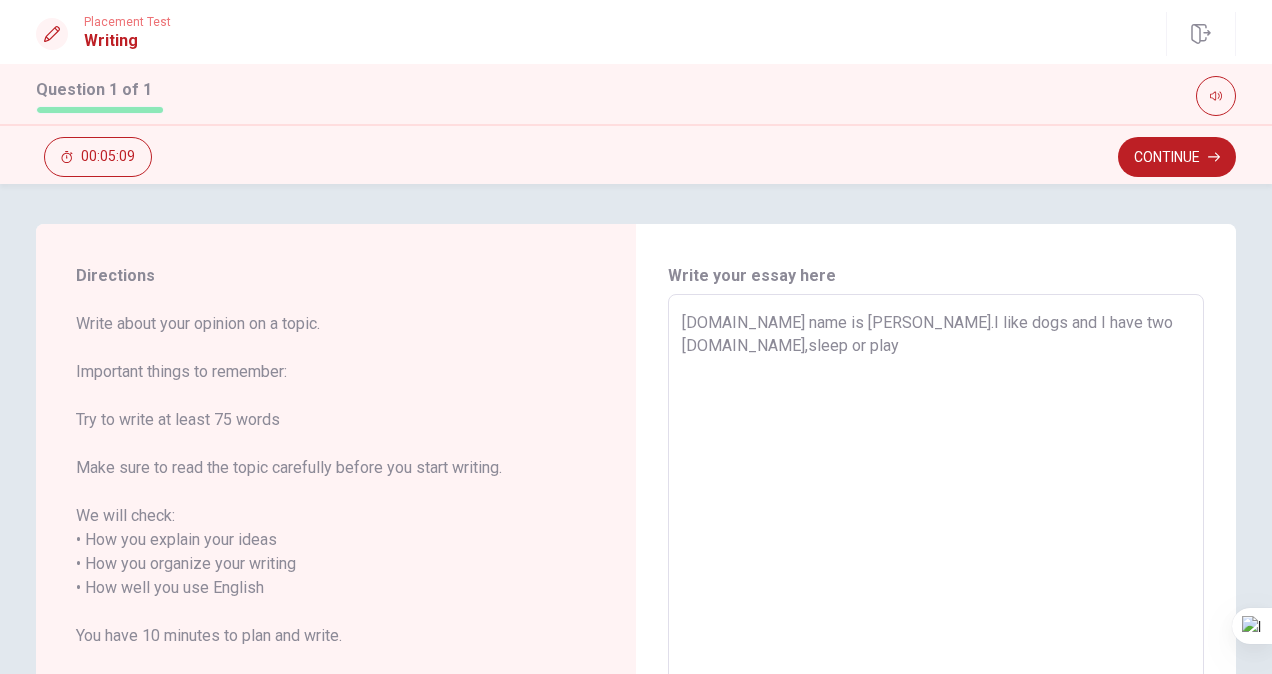 click on "[DOMAIN_NAME] name is [PERSON_NAME].I like dogs and I have two [DOMAIN_NAME],sleep or play" at bounding box center (936, 588) 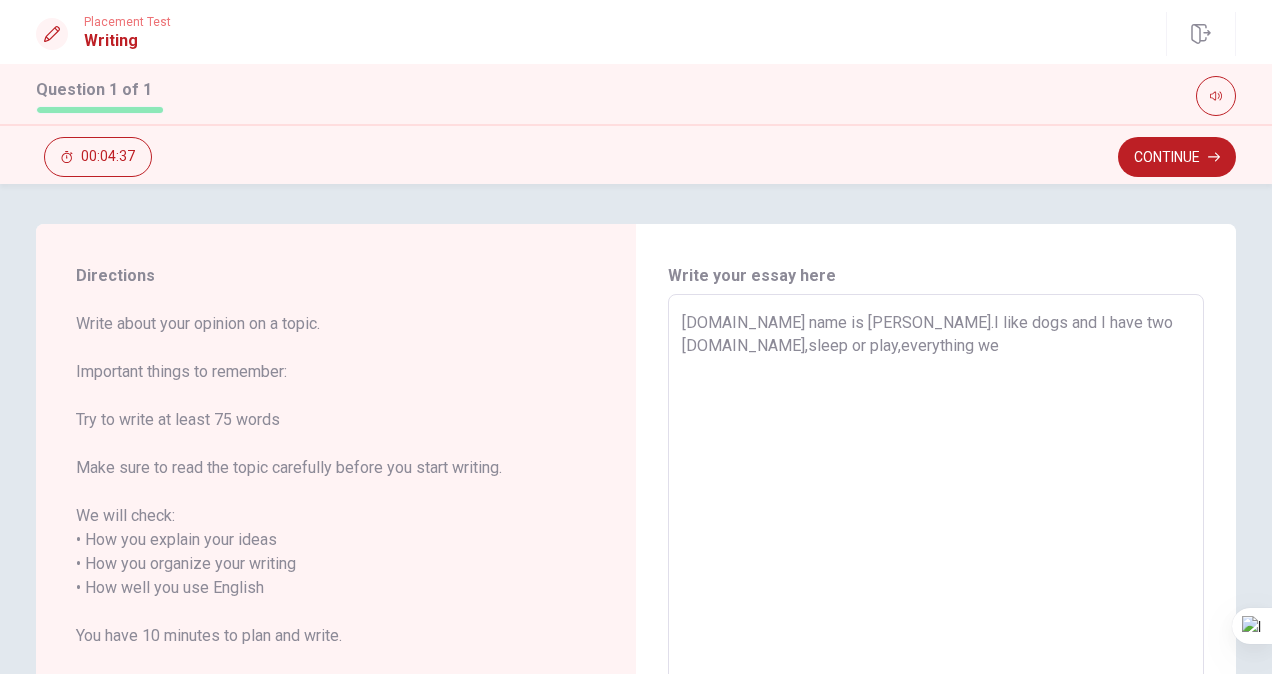 click on "[DOMAIN_NAME] name is [PERSON_NAME].I like dogs and I have two [DOMAIN_NAME],sleep or play,everything we" at bounding box center (936, 588) 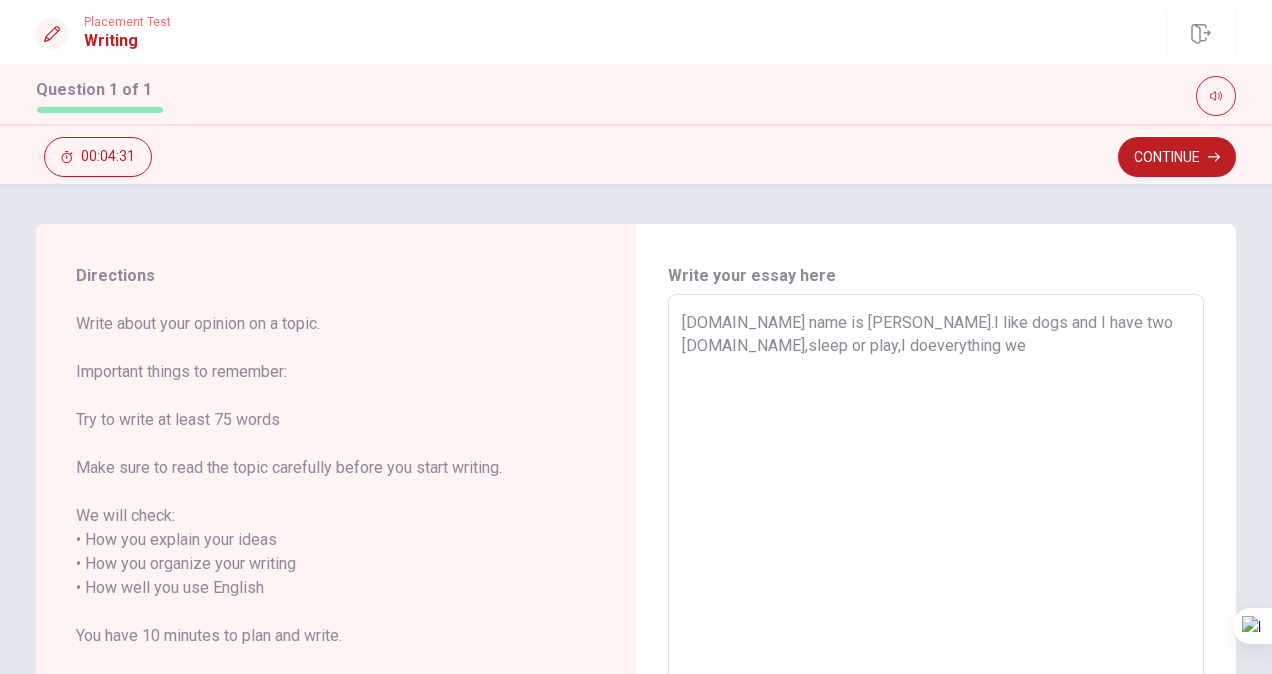 click on "[DOMAIN_NAME] name is [PERSON_NAME].I like dogs and I have two [DOMAIN_NAME],sleep or play,I doeverything we" at bounding box center [936, 588] 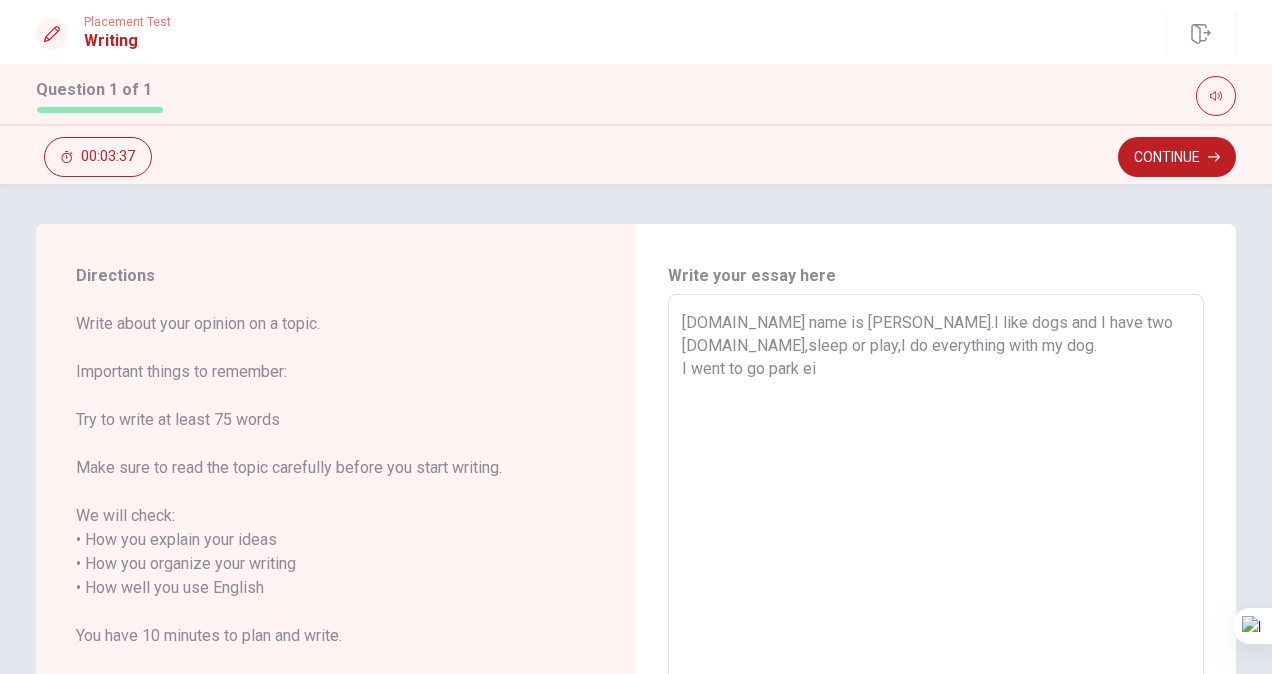 click on "[DOMAIN_NAME] name is [PERSON_NAME].I like dogs and I have two [DOMAIN_NAME],sleep or play,I do everything with my dog.
I went to go park ei x ​" at bounding box center (936, 588) 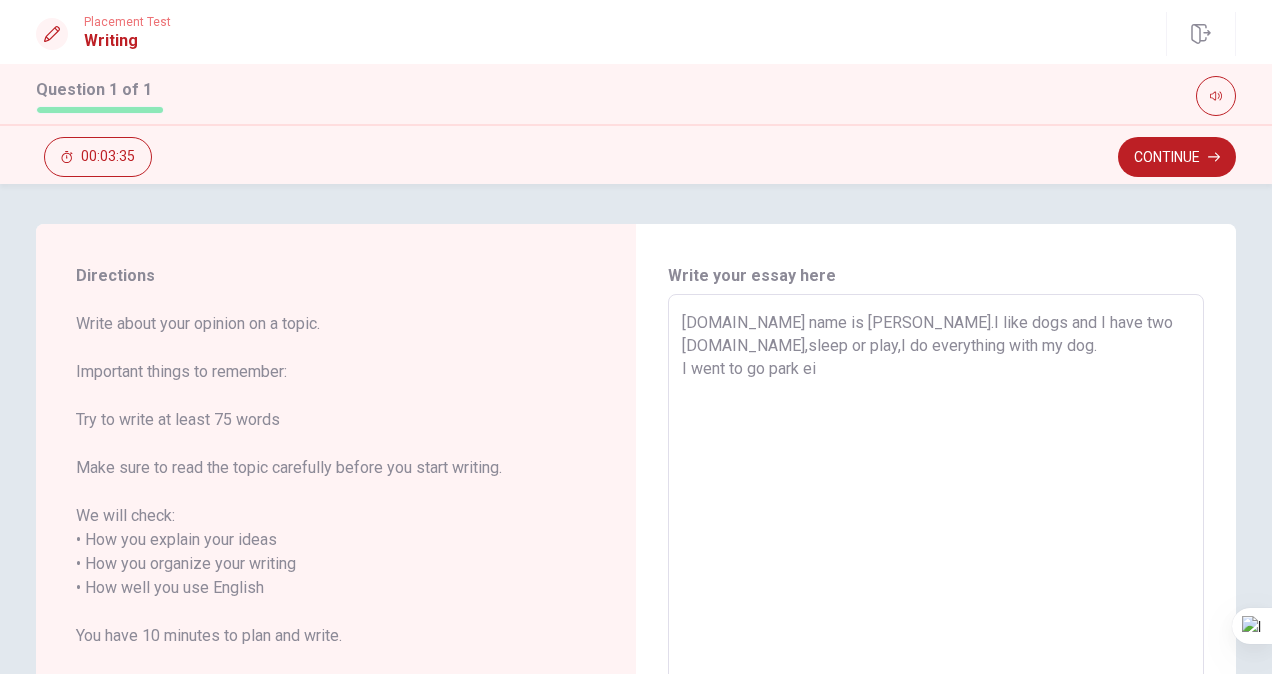 click on "[DOMAIN_NAME] name is [PERSON_NAME].I like dogs and I have two [DOMAIN_NAME],sleep or play,I do everything with my dog.
I went to go park ei" at bounding box center (936, 588) 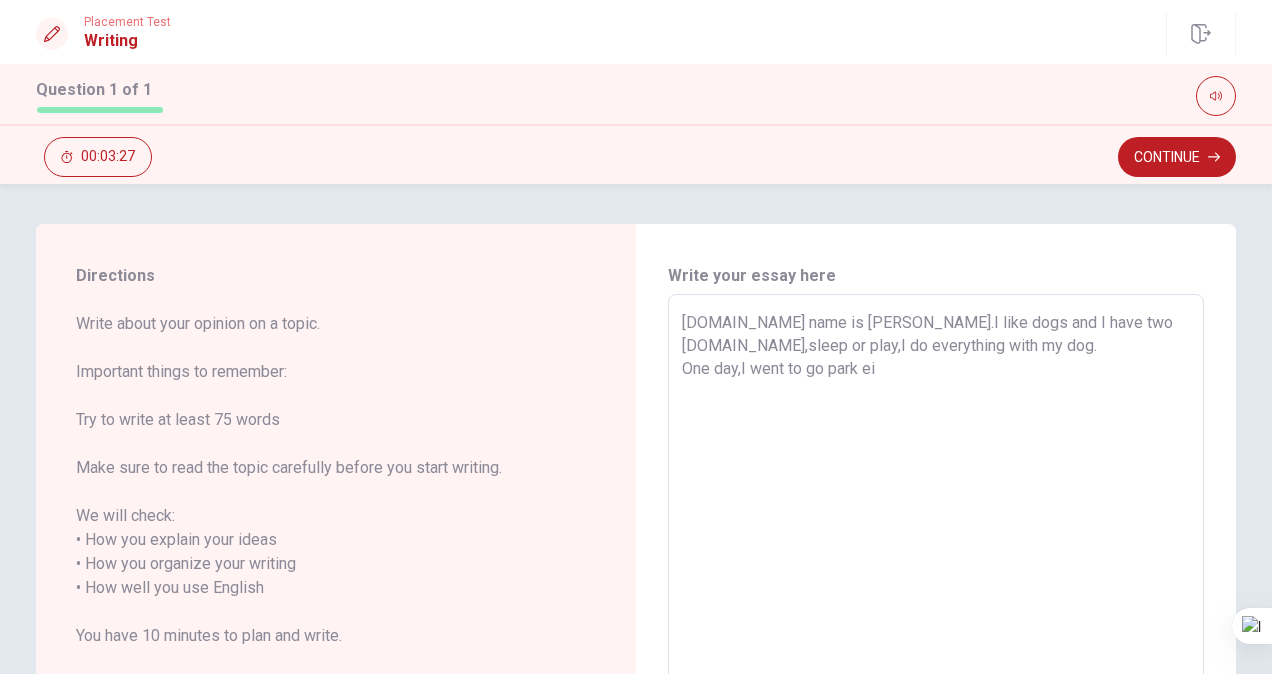 click on "[DOMAIN_NAME] name is [PERSON_NAME].I like dogs and I have two [DOMAIN_NAME],sleep or play,I do everything with my dog.
One day,I went to go park ei" at bounding box center (936, 588) 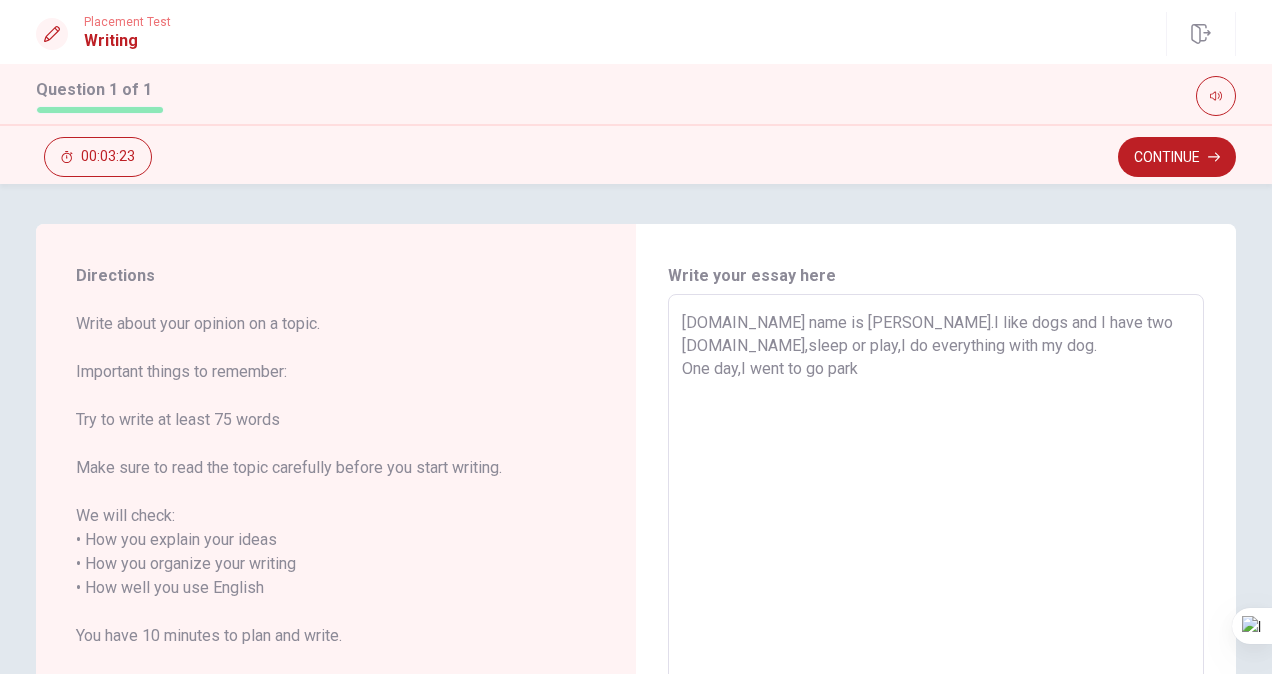 click on "[DOMAIN_NAME] name is [PERSON_NAME].I like dogs and I have two [DOMAIN_NAME],sleep or play,I do everything with my dog.
One day,I went to go park" at bounding box center [936, 588] 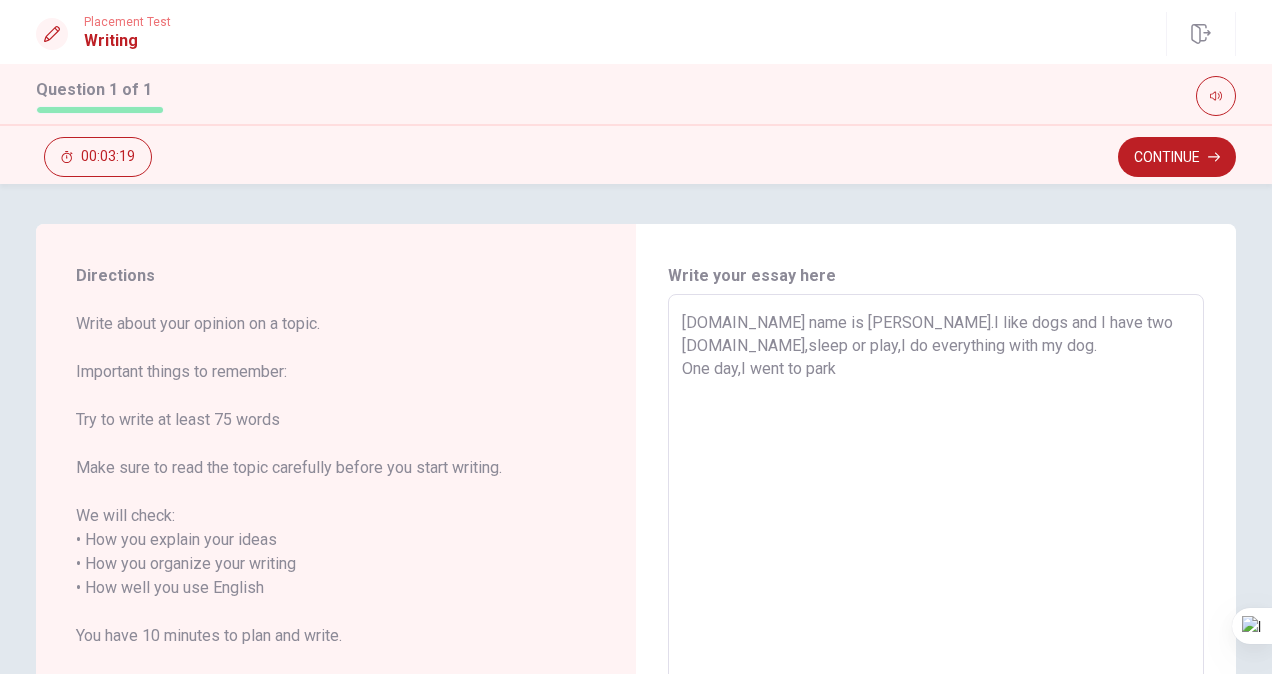 click on "[DOMAIN_NAME] name is [PERSON_NAME].I like dogs and I have two [DOMAIN_NAME],sleep or play,I do everything with my dog.
One day,I went to park" at bounding box center [936, 588] 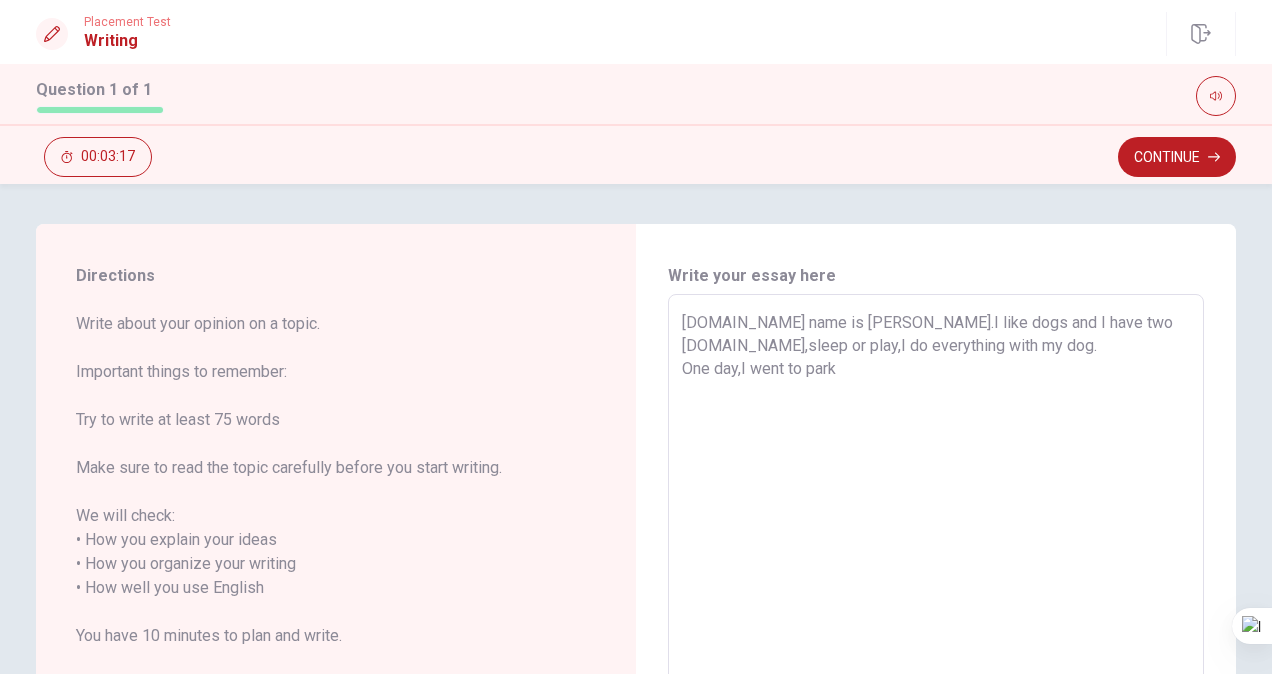 click on "[DOMAIN_NAME] name is [PERSON_NAME].I like dogs and I have two [DOMAIN_NAME],sleep or play,I do everything with my dog.
One day,I went to park" at bounding box center (936, 588) 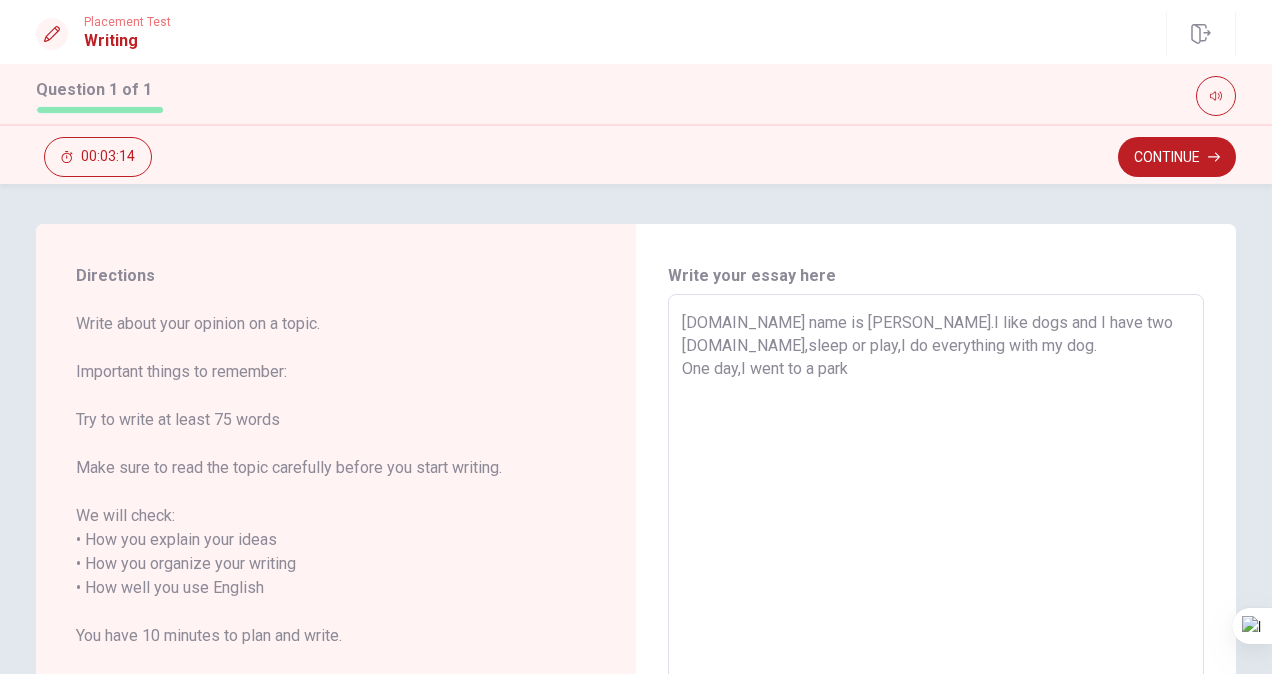 click on "[DOMAIN_NAME] name is [PERSON_NAME].I like dogs and I have two [DOMAIN_NAME],sleep or play,I do everything with my dog.
One day,I went to a park" at bounding box center [936, 588] 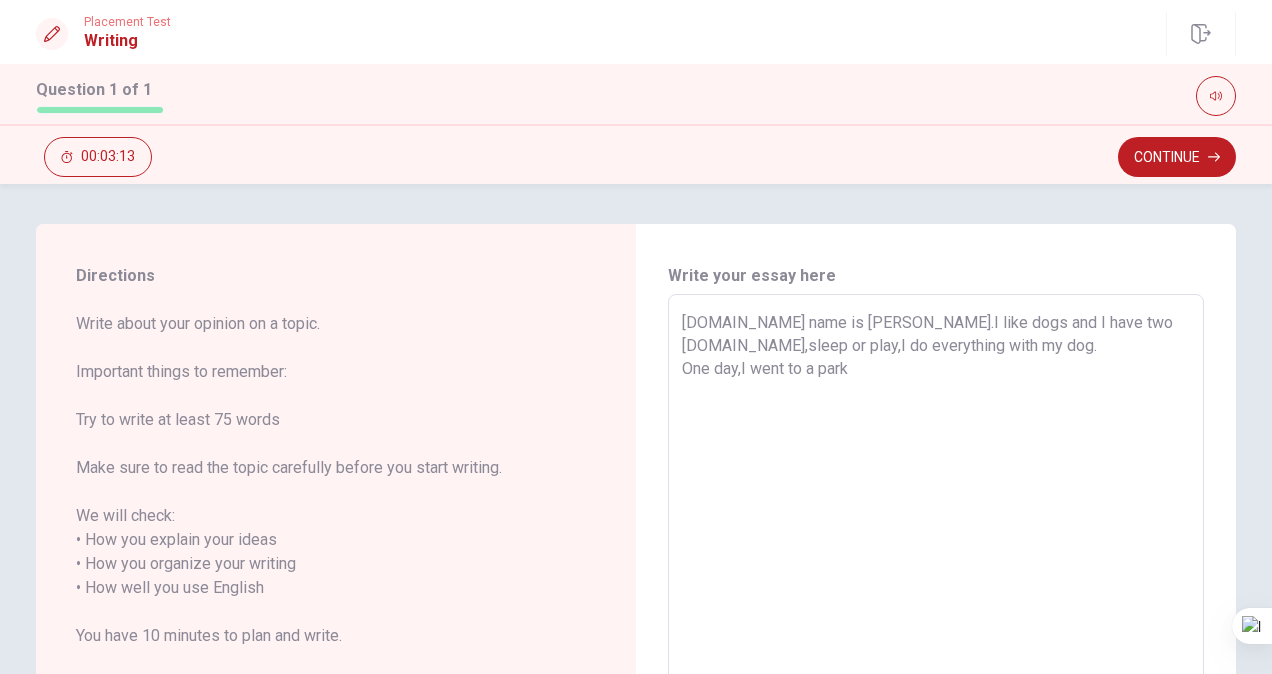 click on "[DOMAIN_NAME] name is [PERSON_NAME].I like dogs and I have two [DOMAIN_NAME],sleep or play,I do everything with my dog.
One day,I went to a park" at bounding box center (936, 588) 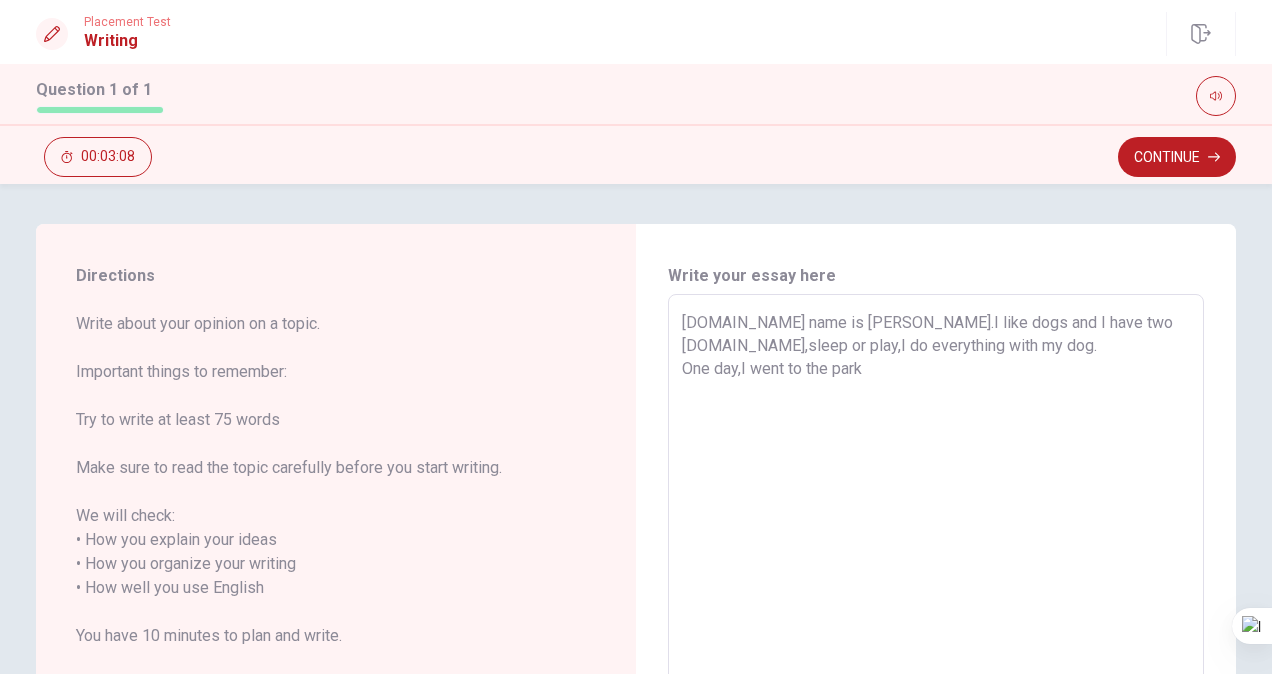 click on "[DOMAIN_NAME] name is [PERSON_NAME].I like dogs and I have two [DOMAIN_NAME],sleep or play,I do everything with my dog.
One day,I went to the park" at bounding box center (936, 588) 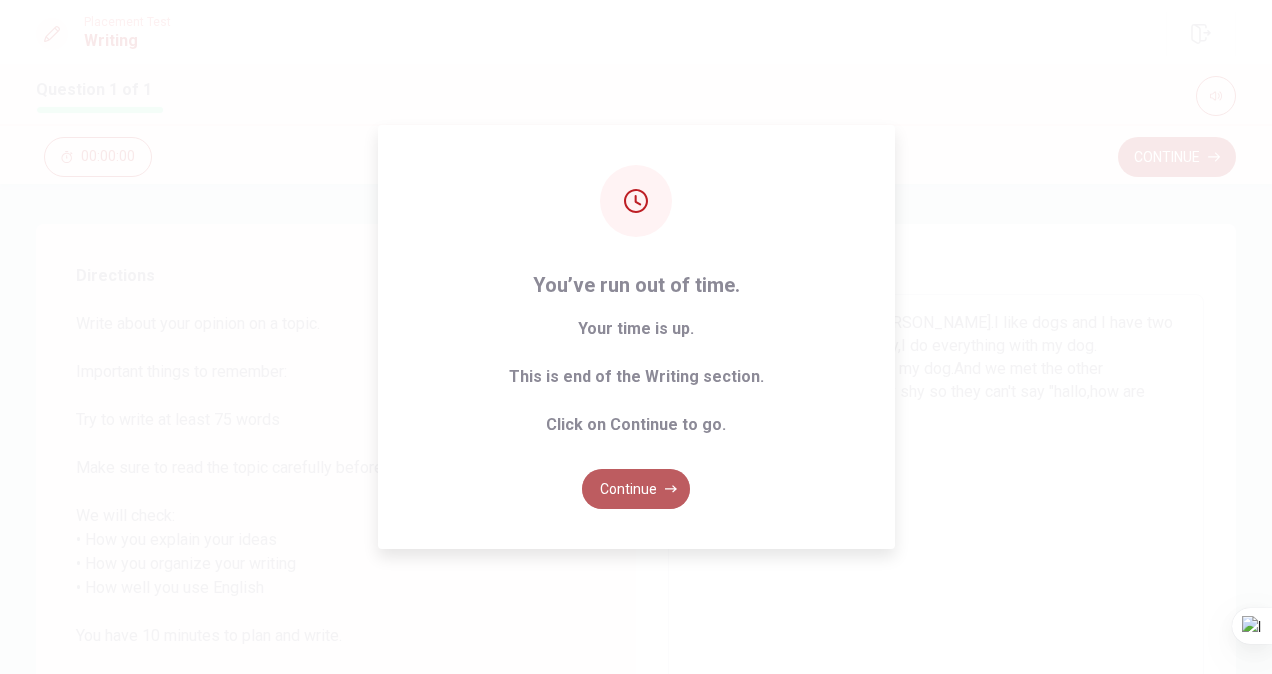 click on "Continue" at bounding box center (636, 489) 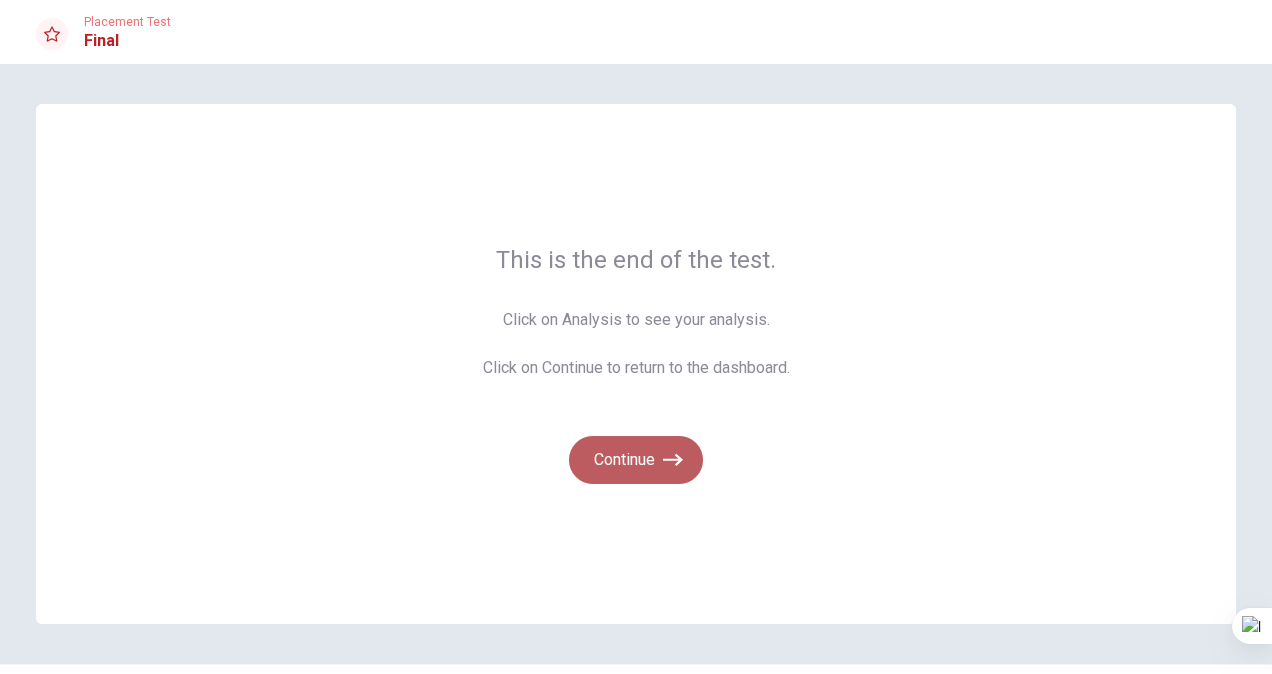 click on "Continue" at bounding box center (636, 460) 